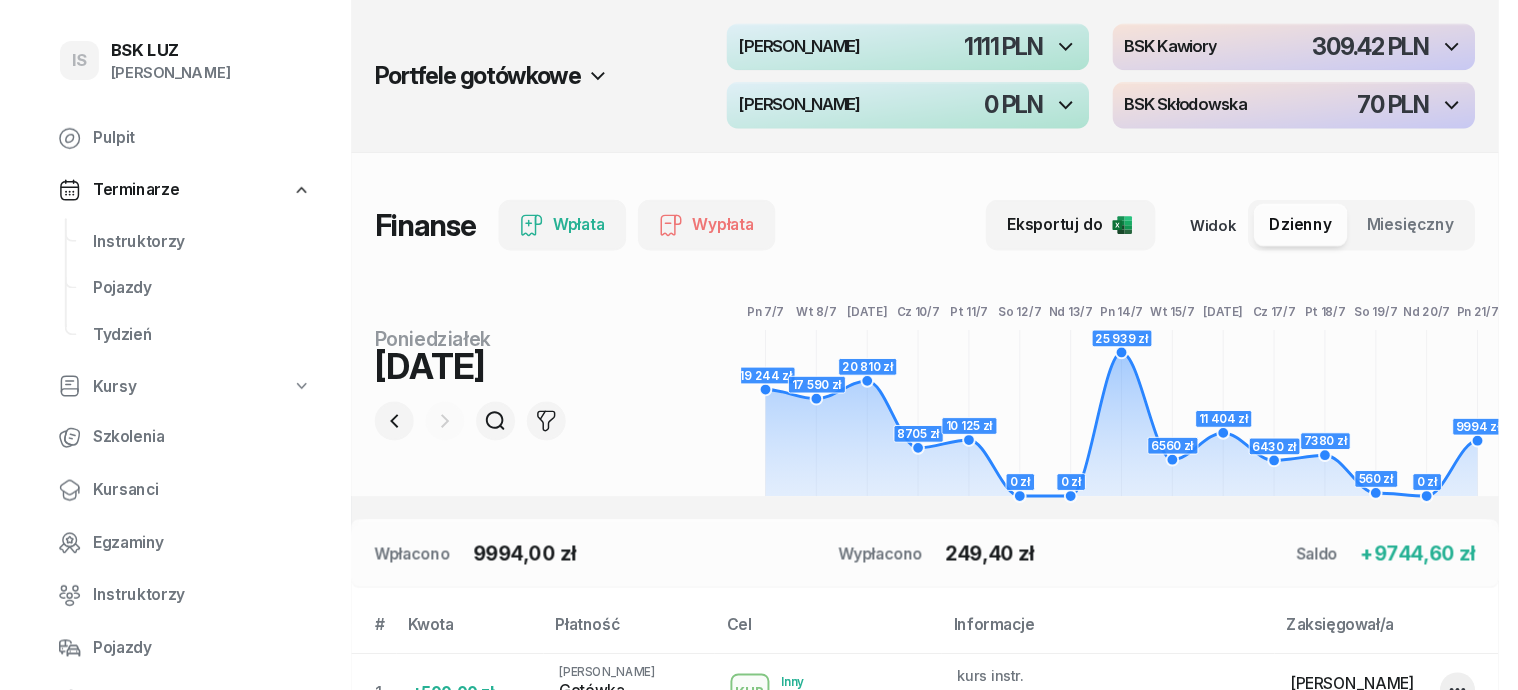 scroll, scrollTop: 0, scrollLeft: 0, axis: both 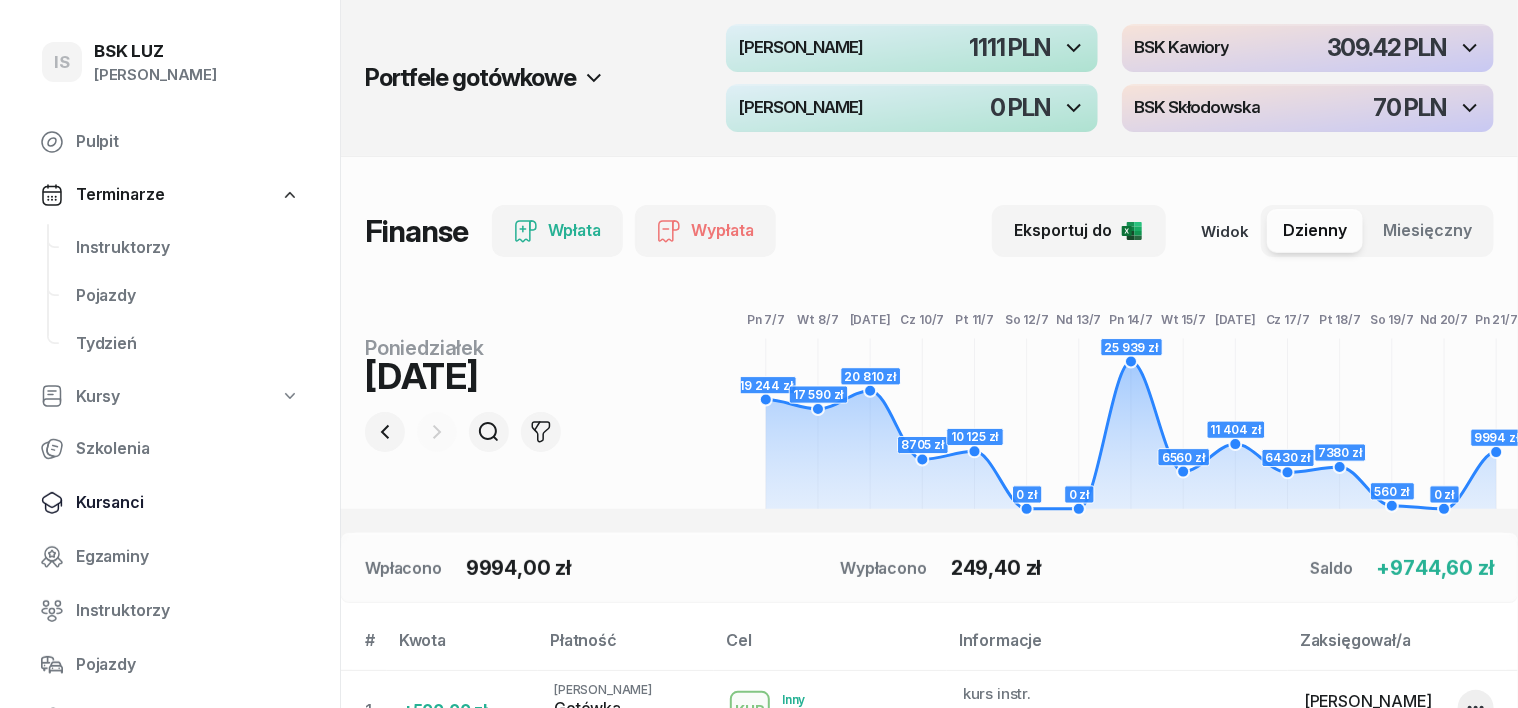 click on "Kursanci" at bounding box center (188, 503) 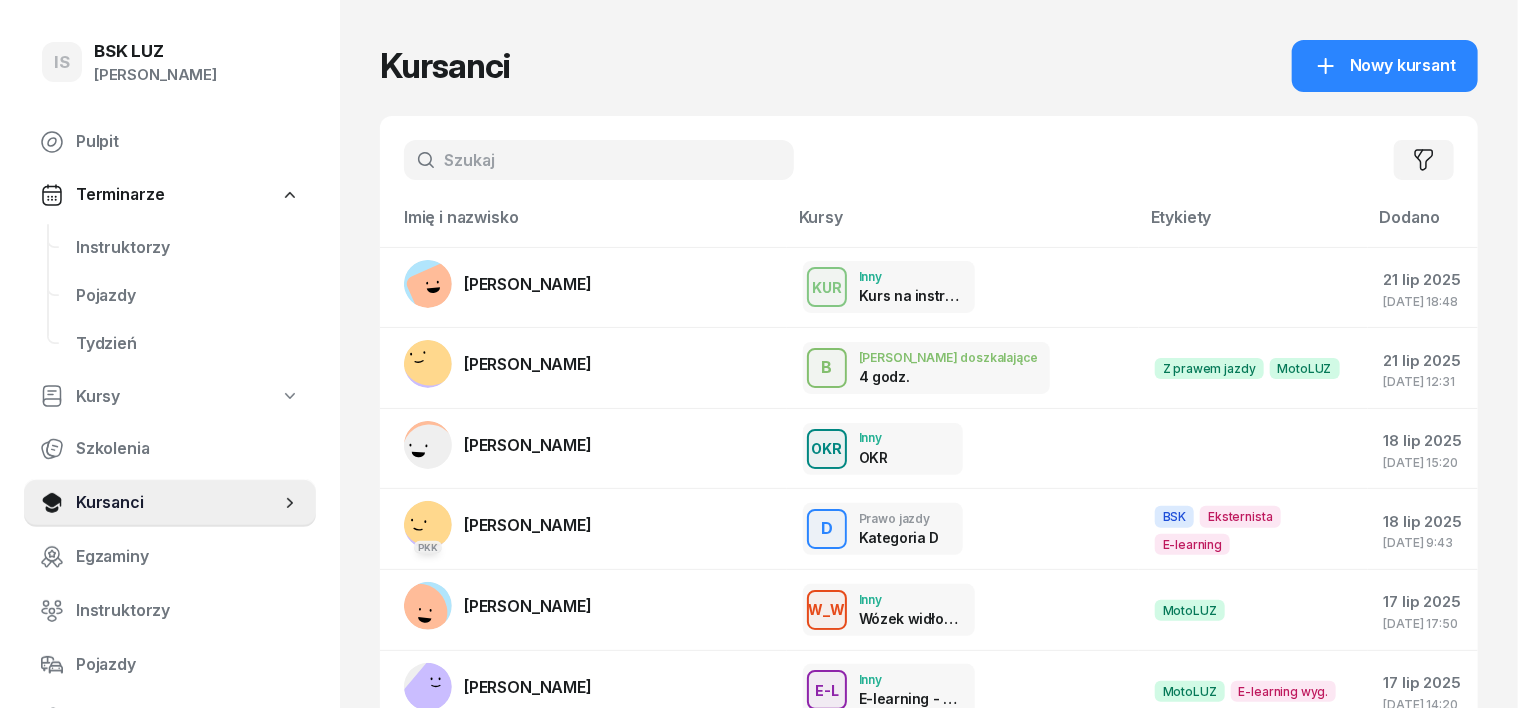 click at bounding box center [599, 160] 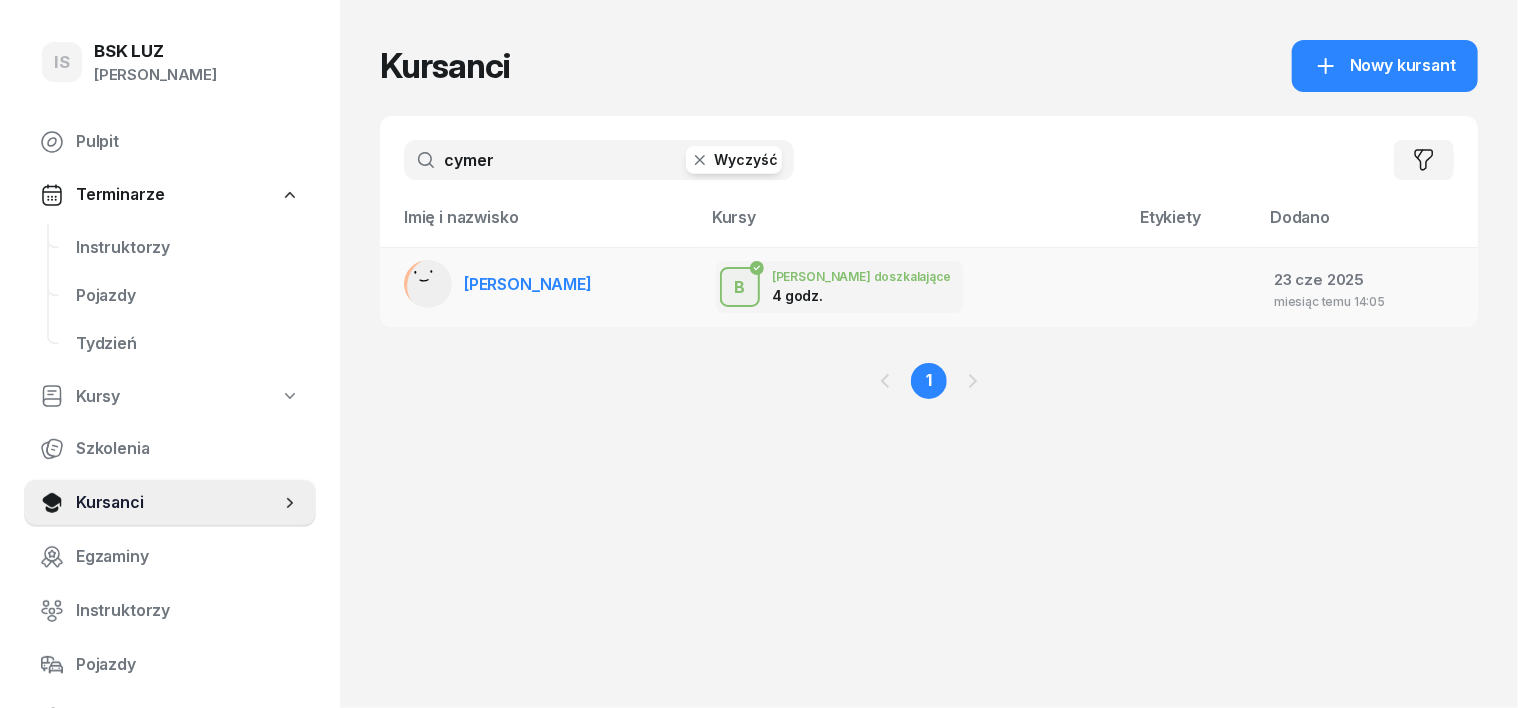 type on "cymer" 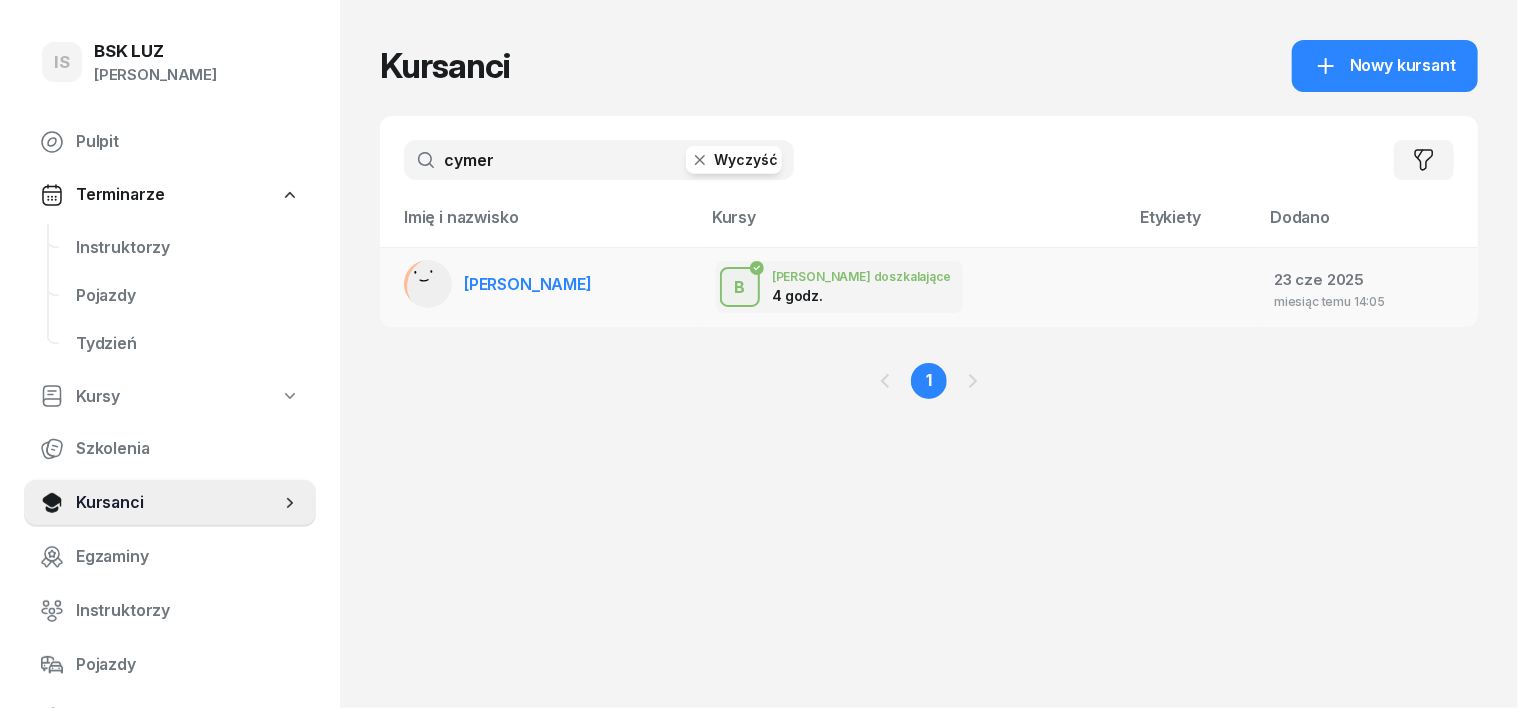 click 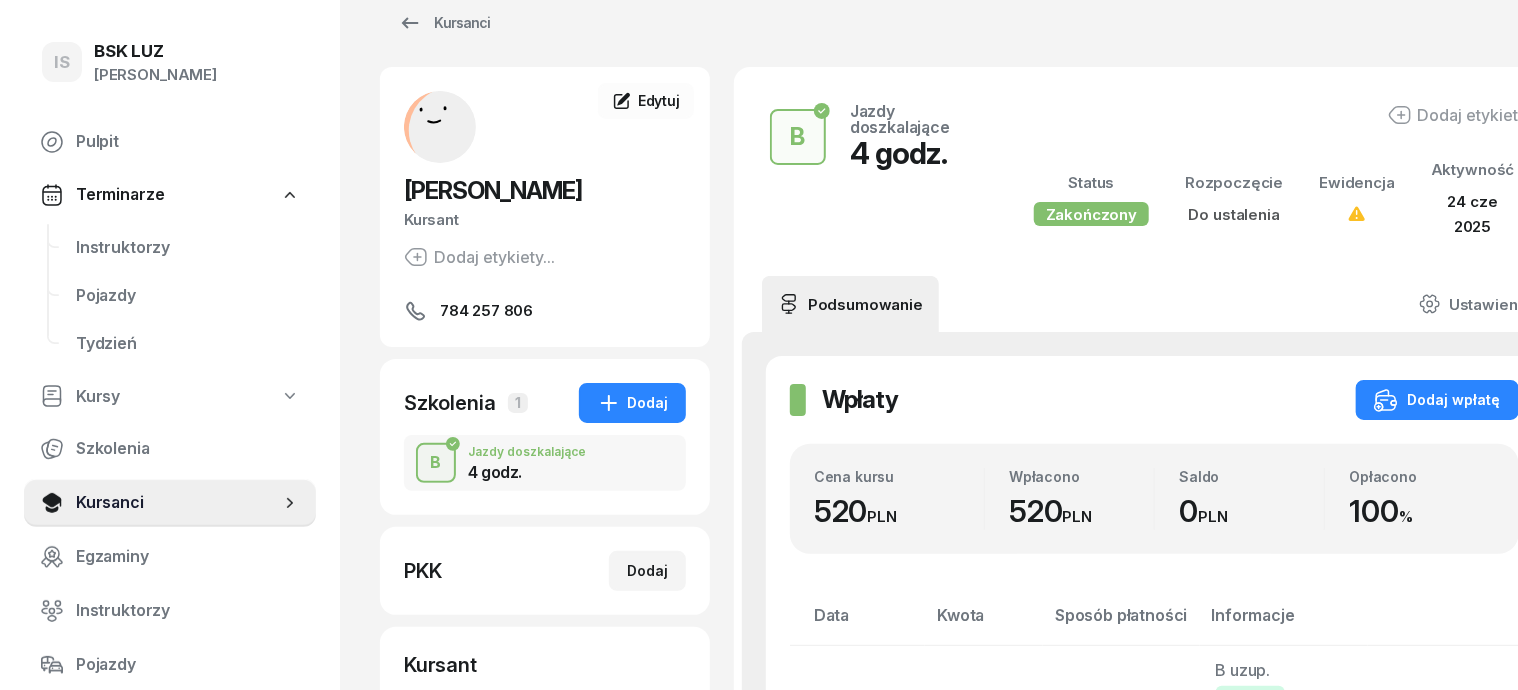 scroll, scrollTop: 0, scrollLeft: 0, axis: both 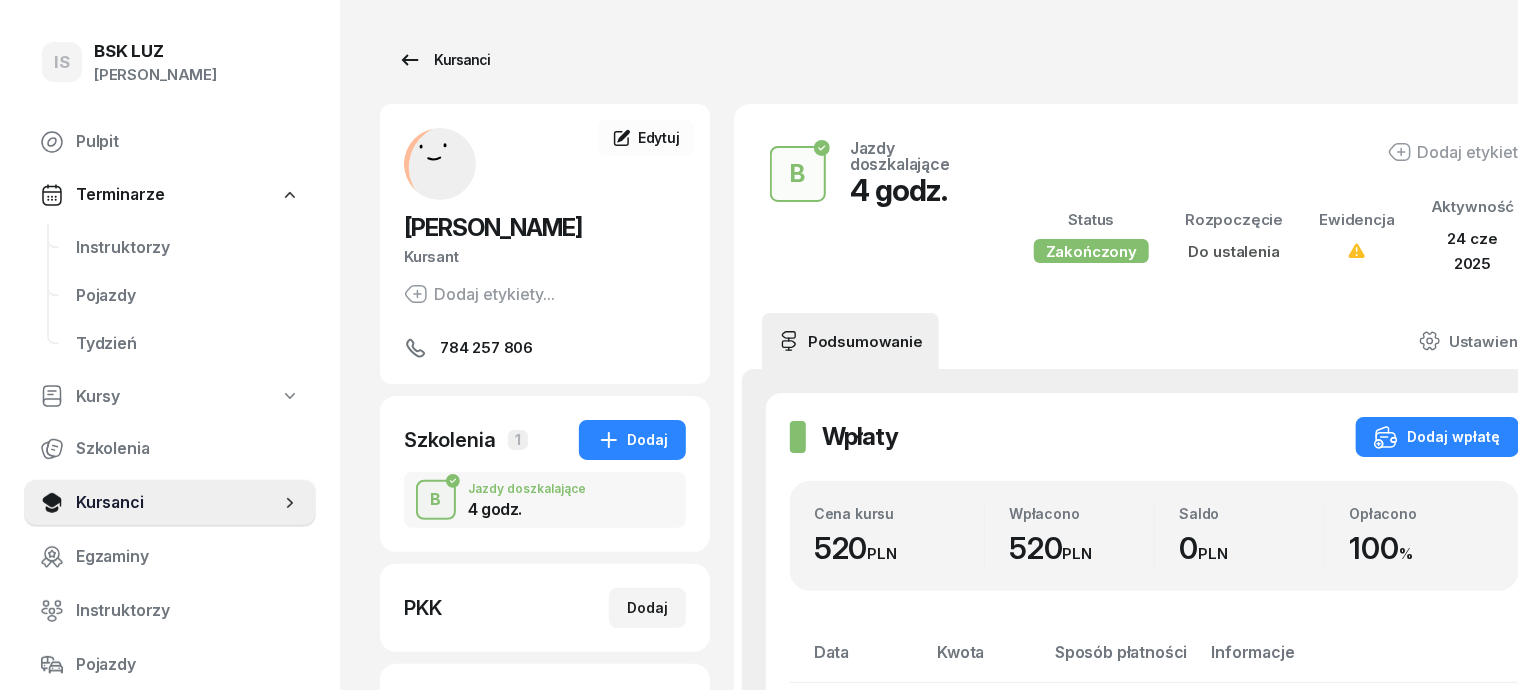 click on "Kursanci" at bounding box center [444, 60] 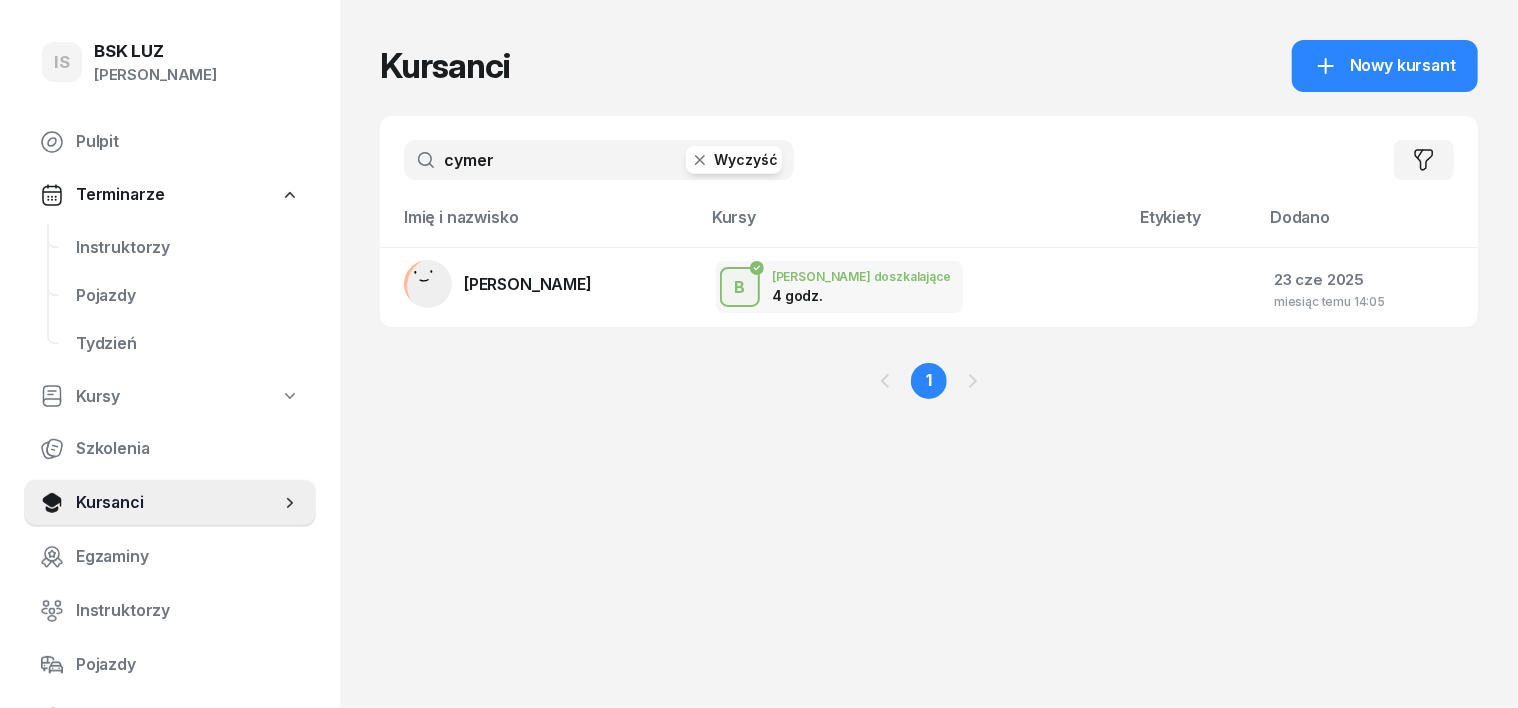 click 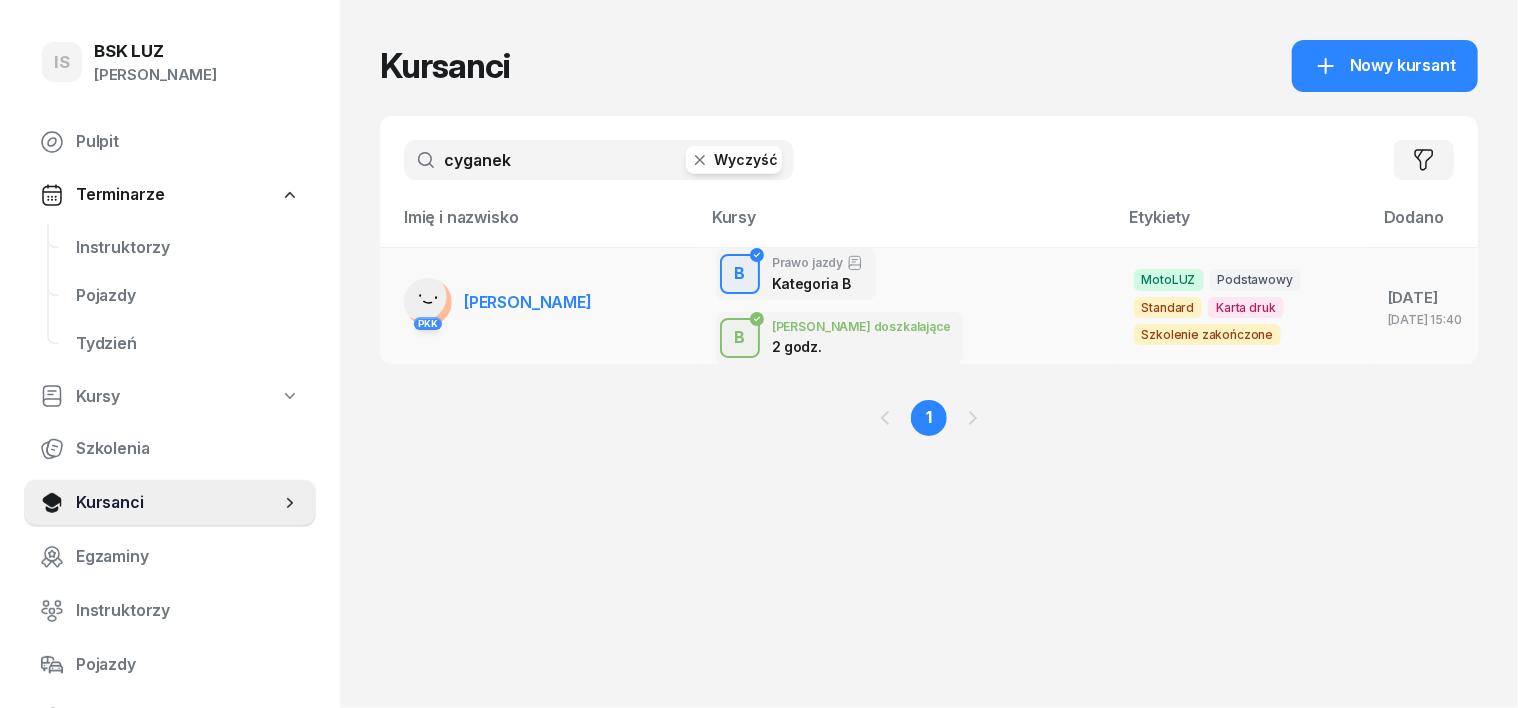 type on "cyganek" 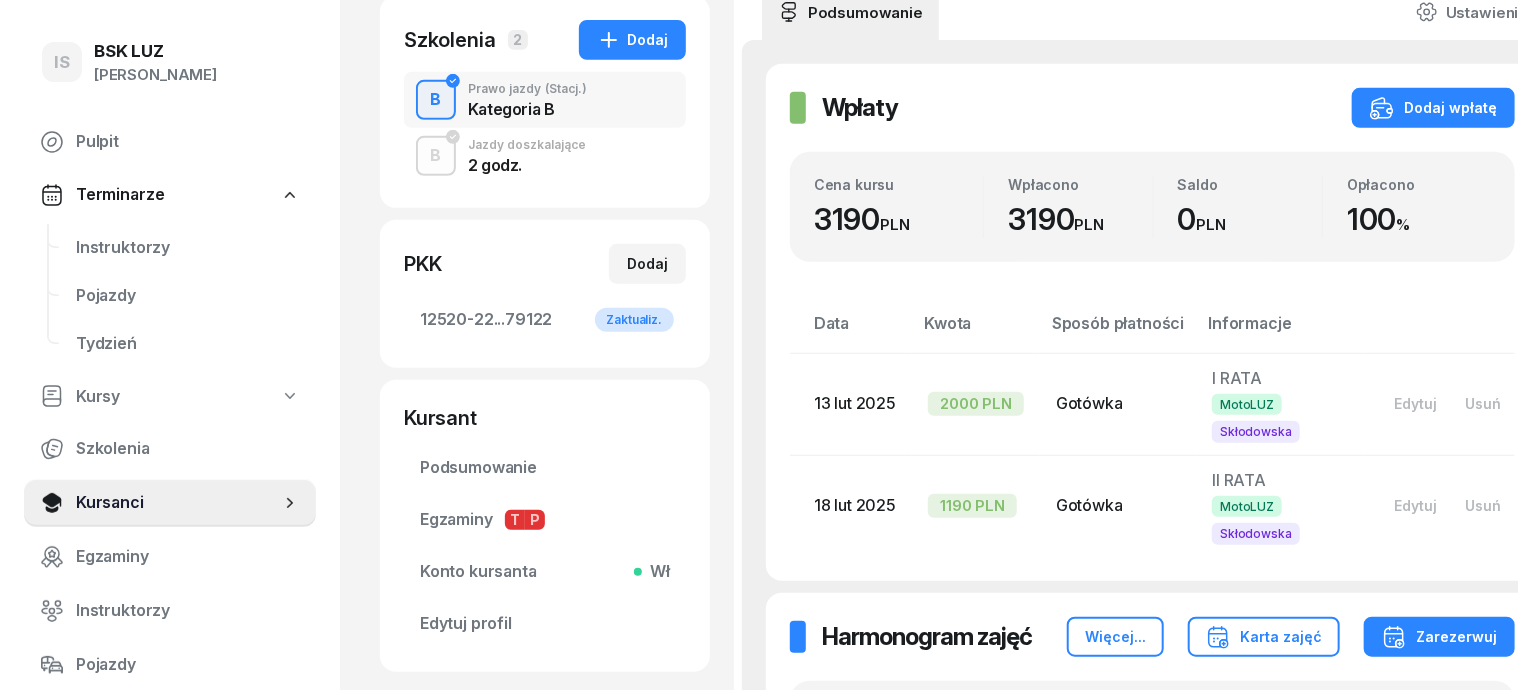 scroll, scrollTop: 500, scrollLeft: 0, axis: vertical 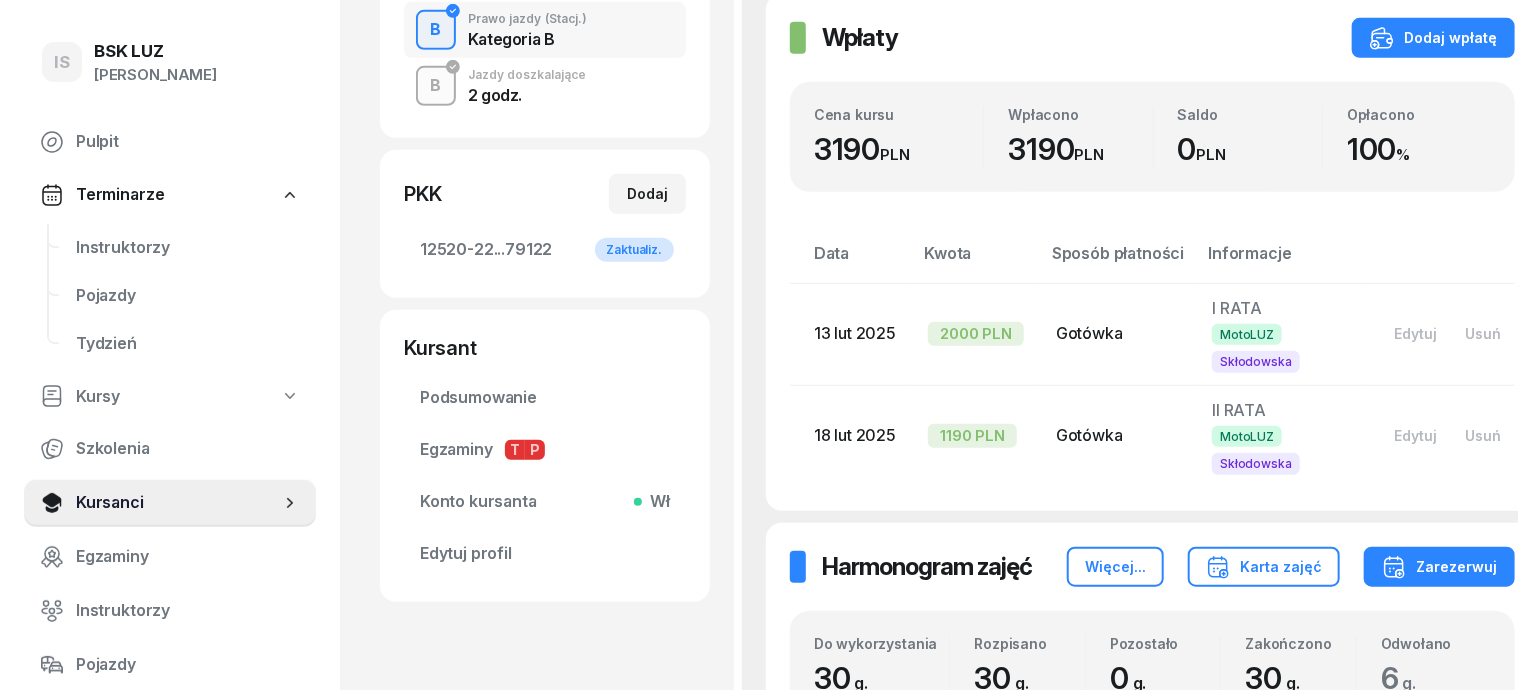 click on "B" at bounding box center [436, 86] 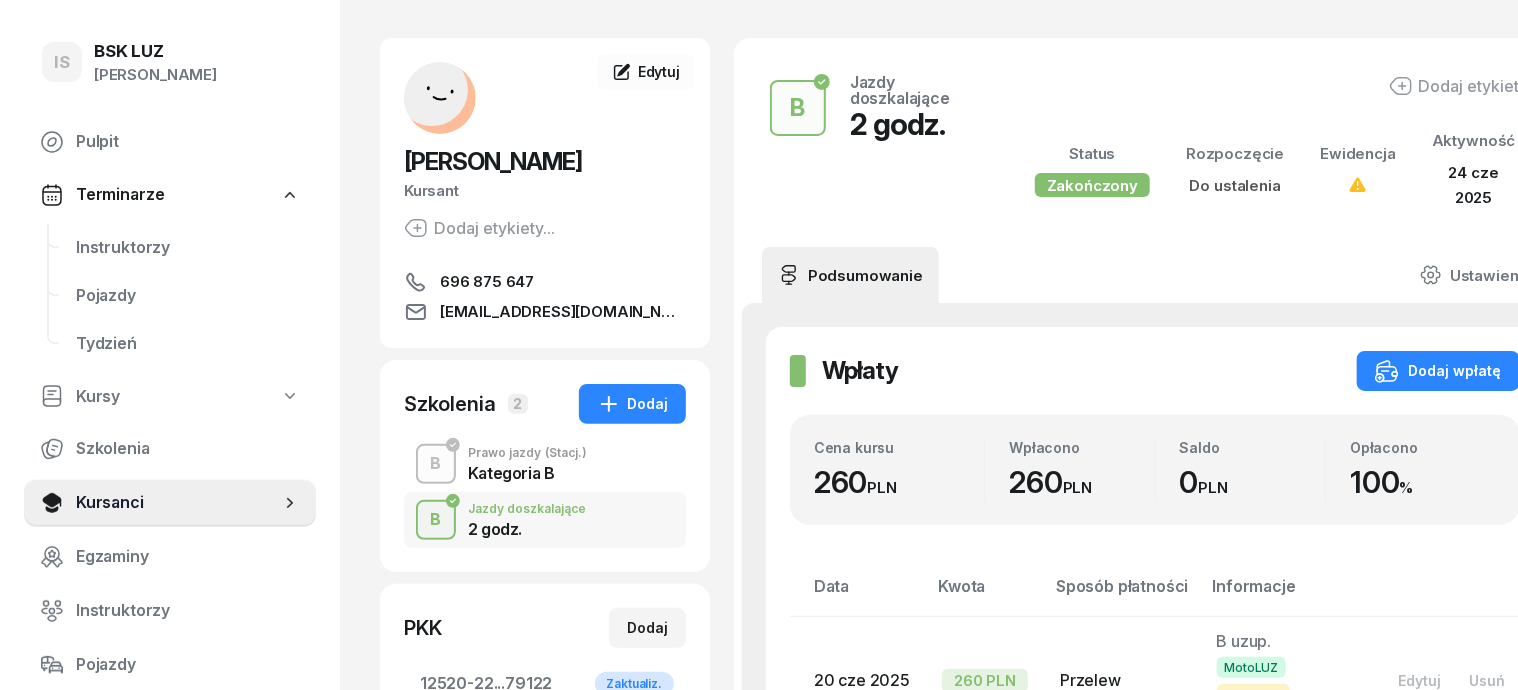 scroll, scrollTop: 0, scrollLeft: 0, axis: both 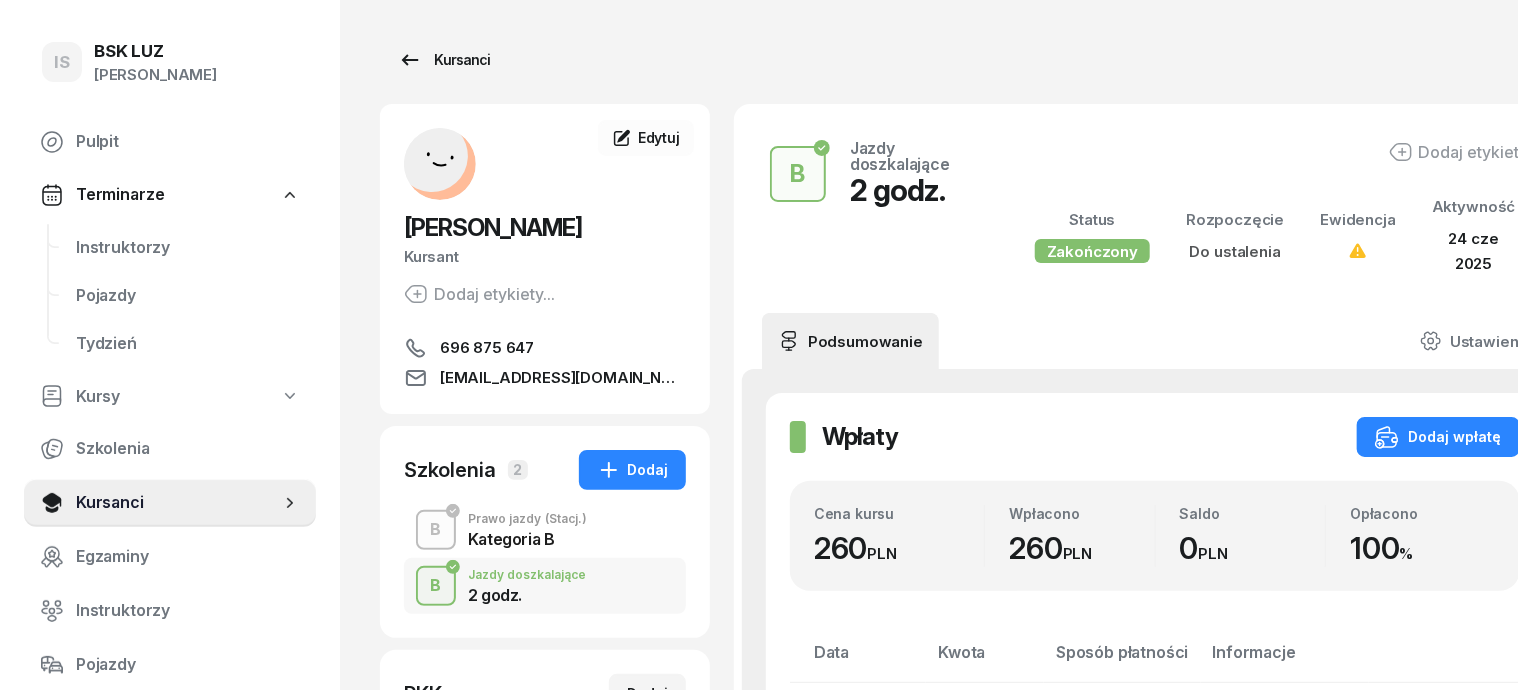 click on "Kursanci" at bounding box center [444, 60] 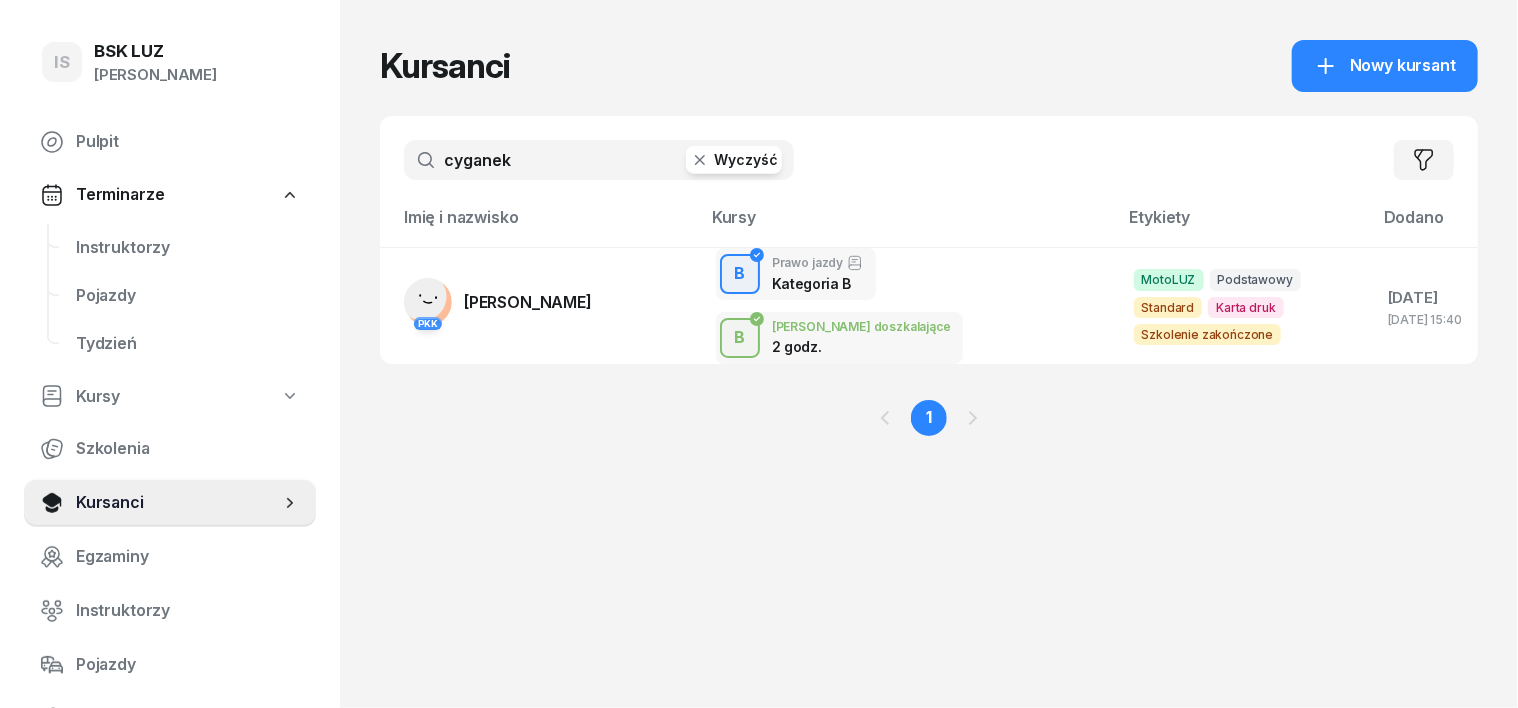 click 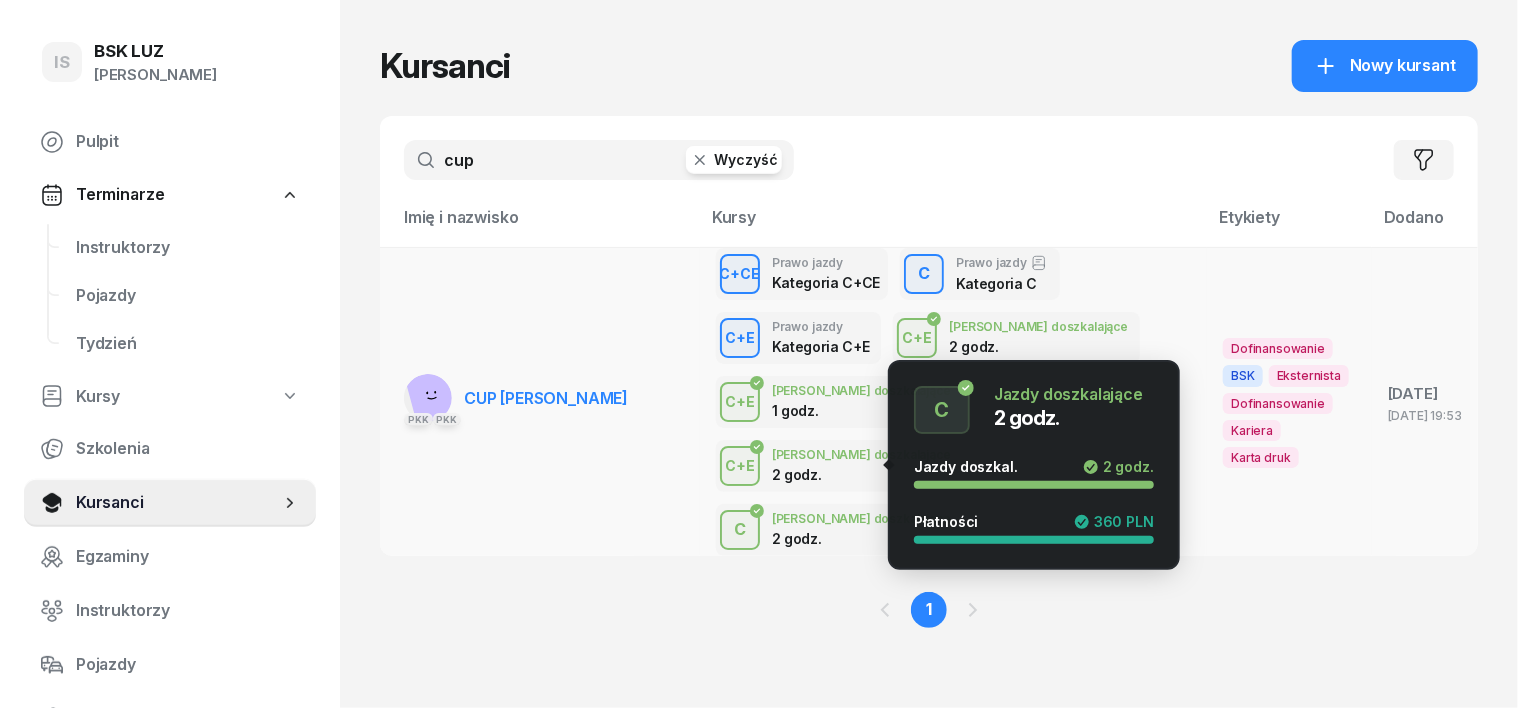 type on "cup" 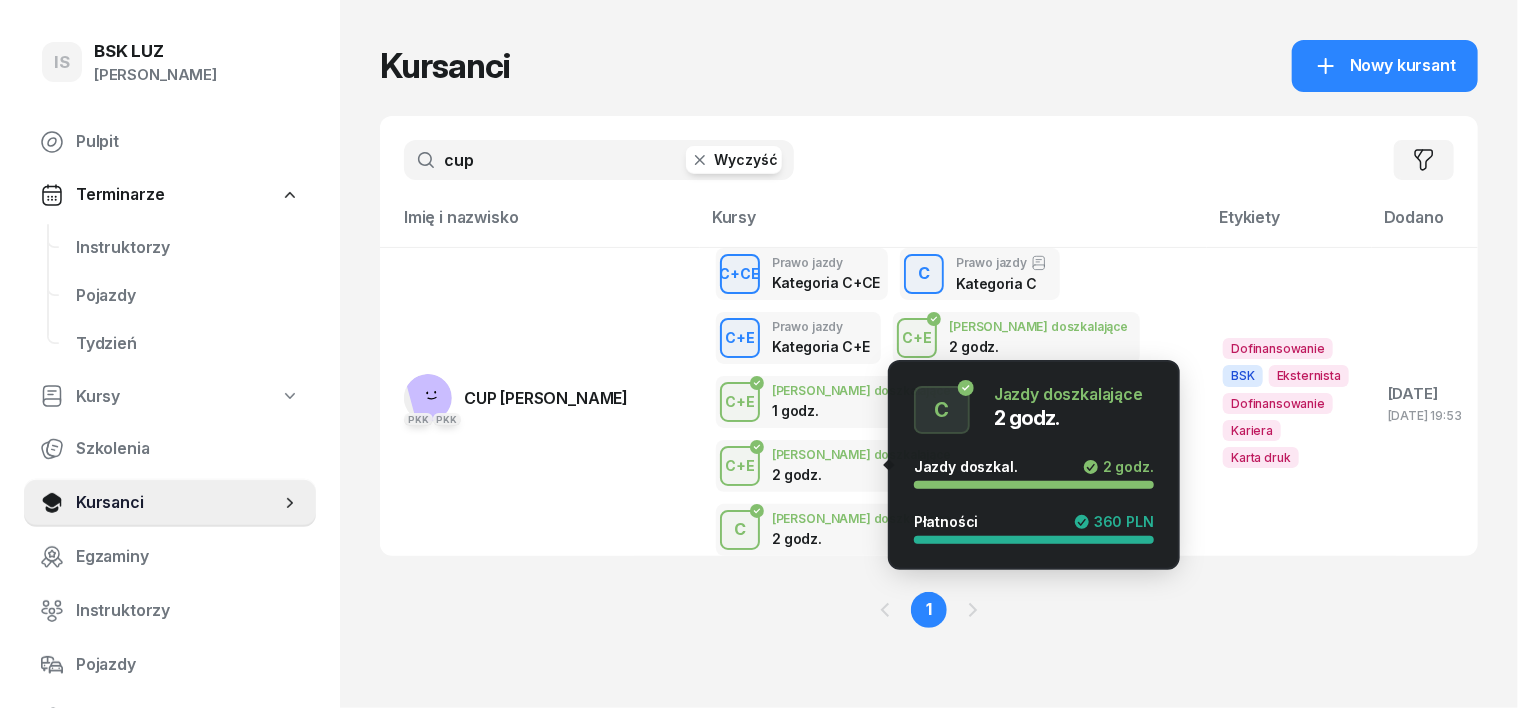 click on "C" at bounding box center (740, 530) 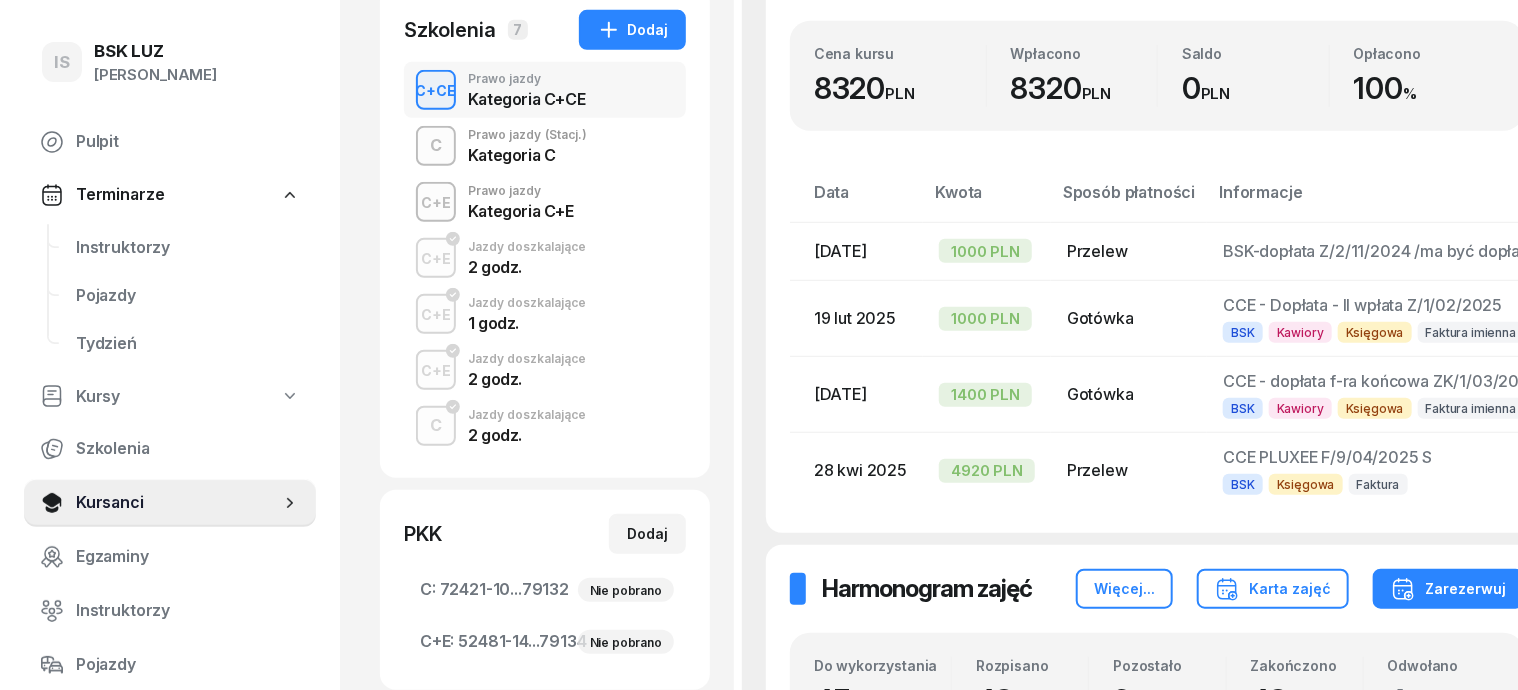 scroll, scrollTop: 500, scrollLeft: 0, axis: vertical 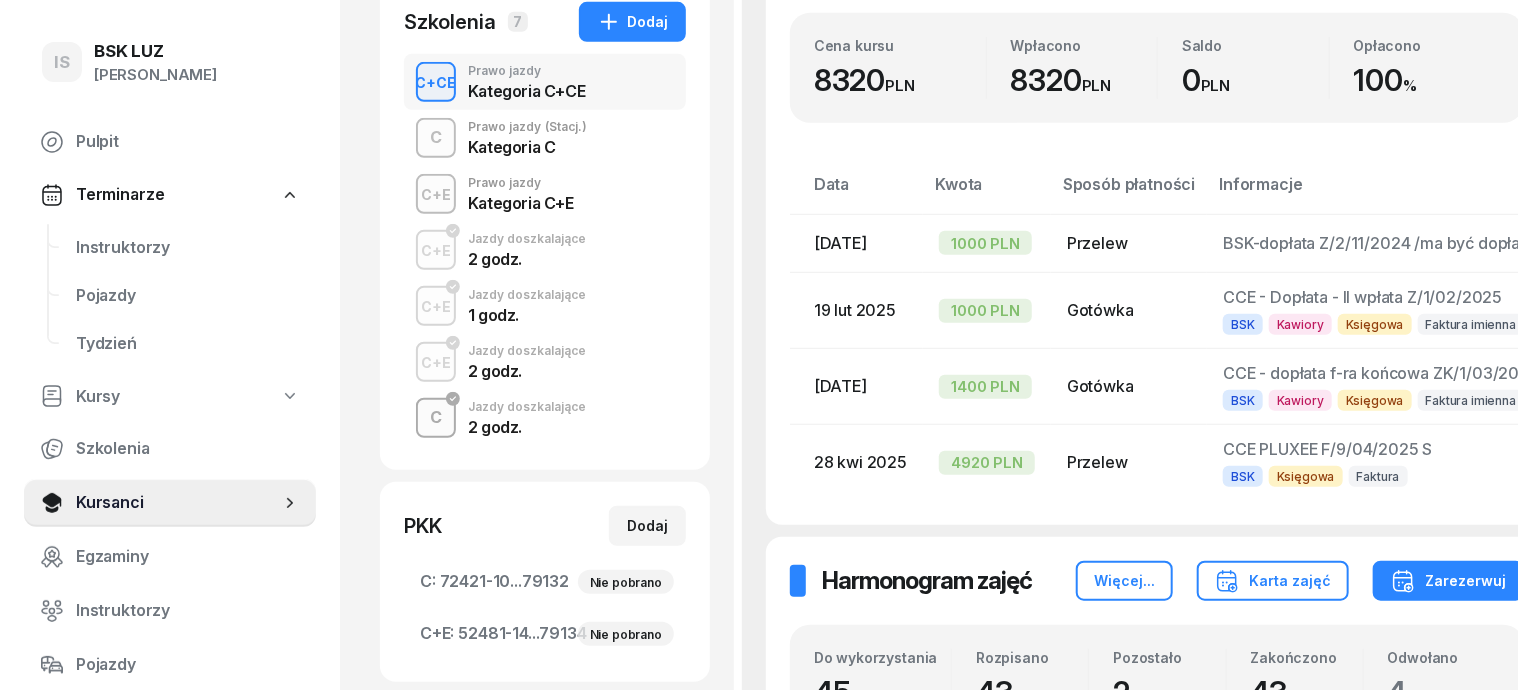 click on "C" at bounding box center (436, 418) 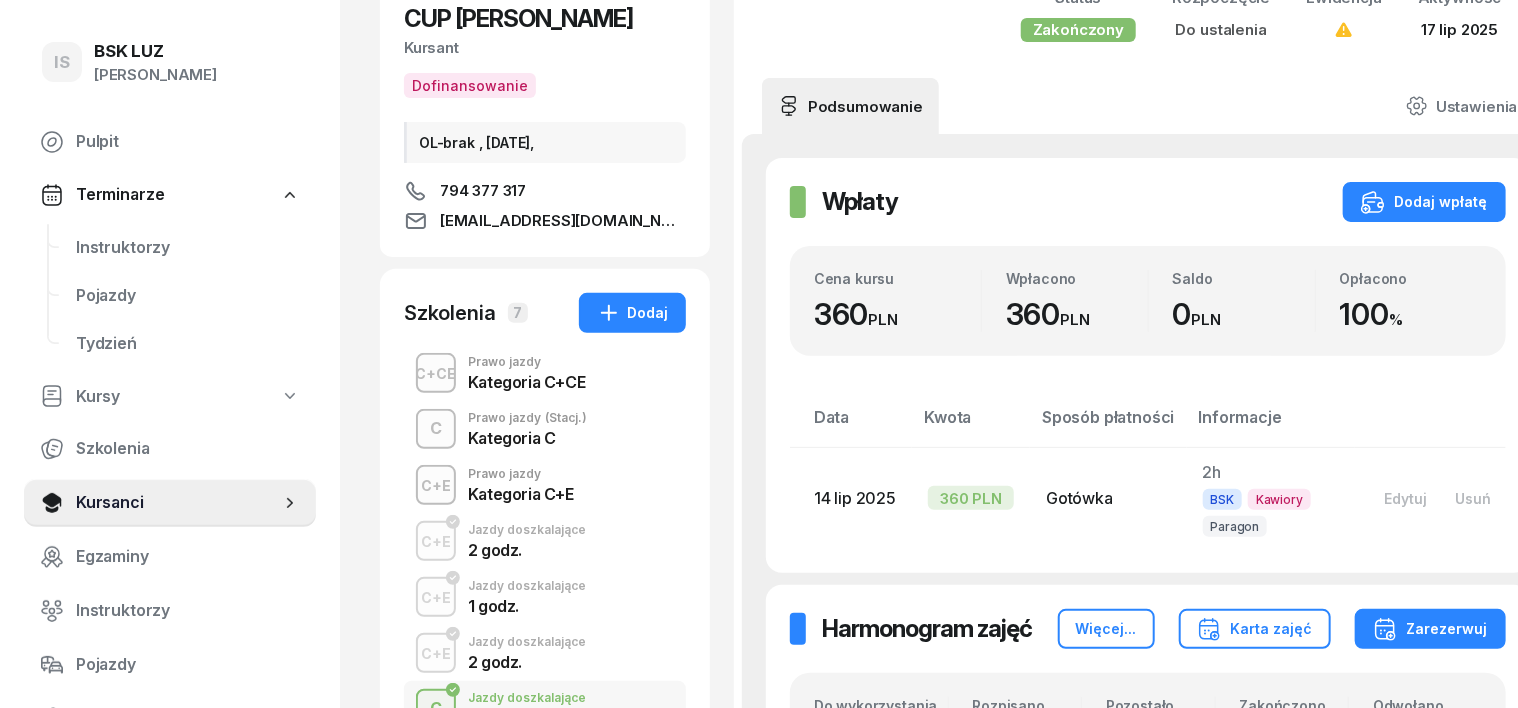 scroll, scrollTop: 250, scrollLeft: 0, axis: vertical 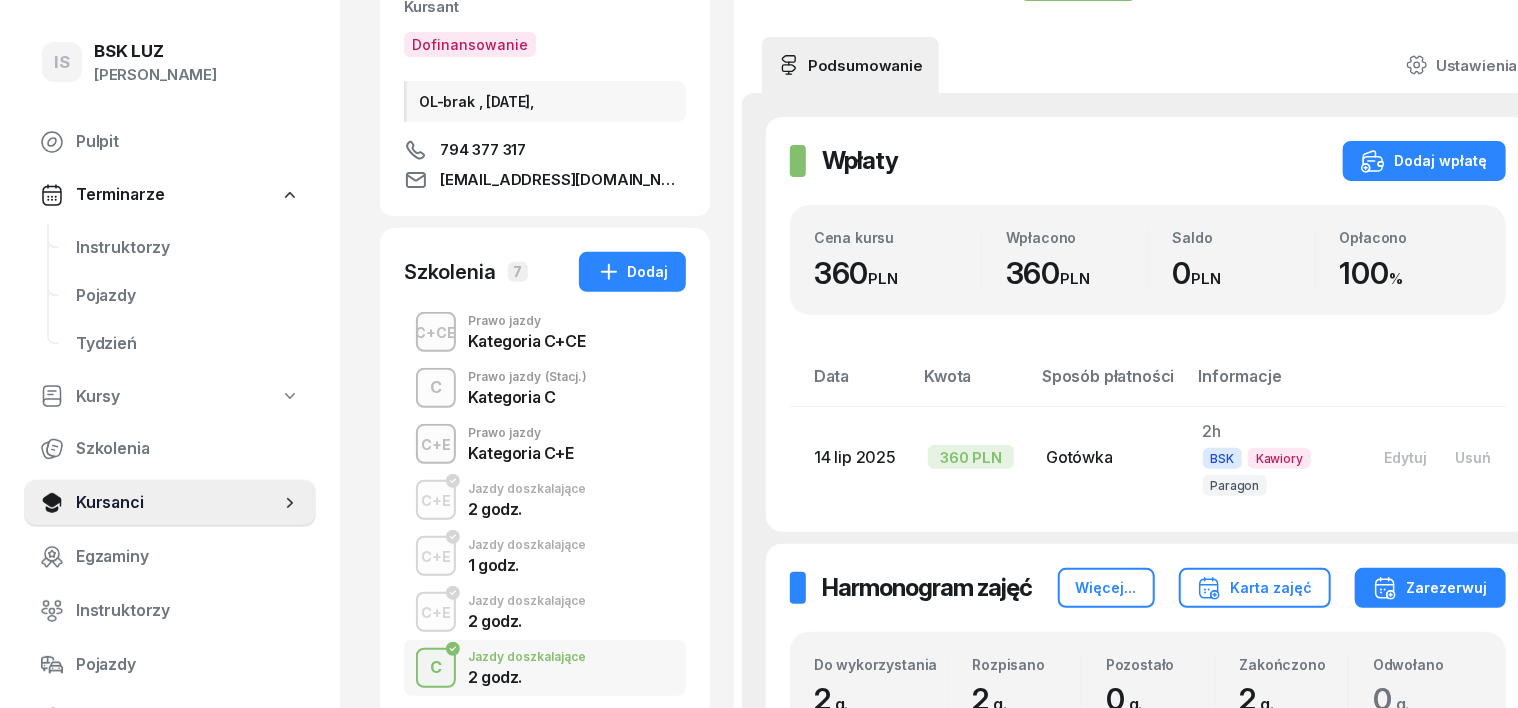 drag, startPoint x: 407, startPoint y: 336, endPoint x: 418, endPoint y: 334, distance: 11.18034 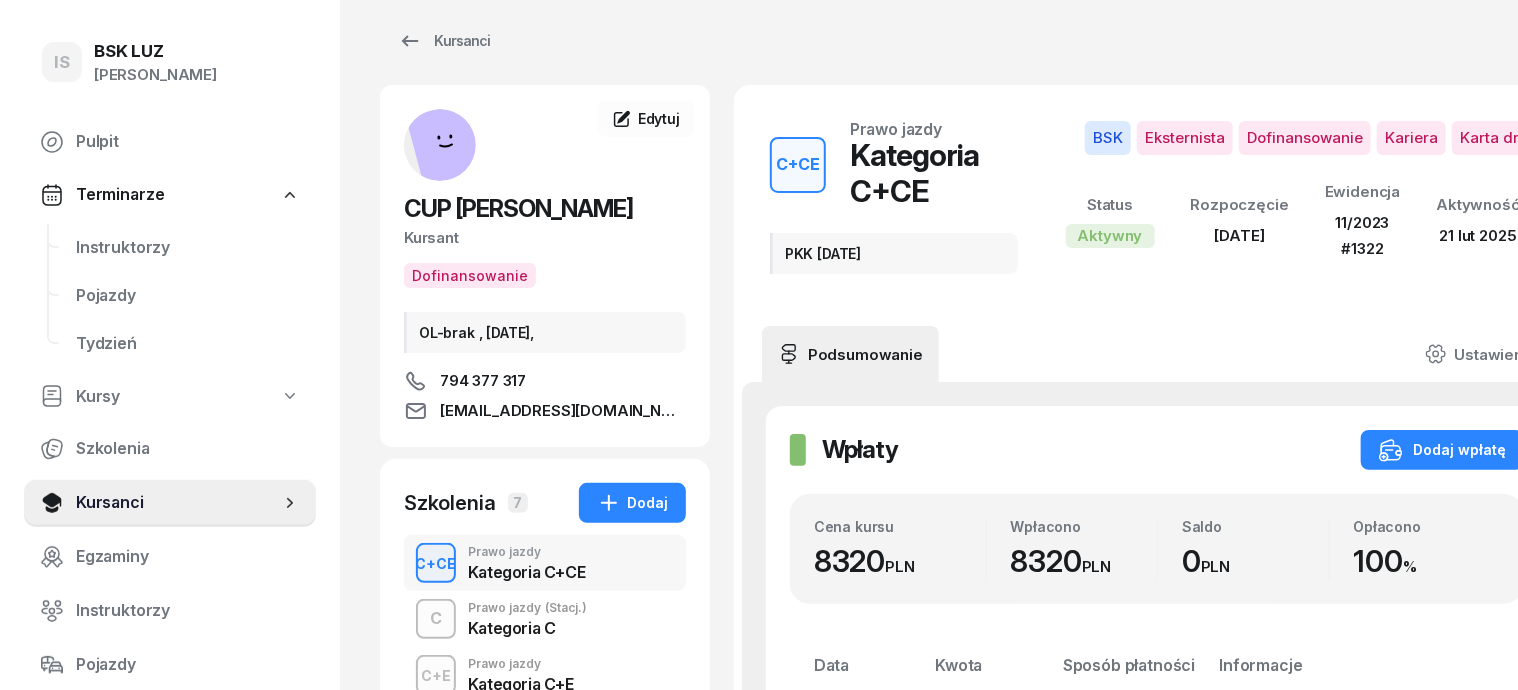 scroll, scrollTop: 0, scrollLeft: 0, axis: both 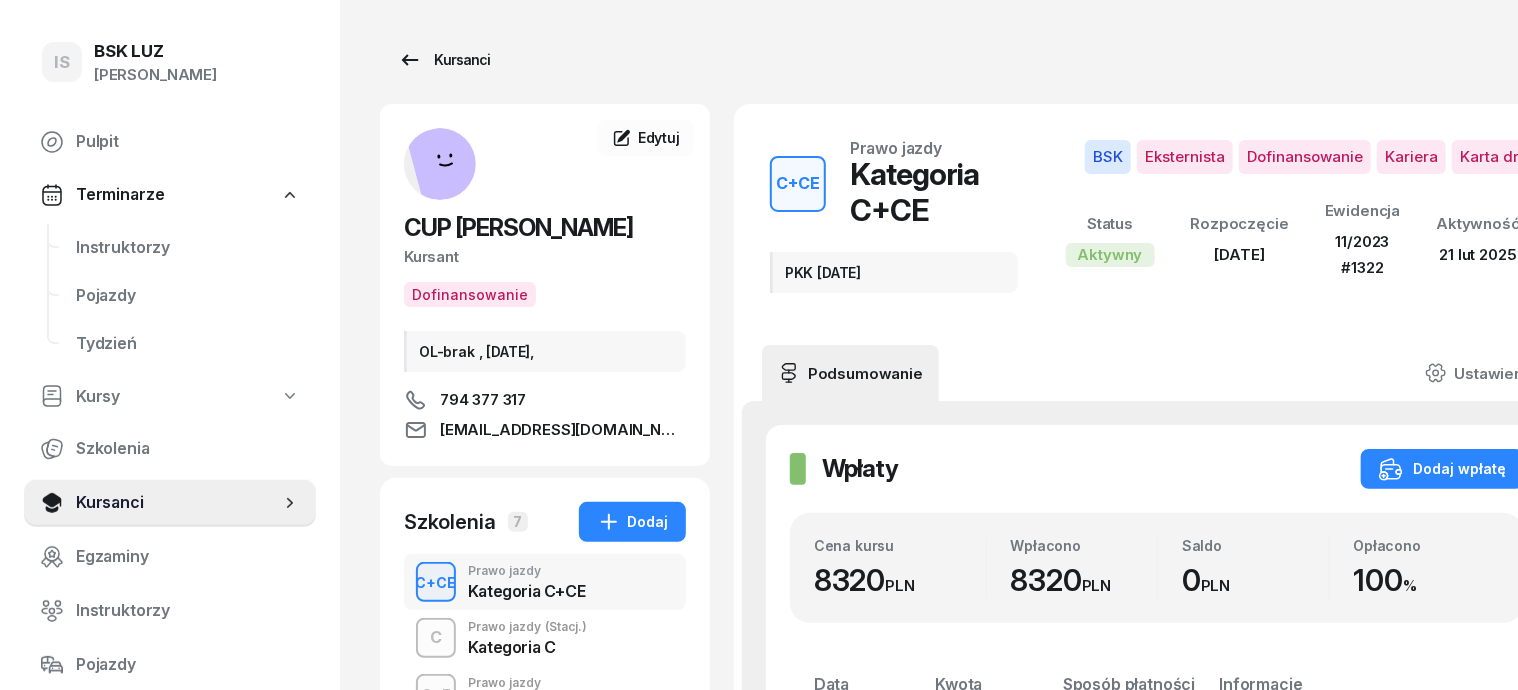 click on "Kursanci" at bounding box center (444, 60) 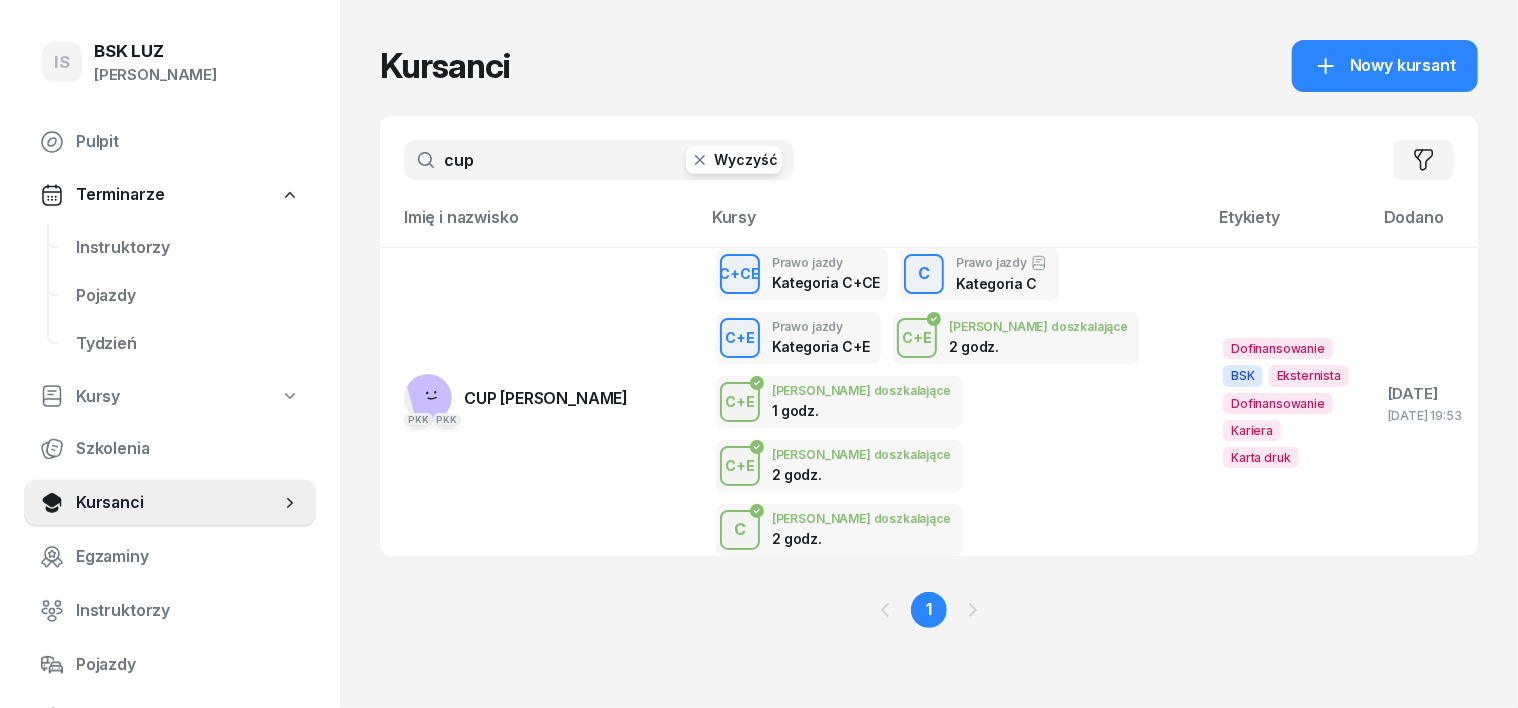 click 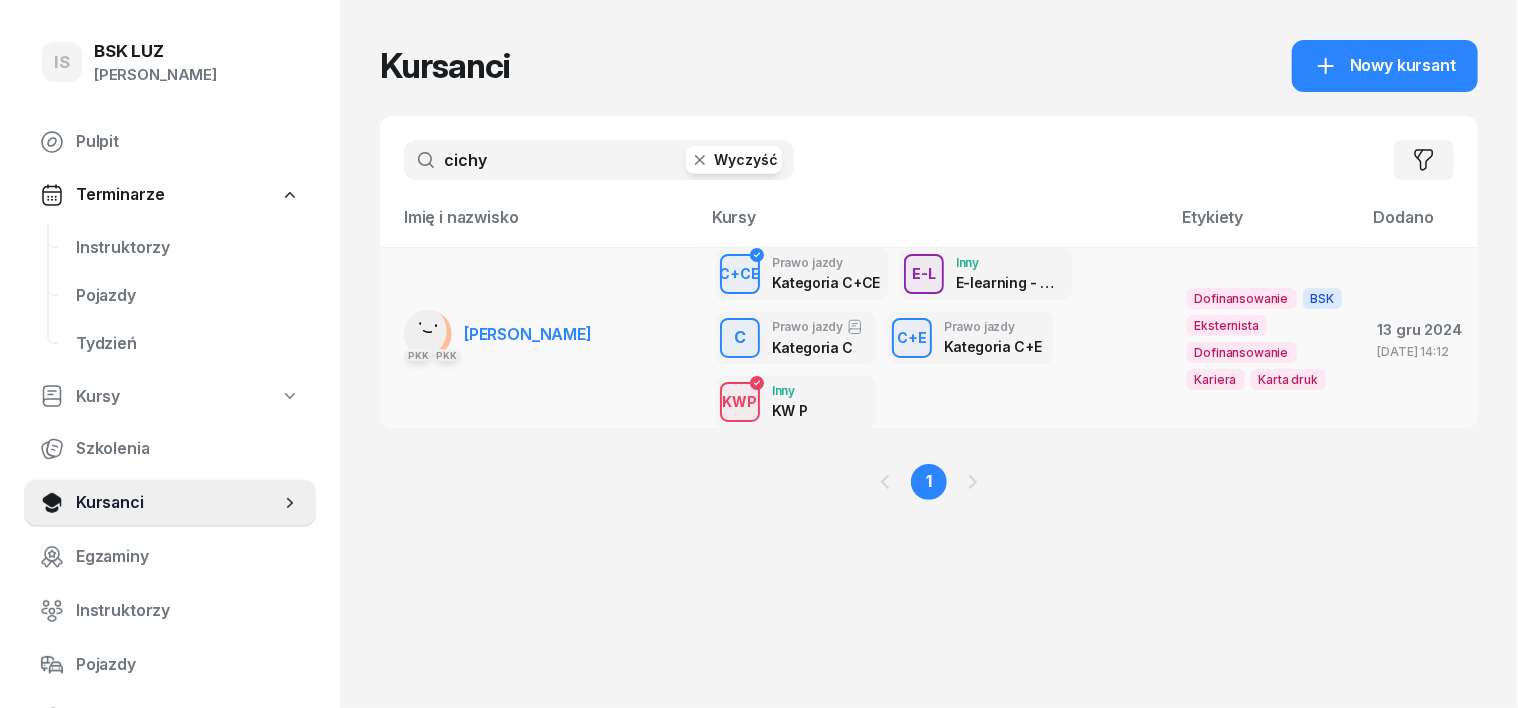 type on "cichy" 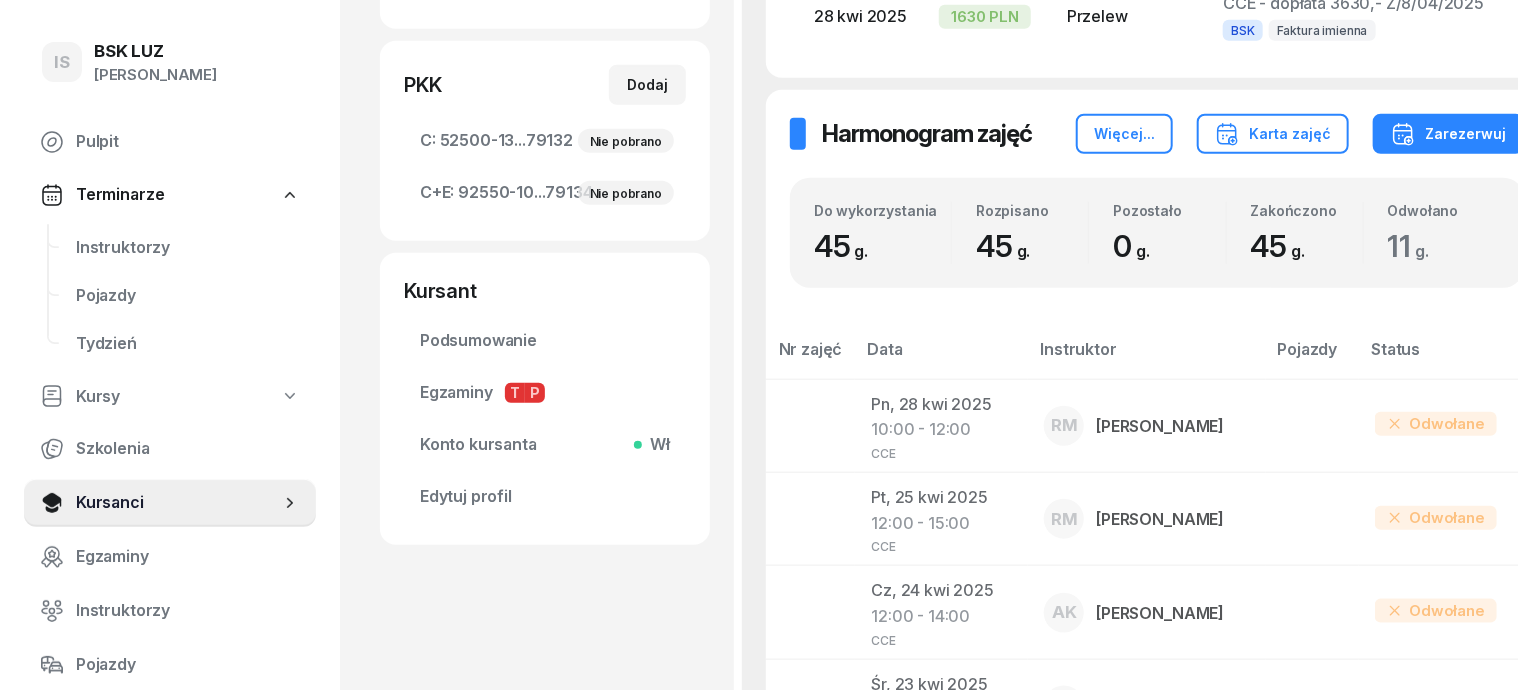 scroll, scrollTop: 375, scrollLeft: 0, axis: vertical 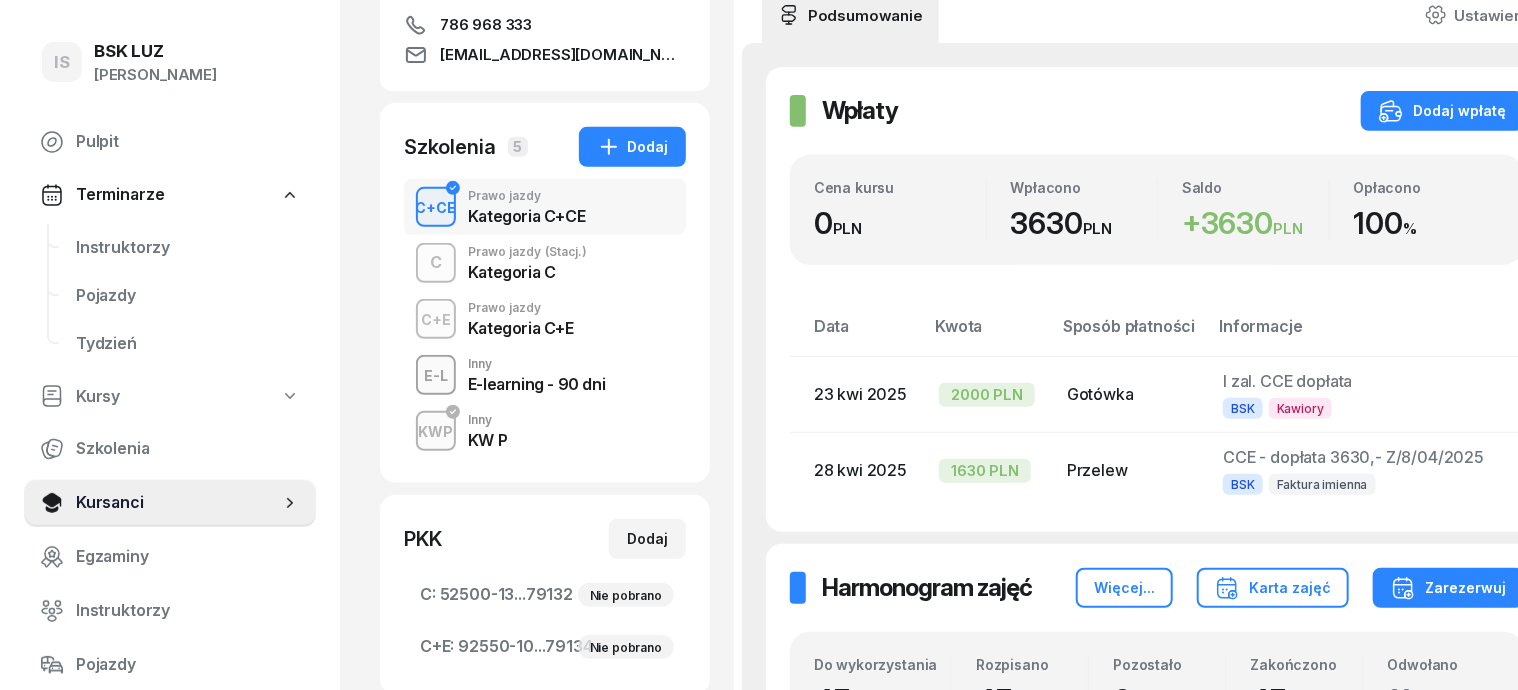 click on "C+CE" at bounding box center (436, 207) 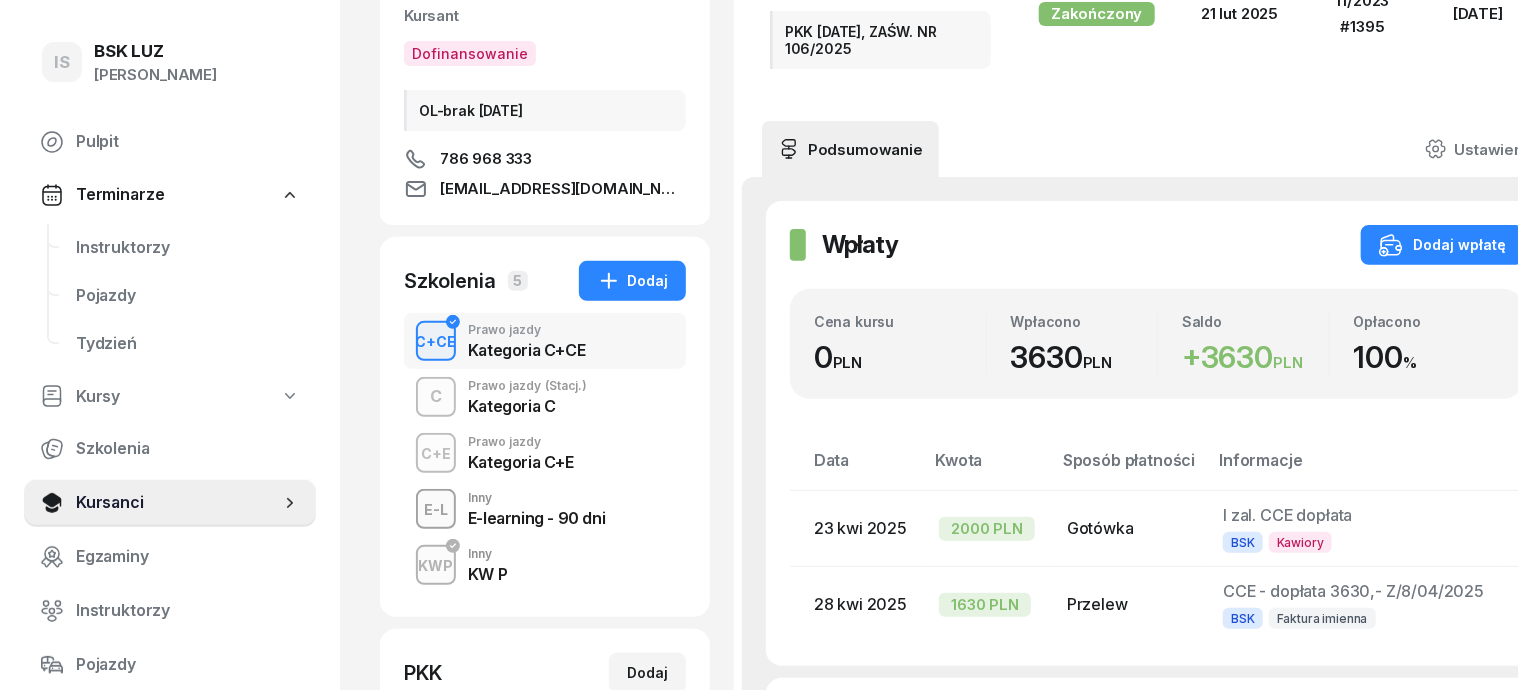 scroll, scrollTop: 0, scrollLeft: 0, axis: both 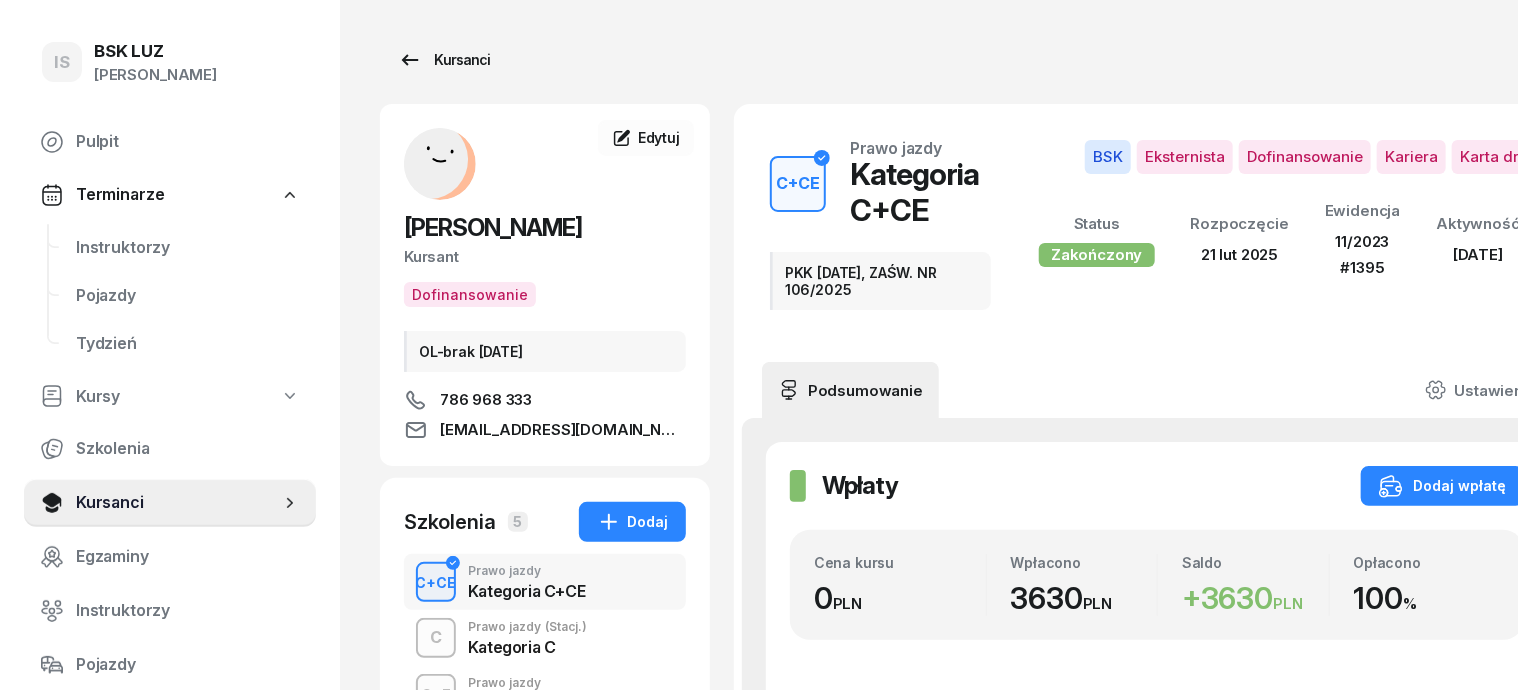 click on "Kursanci" at bounding box center [444, 60] 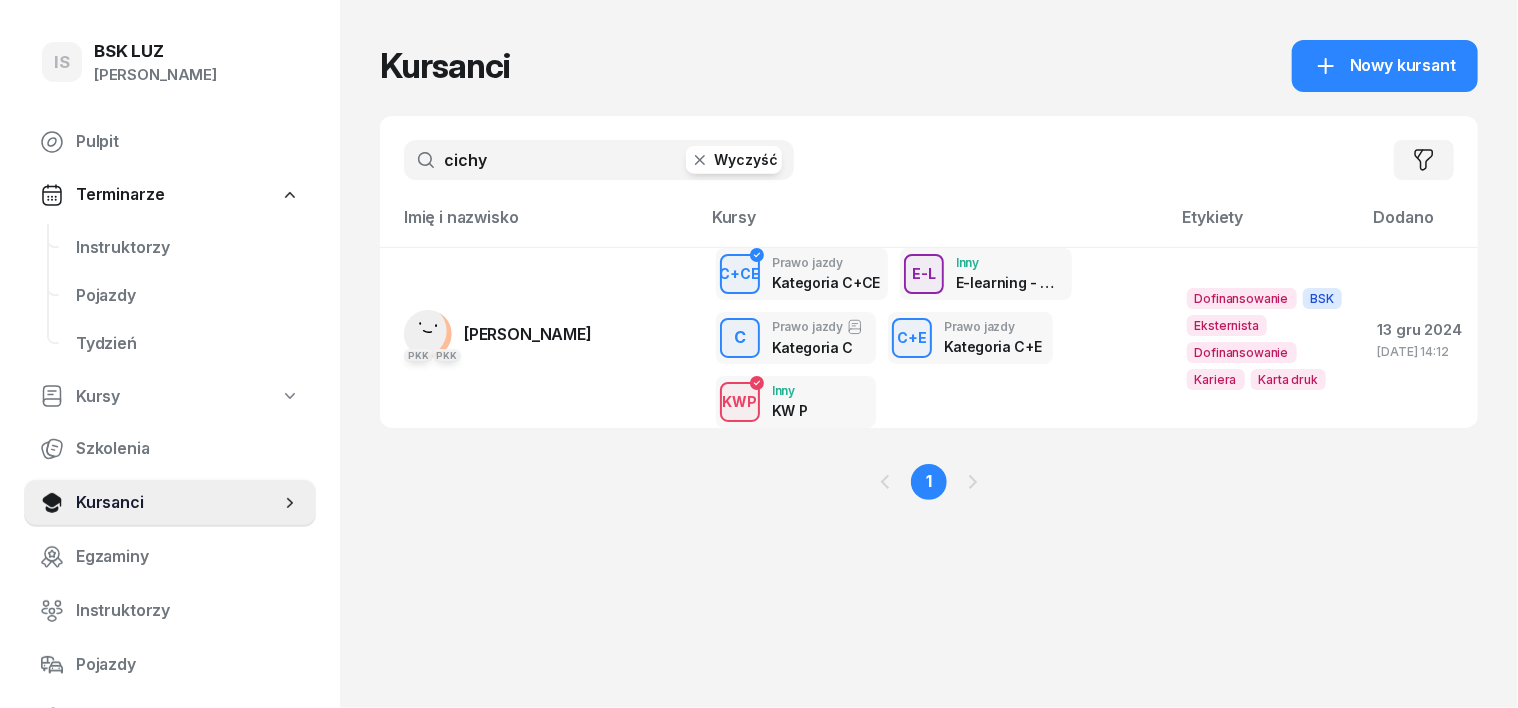 click 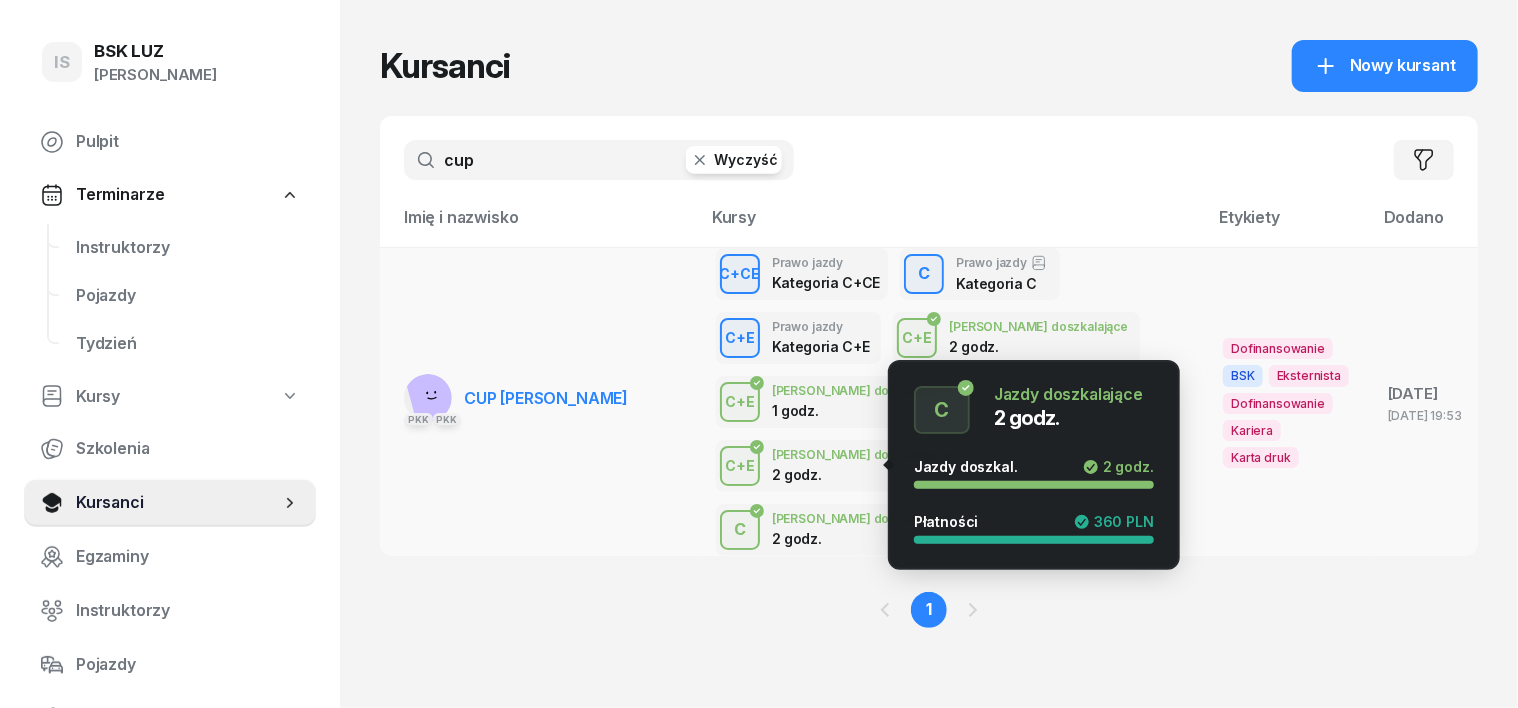 type on "cup" 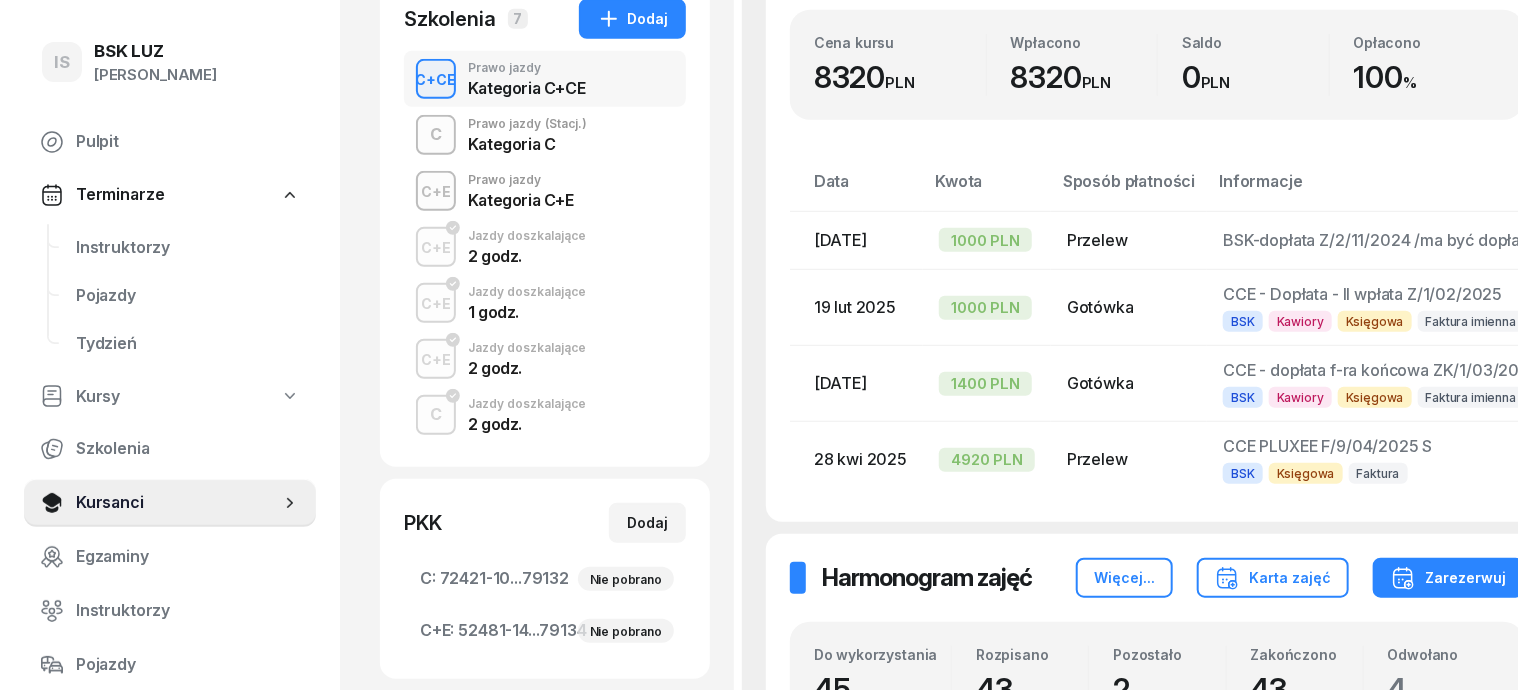 scroll, scrollTop: 624, scrollLeft: 0, axis: vertical 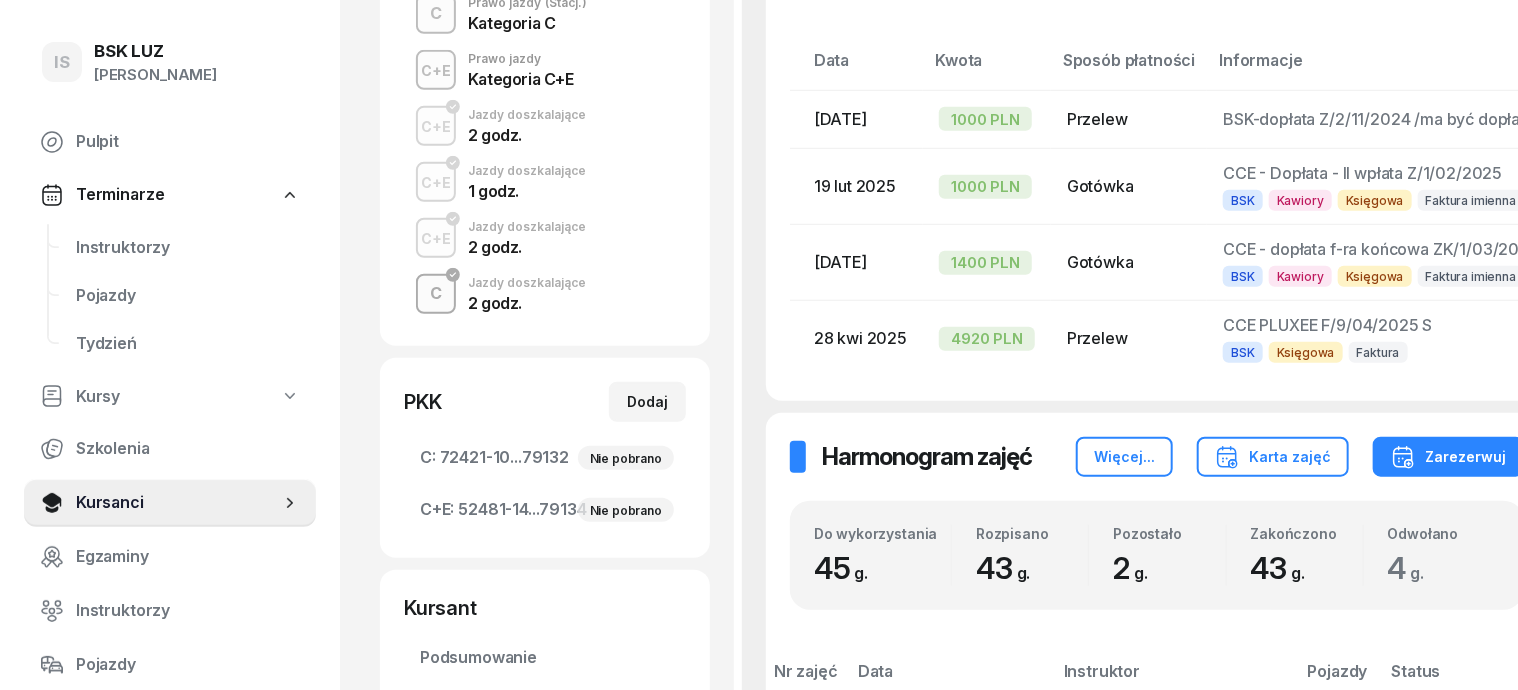 click on "C" at bounding box center [436, 294] 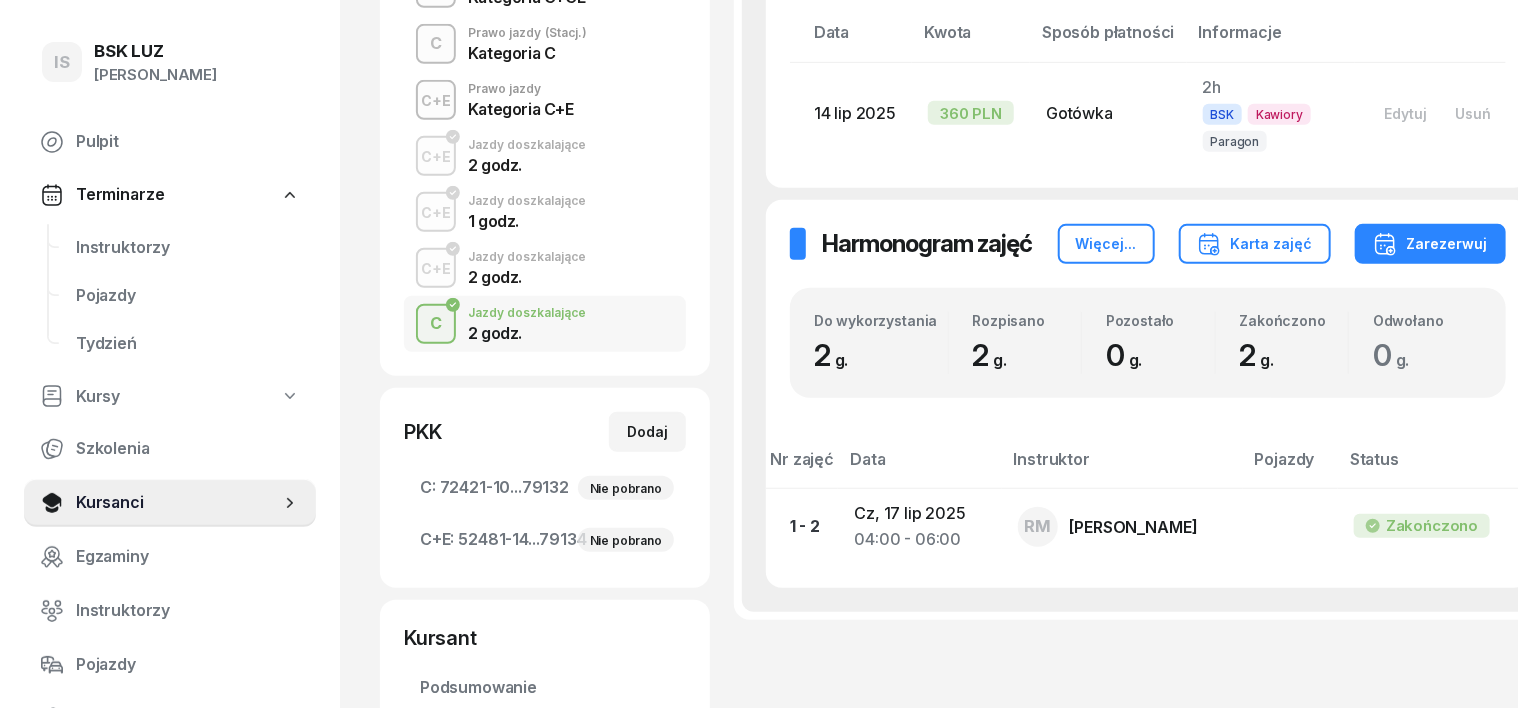 scroll, scrollTop: 625, scrollLeft: 0, axis: vertical 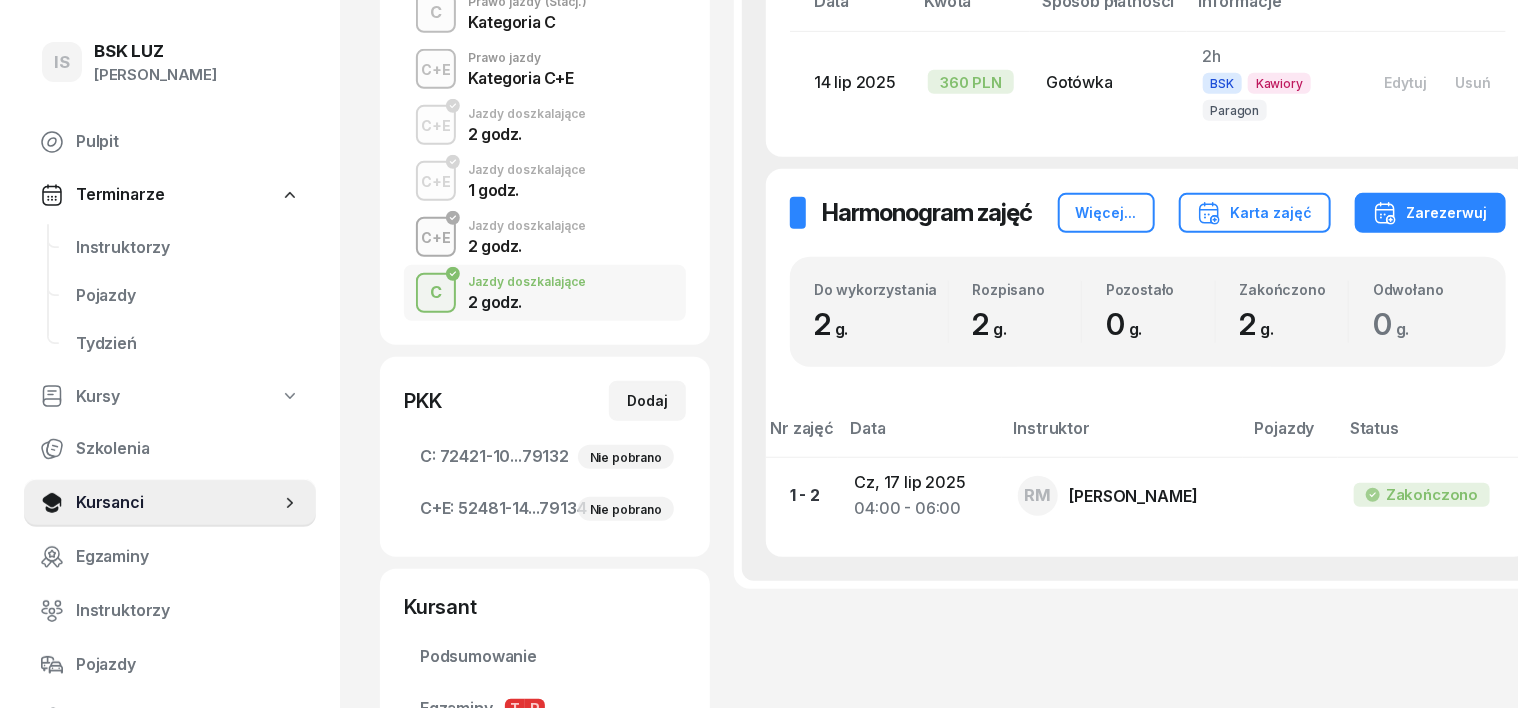 click on "C+E" at bounding box center [436, 237] 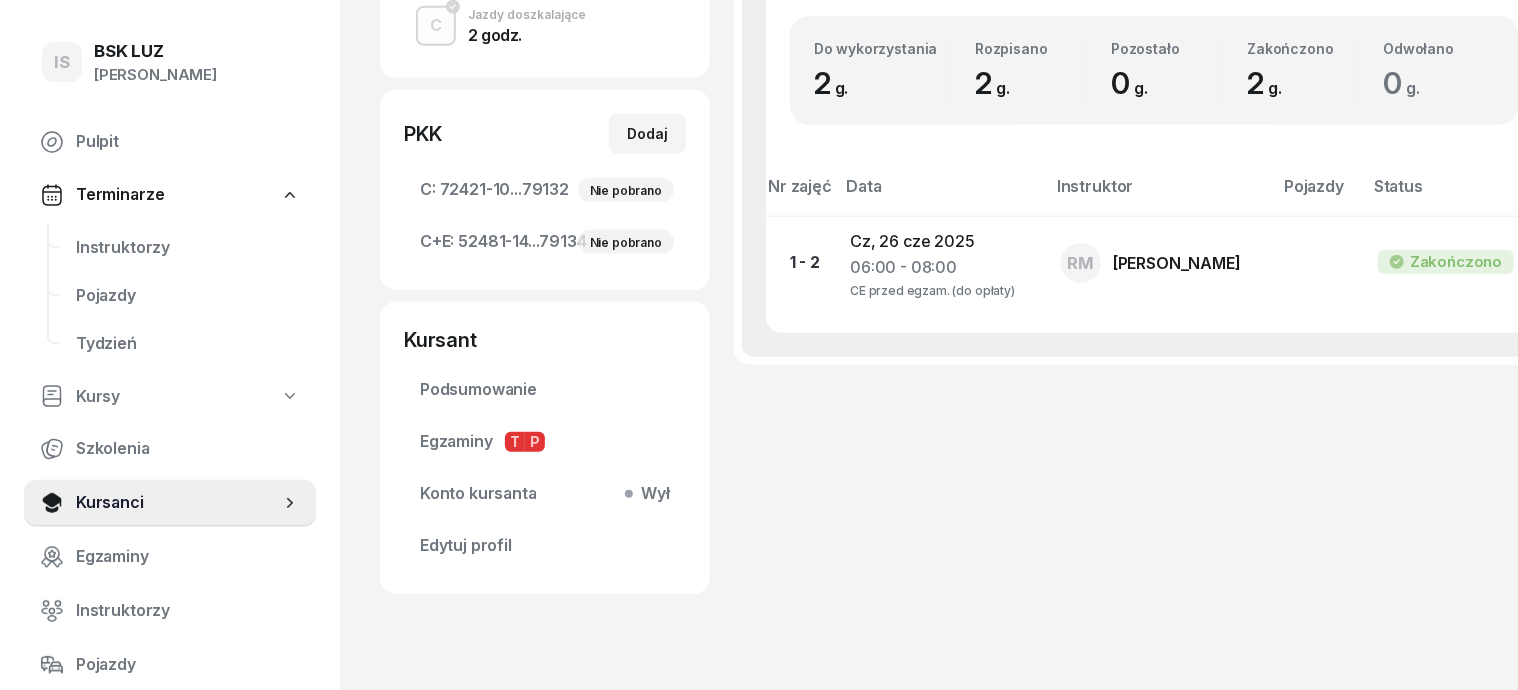 scroll, scrollTop: 932, scrollLeft: 0, axis: vertical 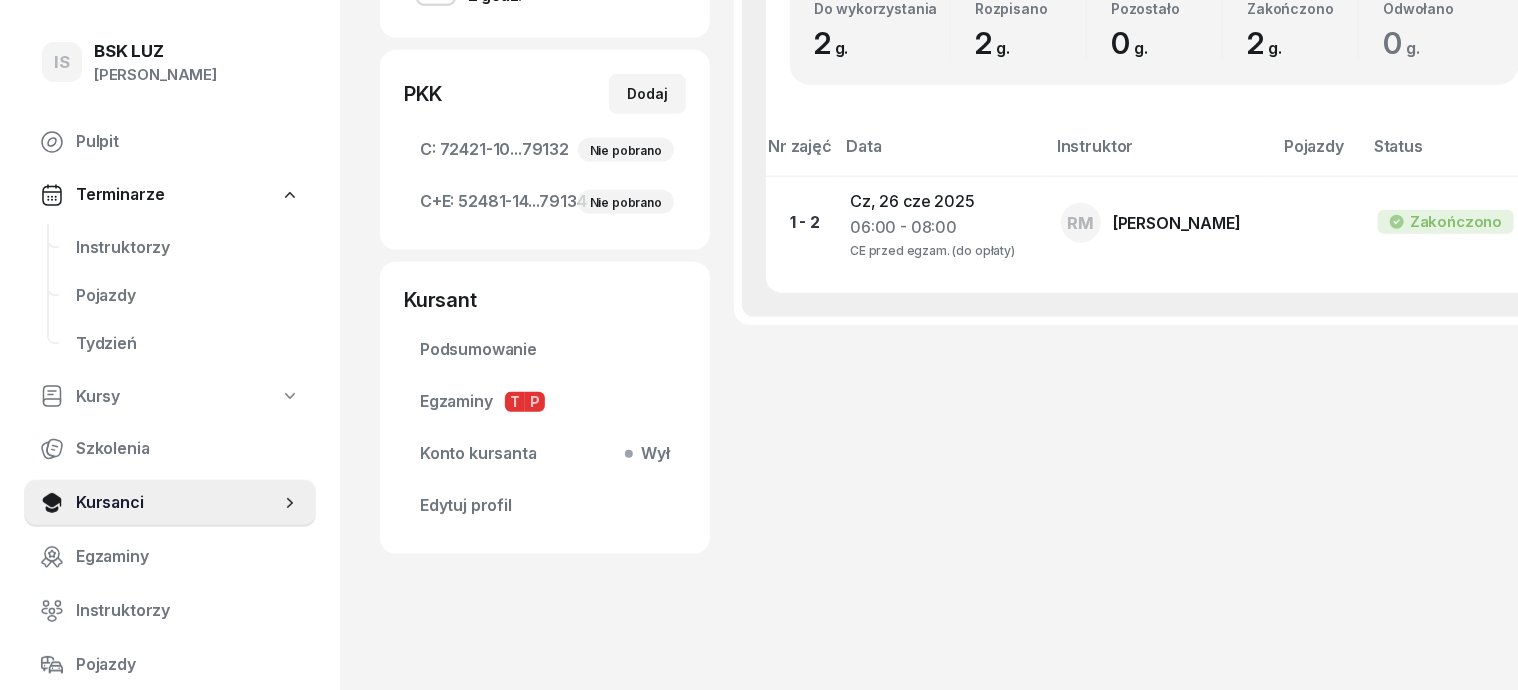 drag, startPoint x: 886, startPoint y: 248, endPoint x: 708, endPoint y: 128, distance: 214.67184 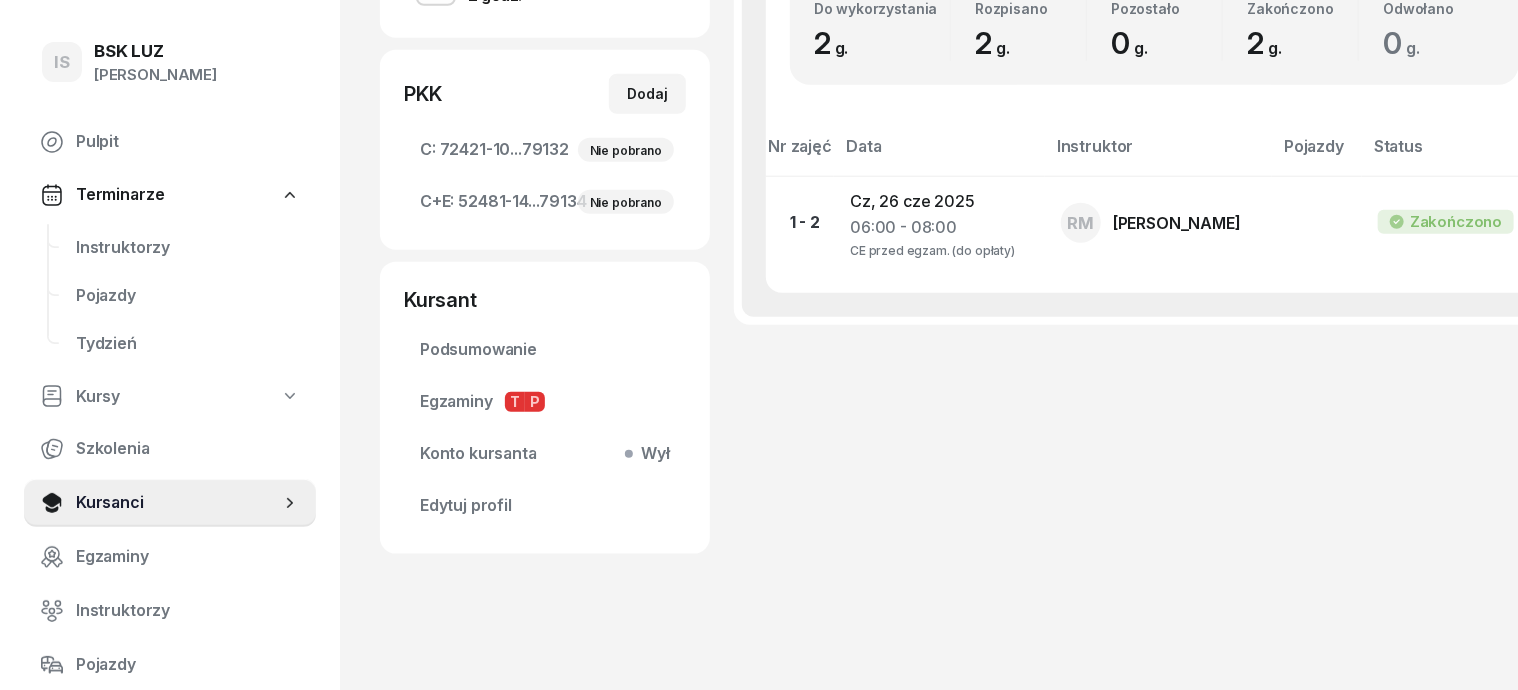 scroll, scrollTop: 329, scrollLeft: 0, axis: vertical 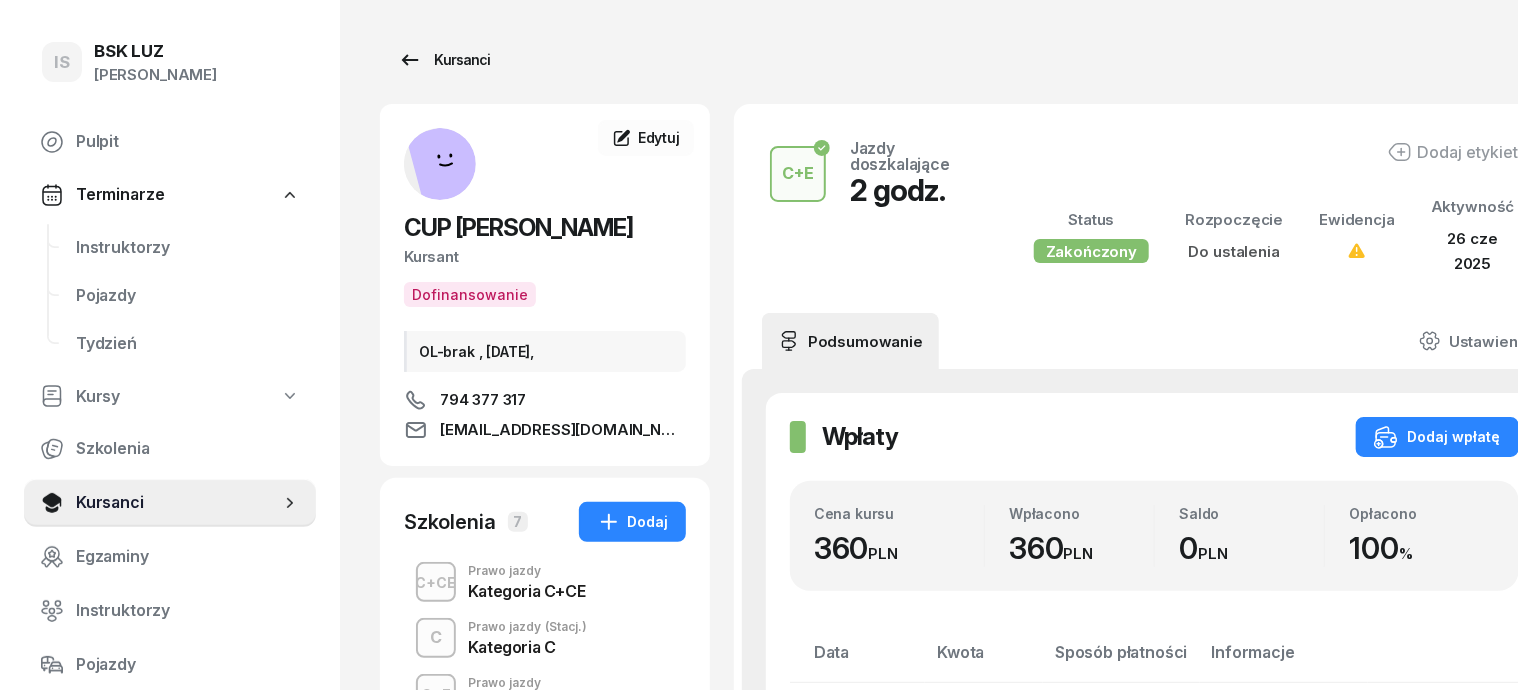 click on "Kursanci" at bounding box center (444, 60) 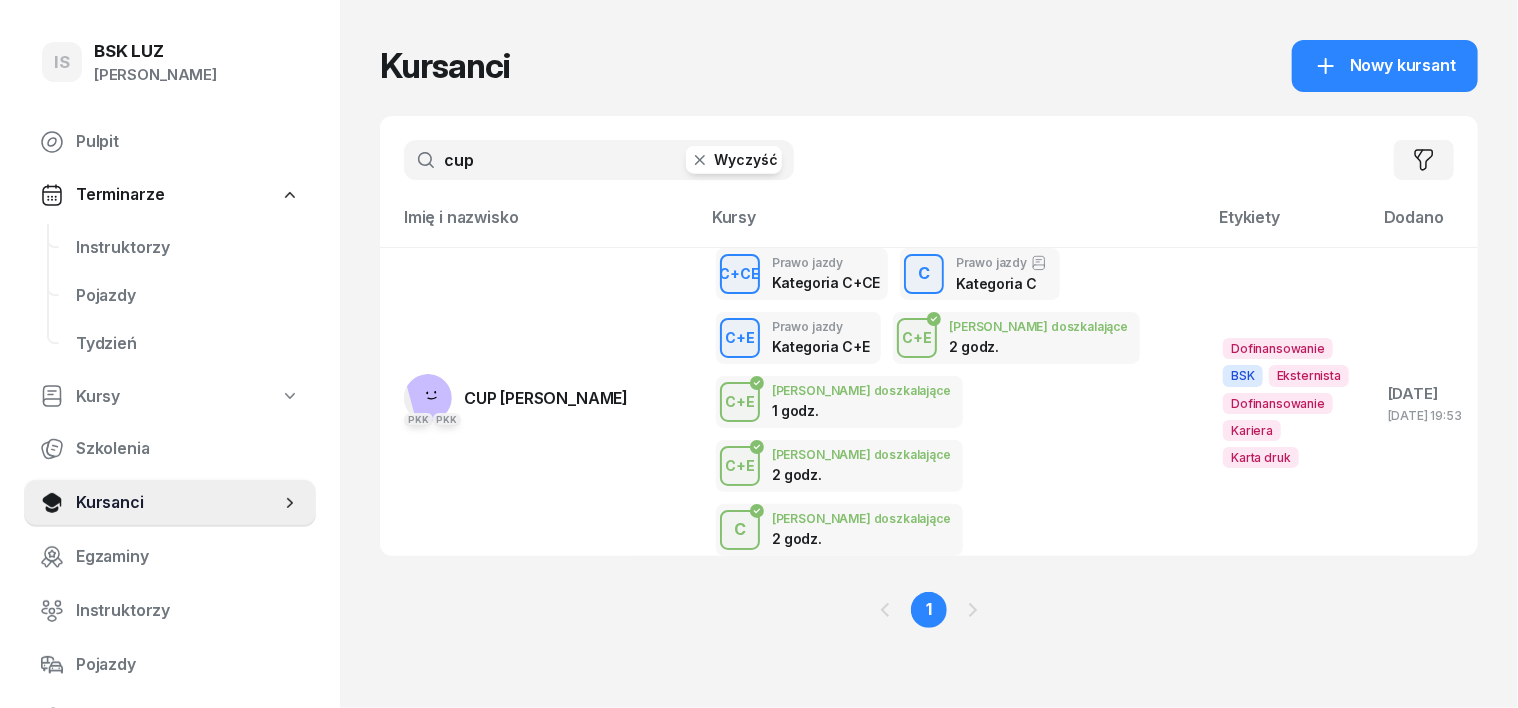 click 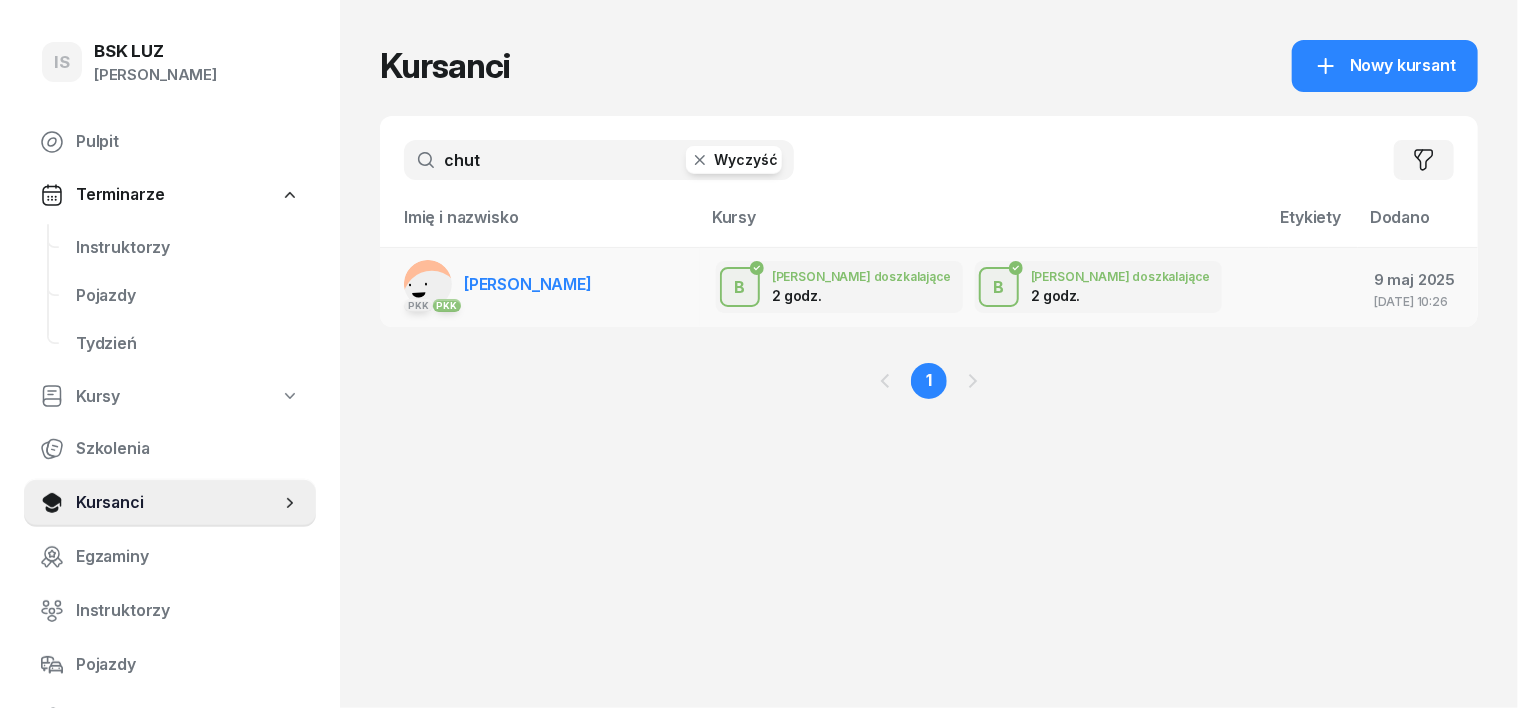 type on "chut" 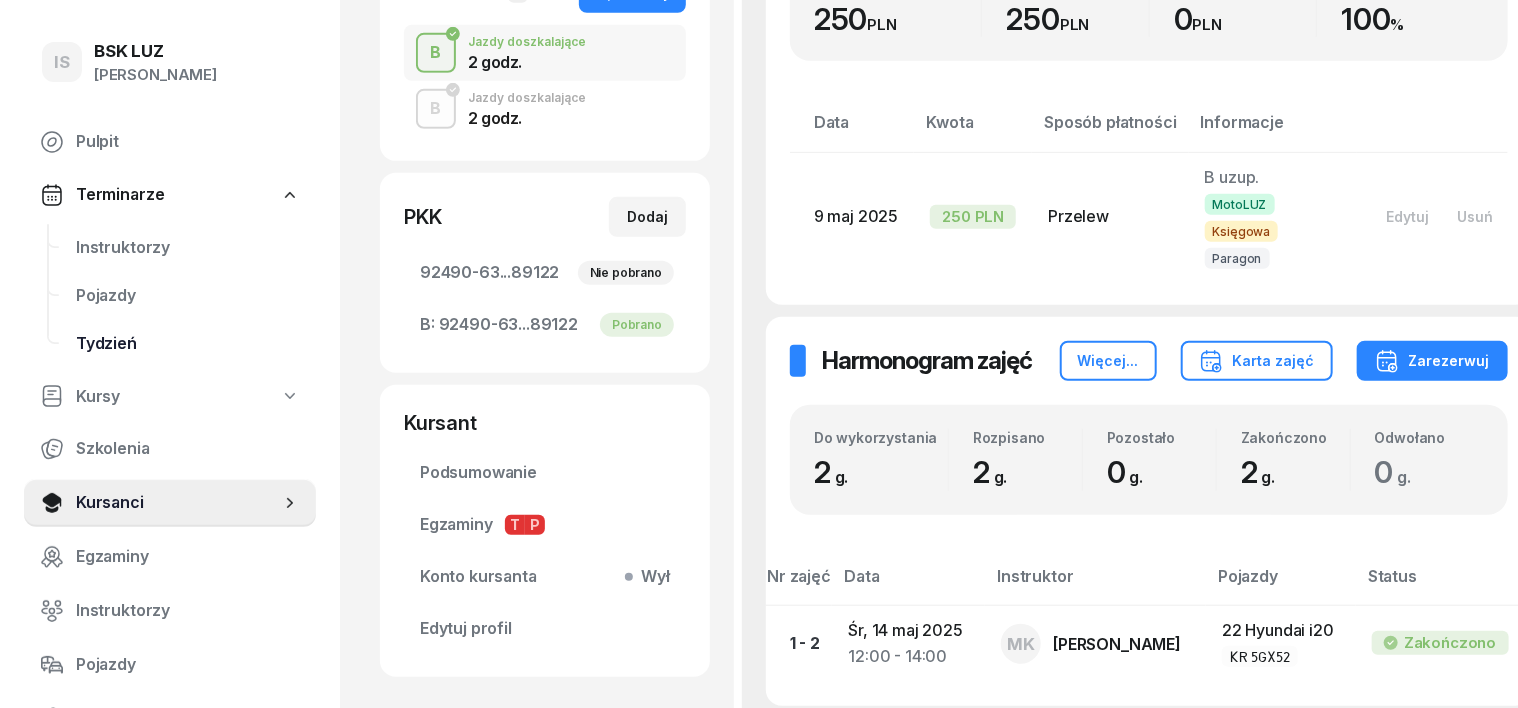 scroll, scrollTop: 250, scrollLeft: 0, axis: vertical 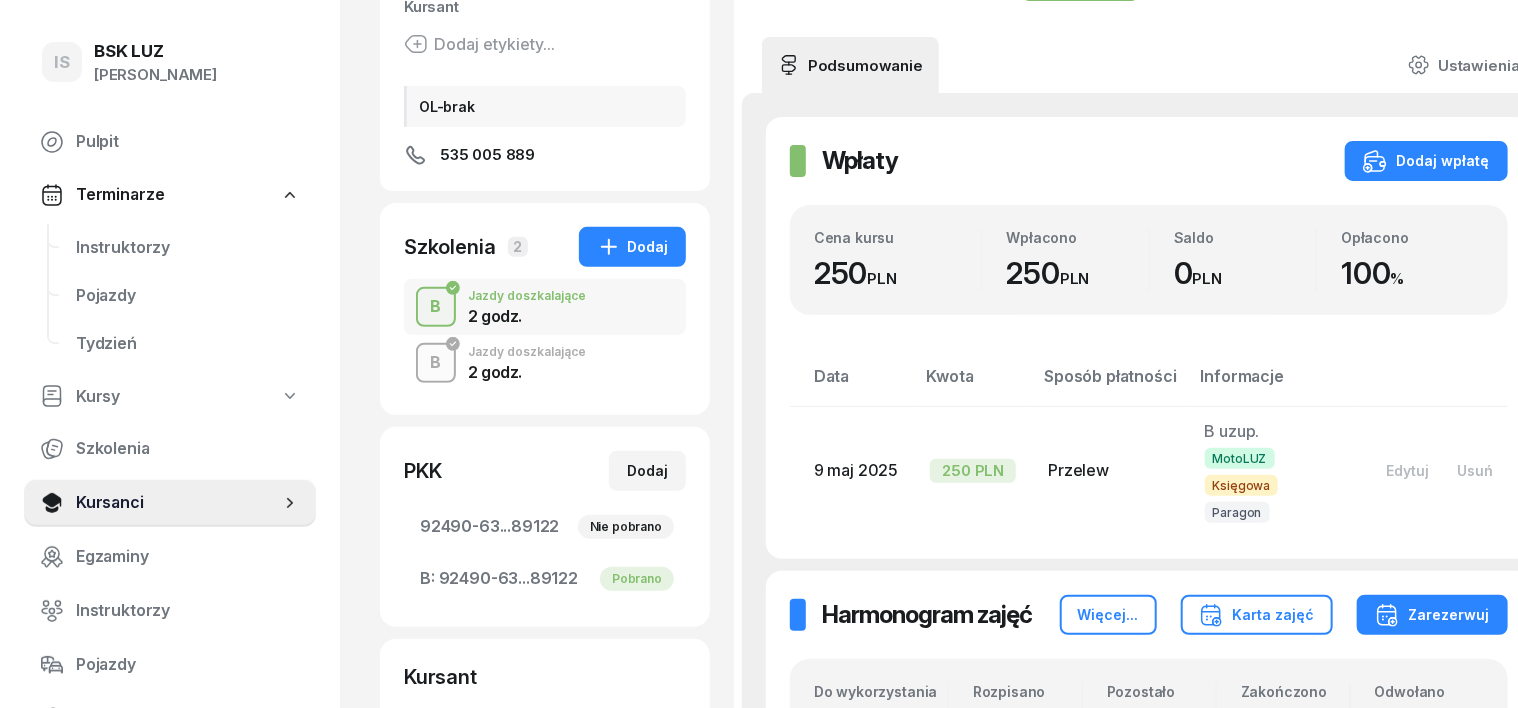 click on "B" at bounding box center [436, 363] 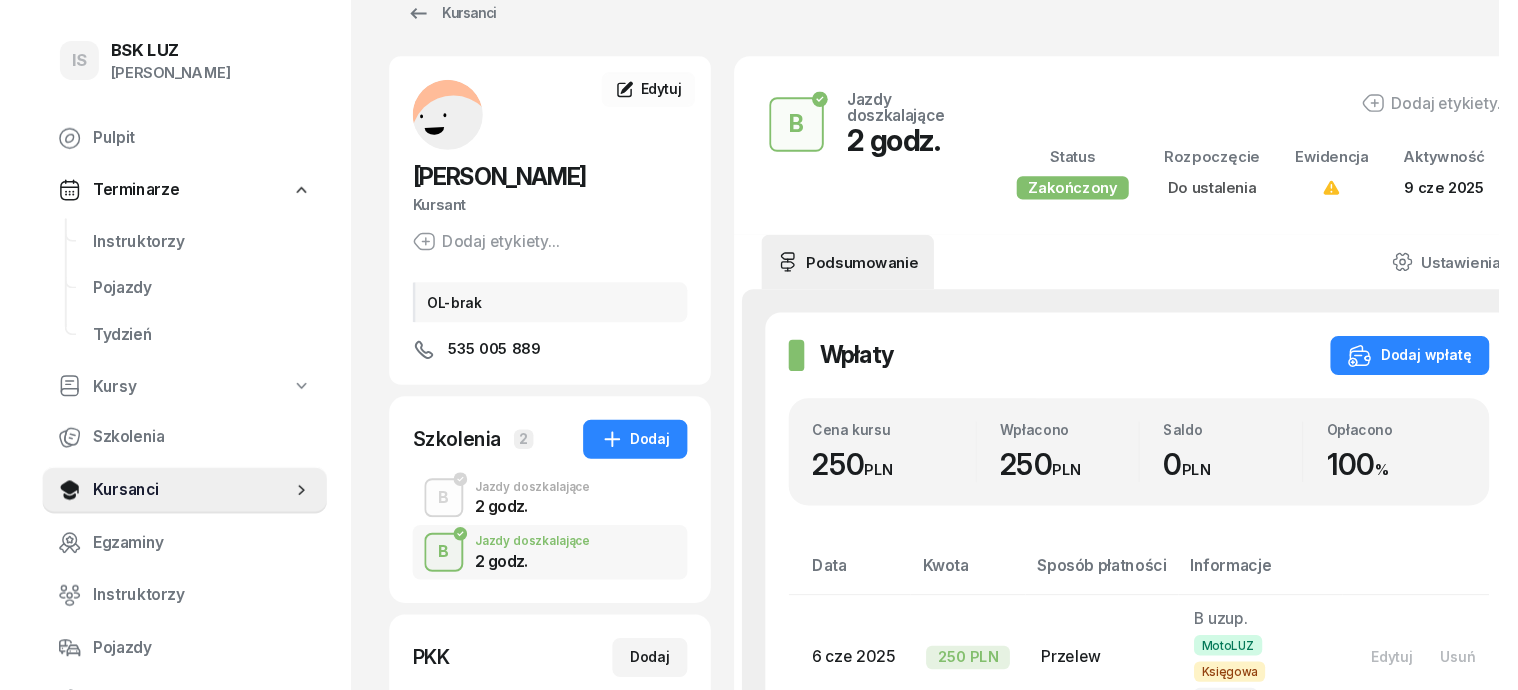 scroll, scrollTop: 0, scrollLeft: 0, axis: both 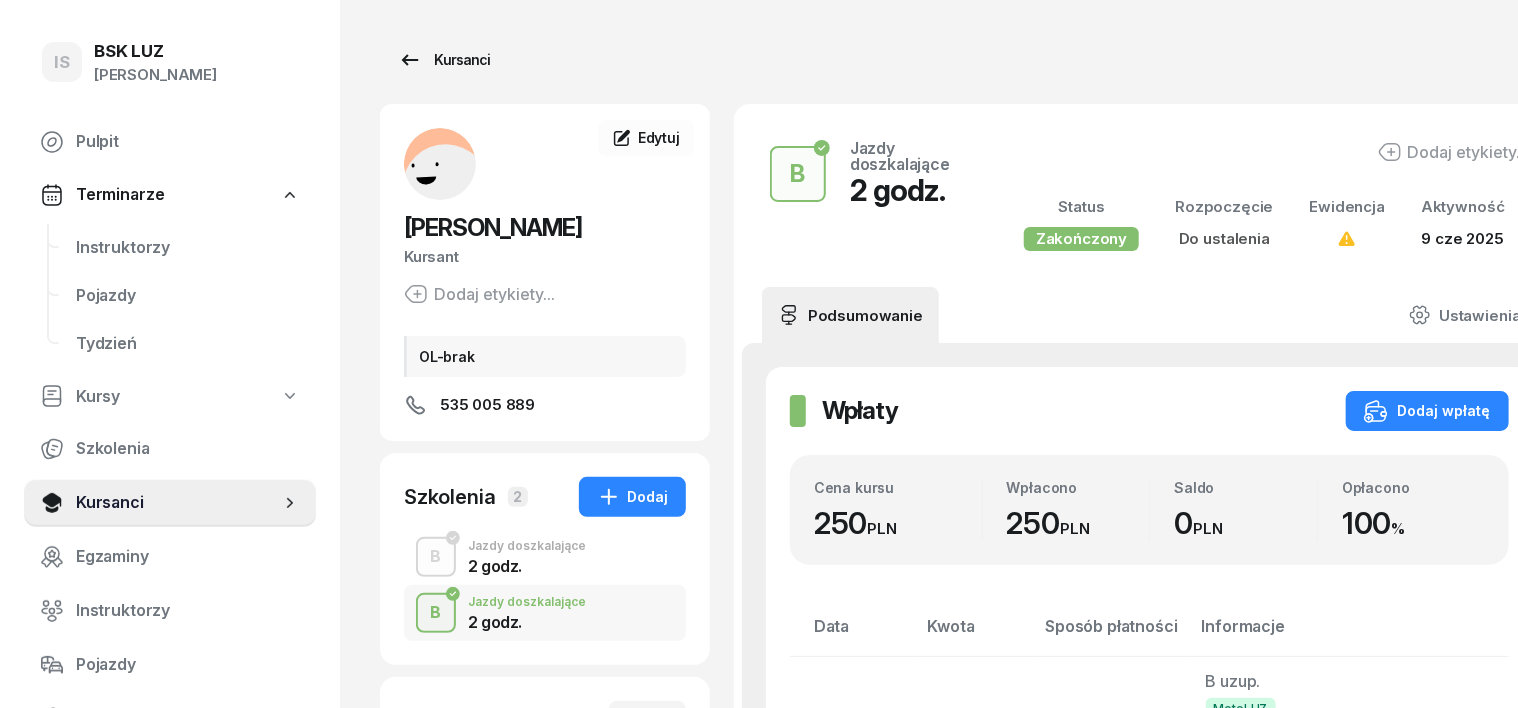 click on "Kursanci" at bounding box center [444, 60] 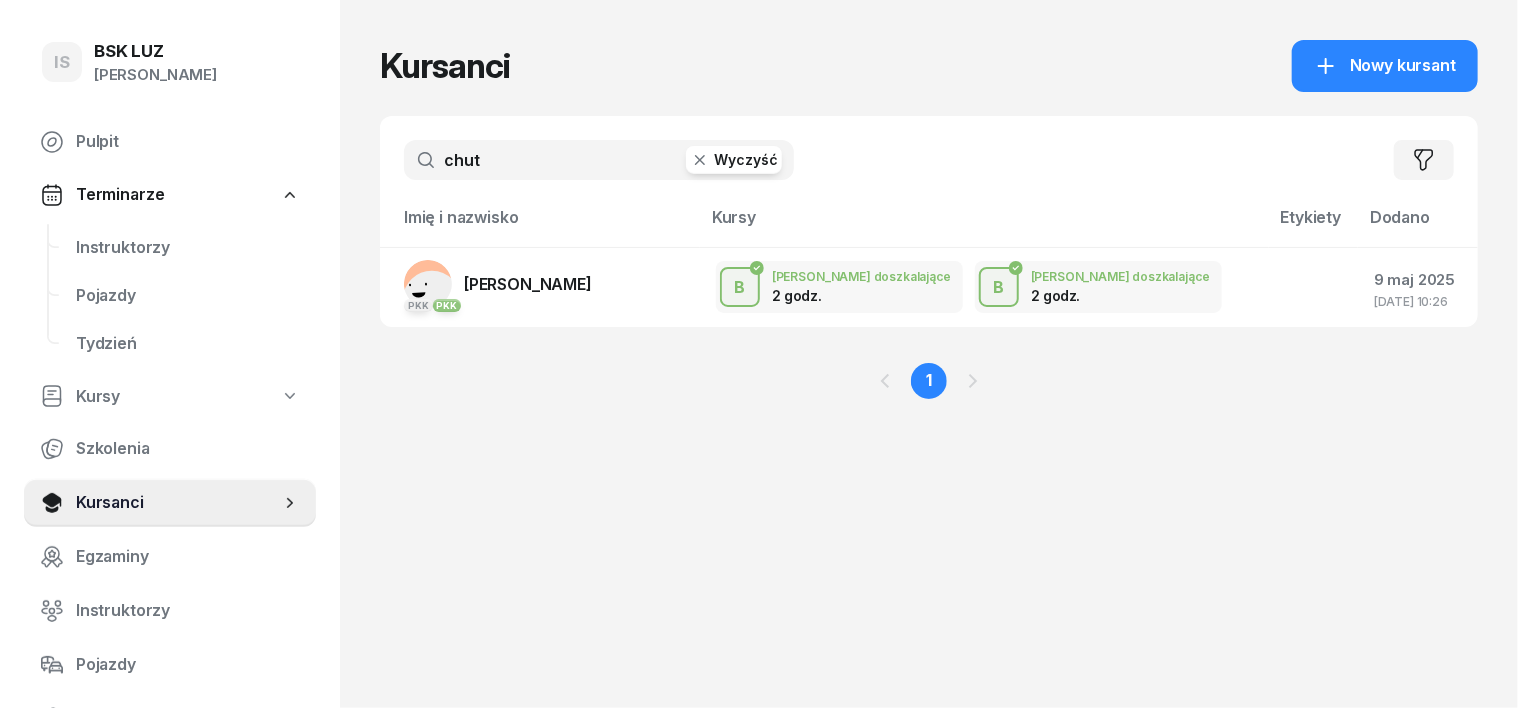 click 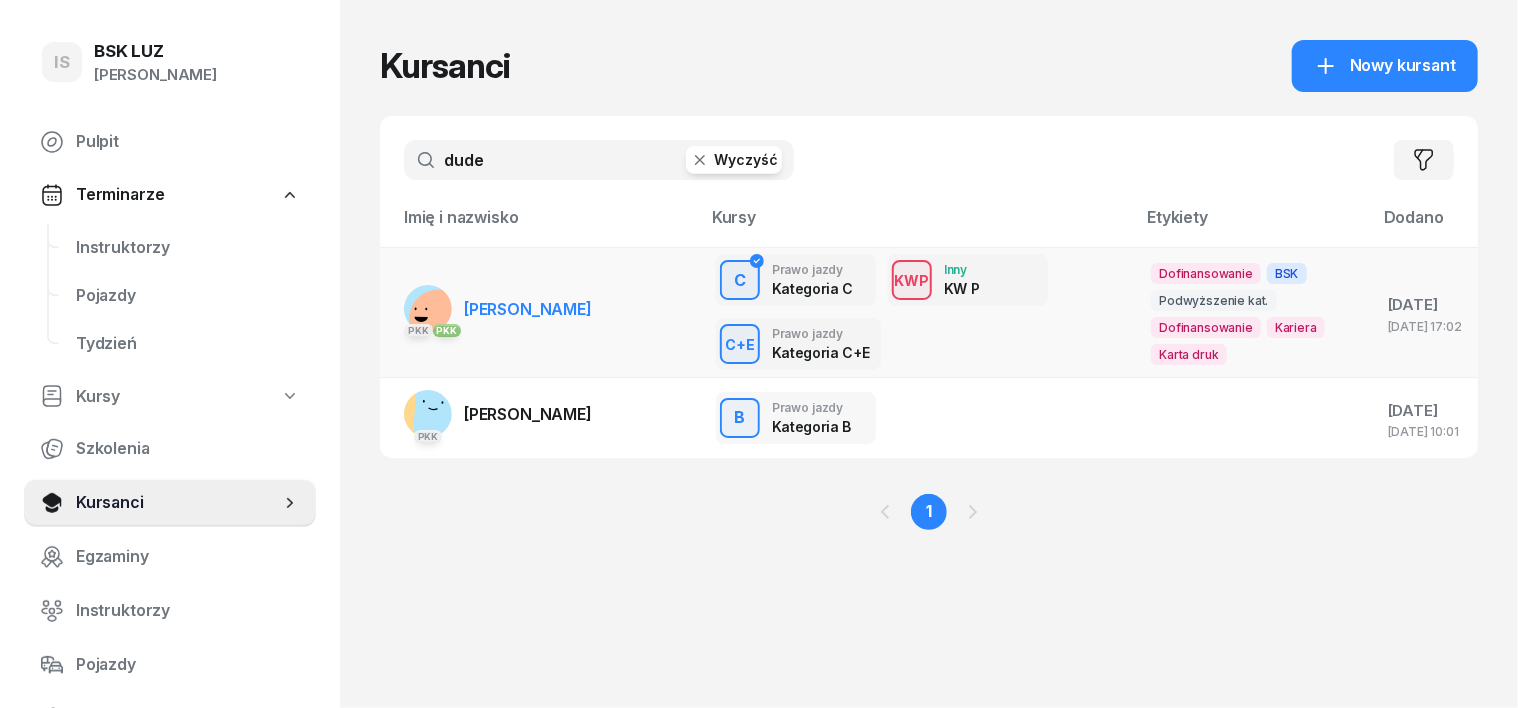 type on "dude" 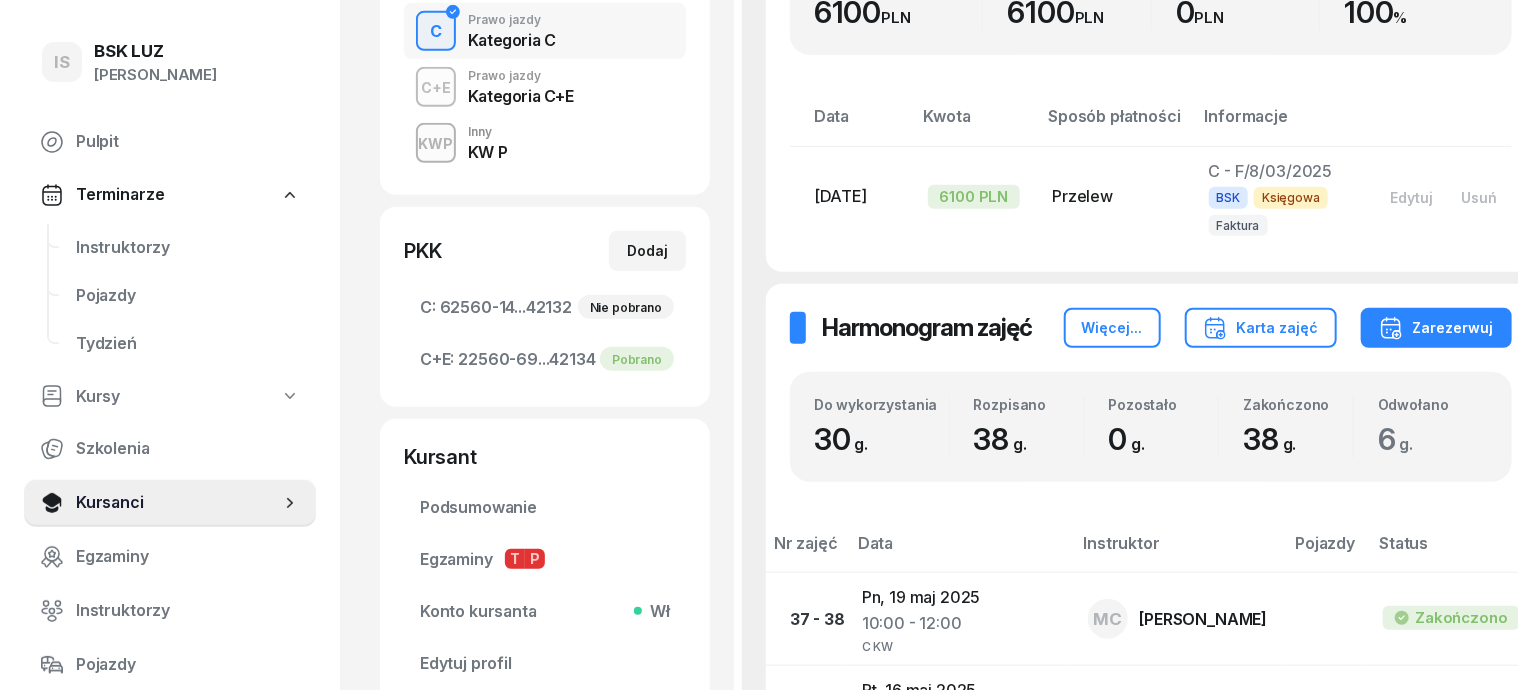 scroll, scrollTop: 375, scrollLeft: 0, axis: vertical 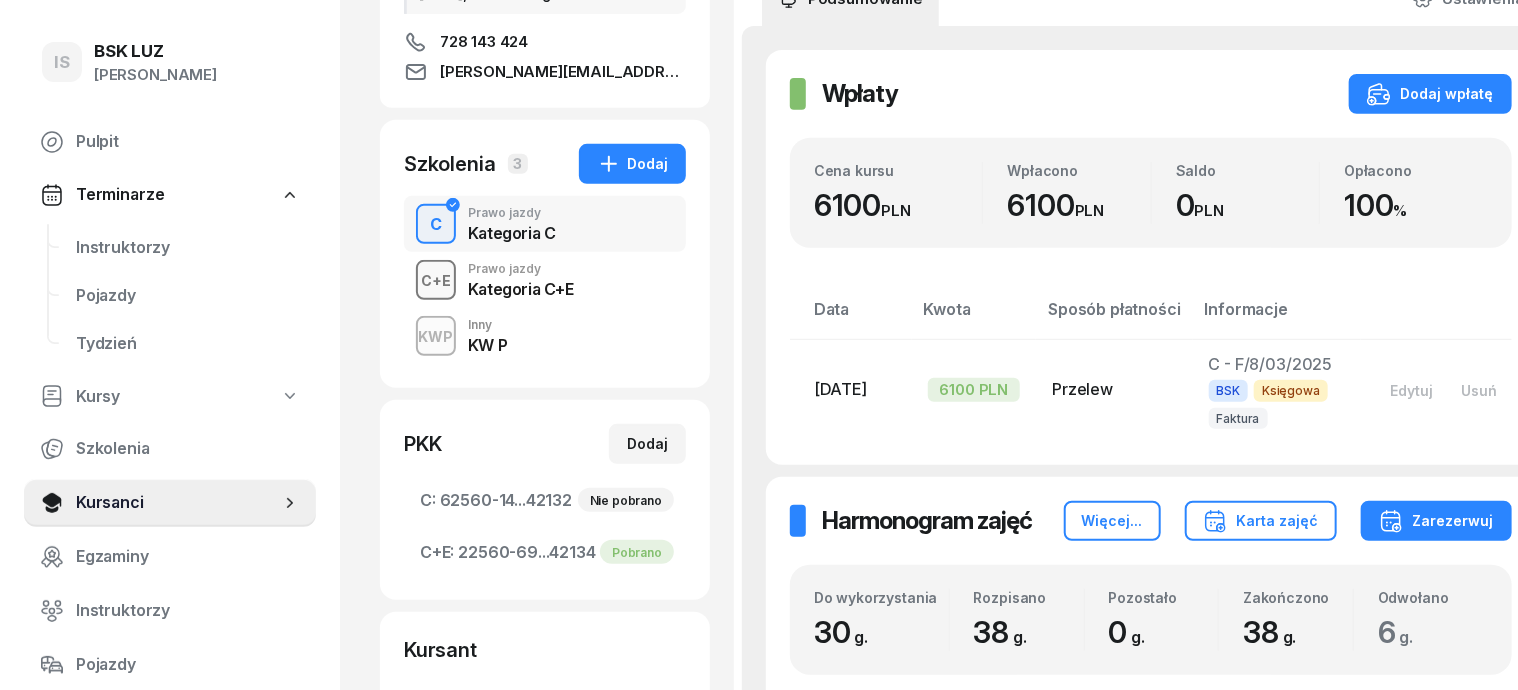 click on "C+E" at bounding box center (436, 280) 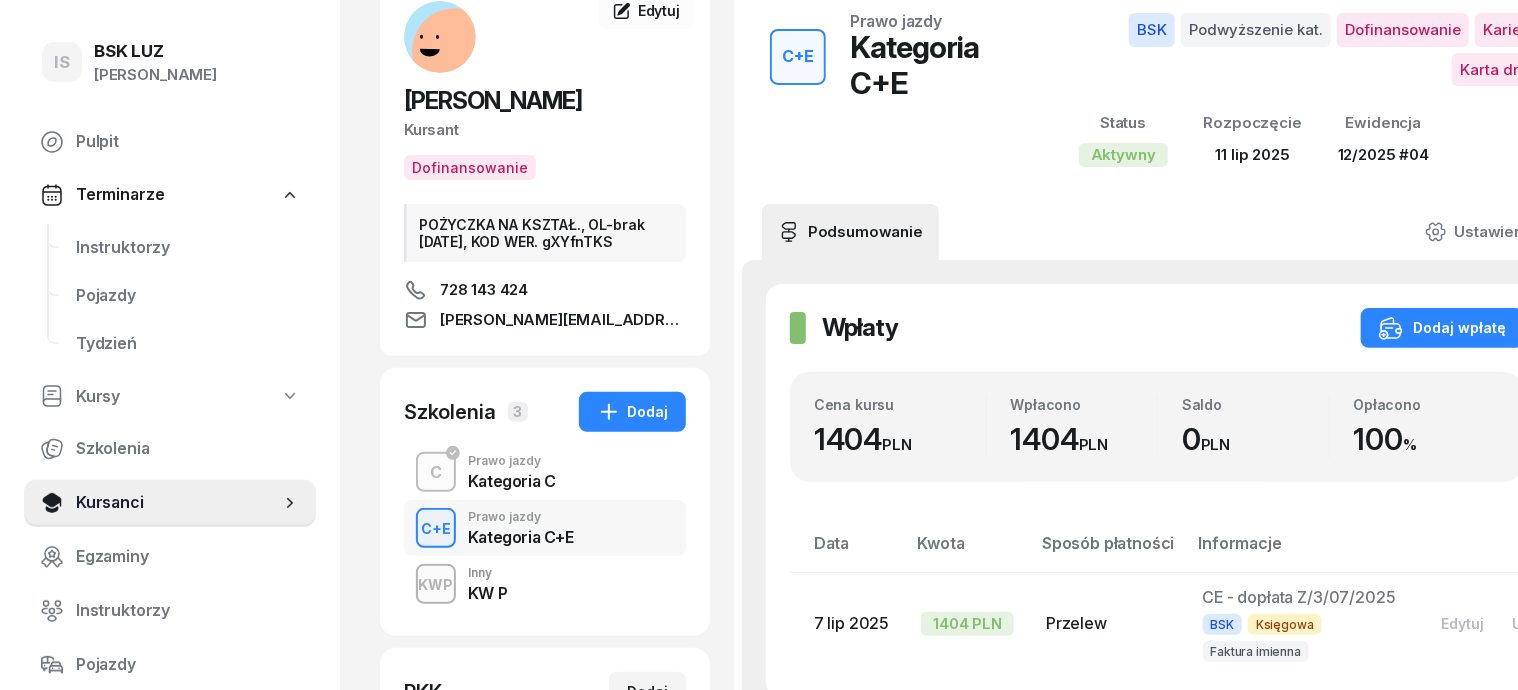scroll, scrollTop: 250, scrollLeft: 0, axis: vertical 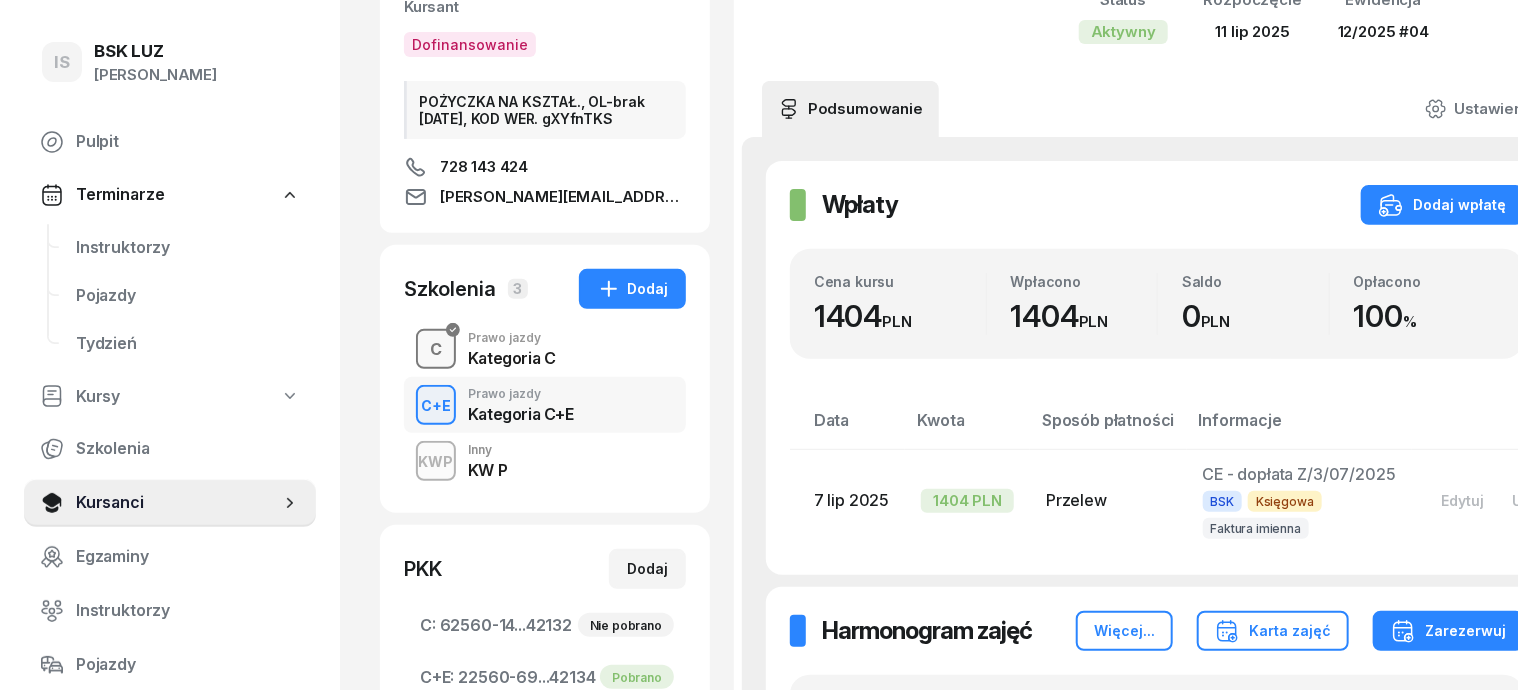 click on "C" at bounding box center (436, 350) 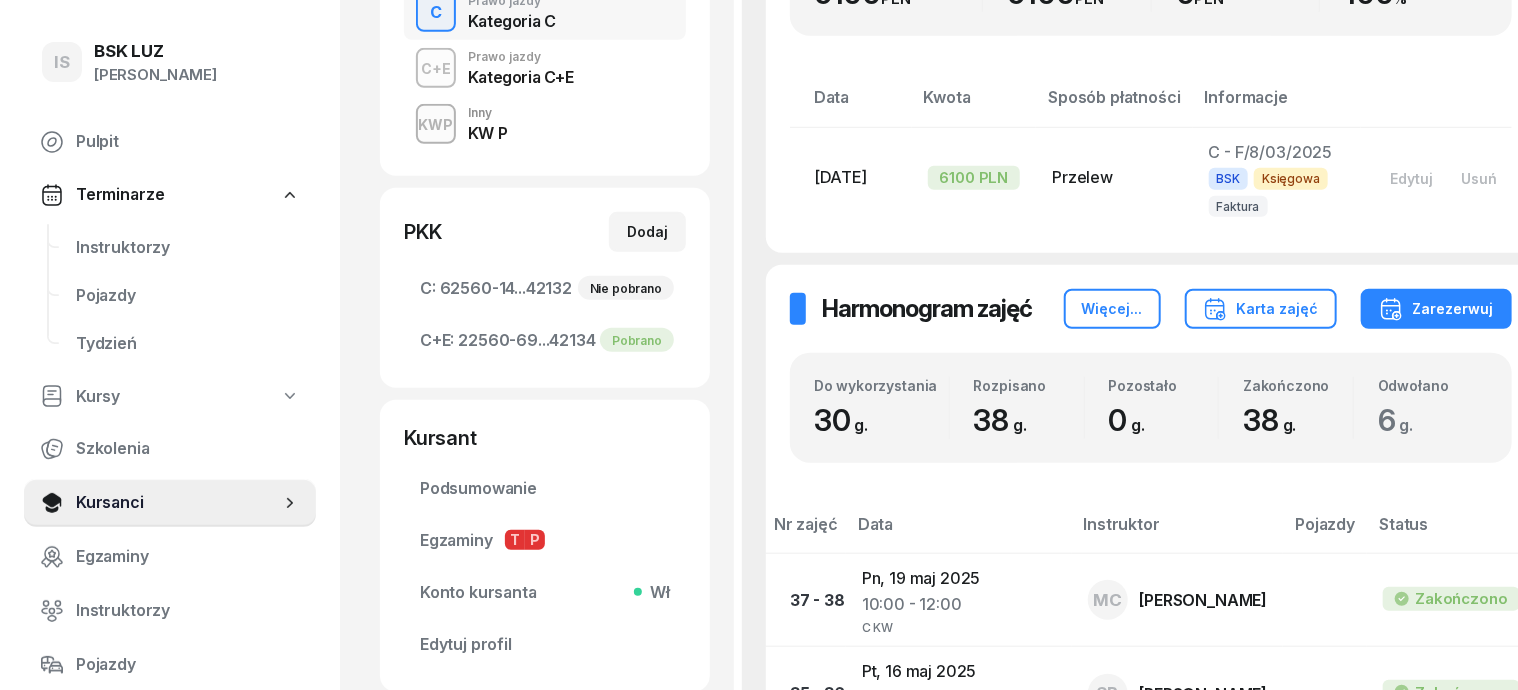 scroll, scrollTop: 250, scrollLeft: 0, axis: vertical 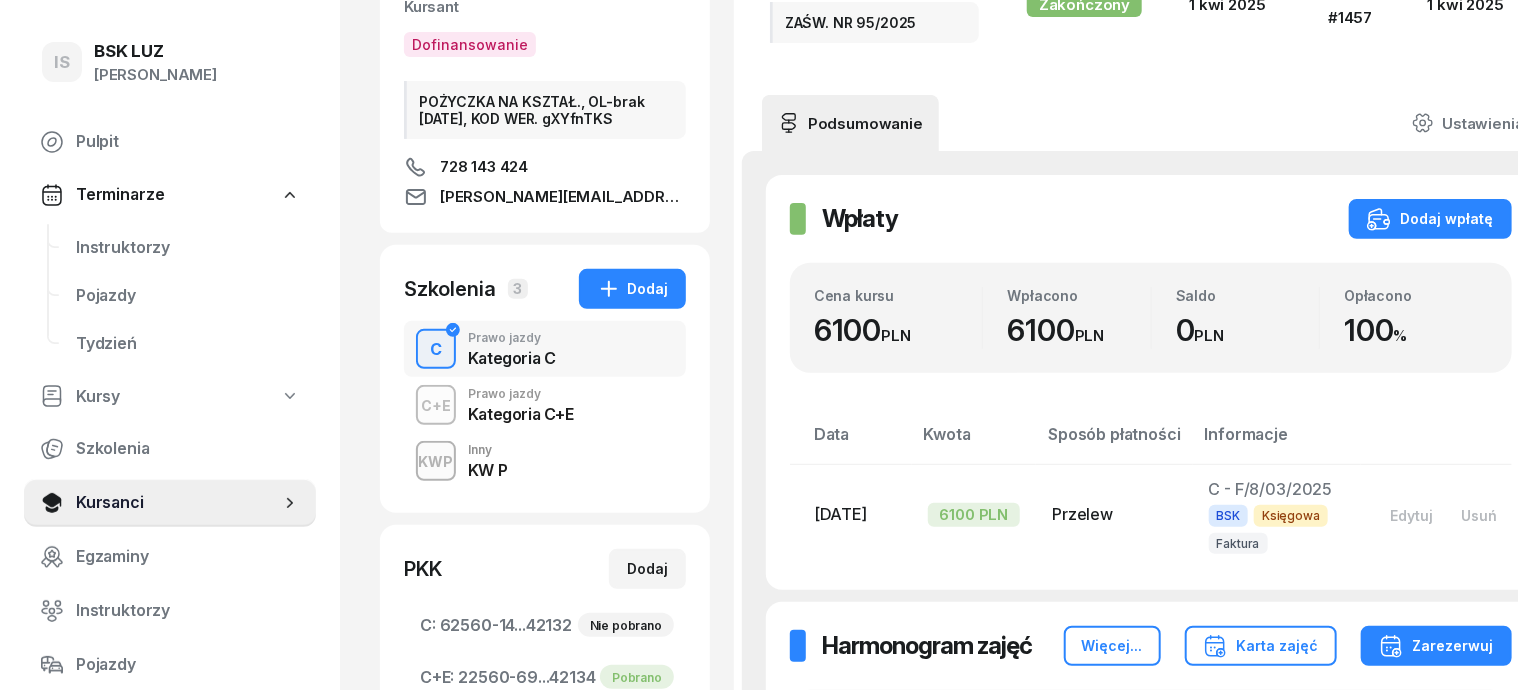 click on "KWP" at bounding box center [436, 461] 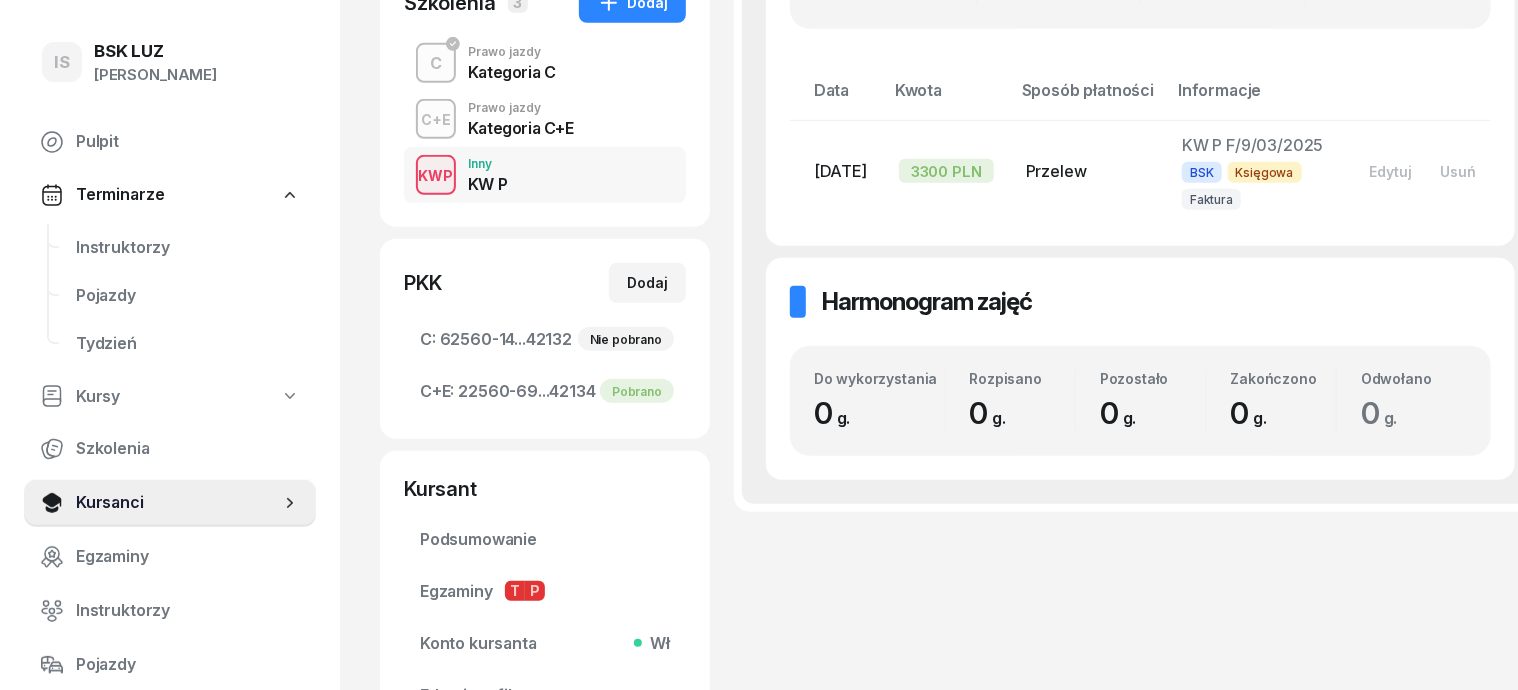 scroll, scrollTop: 500, scrollLeft: 0, axis: vertical 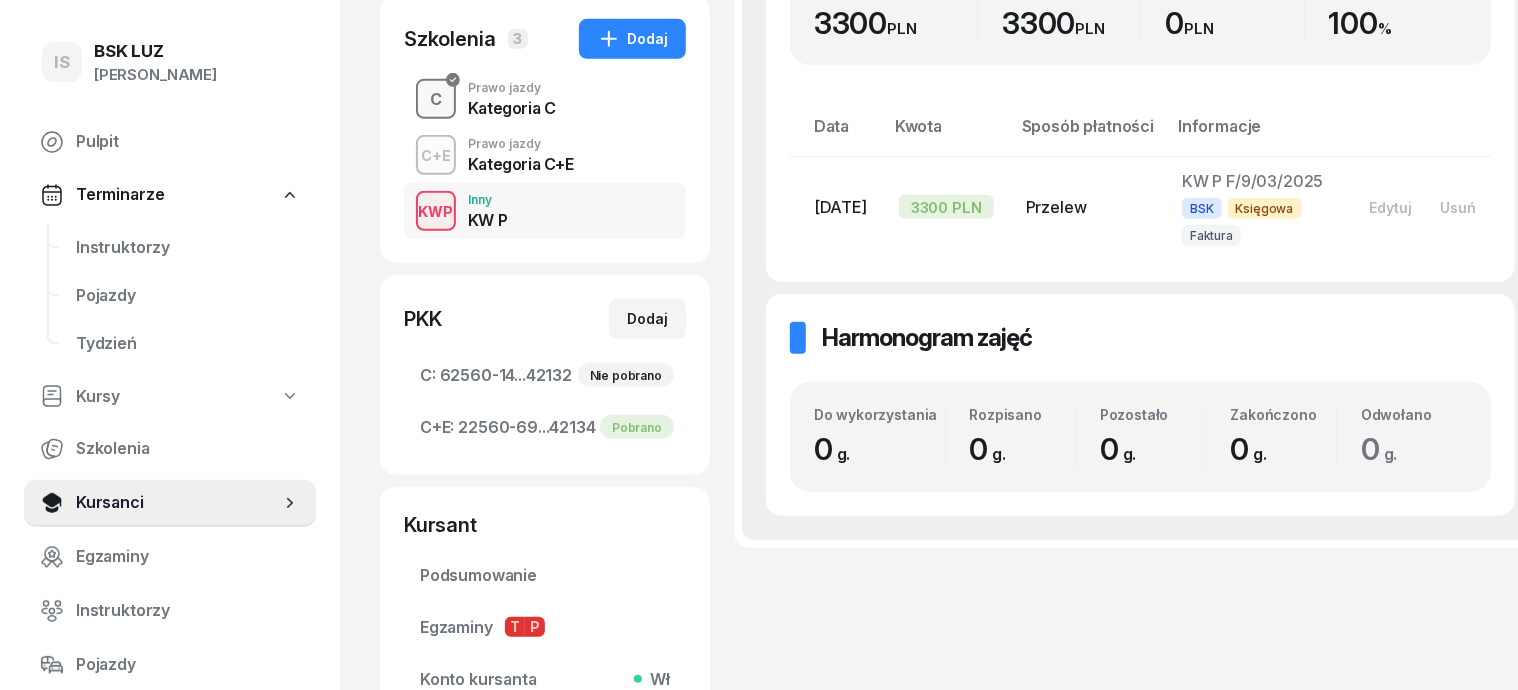 click on "C" at bounding box center (436, 100) 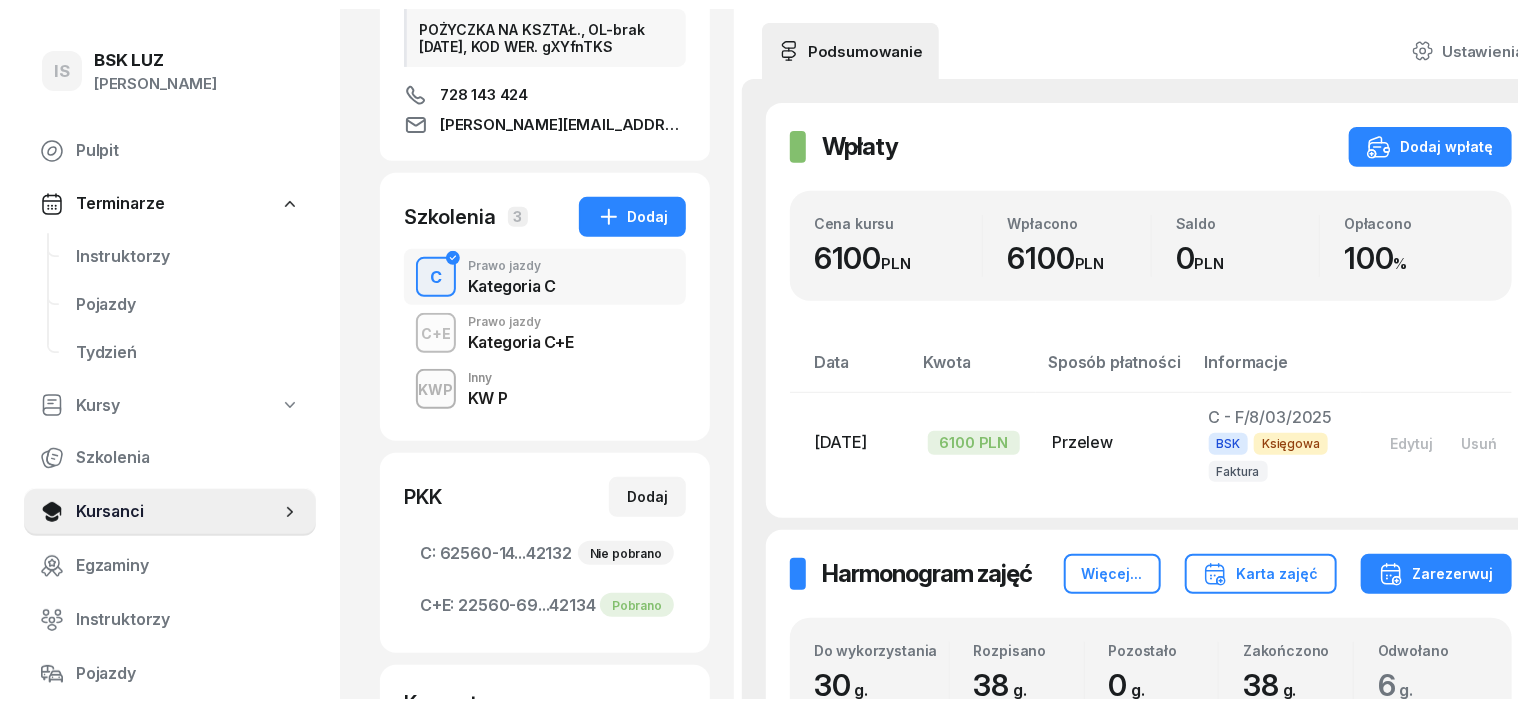 scroll, scrollTop: 0, scrollLeft: 0, axis: both 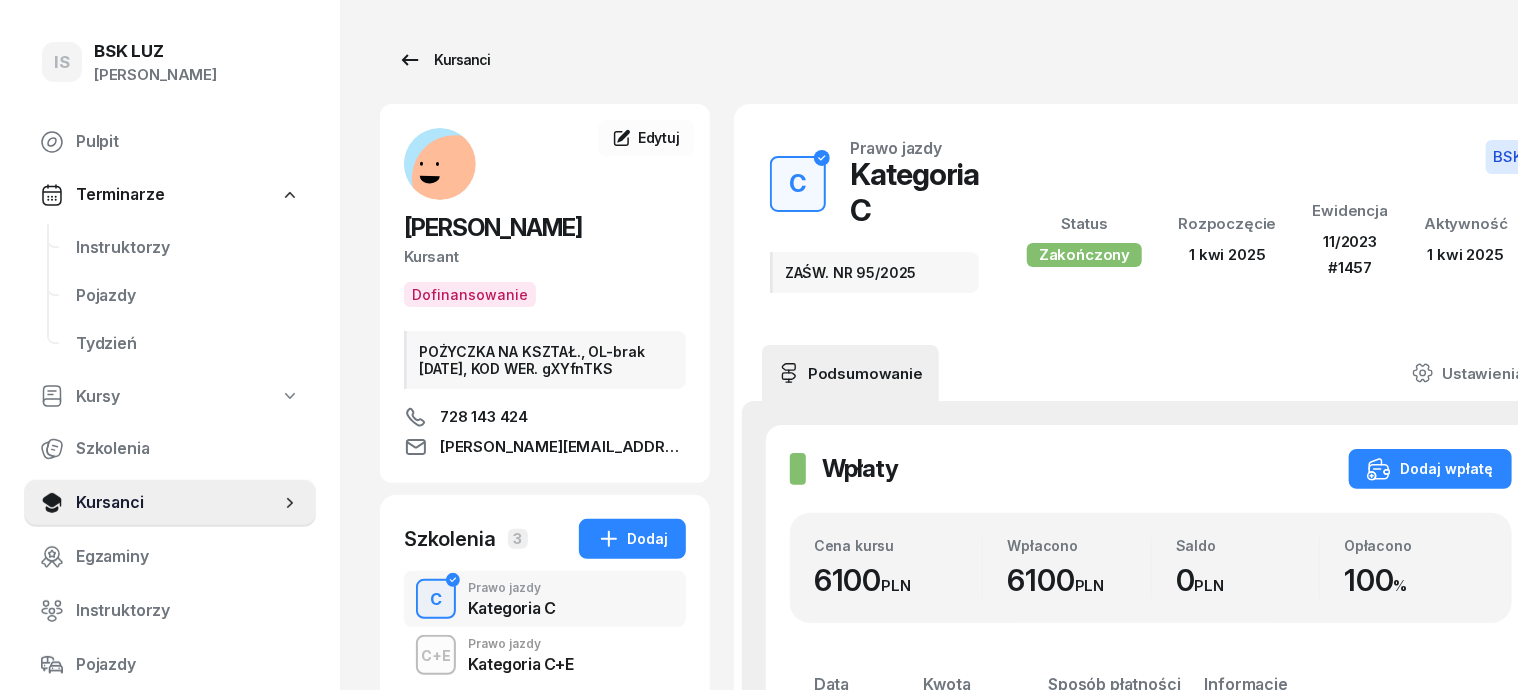 click on "Kursanci" at bounding box center (444, 60) 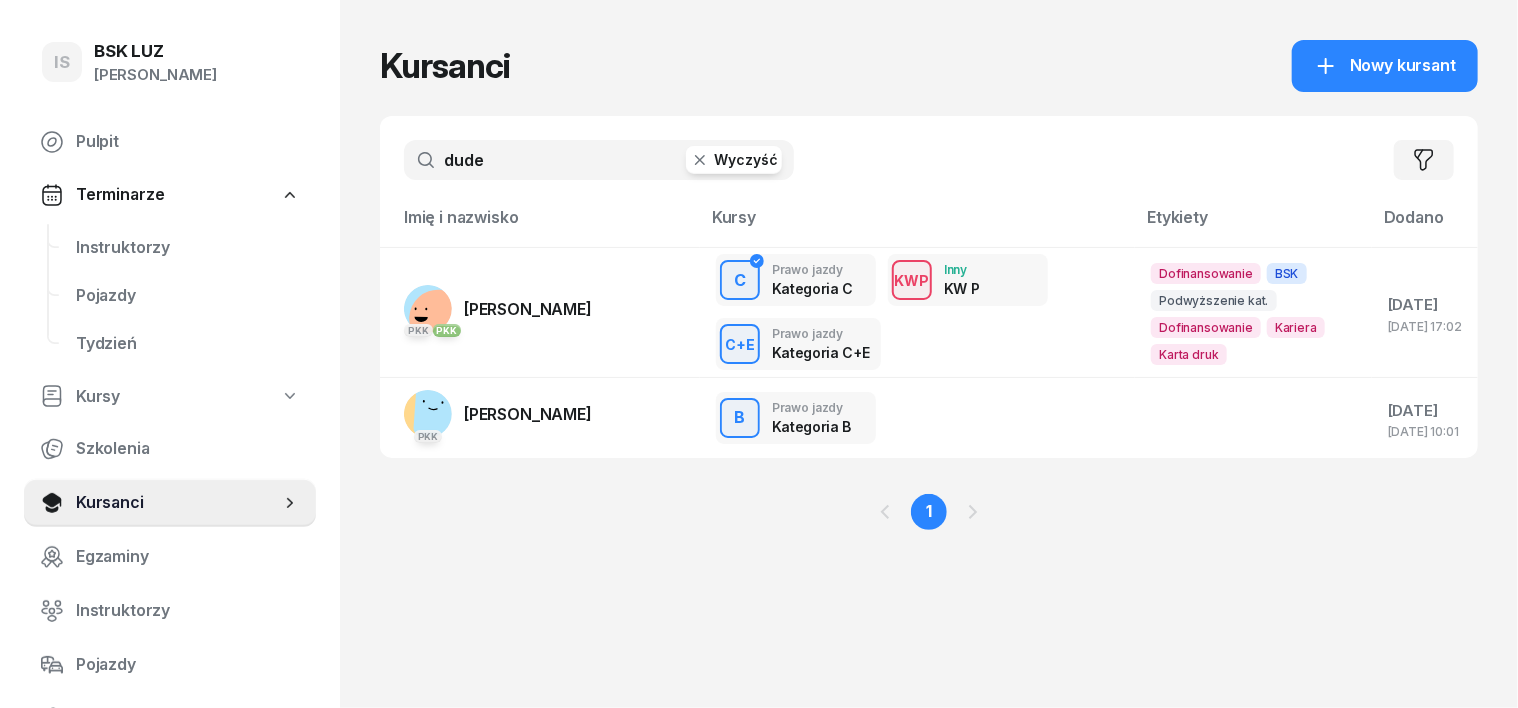 click 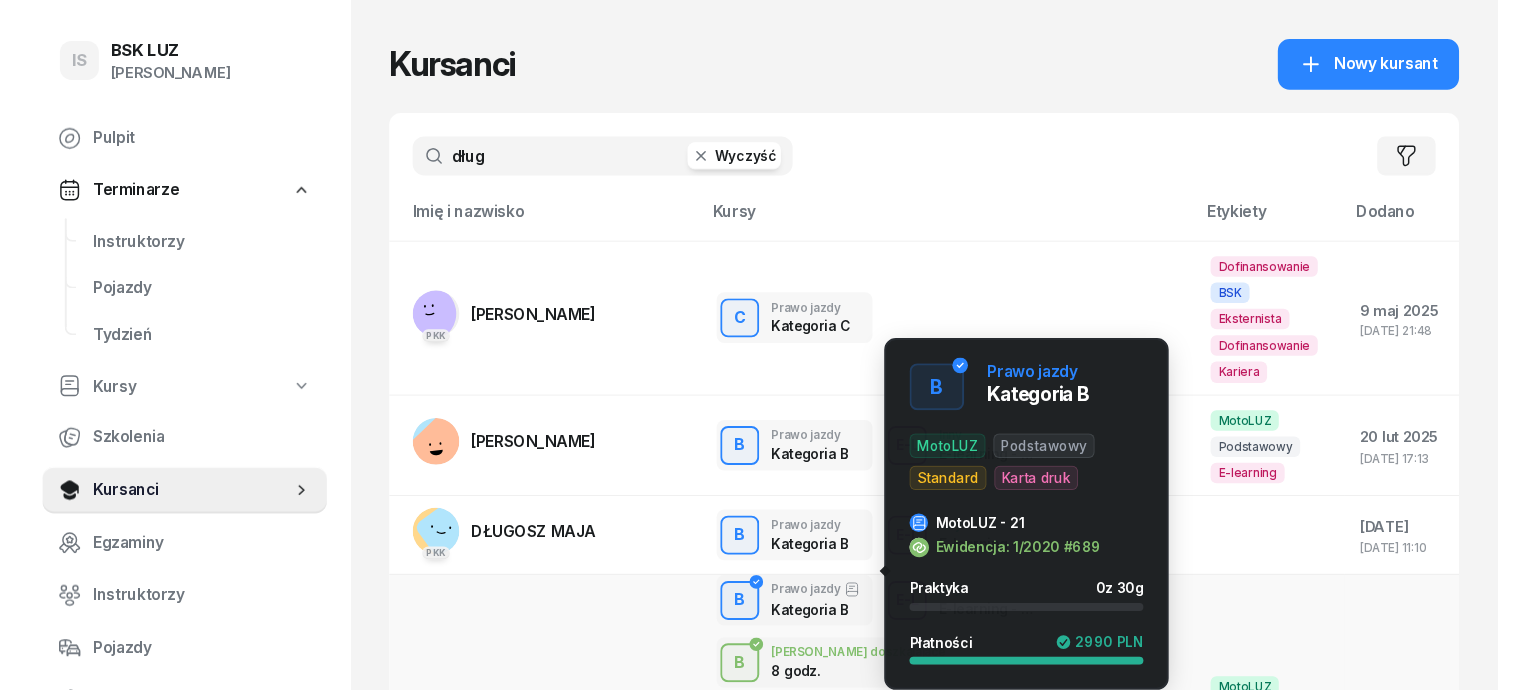 scroll, scrollTop: 12, scrollLeft: 0, axis: vertical 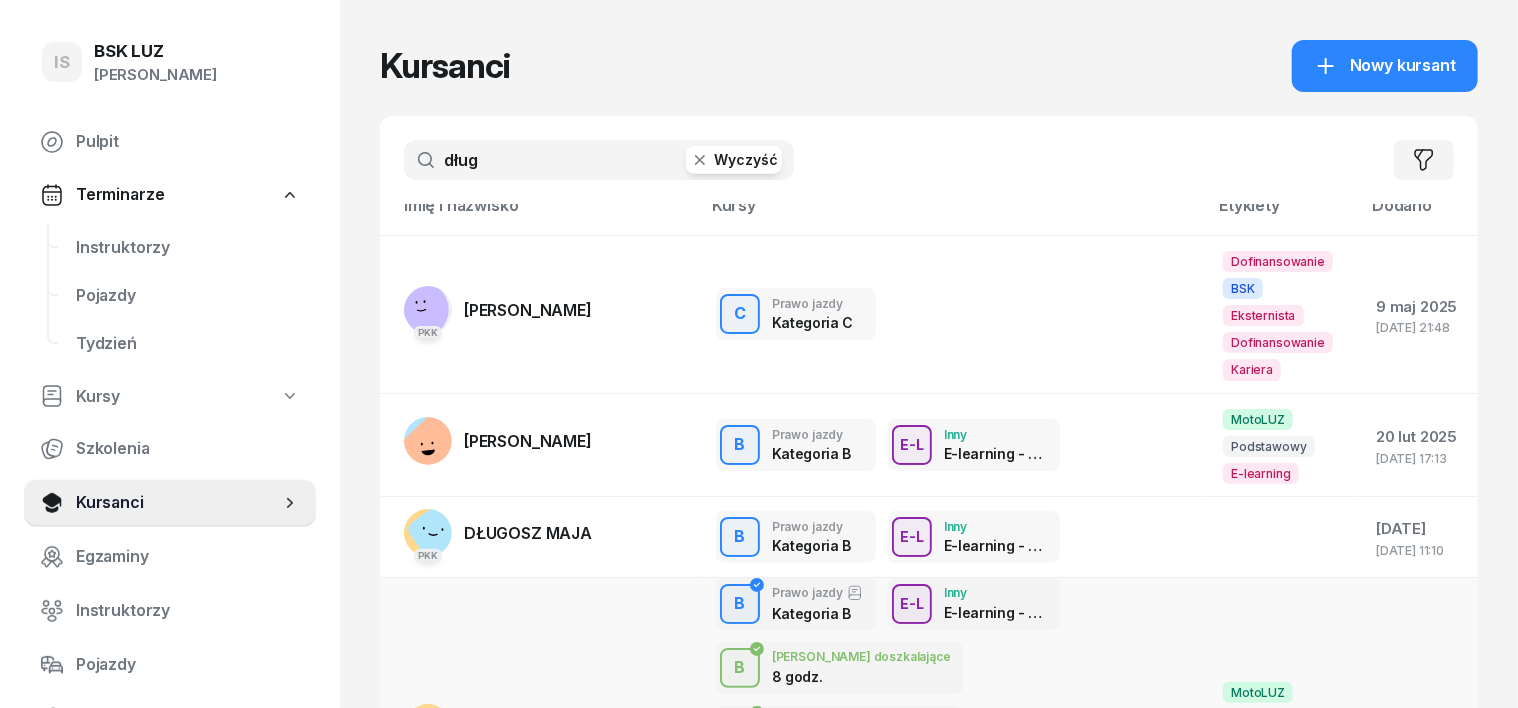 type on "dług" 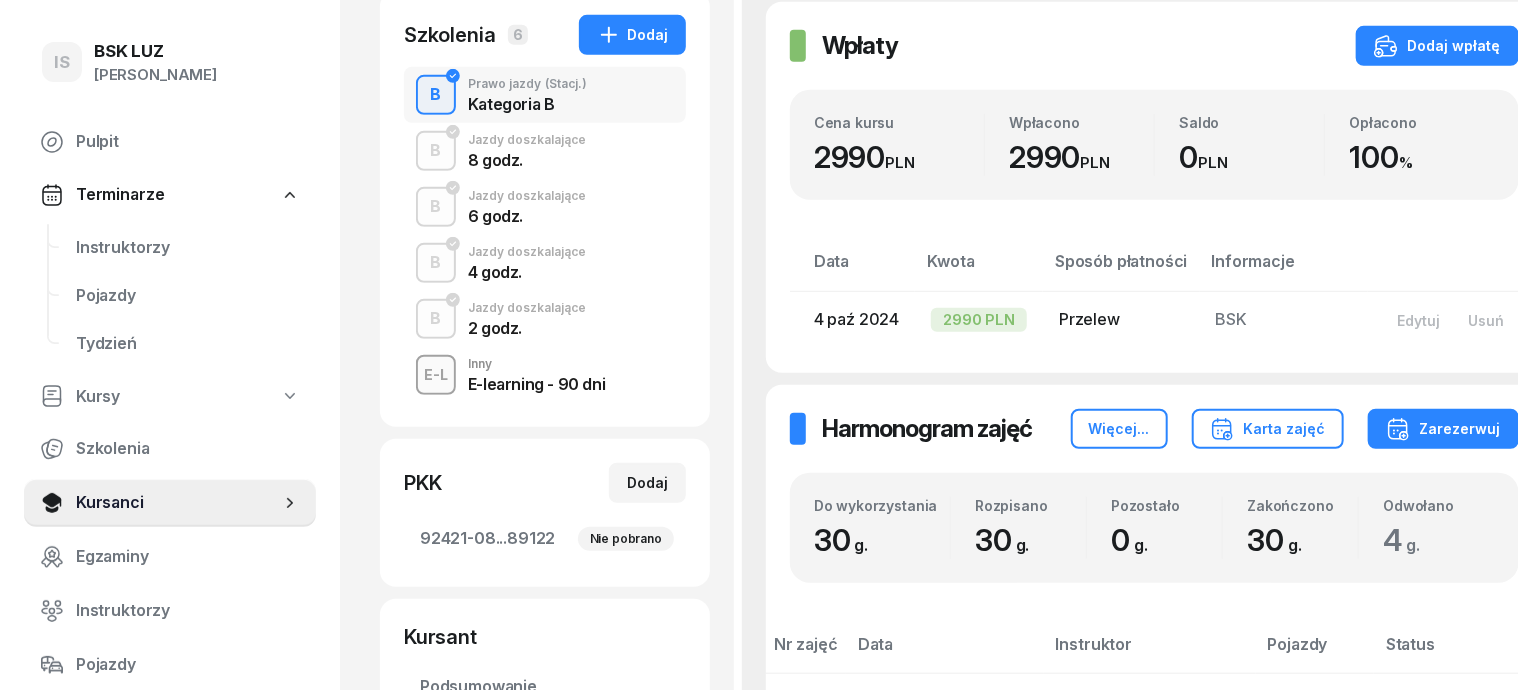 scroll, scrollTop: 500, scrollLeft: 0, axis: vertical 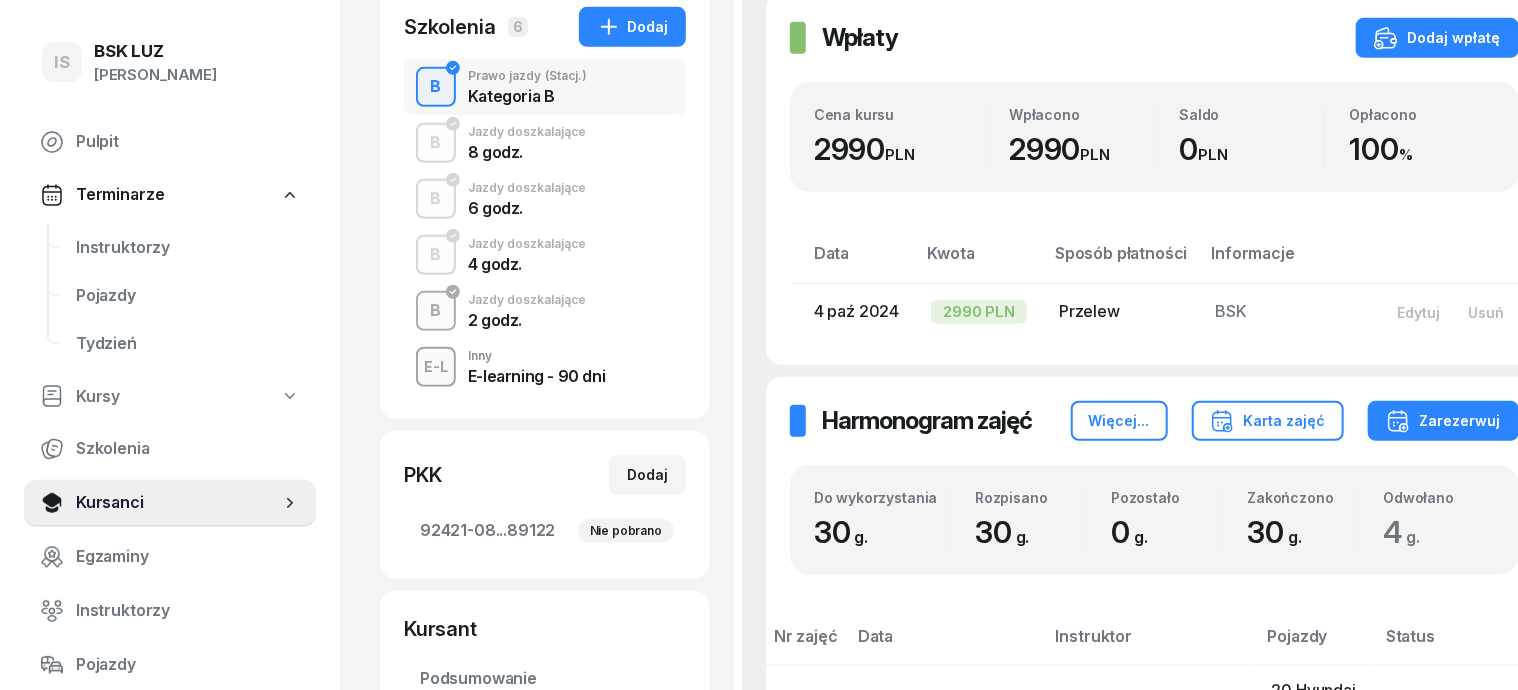 click on "B" at bounding box center [436, 311] 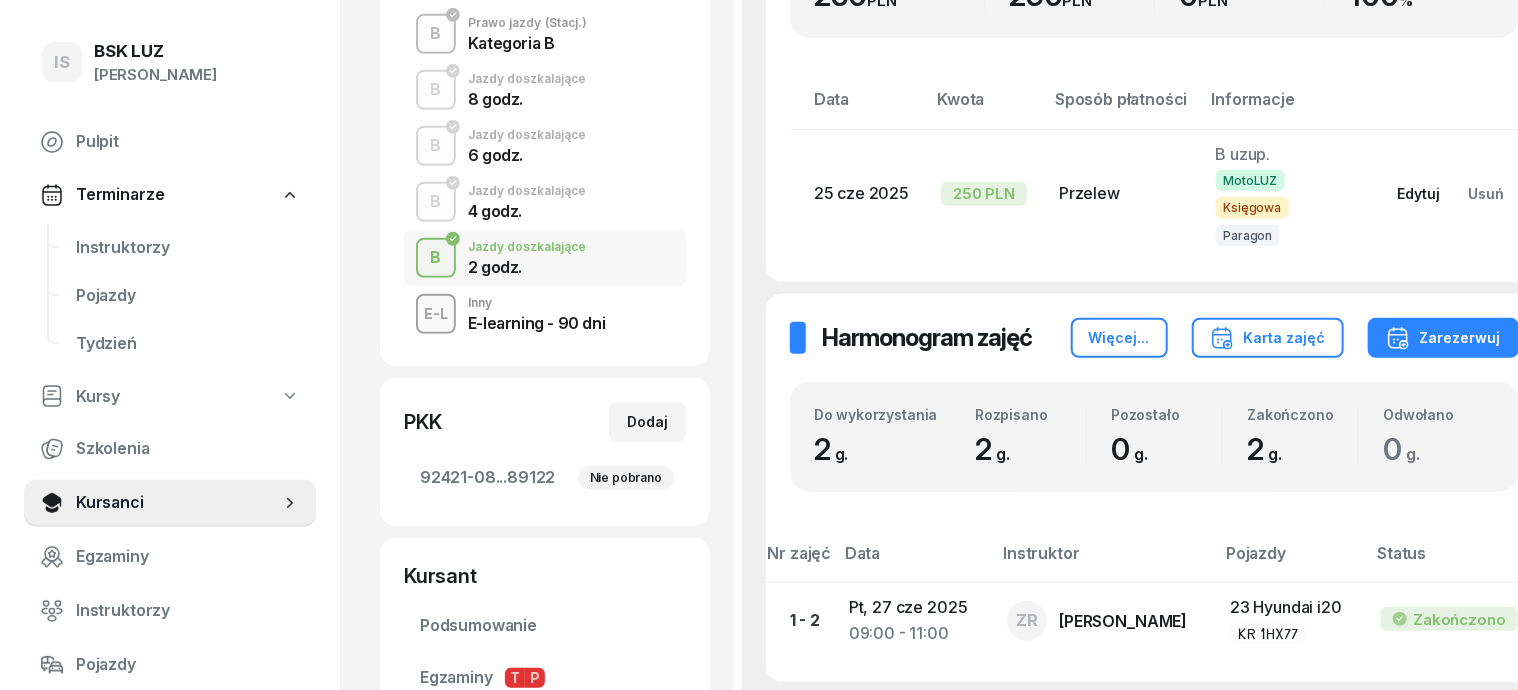 scroll, scrollTop: 454, scrollLeft: 0, axis: vertical 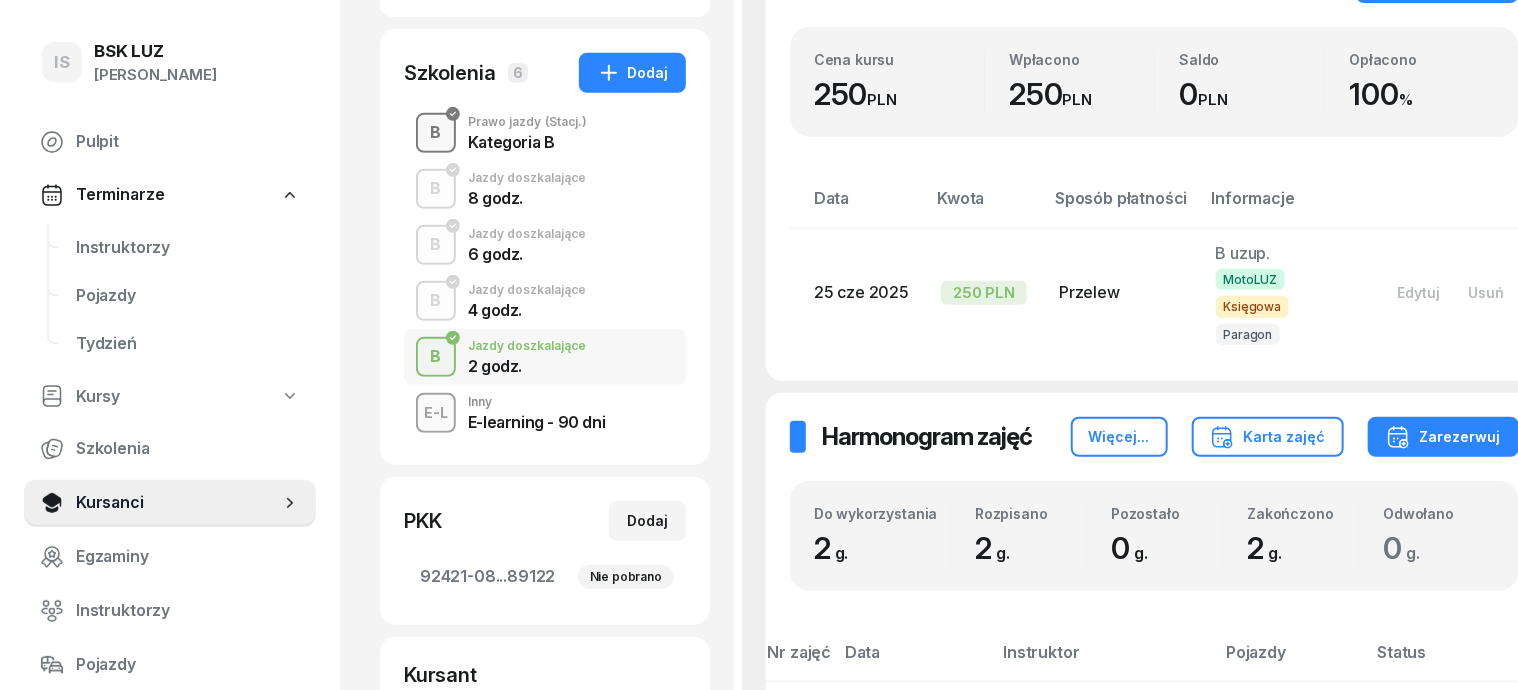click on "B" at bounding box center (436, 133) 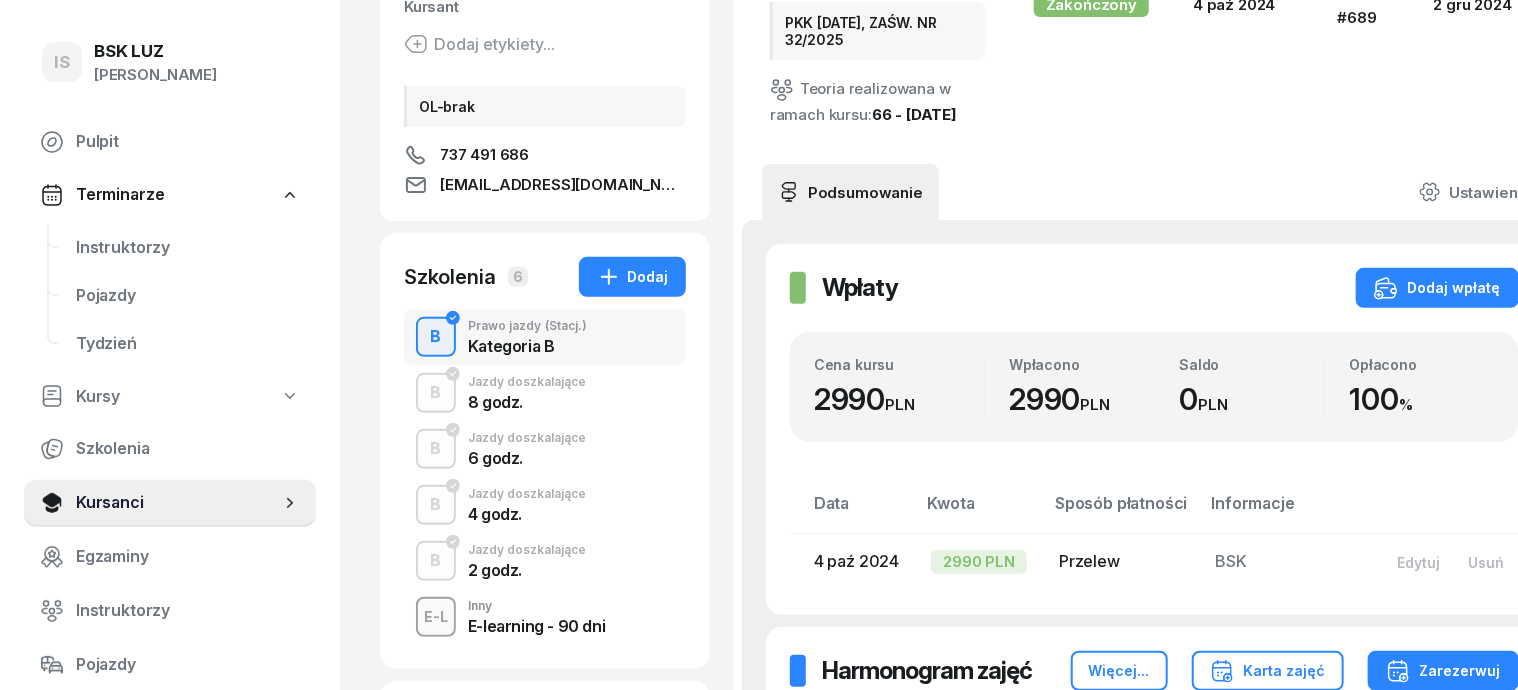 scroll, scrollTop: 0, scrollLeft: 0, axis: both 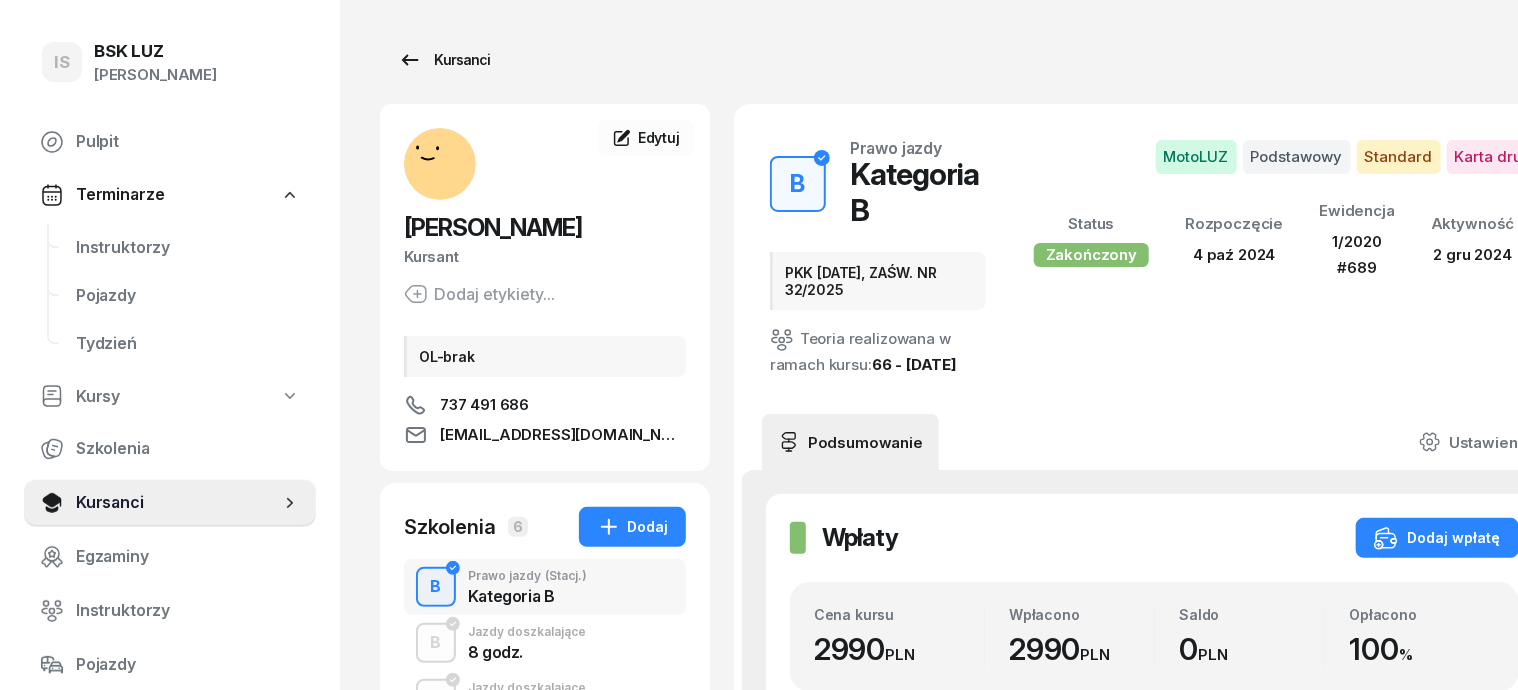 click on "Kursanci" at bounding box center (444, 60) 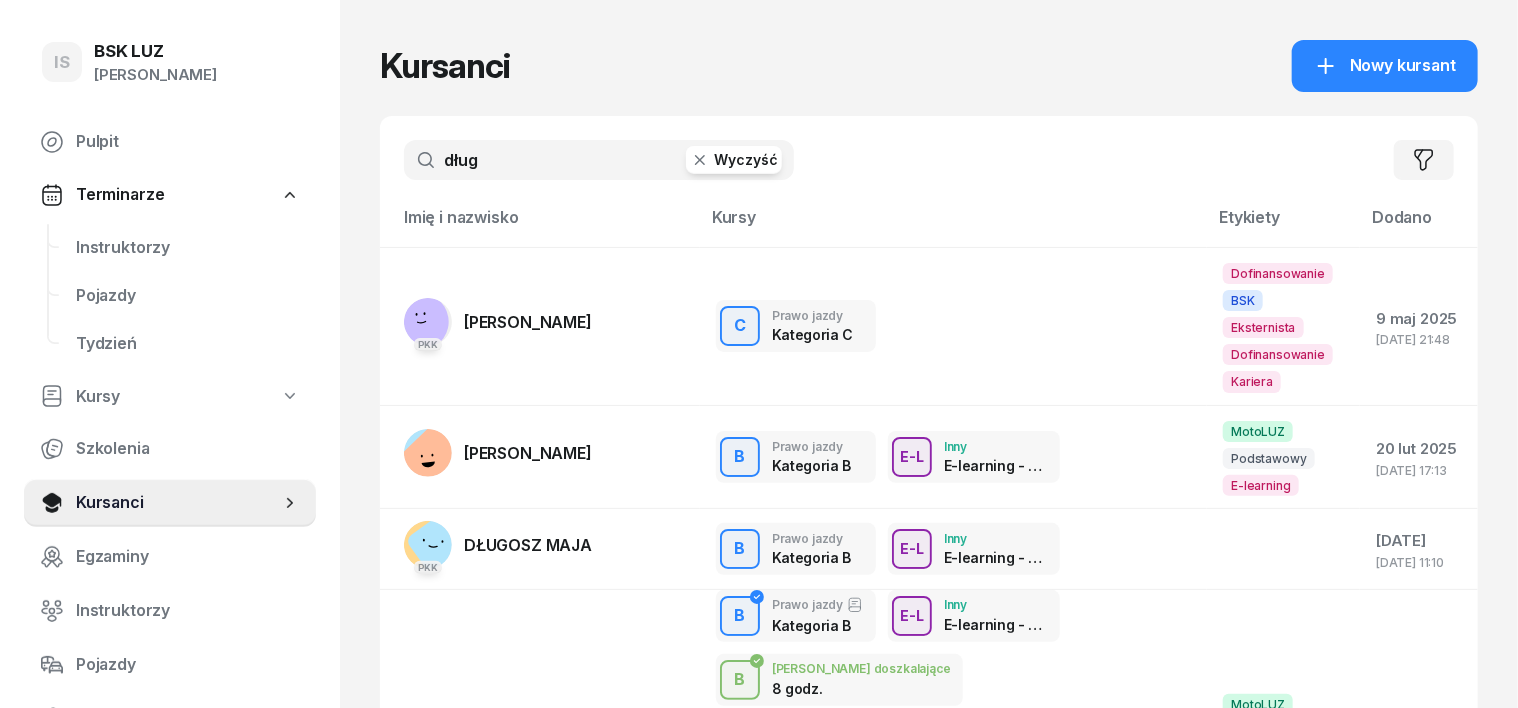 click 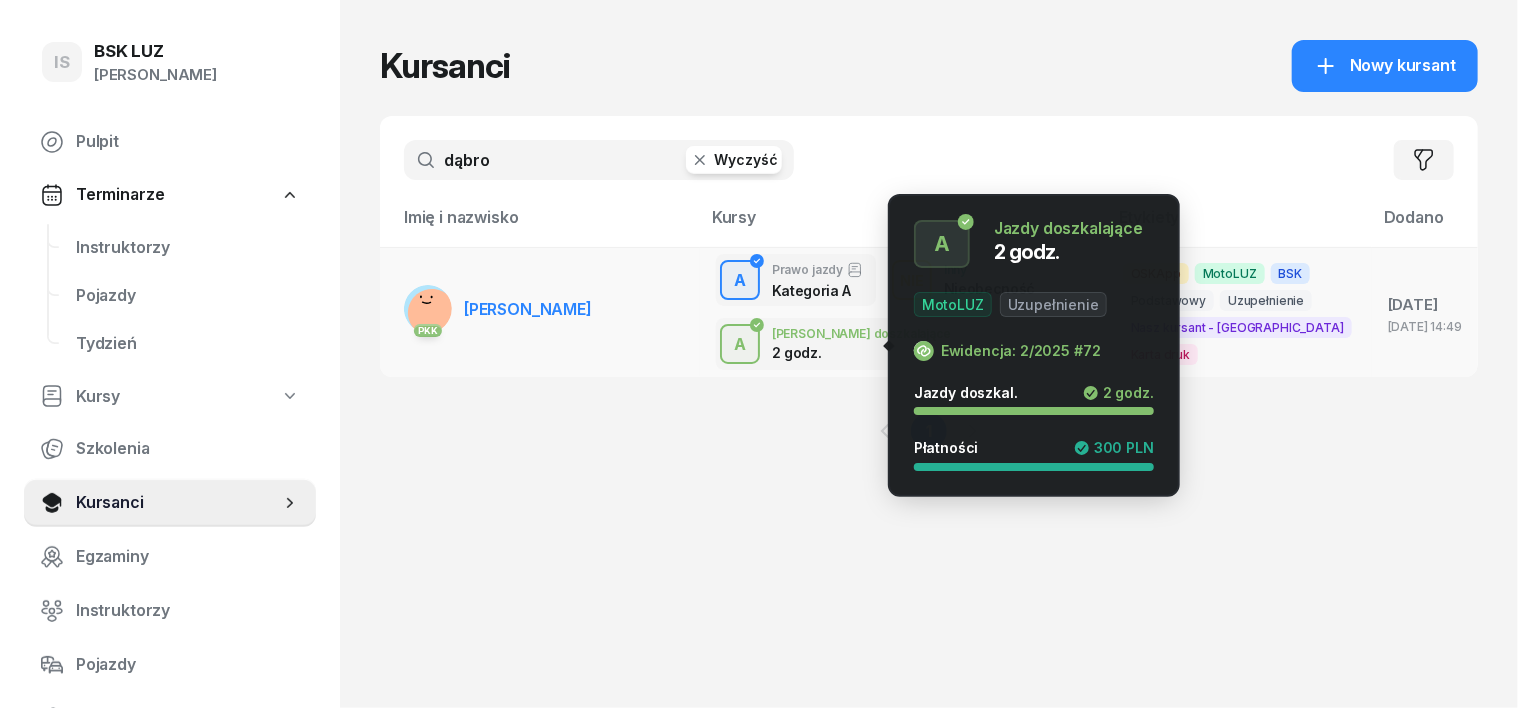 type on "dąbro" 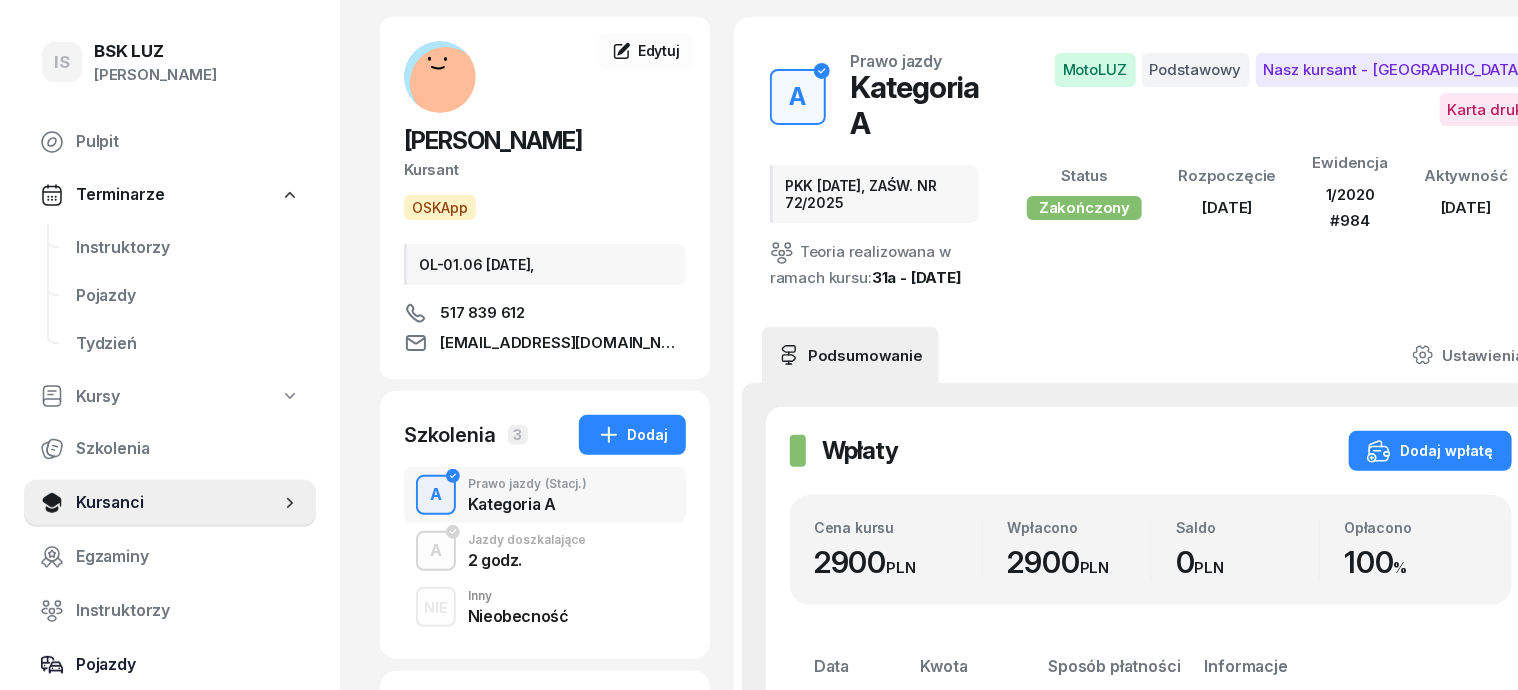 scroll, scrollTop: 124, scrollLeft: 0, axis: vertical 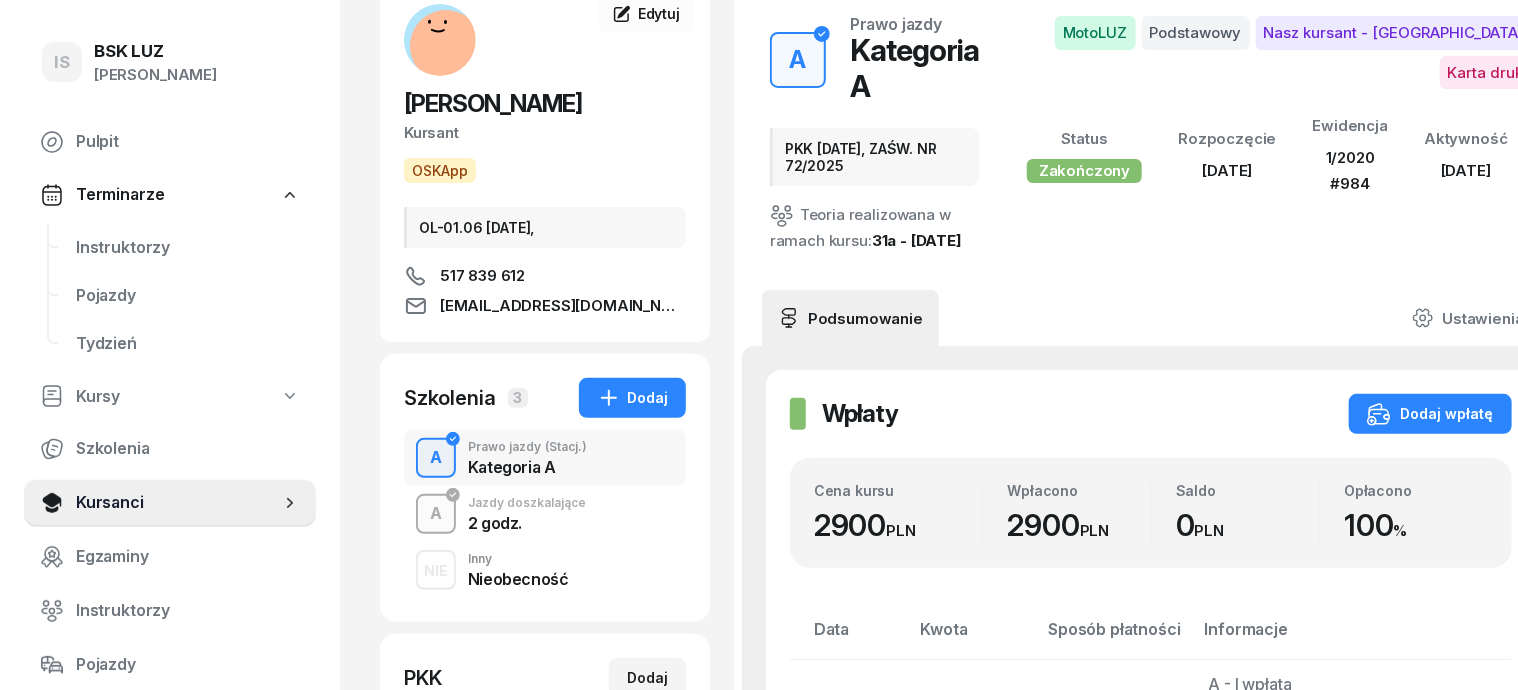 click on "A" at bounding box center (436, 514) 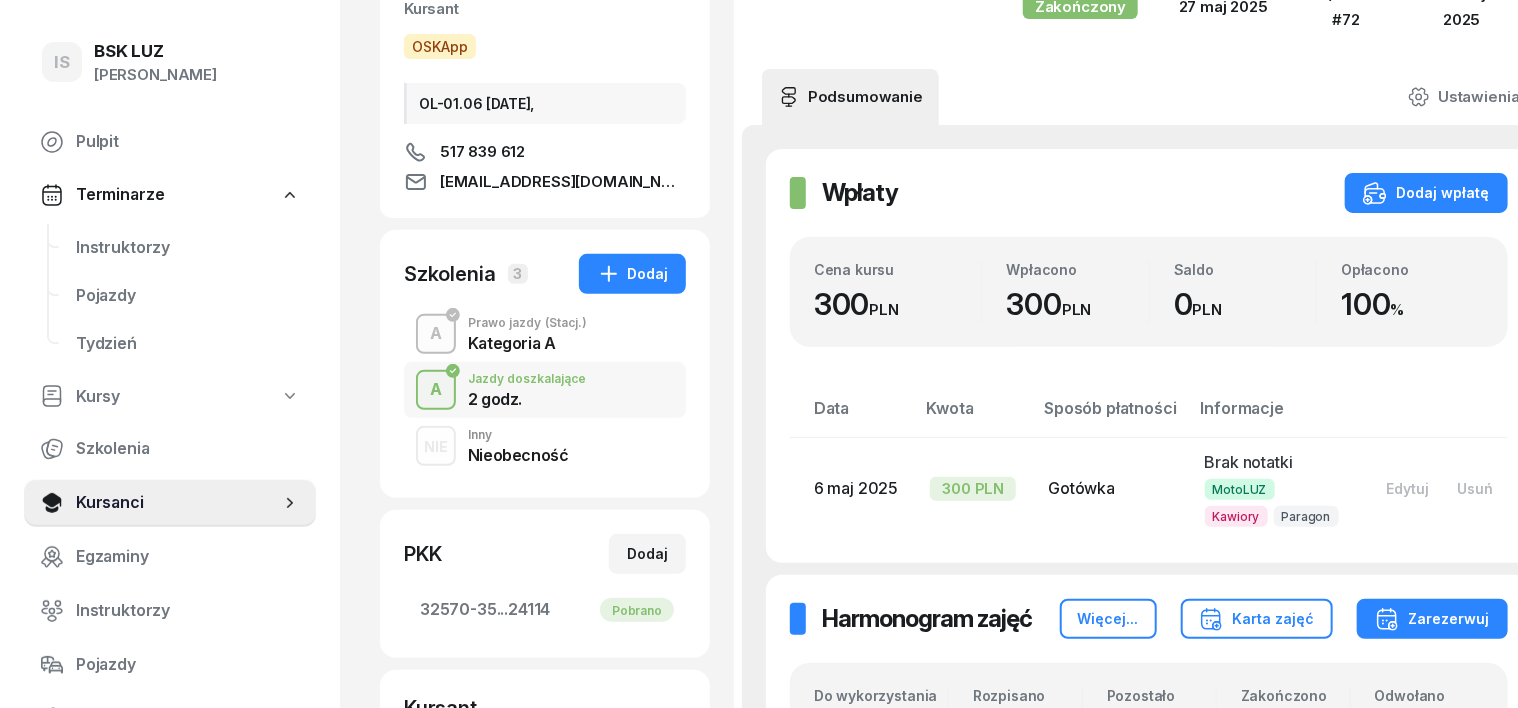 scroll, scrollTop: 250, scrollLeft: 0, axis: vertical 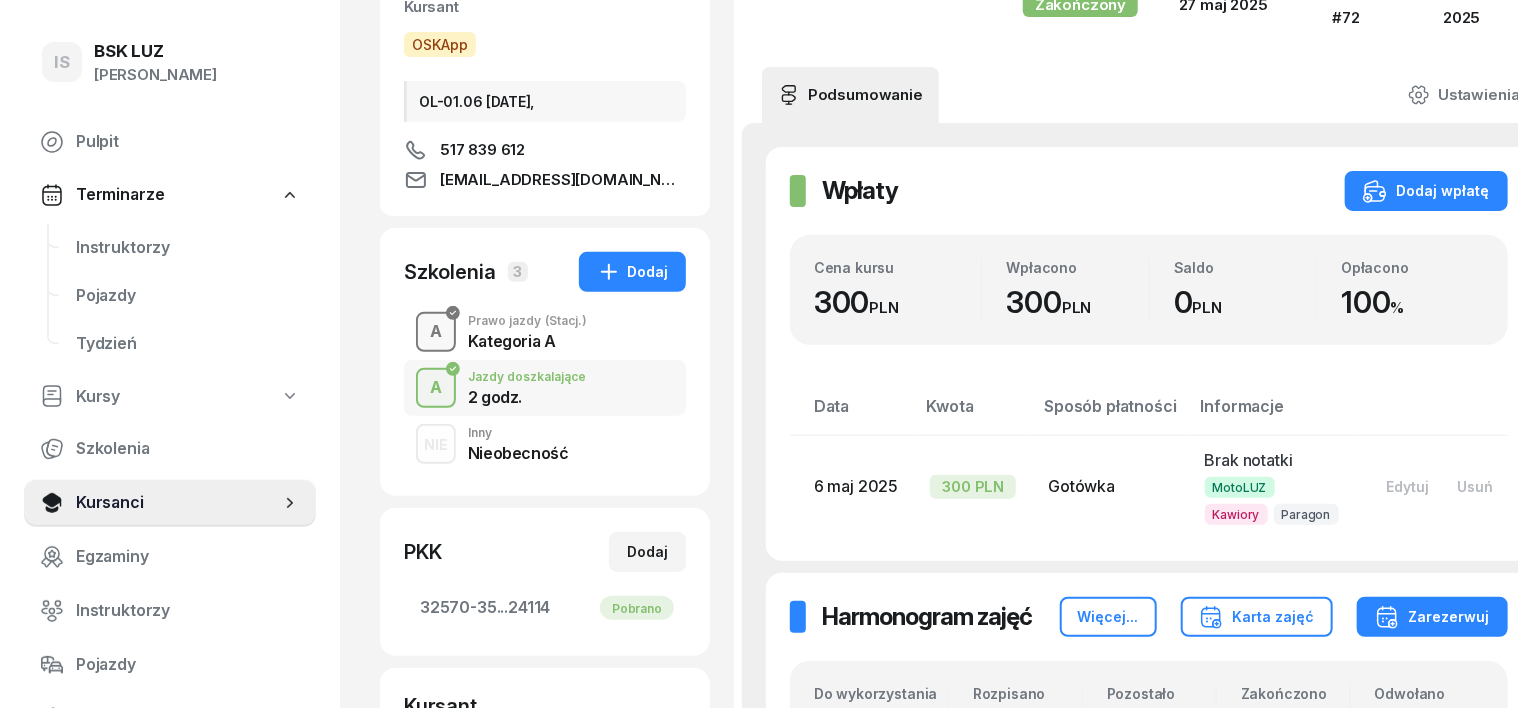 click on "A" at bounding box center [436, 332] 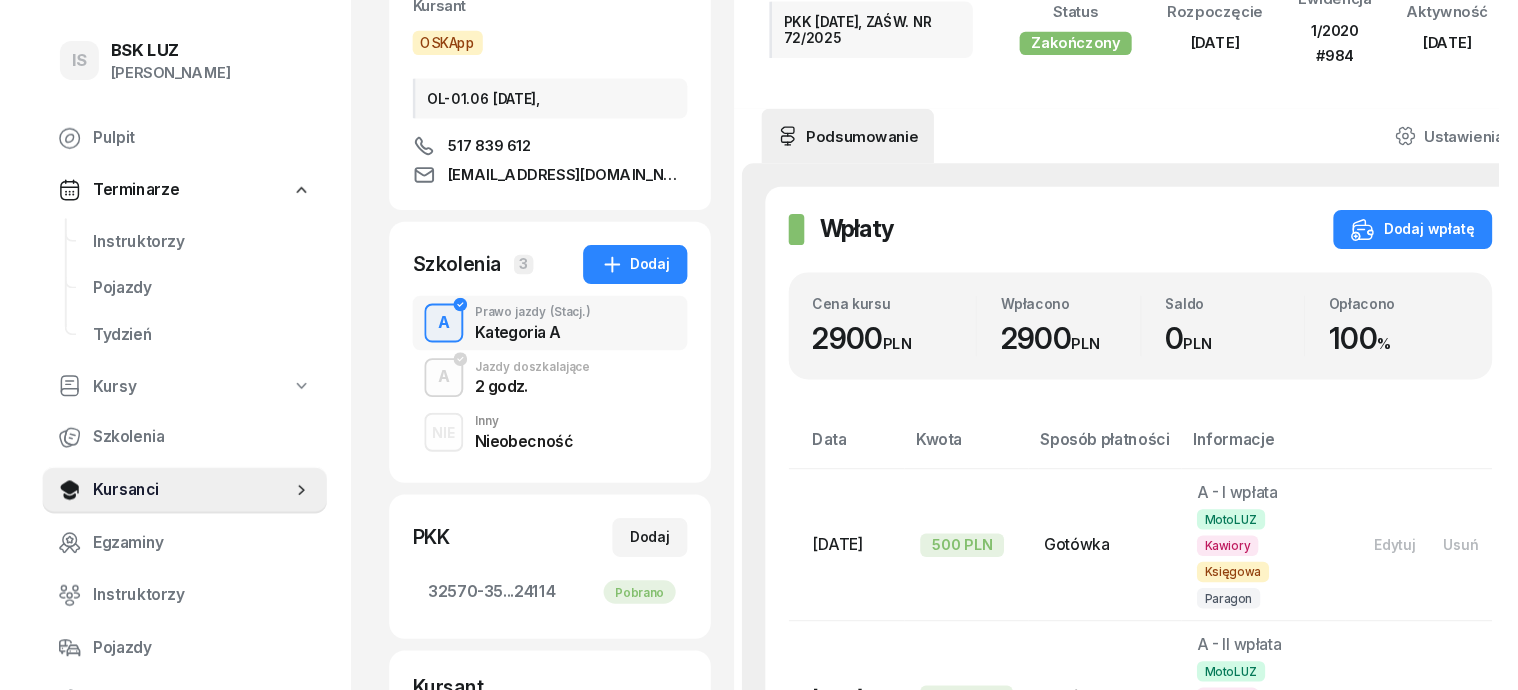 scroll, scrollTop: 0, scrollLeft: 0, axis: both 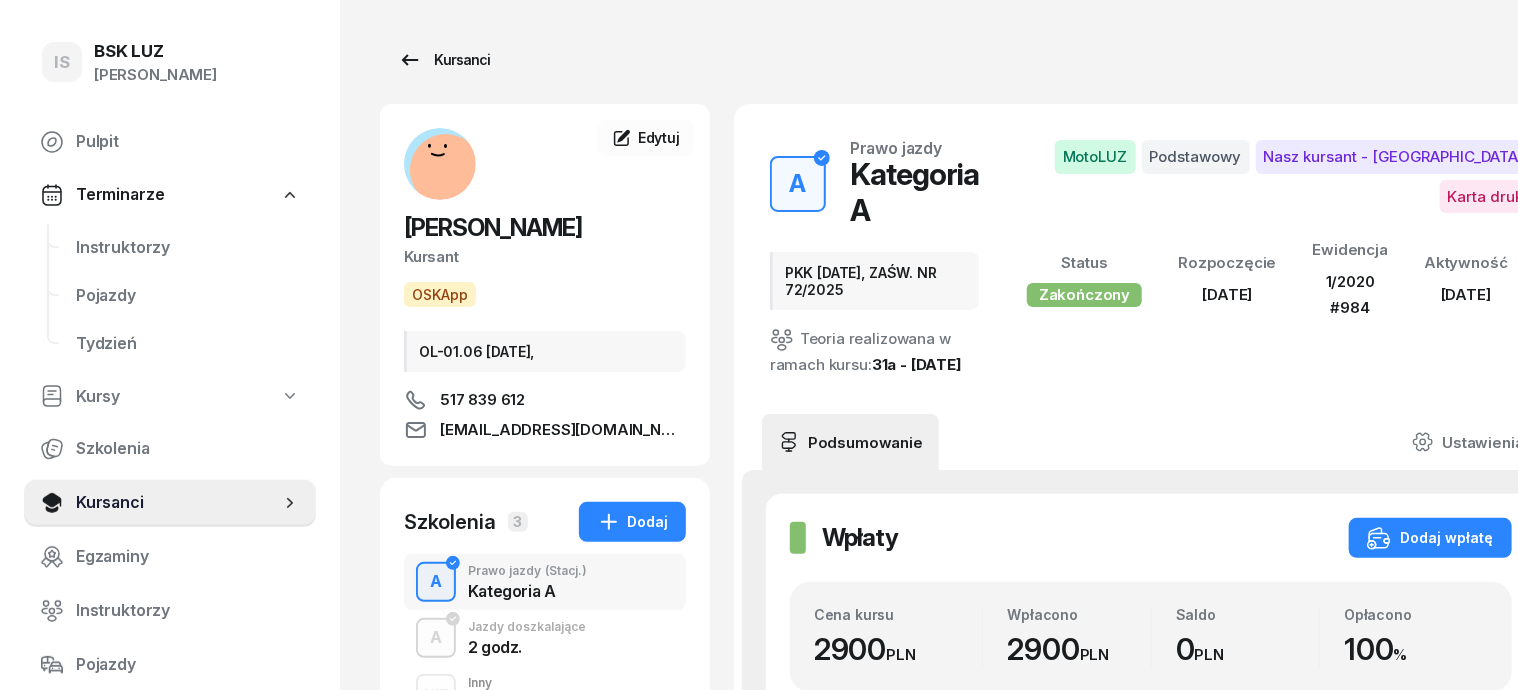 click on "Kursanci" at bounding box center [444, 60] 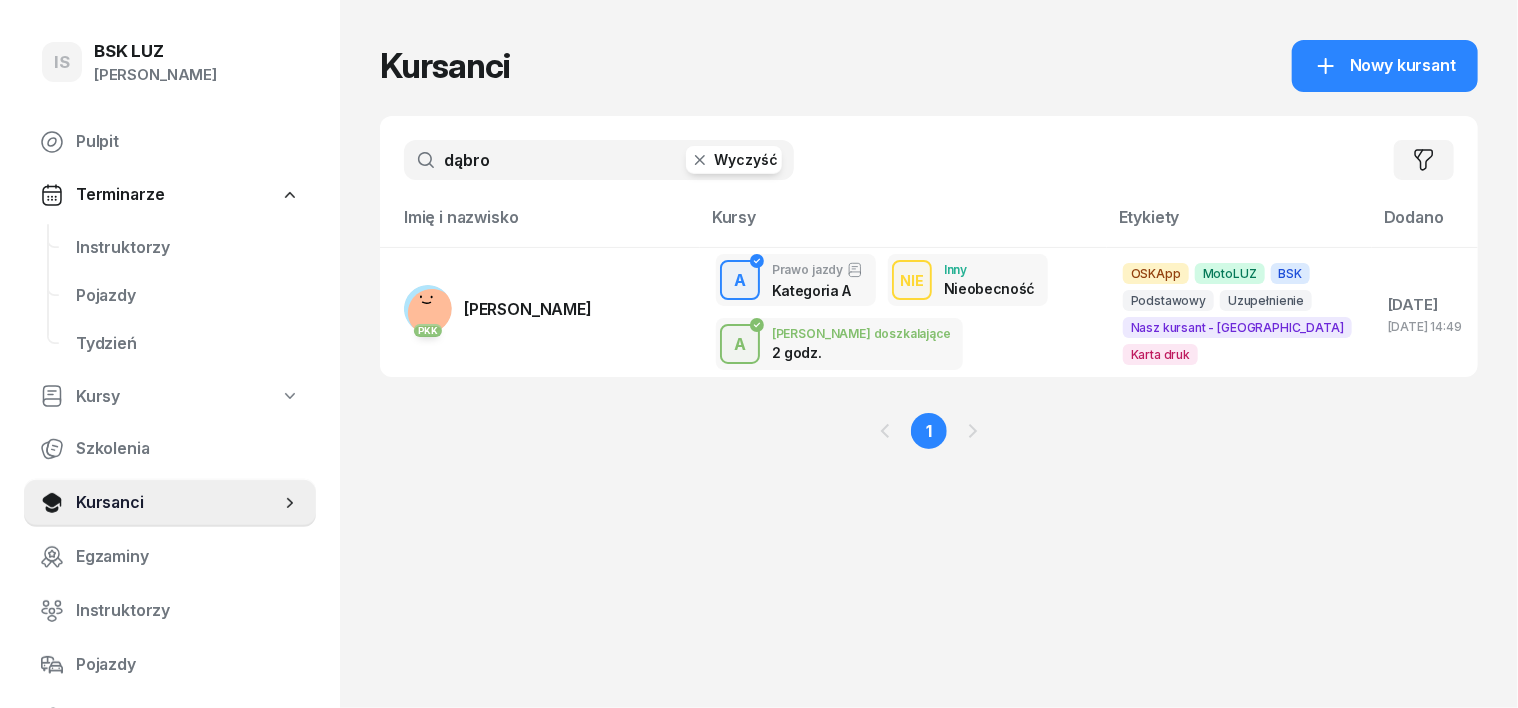 click 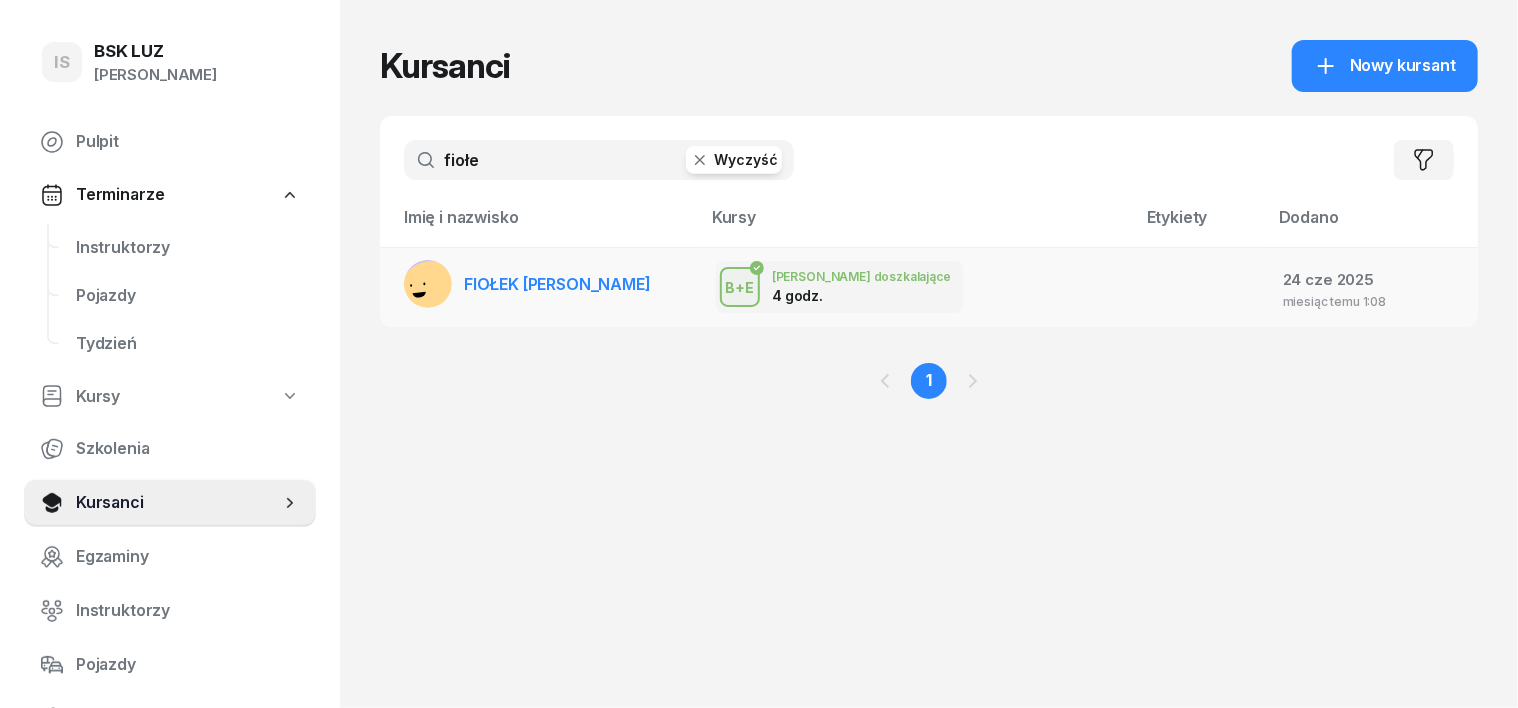 type on "fiołe" 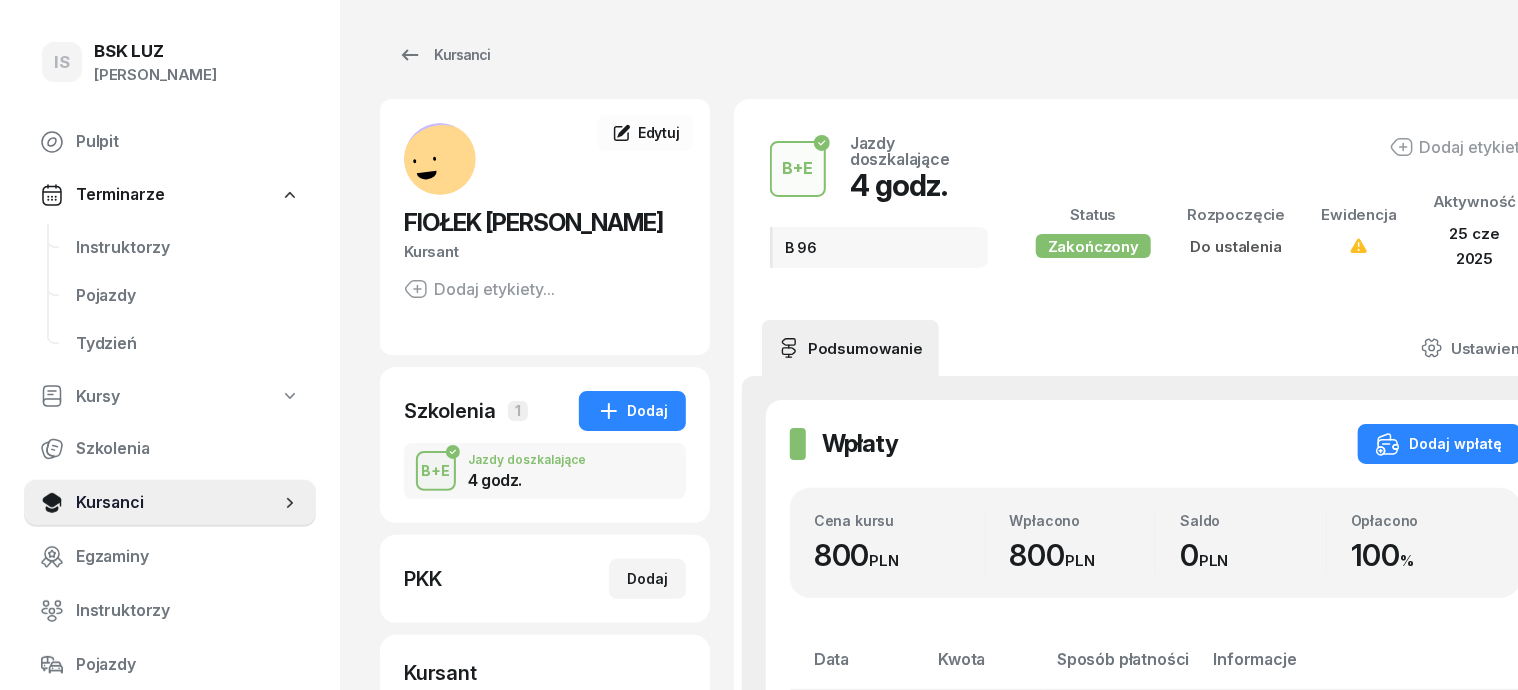 scroll, scrollTop: 0, scrollLeft: 0, axis: both 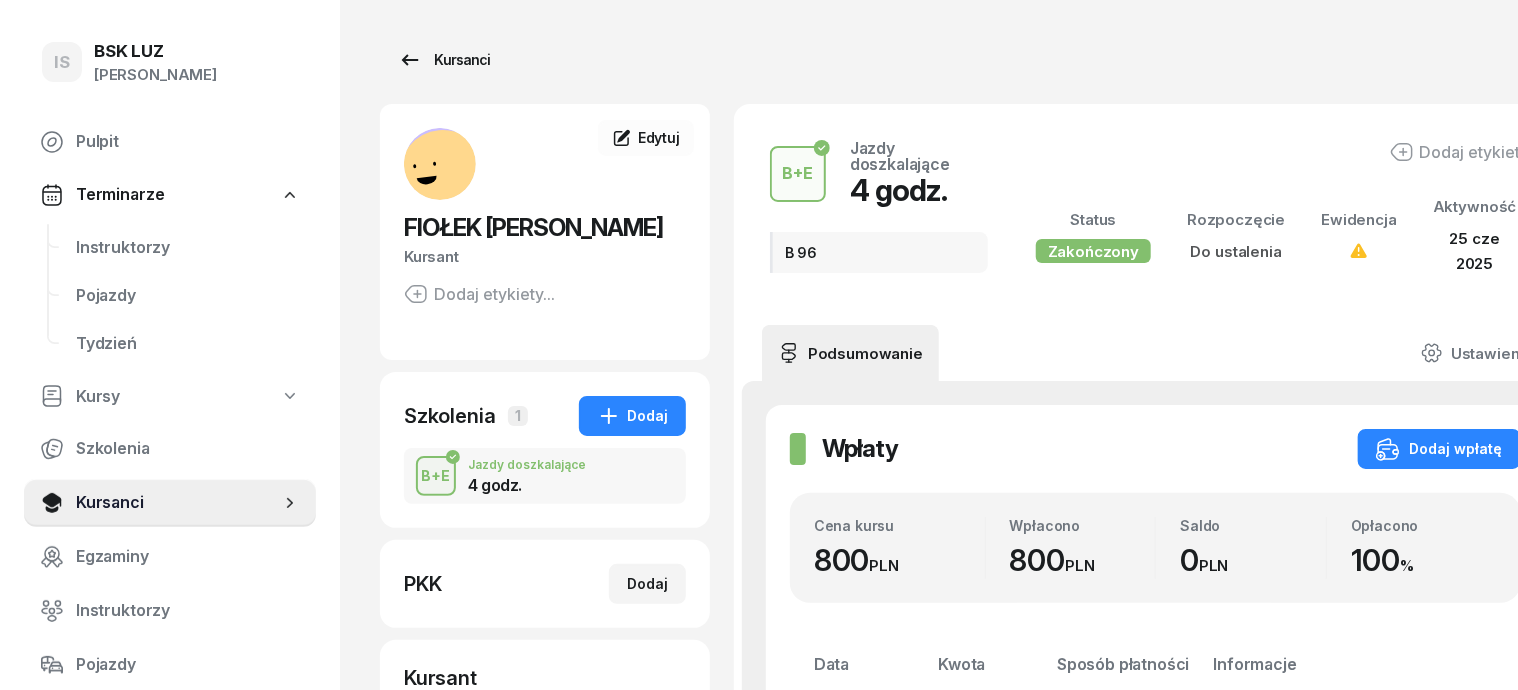 click on "Kursanci" at bounding box center (444, 60) 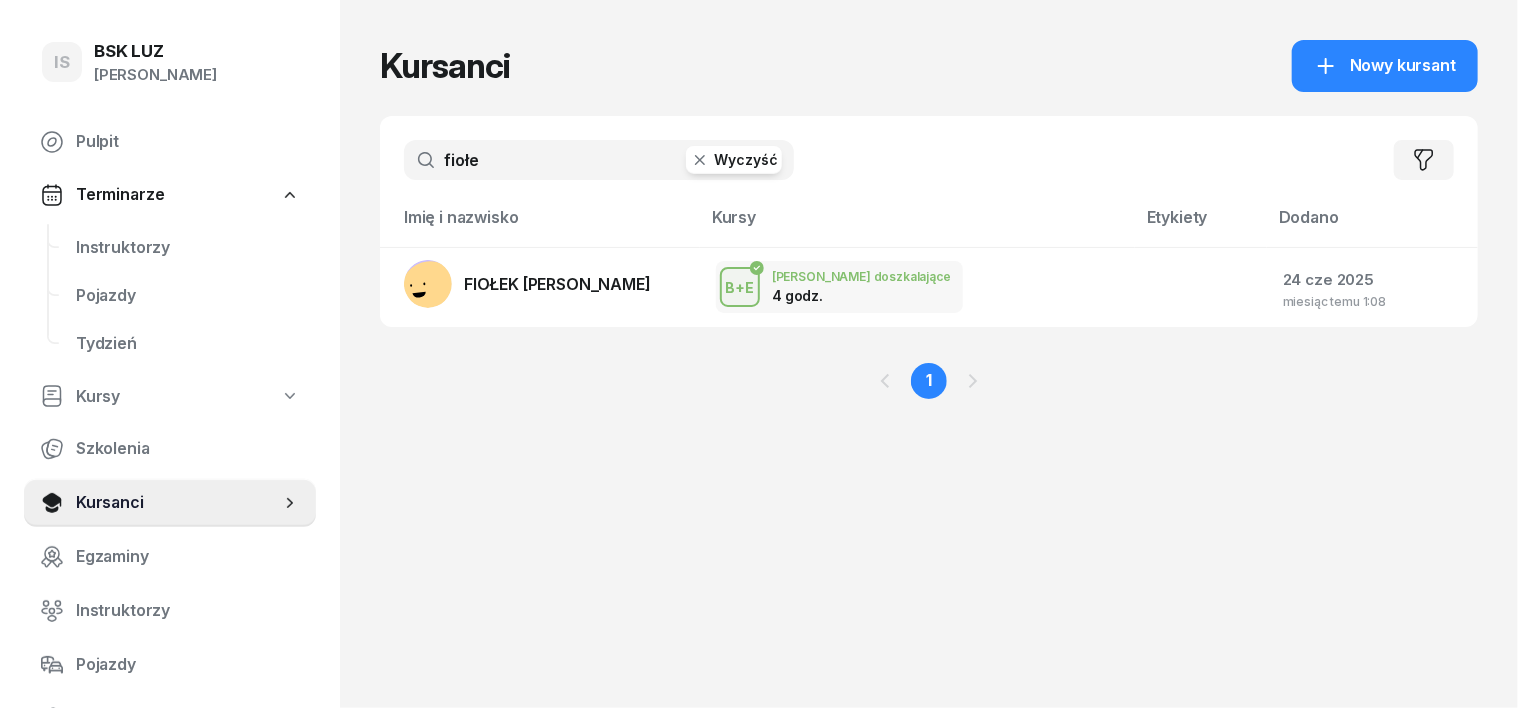 click 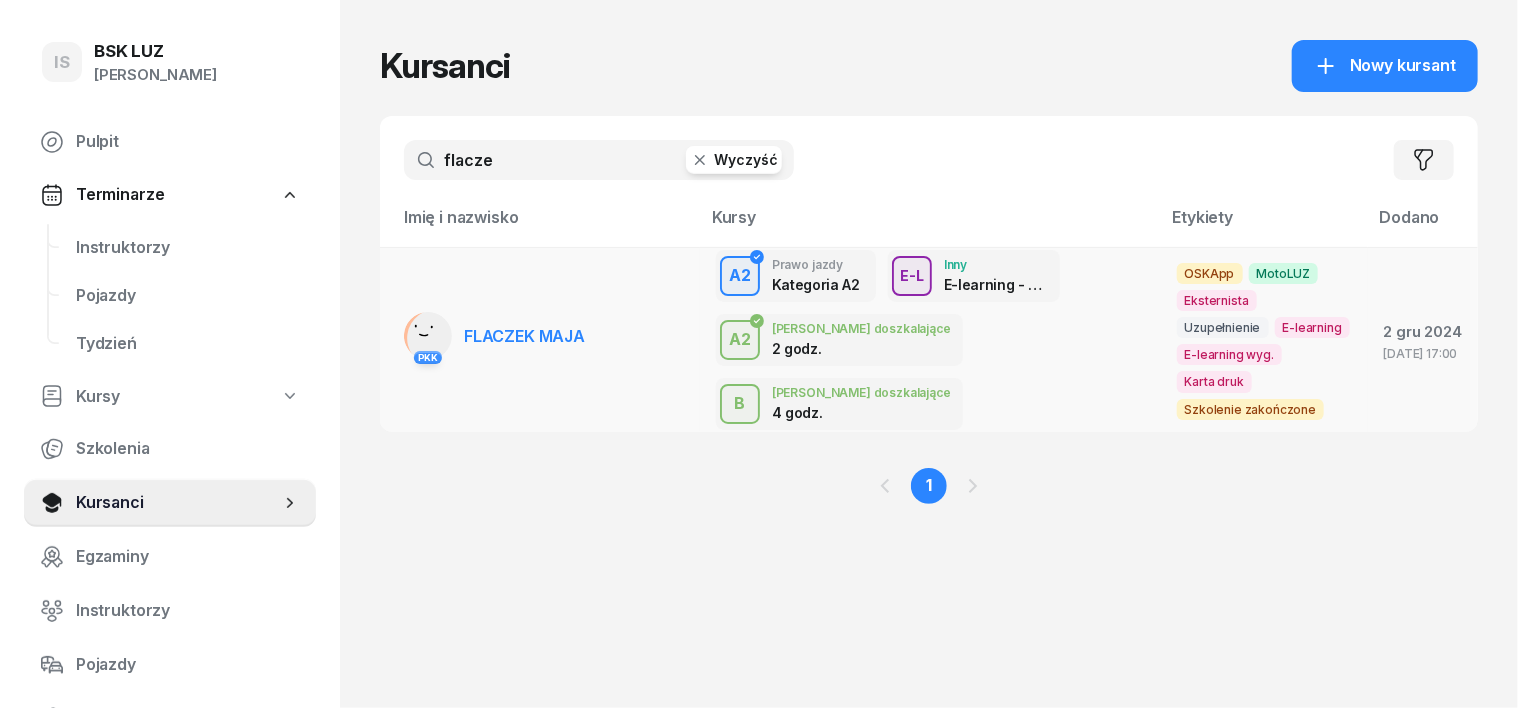type on "flacze" 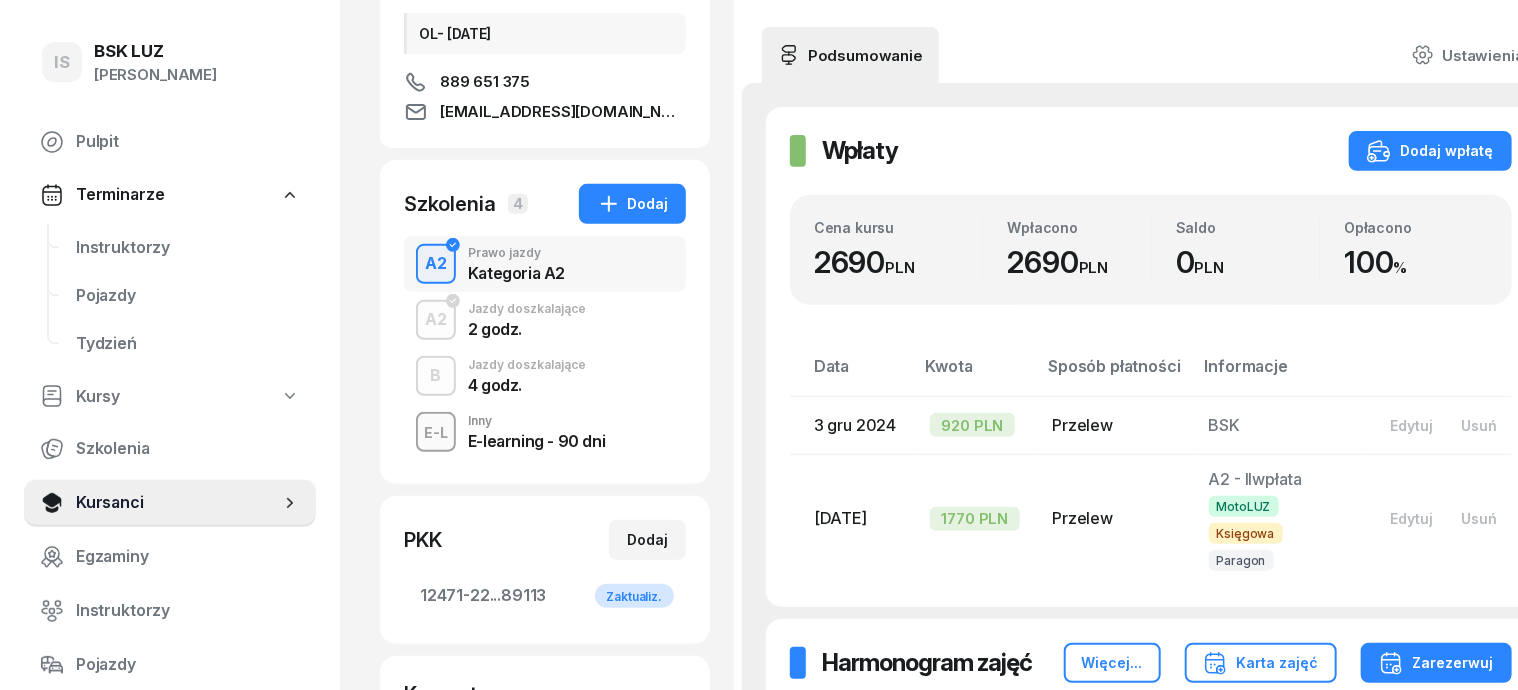 scroll, scrollTop: 375, scrollLeft: 0, axis: vertical 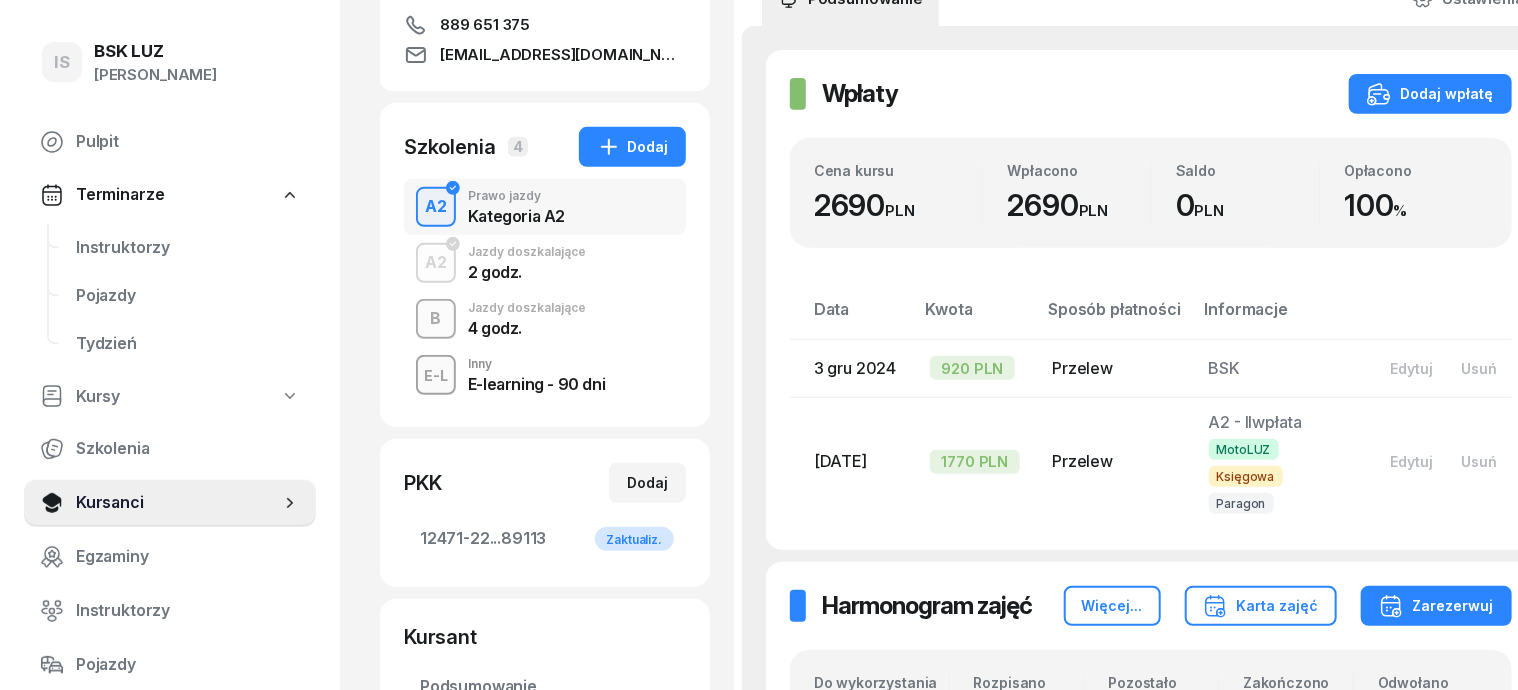 click on "B" at bounding box center [436, 319] 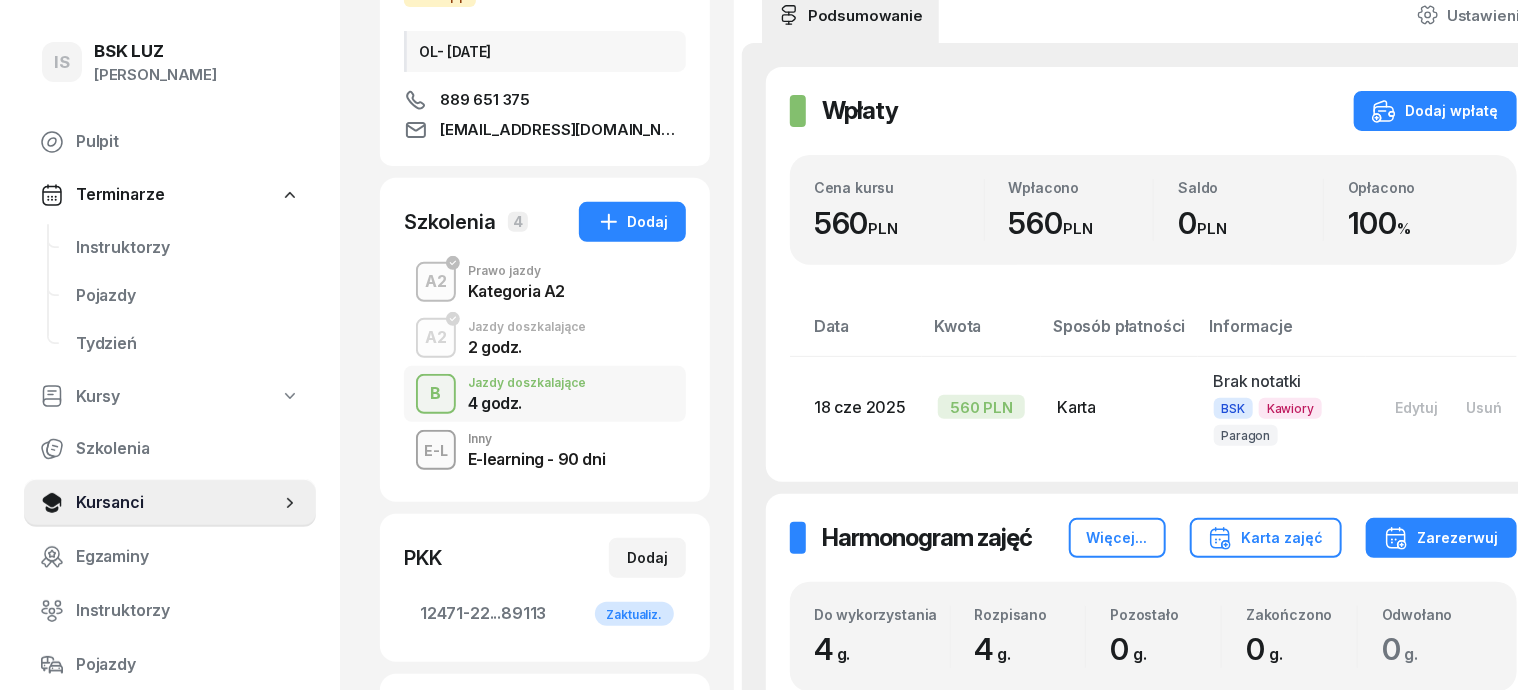 scroll, scrollTop: 250, scrollLeft: 0, axis: vertical 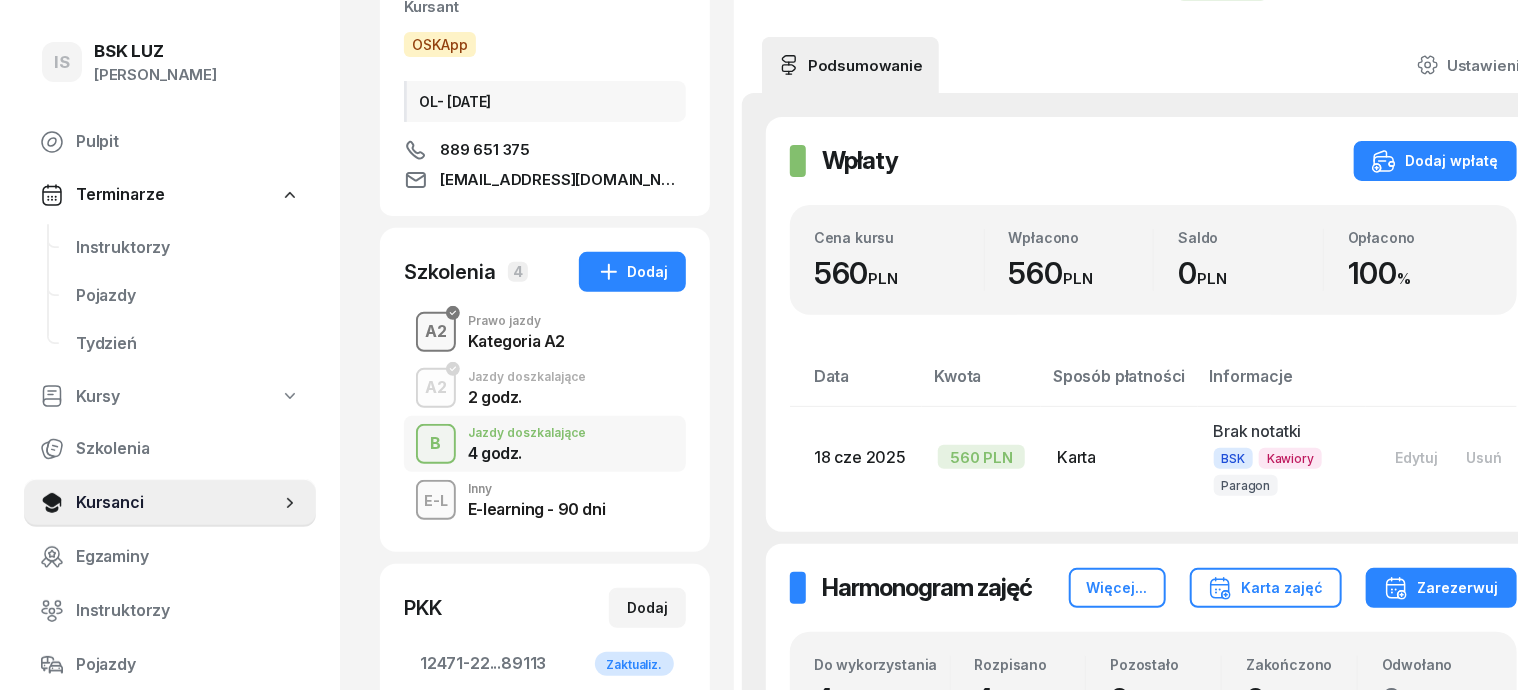 click on "A2" at bounding box center (436, 332) 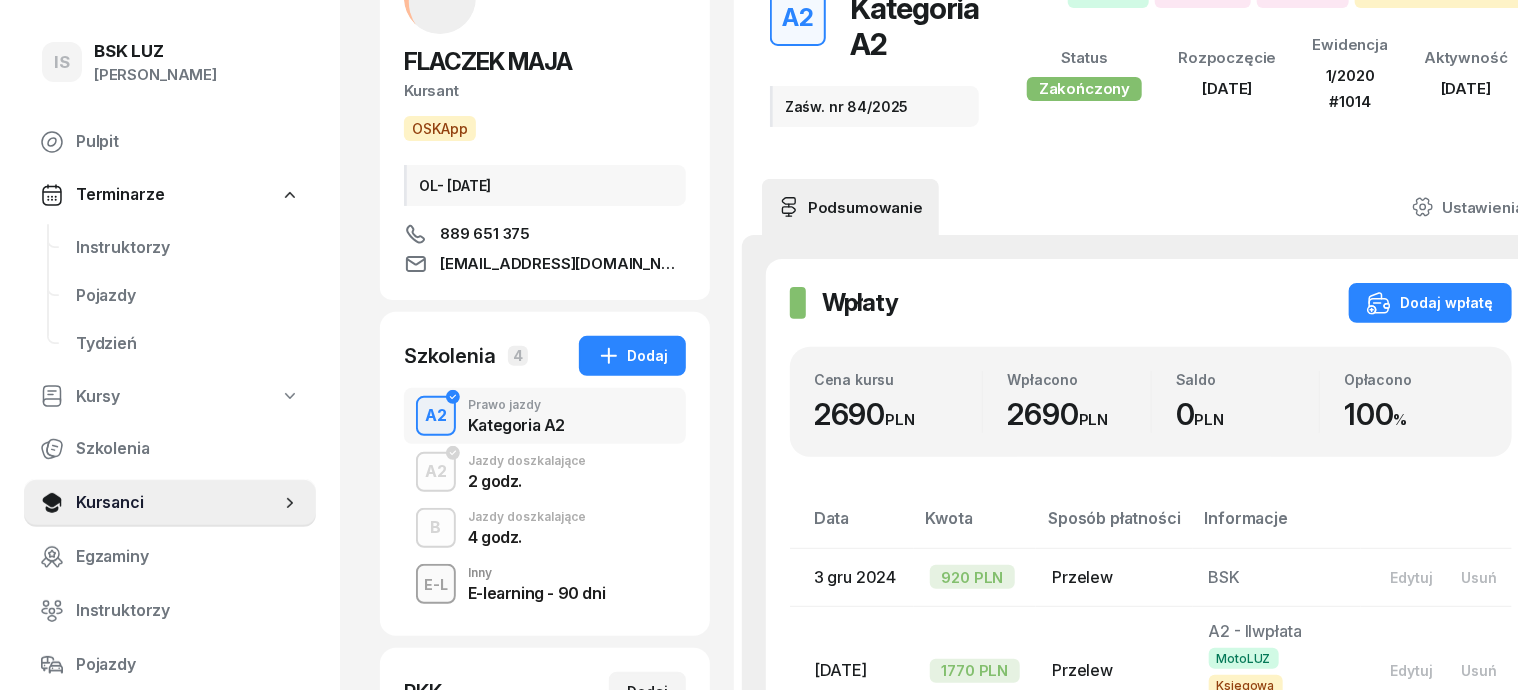 scroll, scrollTop: 375, scrollLeft: 0, axis: vertical 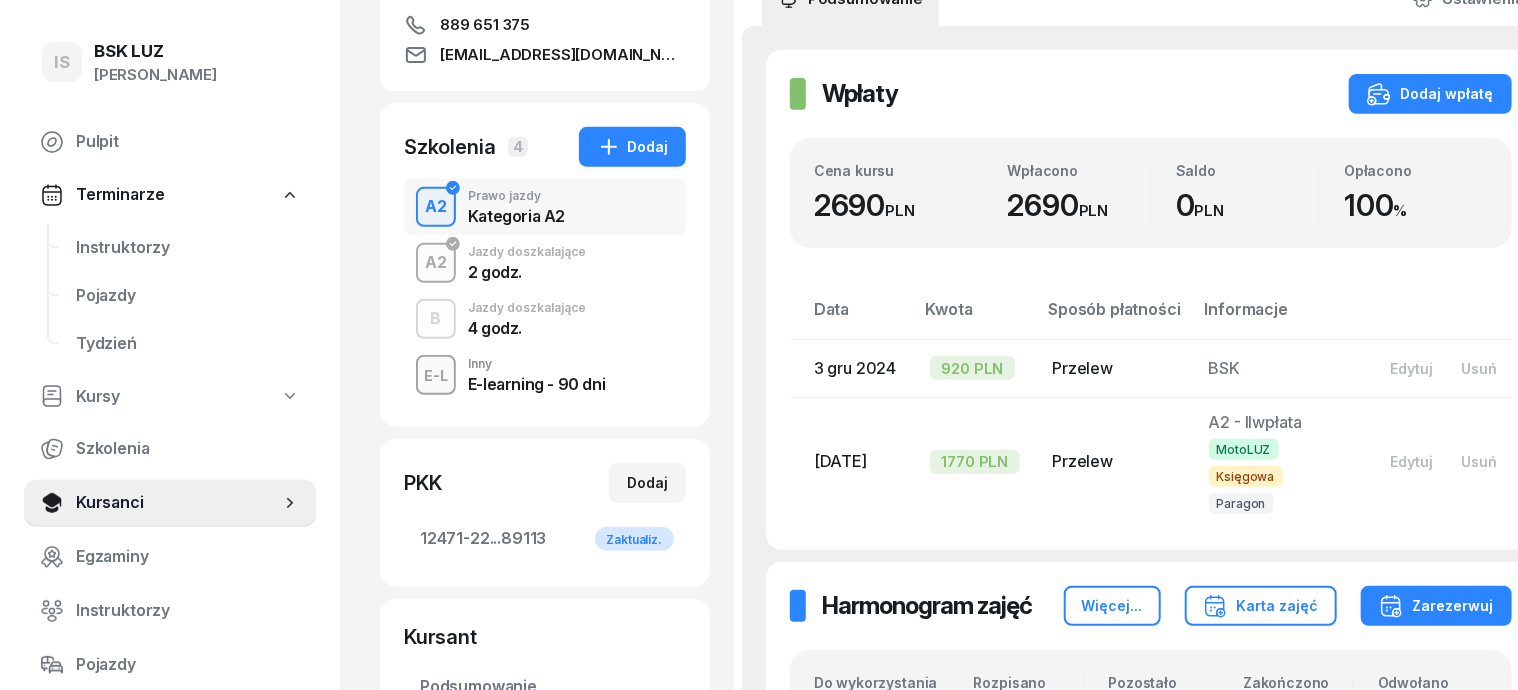 click on "A2" at bounding box center (436, 263) 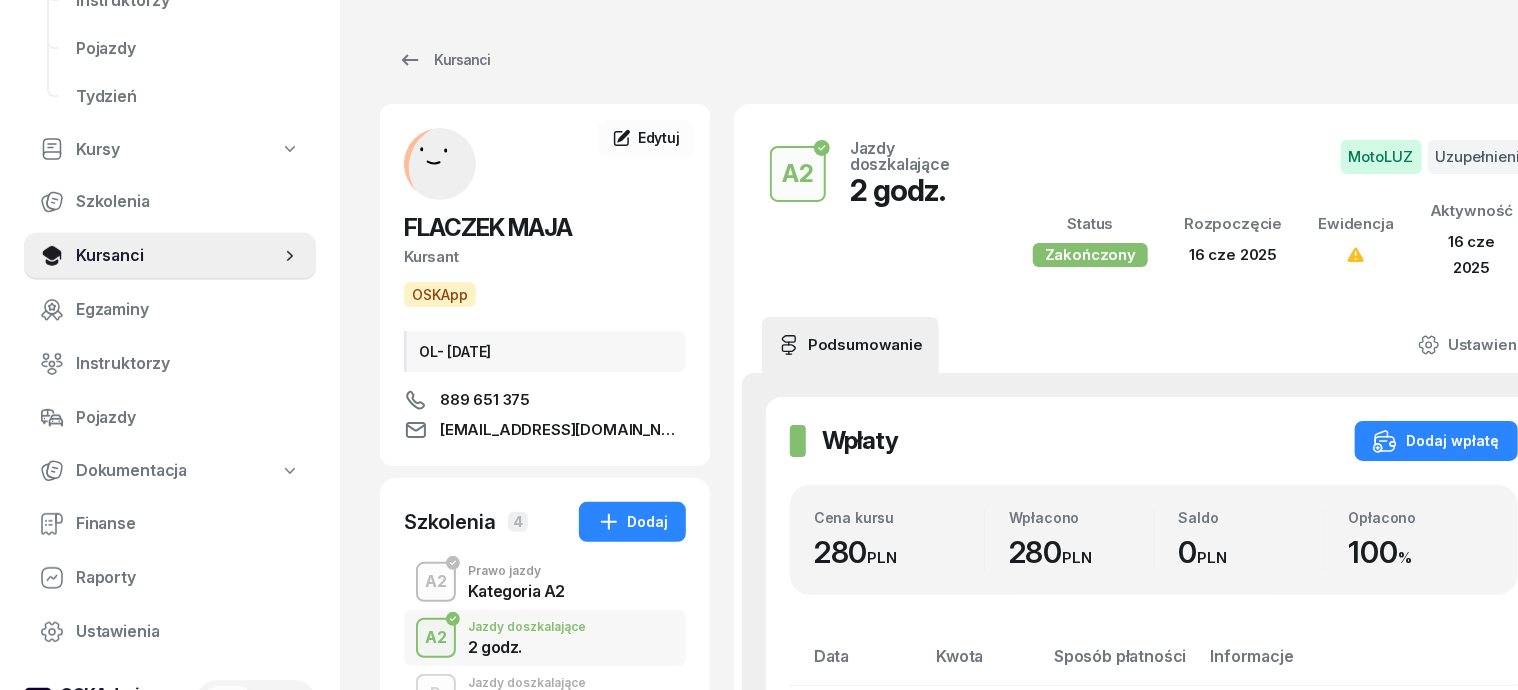 scroll, scrollTop: 250, scrollLeft: 0, axis: vertical 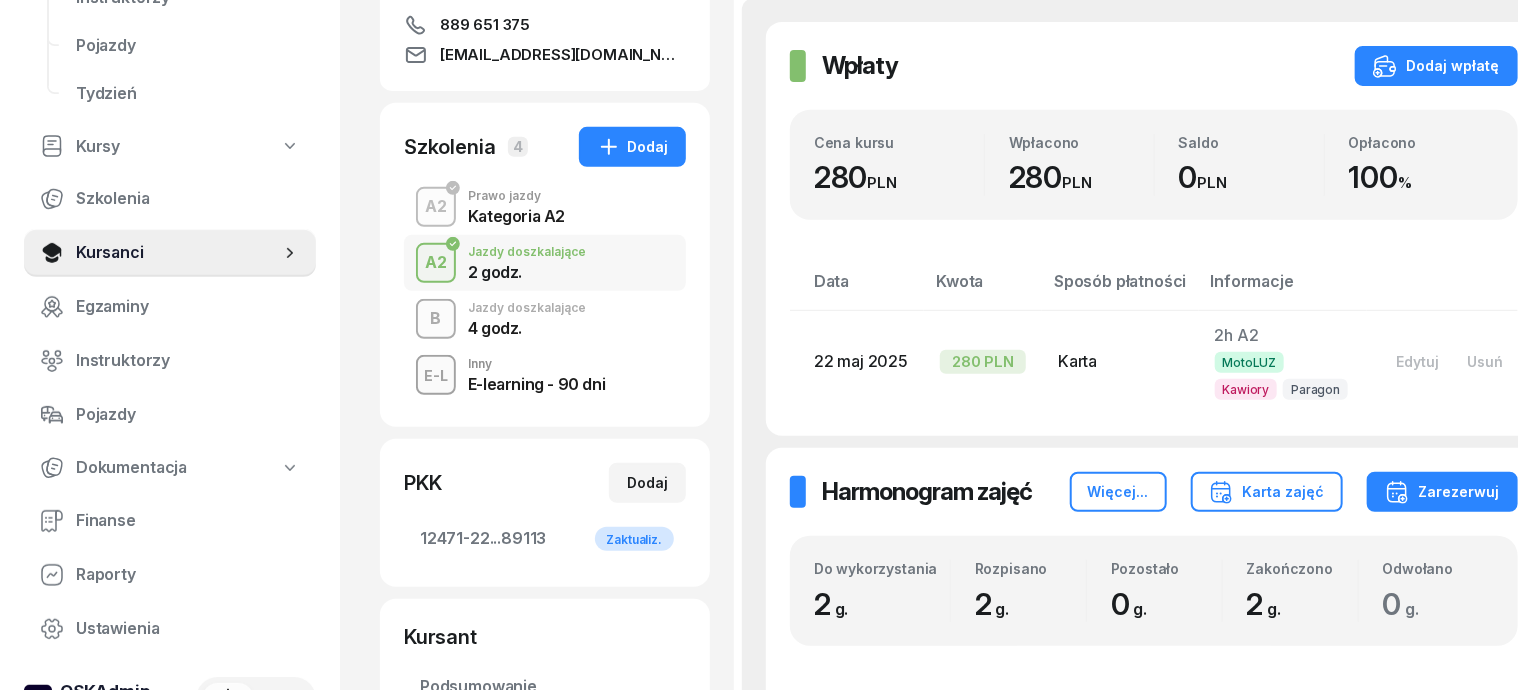 click on "B" at bounding box center (436, 319) 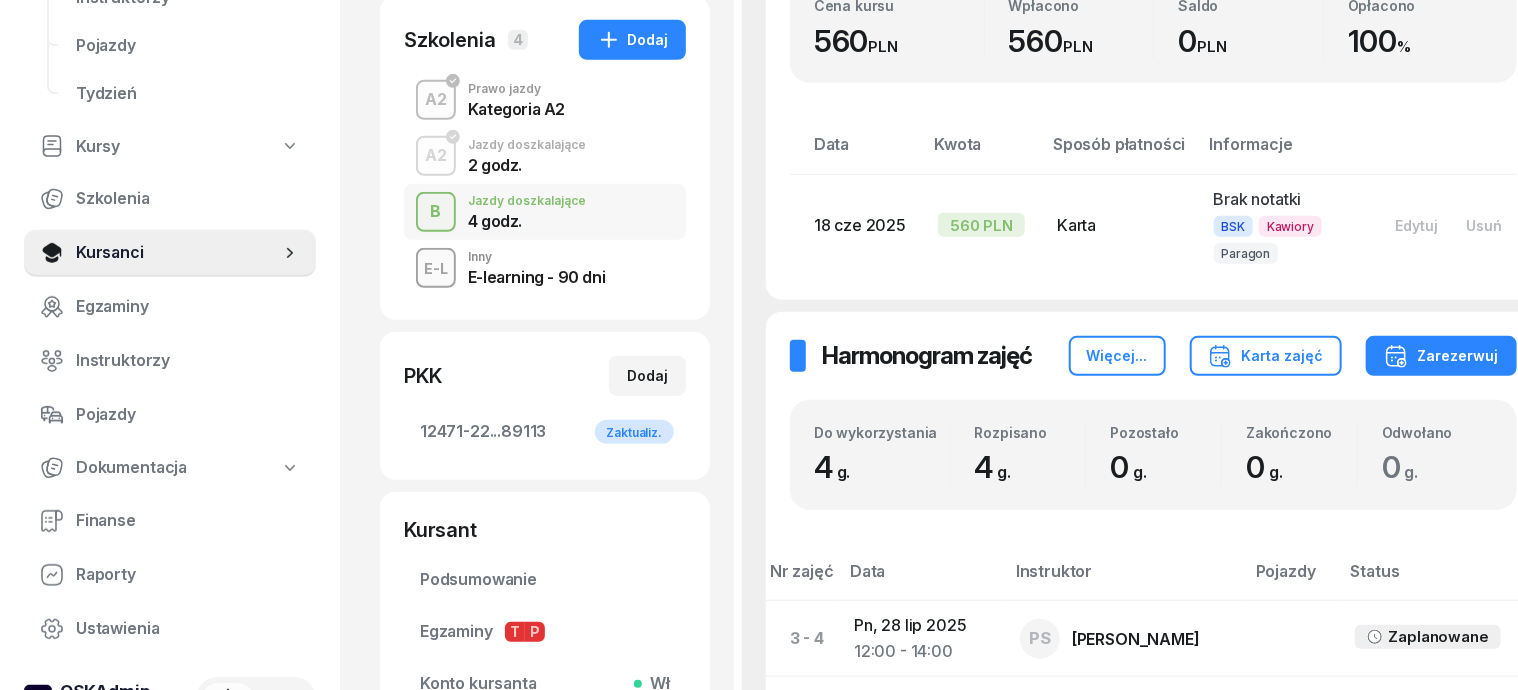 scroll, scrollTop: 750, scrollLeft: 0, axis: vertical 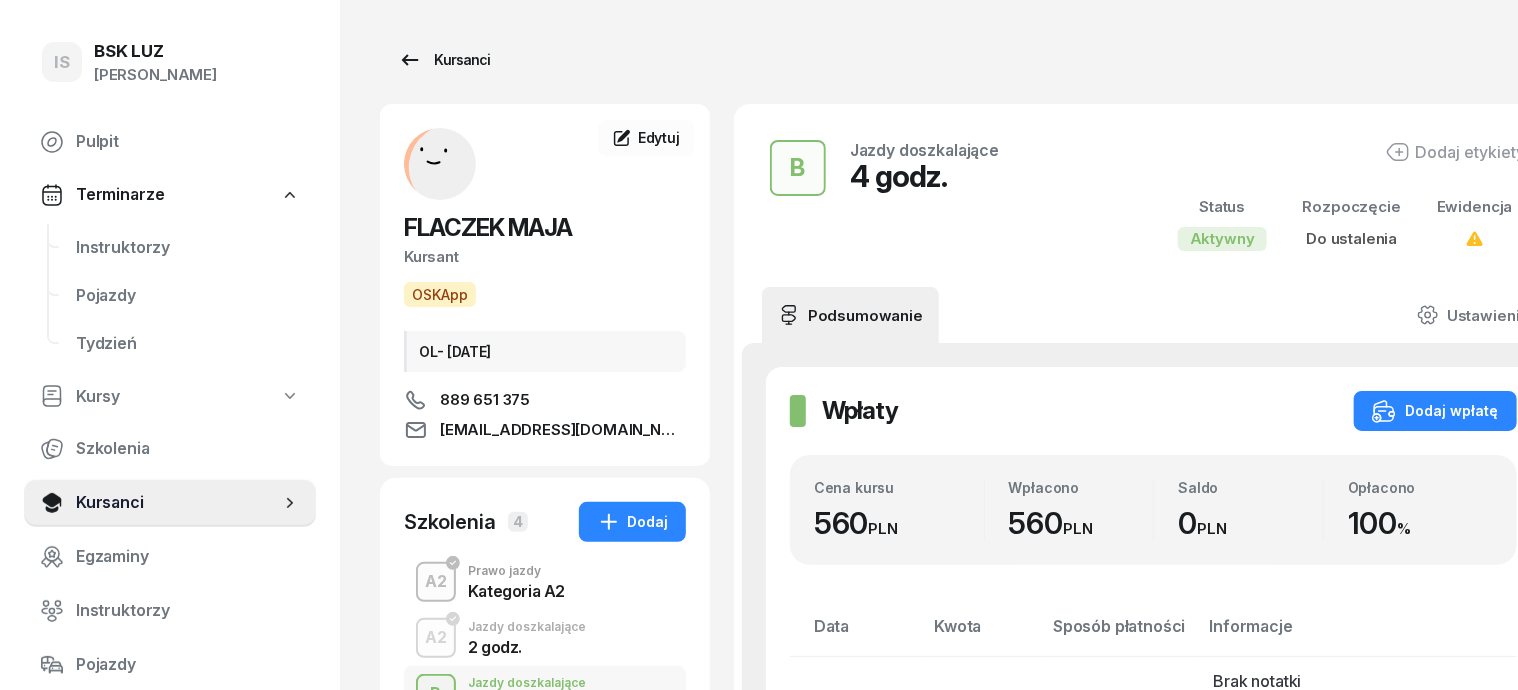 click on "Kursanci" at bounding box center (444, 60) 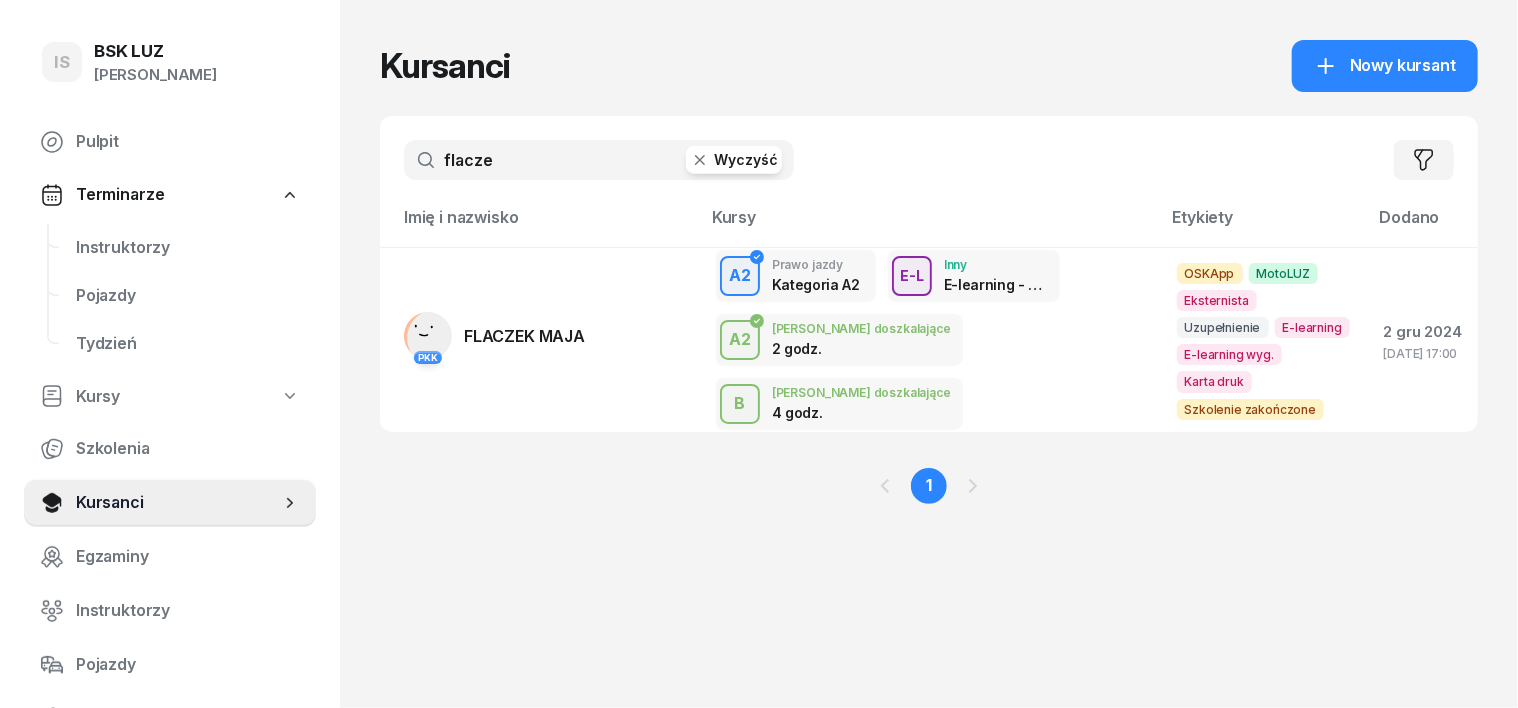 click 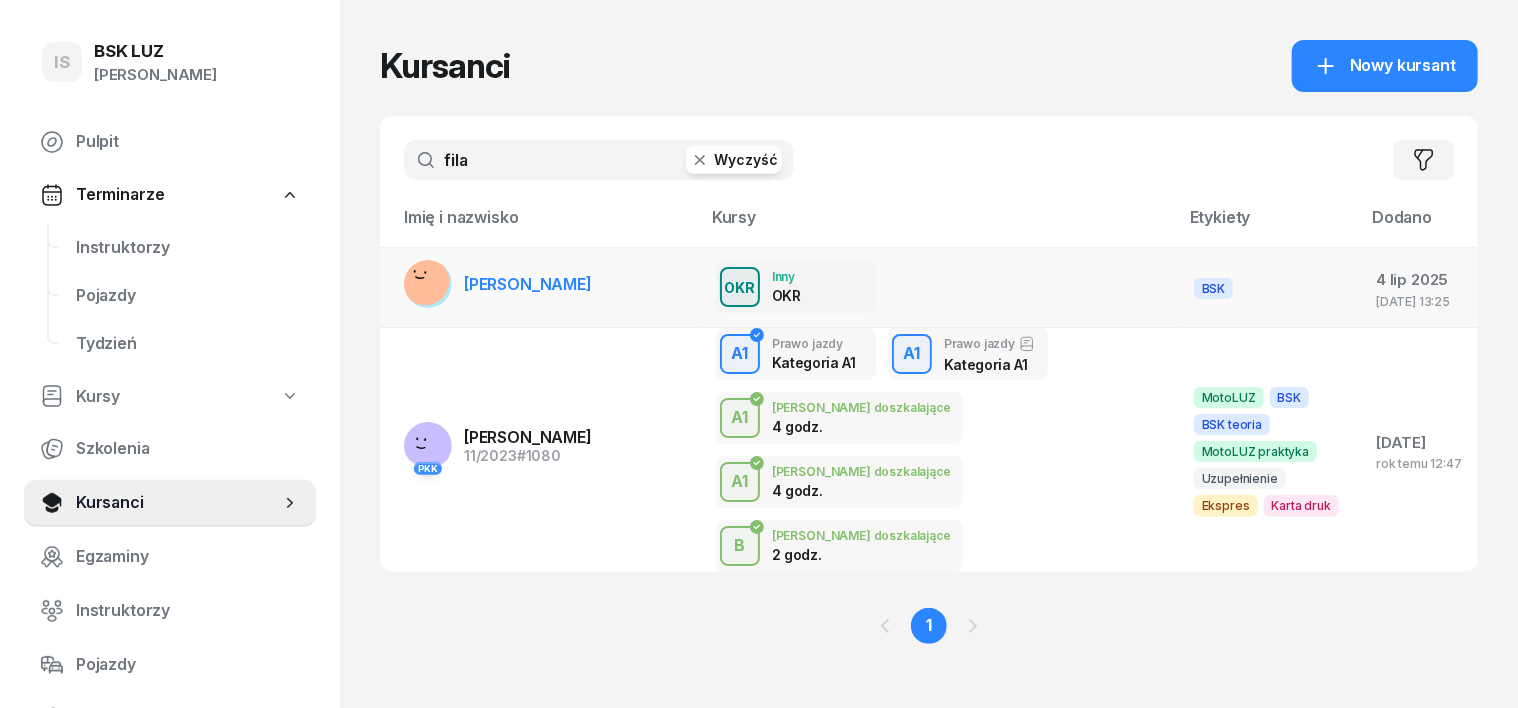 type on "fila" 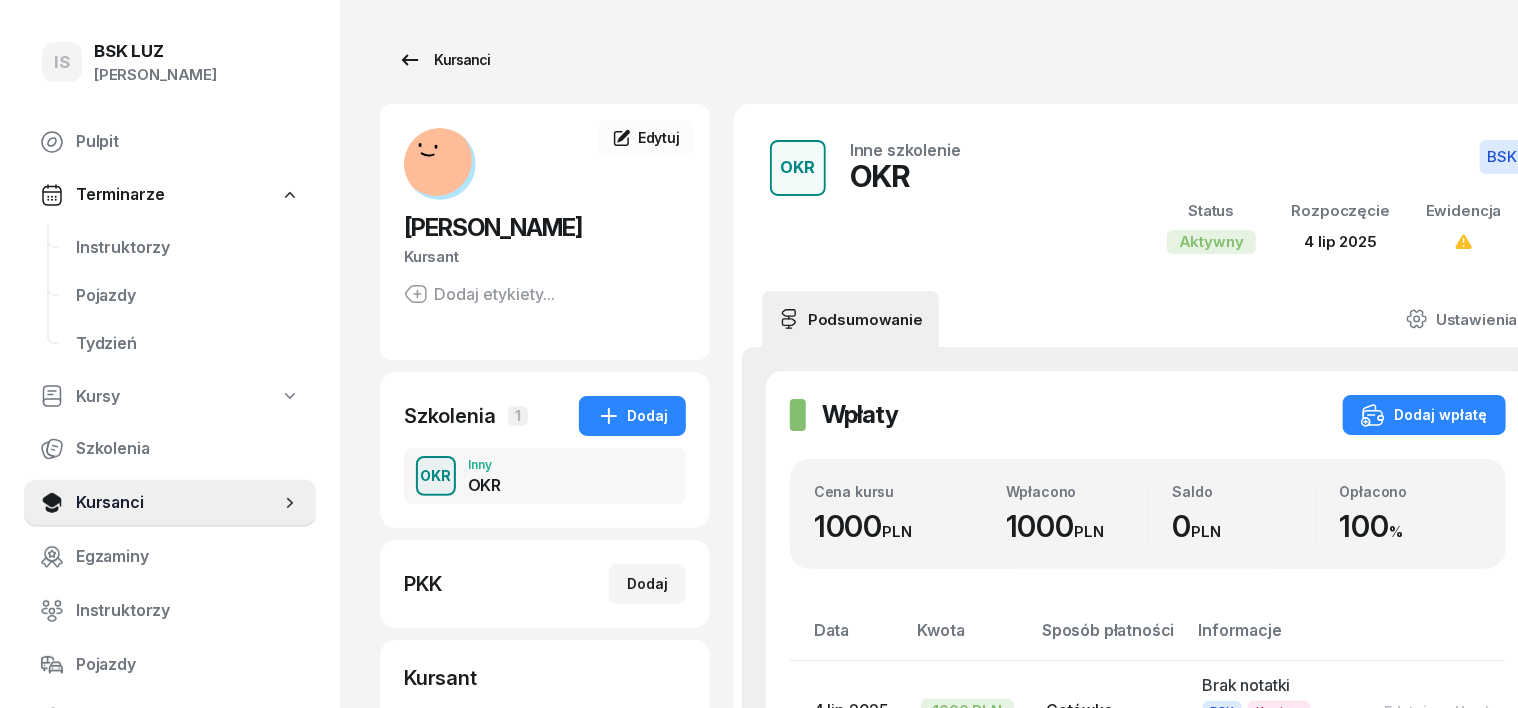 click on "Kursanci" at bounding box center [444, 60] 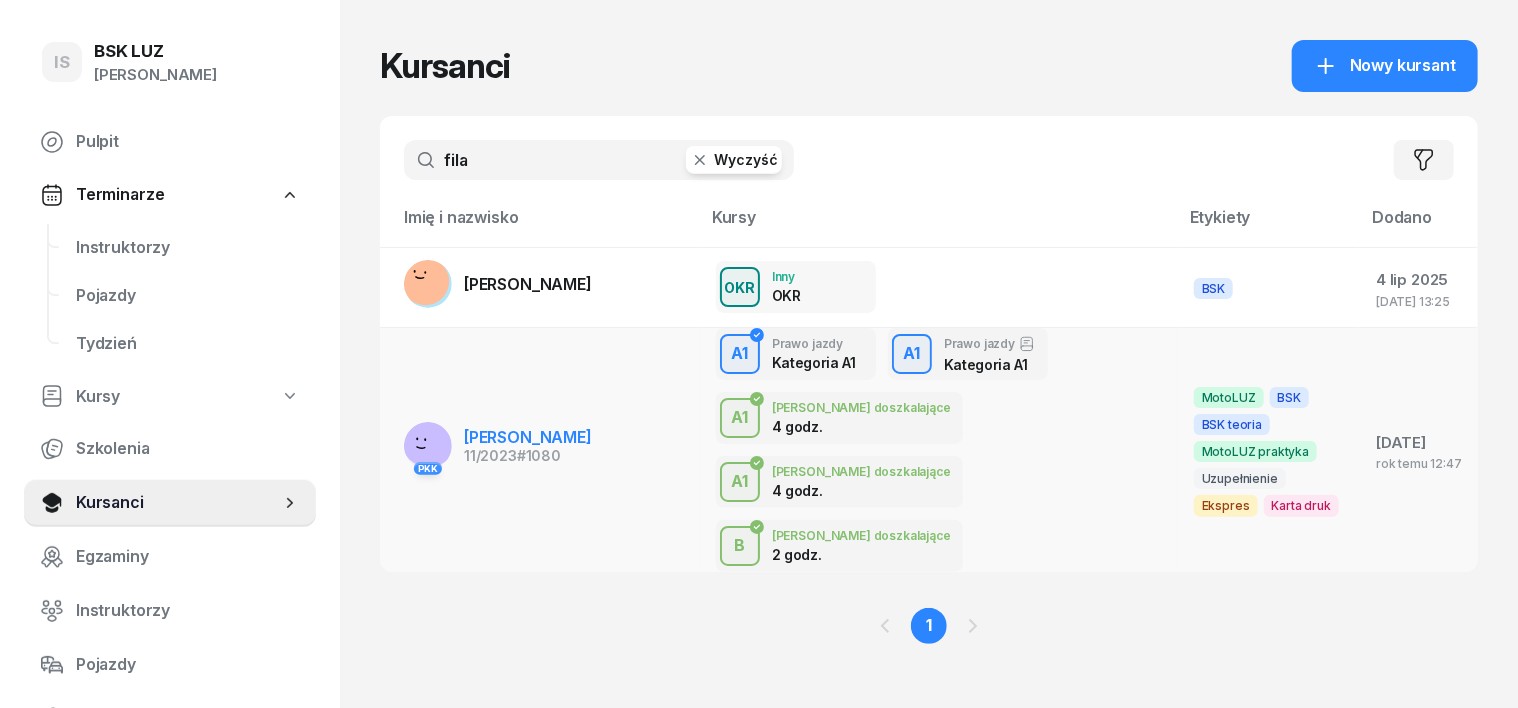 click 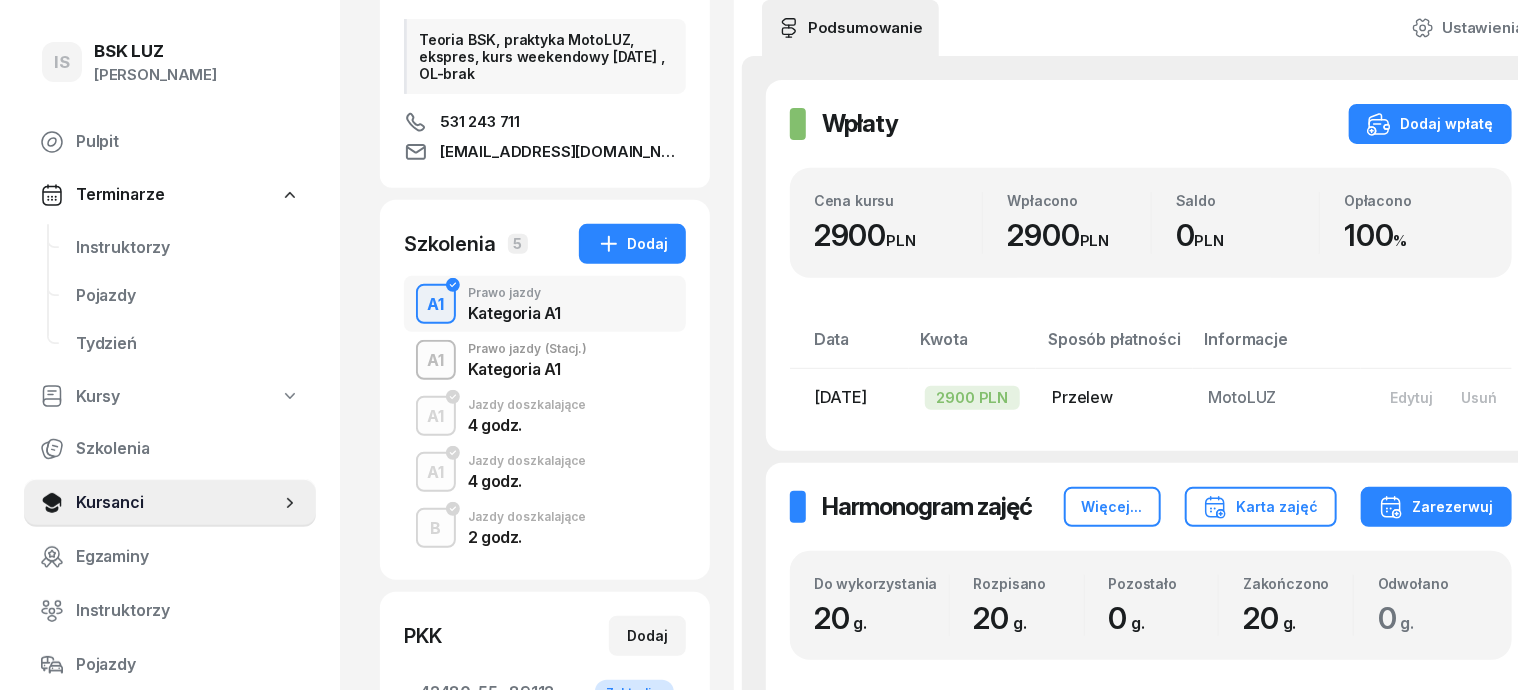 scroll, scrollTop: 250, scrollLeft: 0, axis: vertical 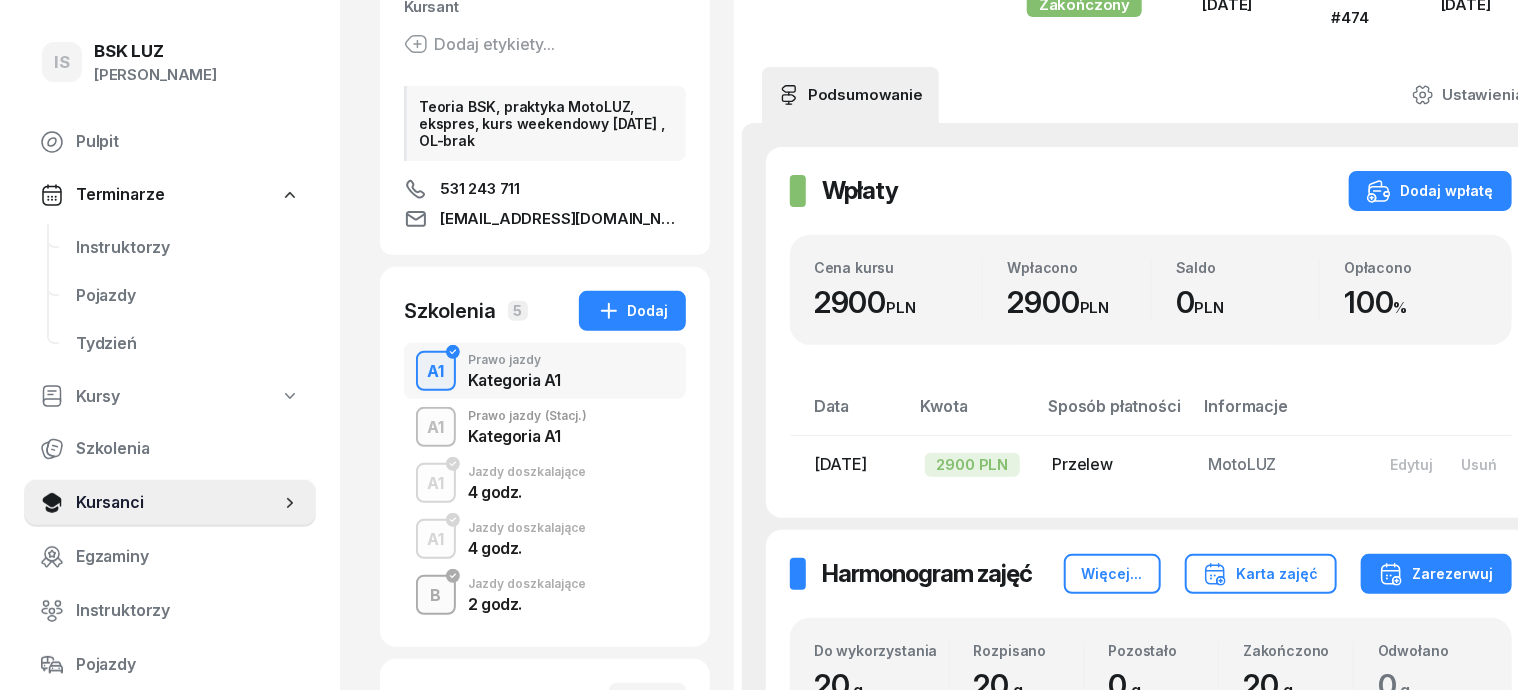 click on "B" at bounding box center [436, 596] 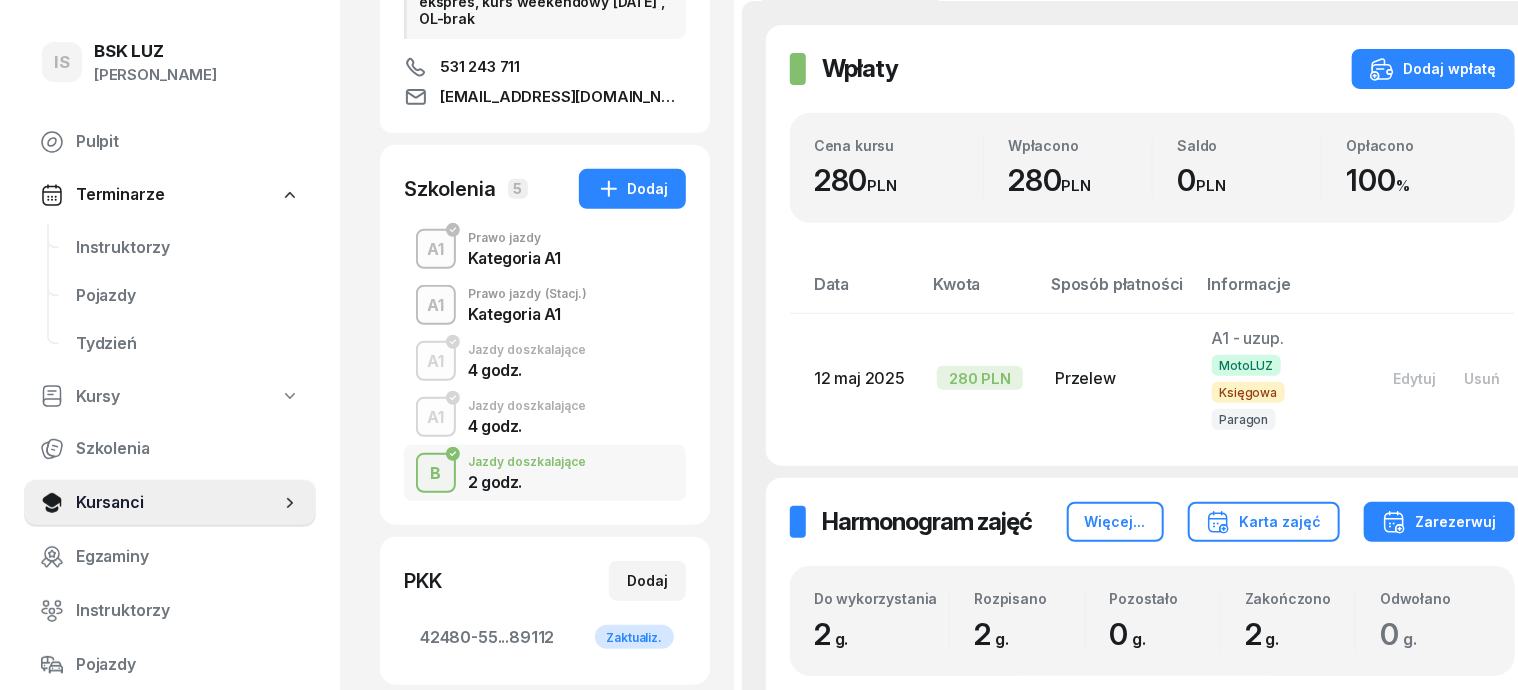 scroll, scrollTop: 375, scrollLeft: 0, axis: vertical 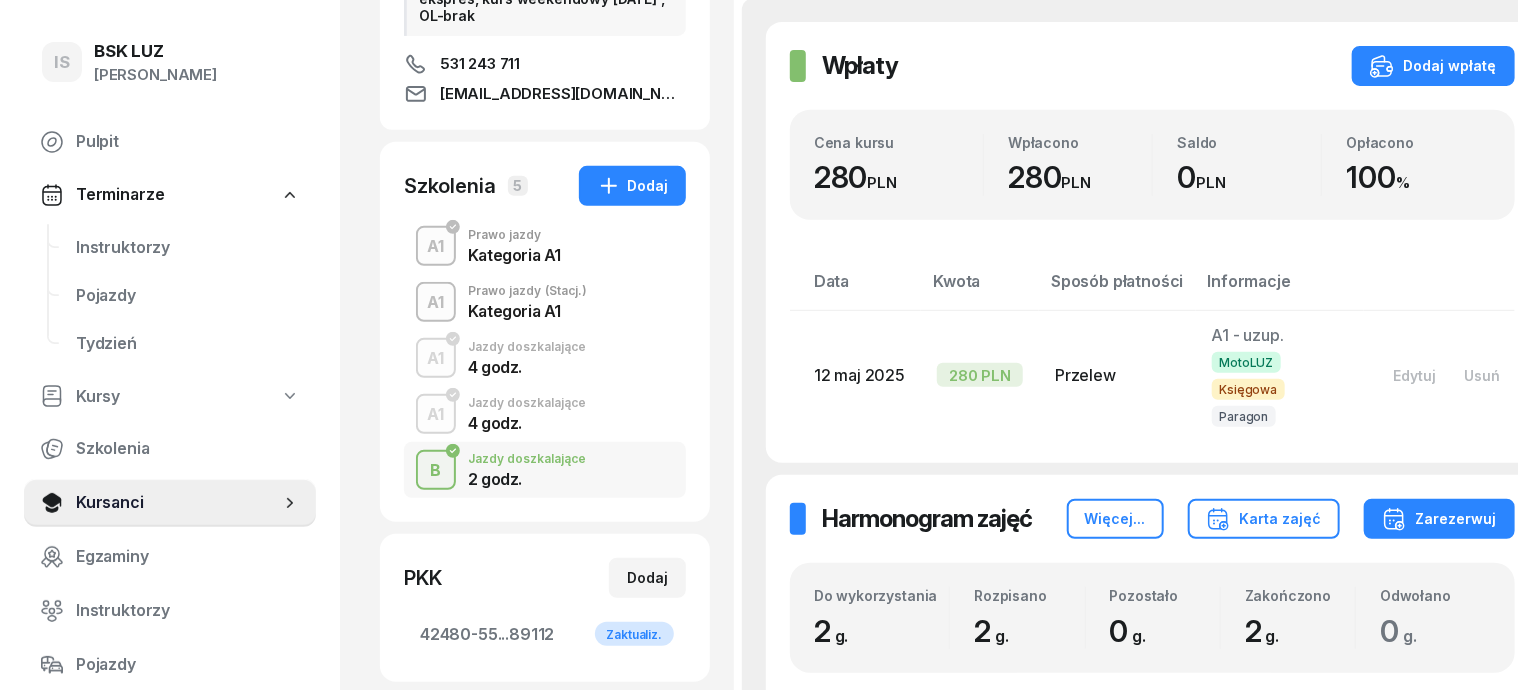 click on "B" at bounding box center [436, 471] 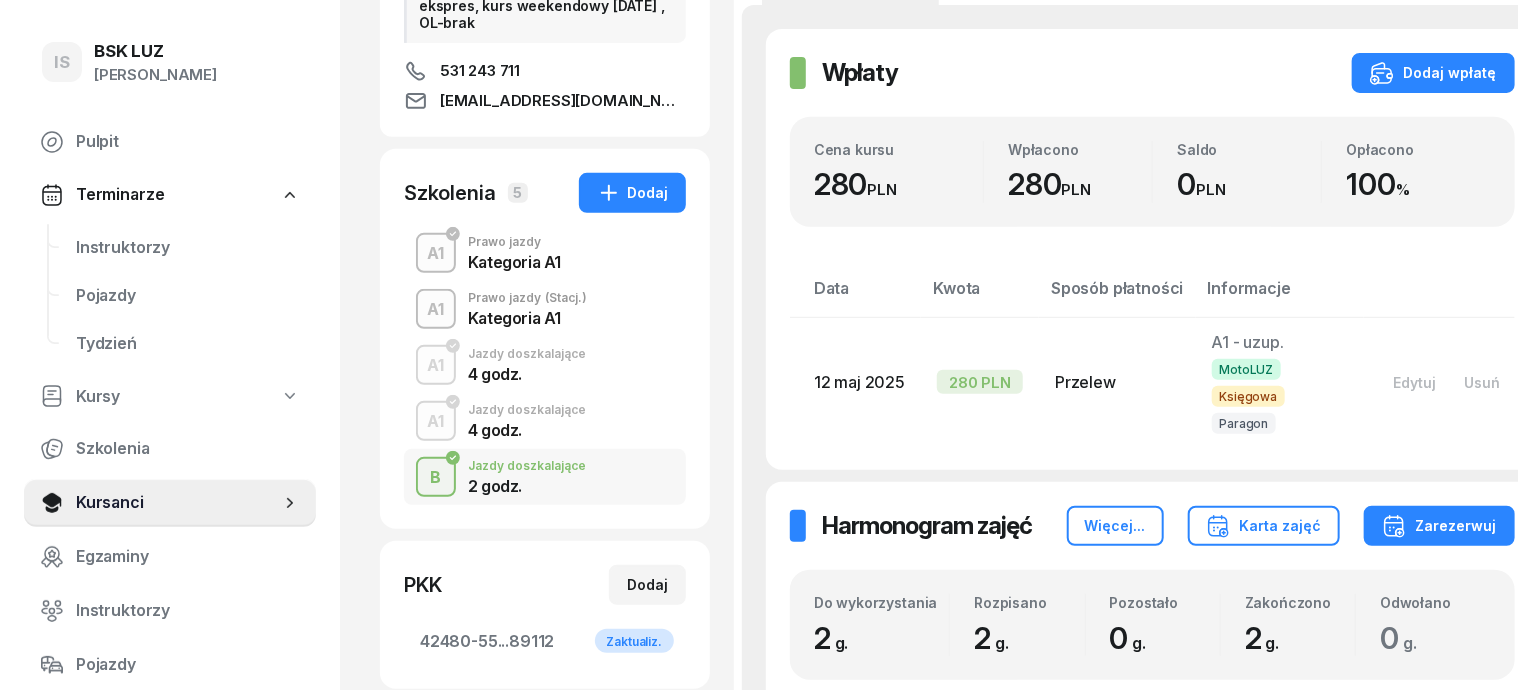 scroll, scrollTop: 375, scrollLeft: 0, axis: vertical 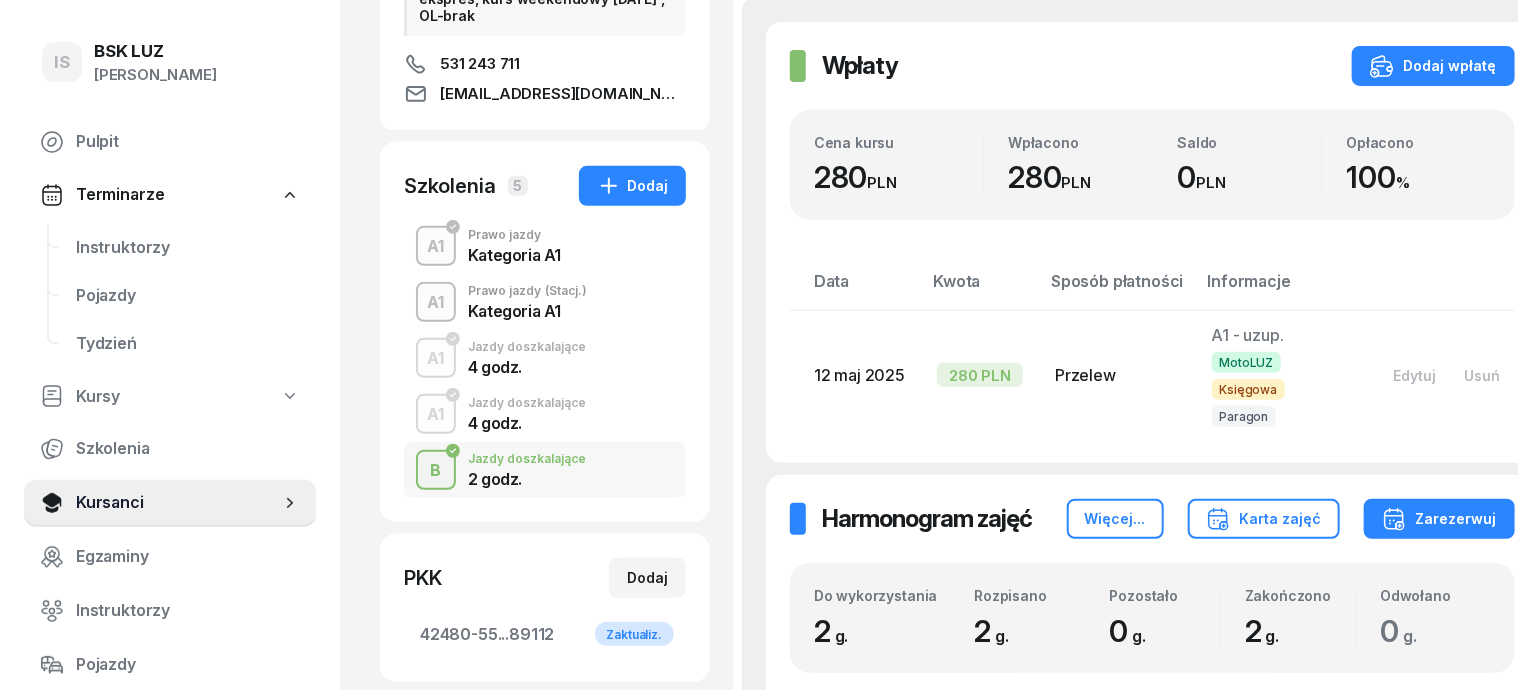 click on "A1" at bounding box center [436, 247] 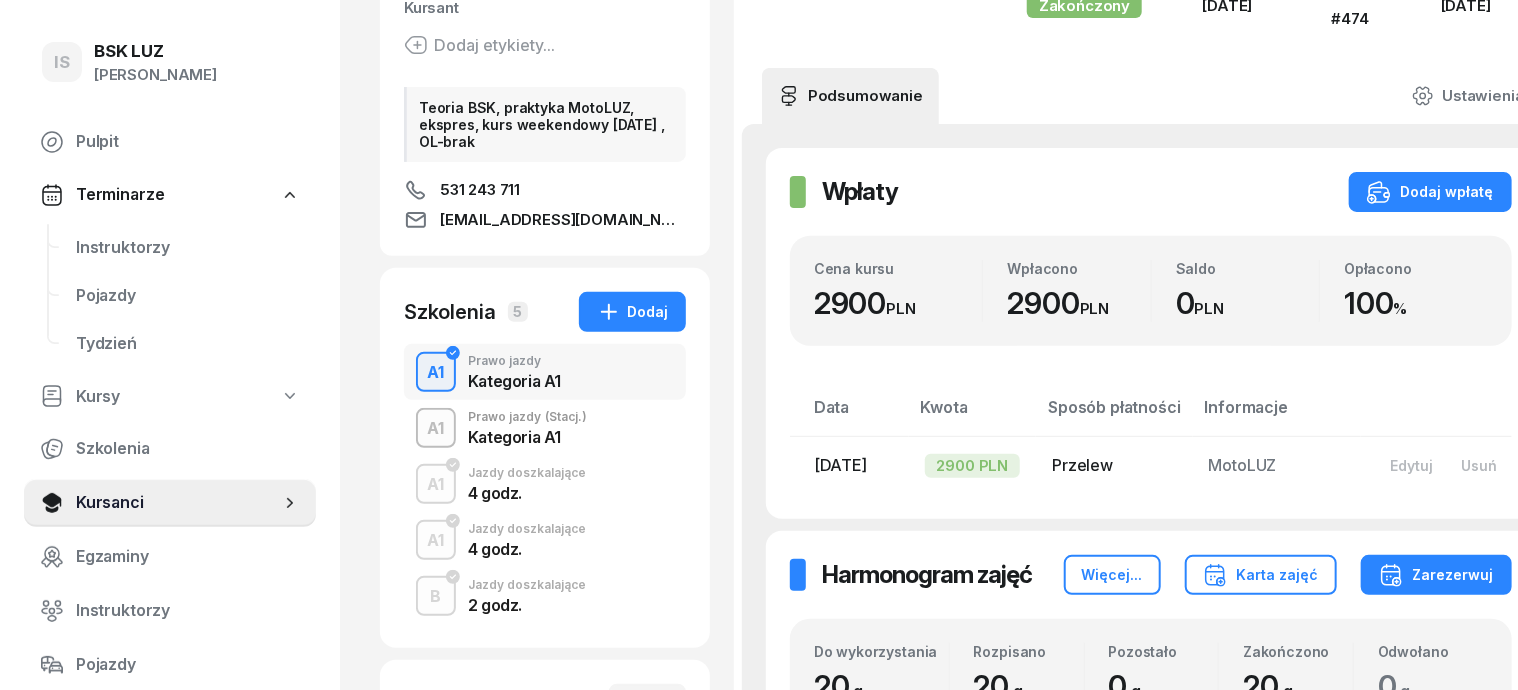 scroll, scrollTop: 250, scrollLeft: 0, axis: vertical 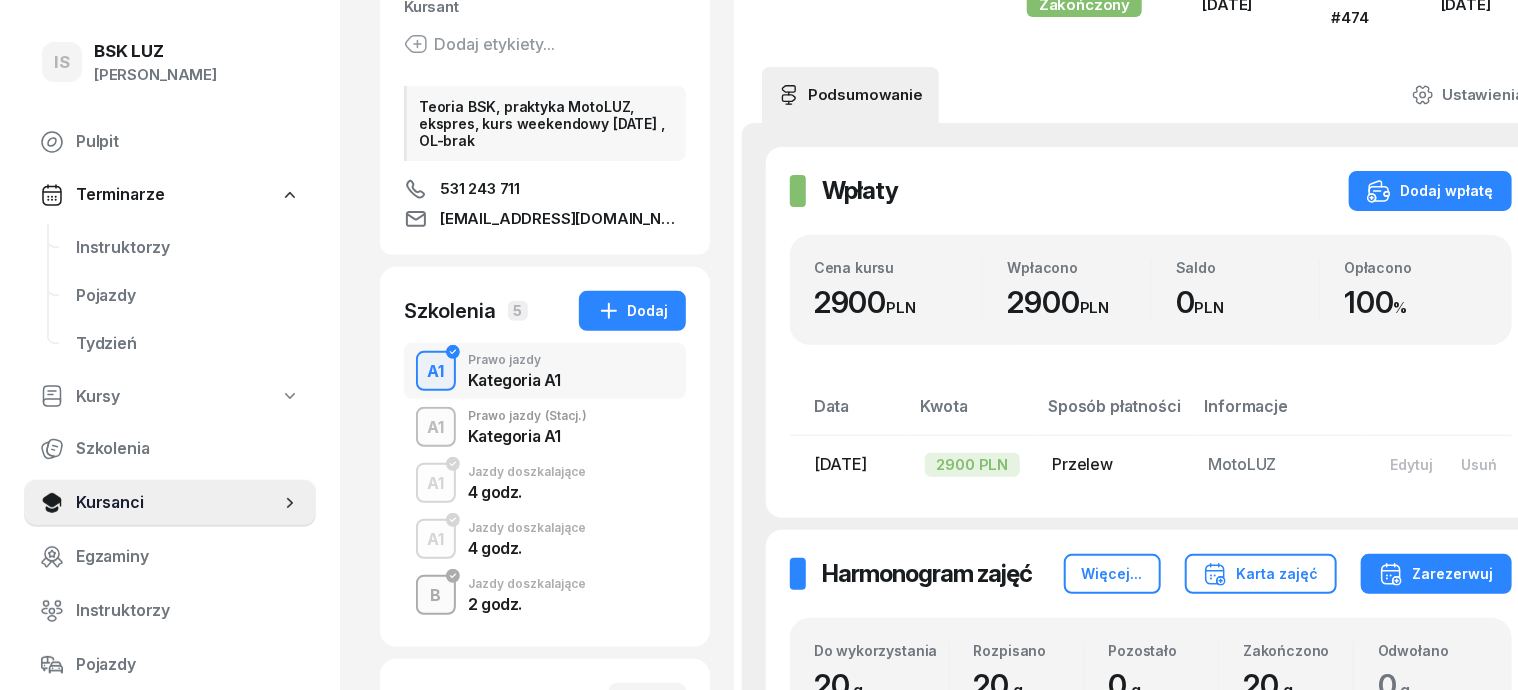 click on "B" at bounding box center (436, 596) 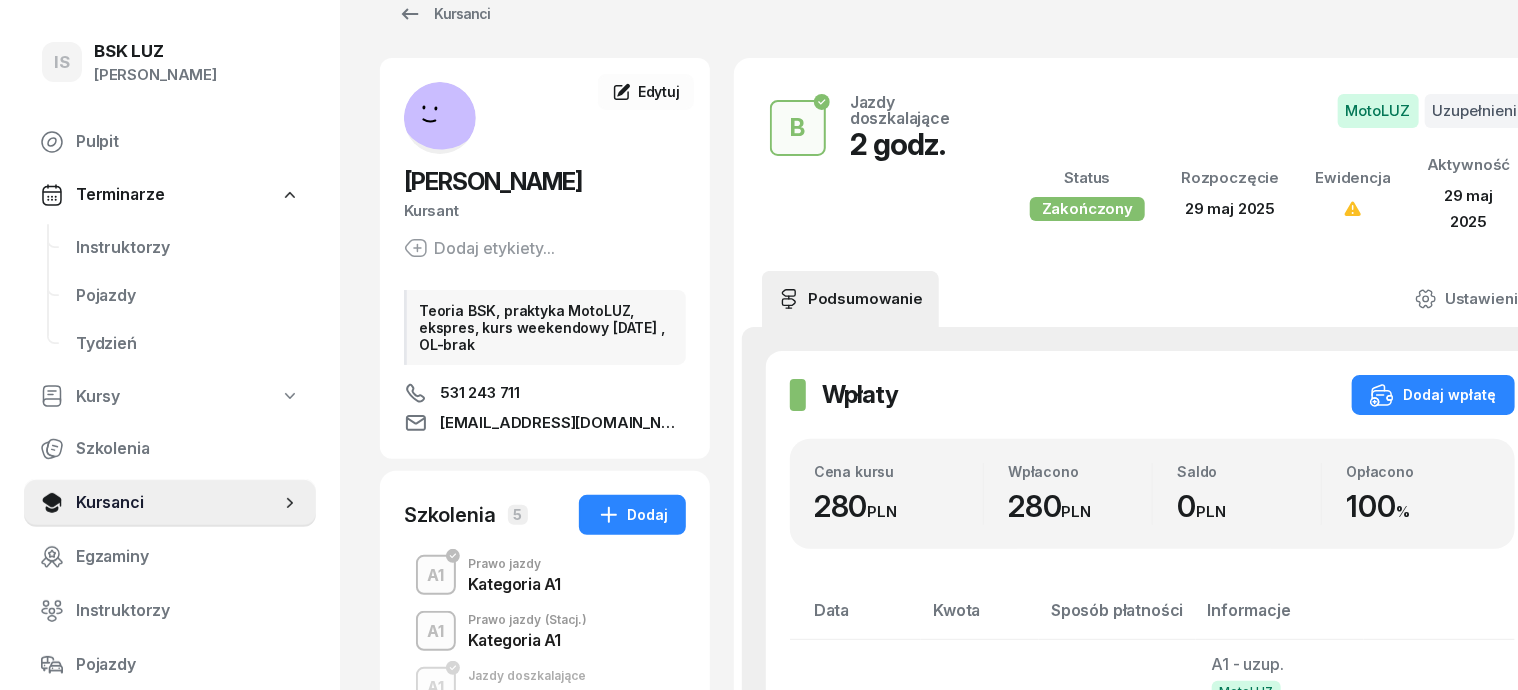 scroll, scrollTop: 0, scrollLeft: 0, axis: both 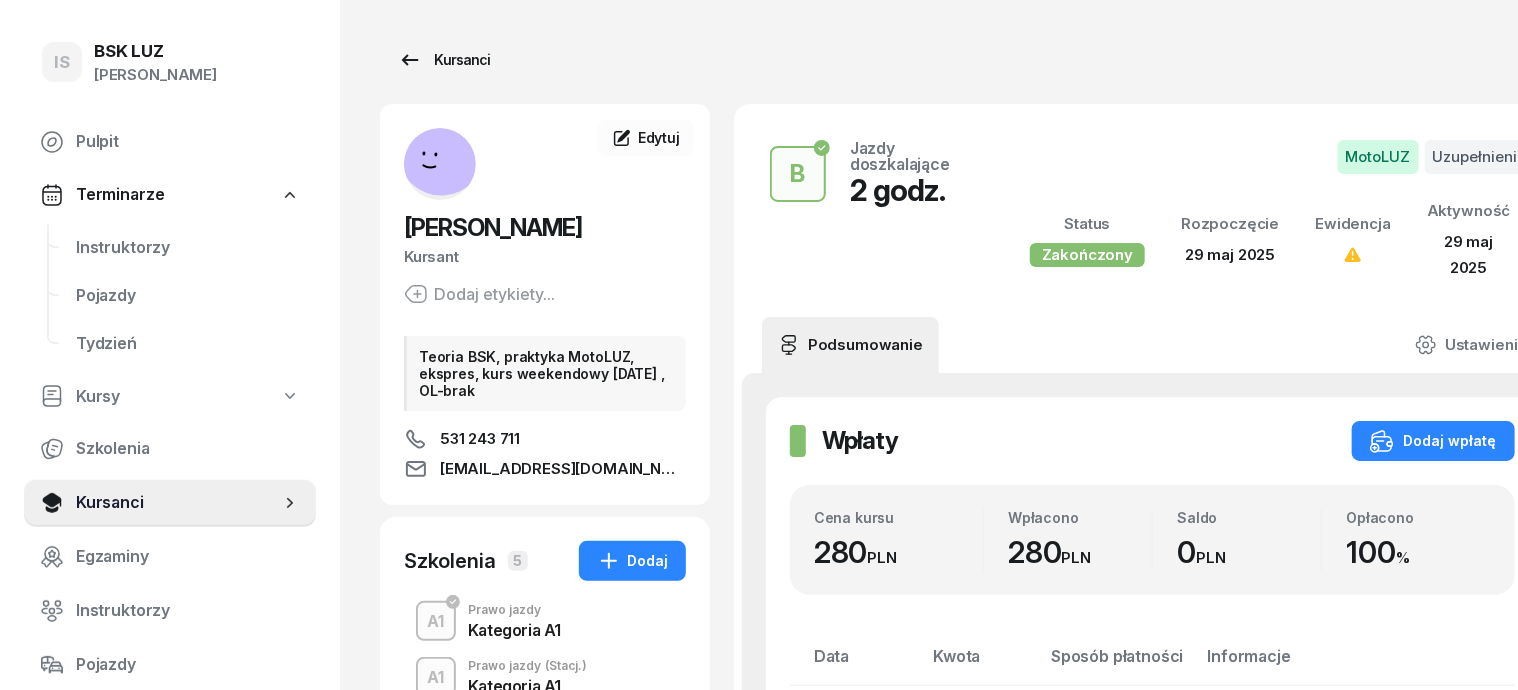 click on "Kursanci" at bounding box center (444, 60) 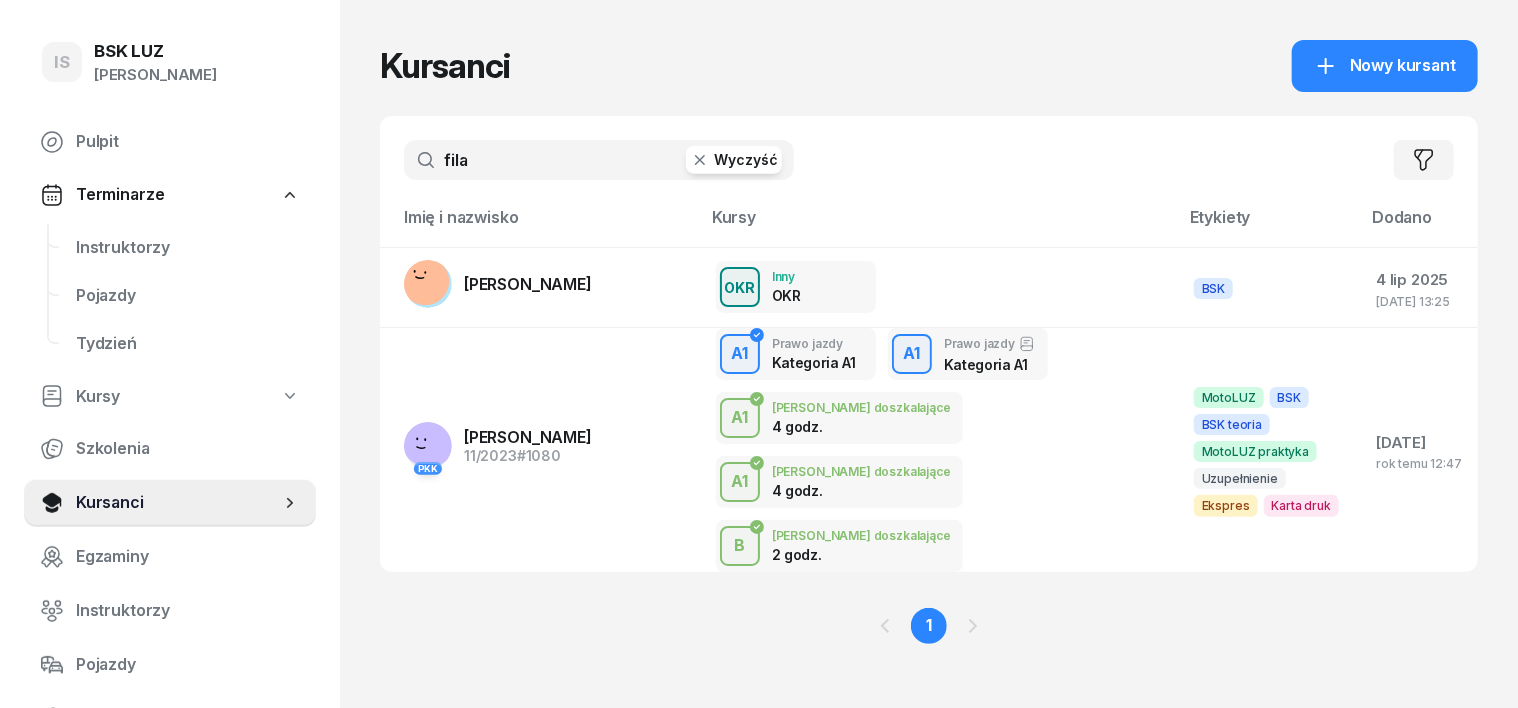 click on "Wyczyść" at bounding box center (734, 160) 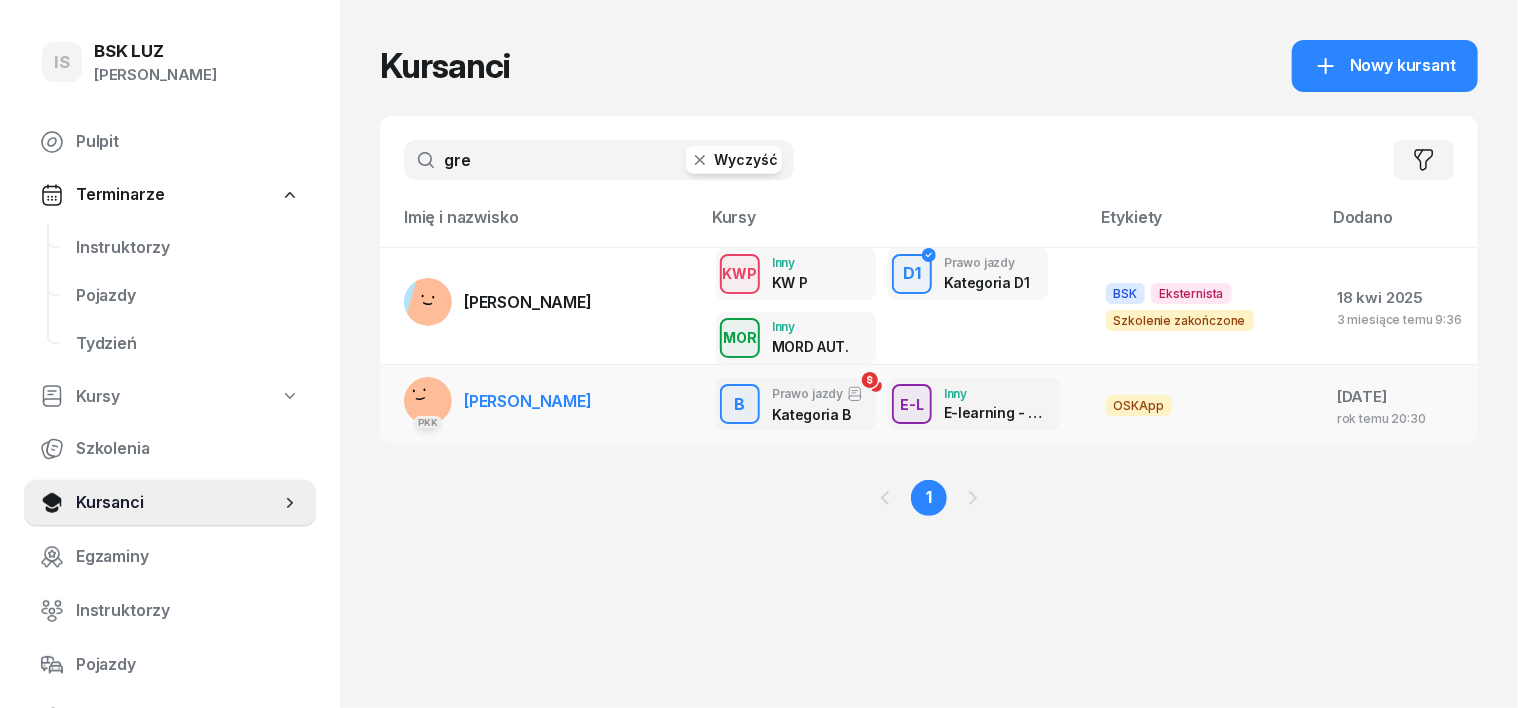 type on "gre" 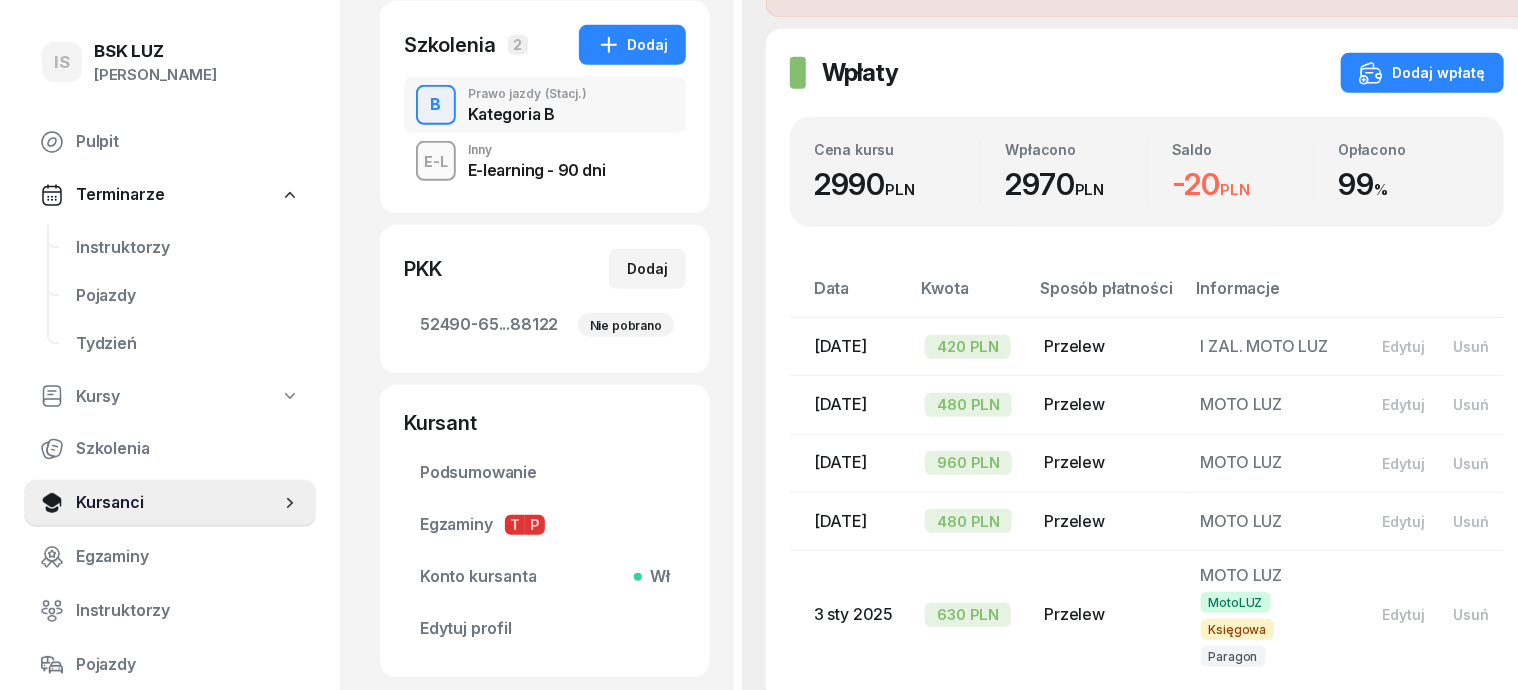 scroll, scrollTop: 500, scrollLeft: 0, axis: vertical 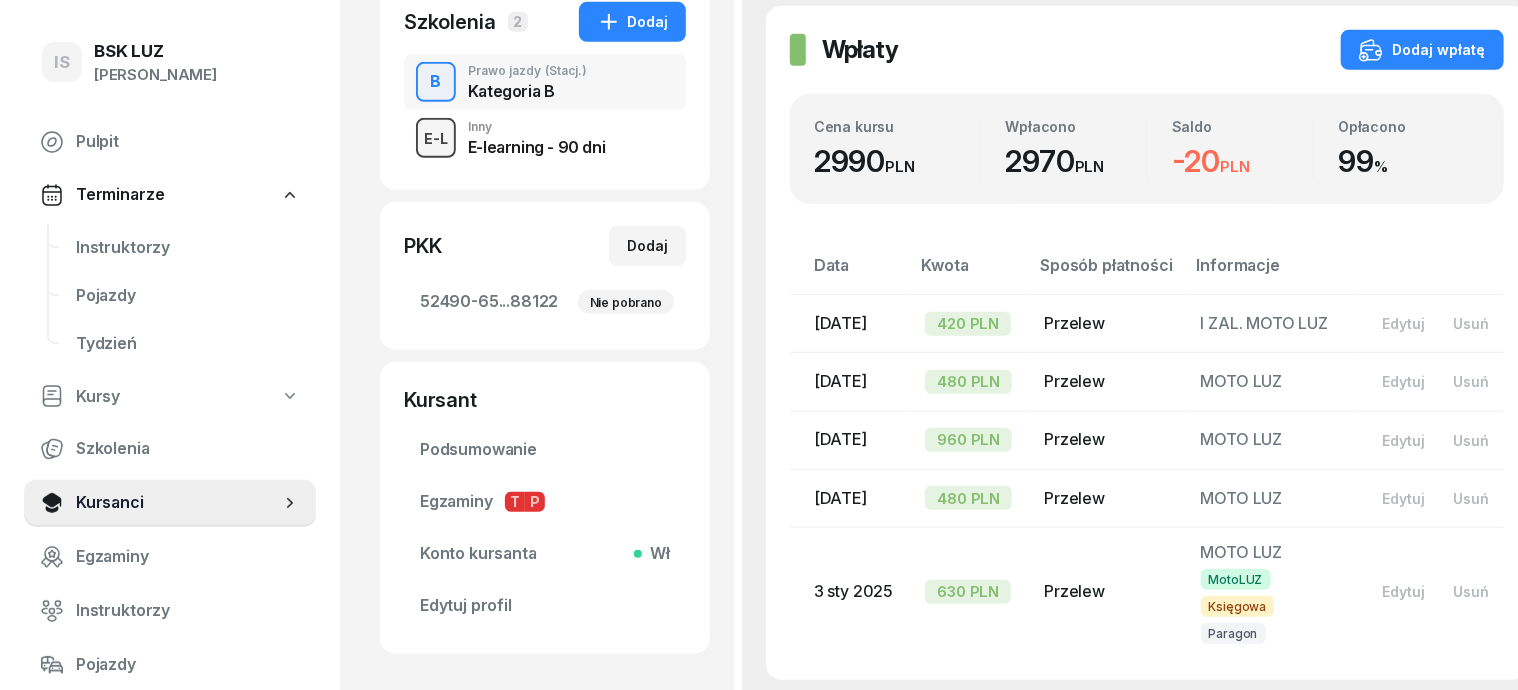 click on "E-L" at bounding box center (436, 138) 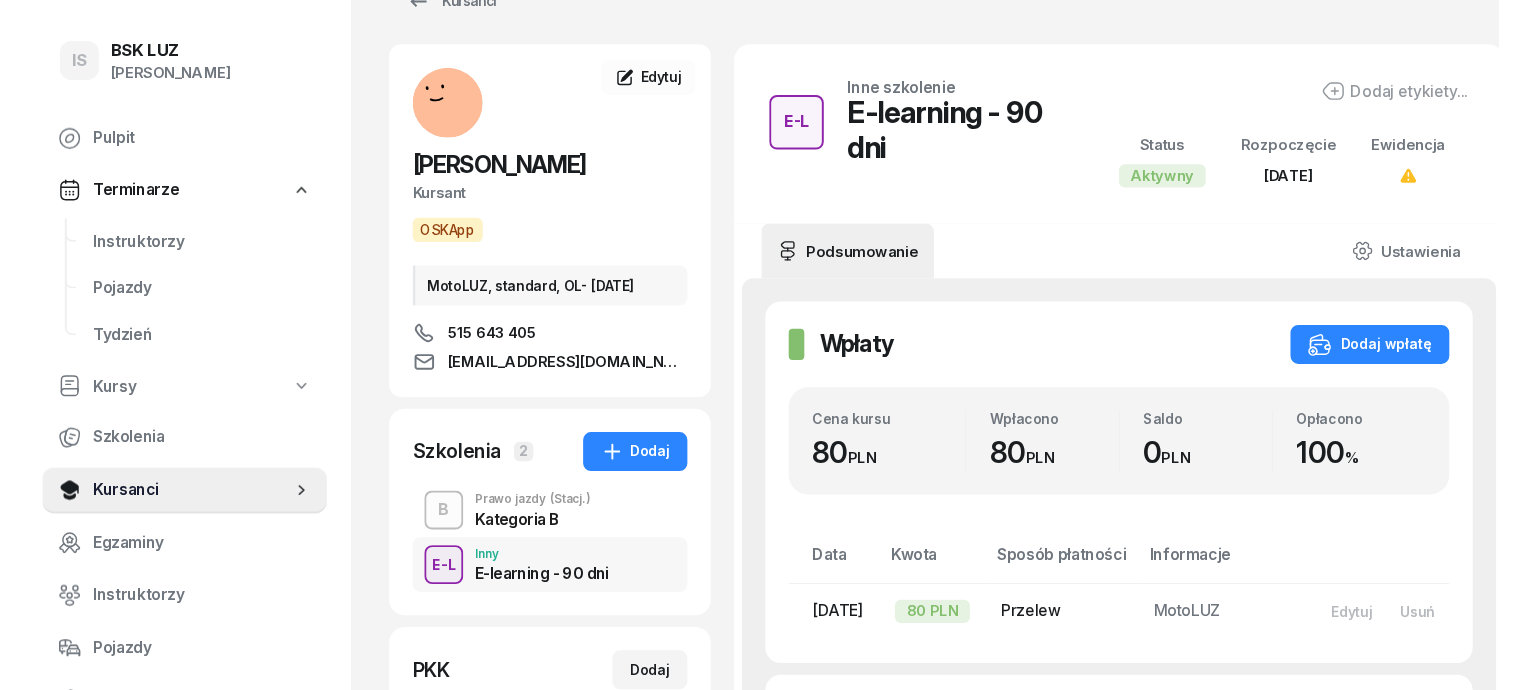 scroll, scrollTop: 0, scrollLeft: 0, axis: both 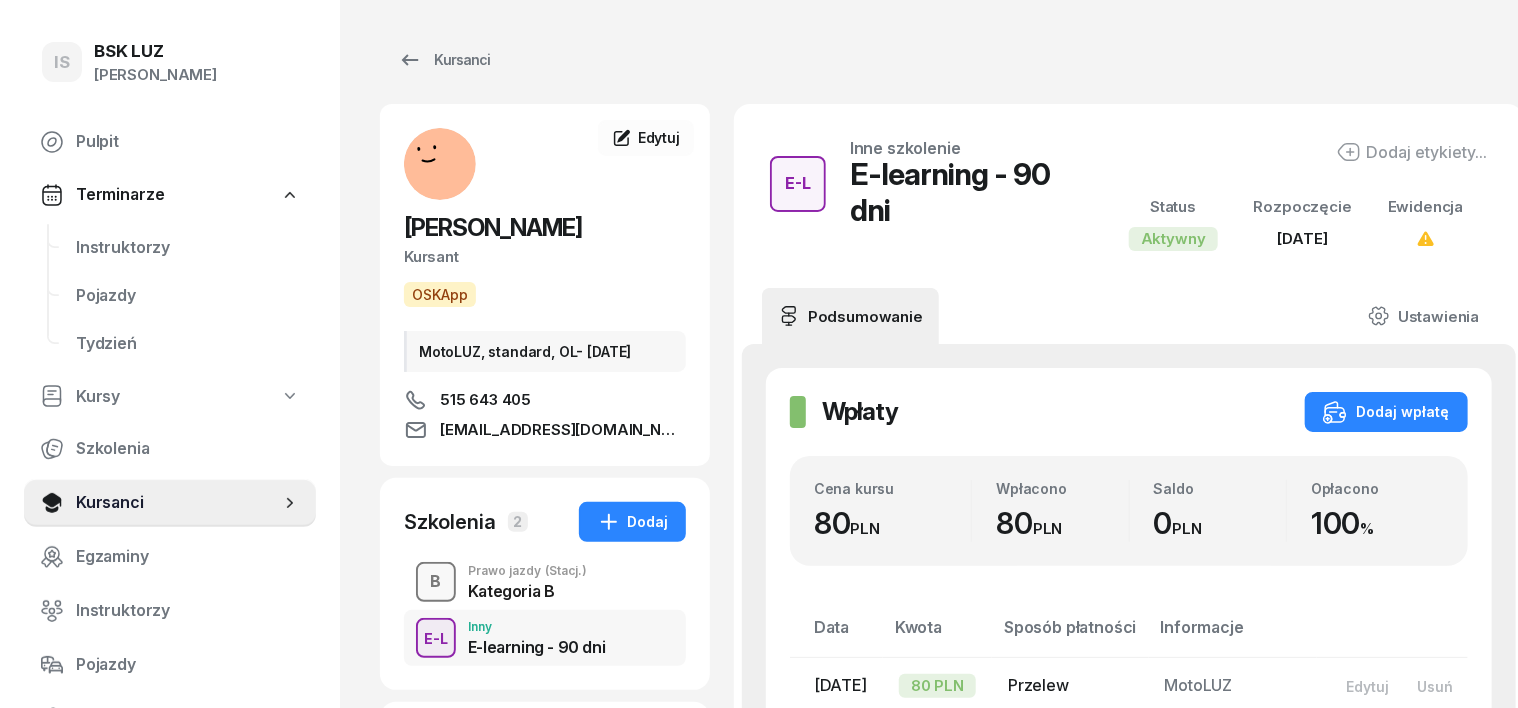 click on "B" at bounding box center (436, 582) 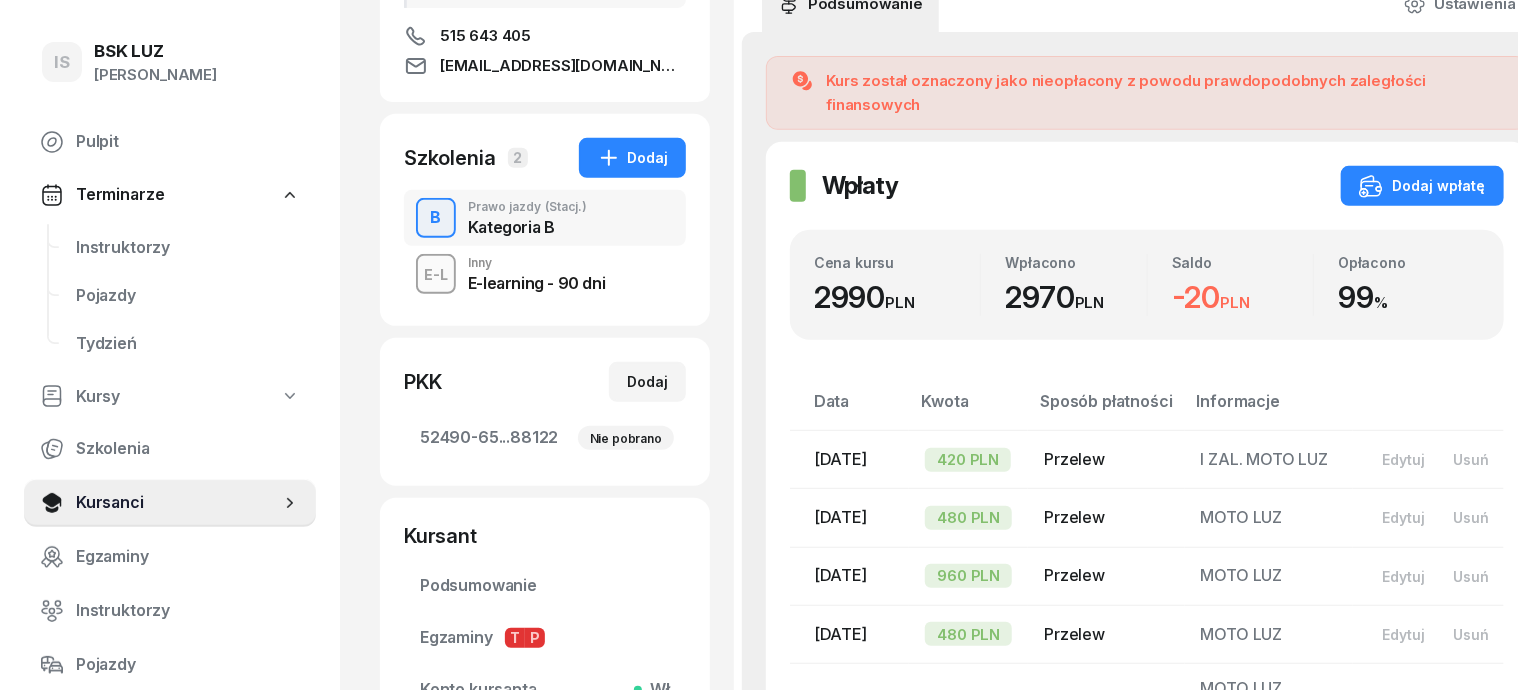 scroll, scrollTop: 0, scrollLeft: 0, axis: both 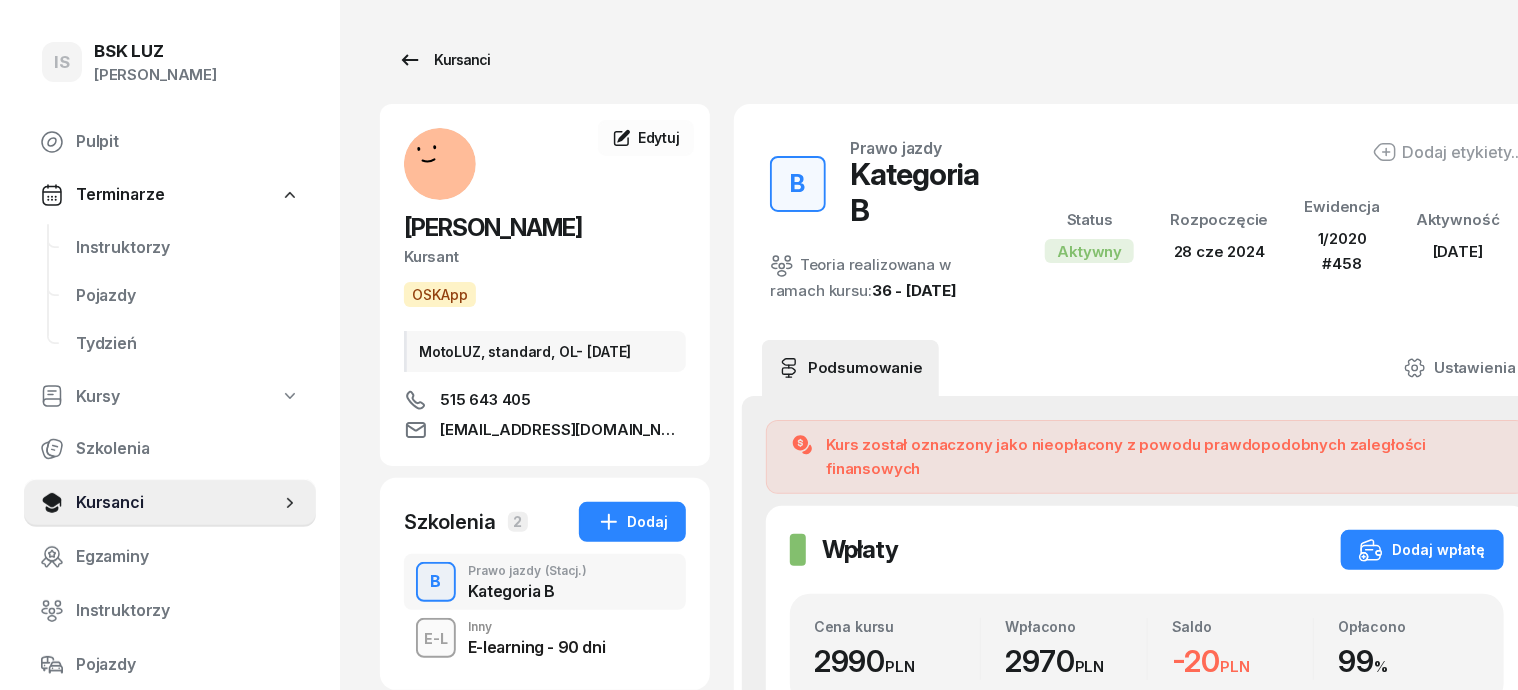 click on "Kursanci" at bounding box center [444, 60] 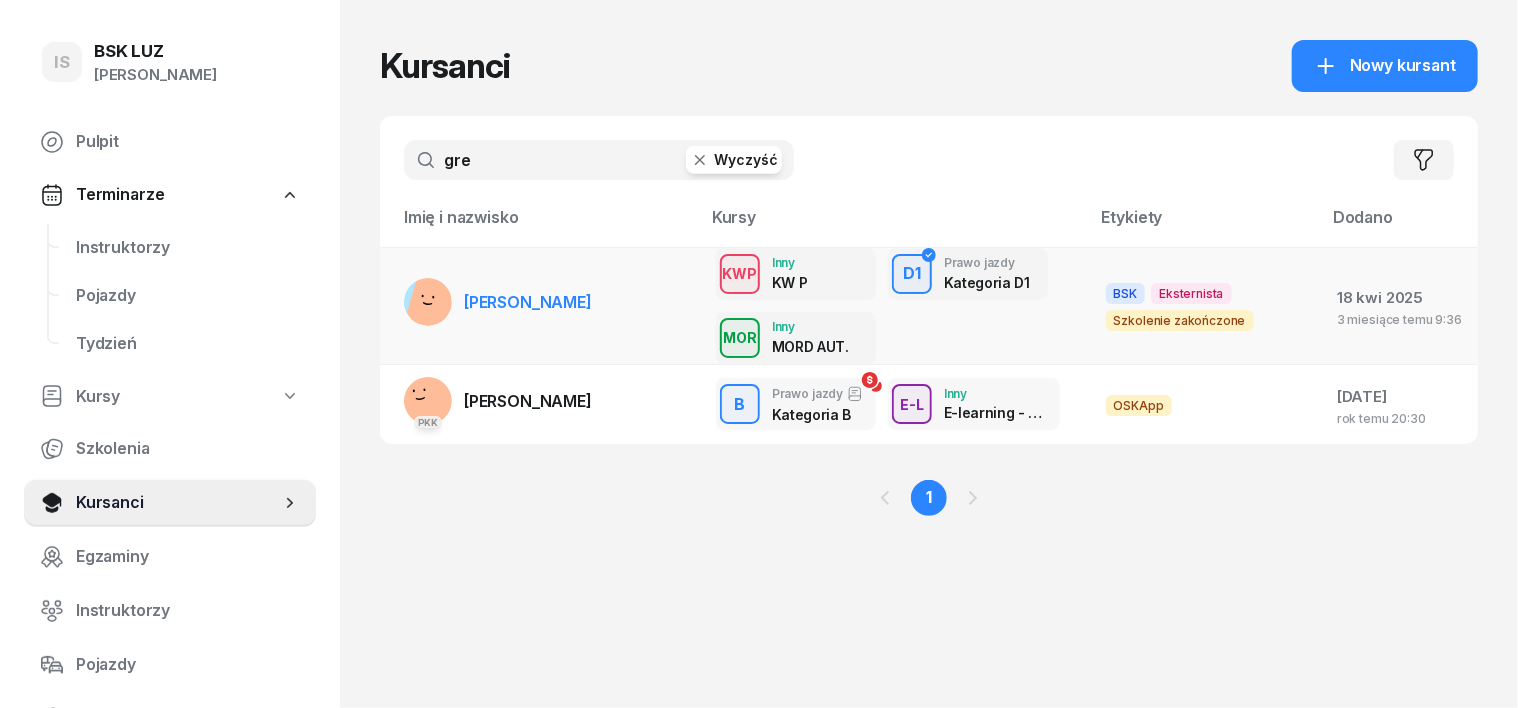 click 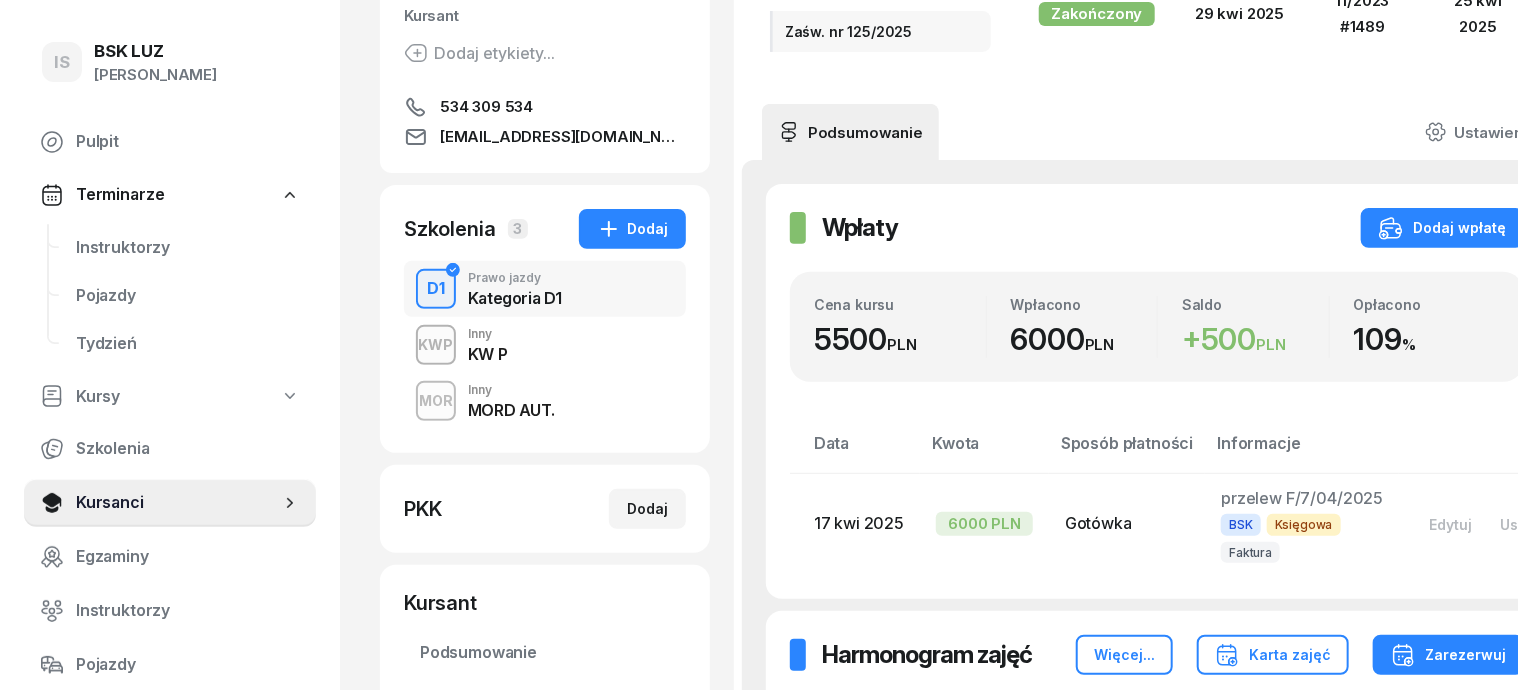 scroll, scrollTop: 250, scrollLeft: 0, axis: vertical 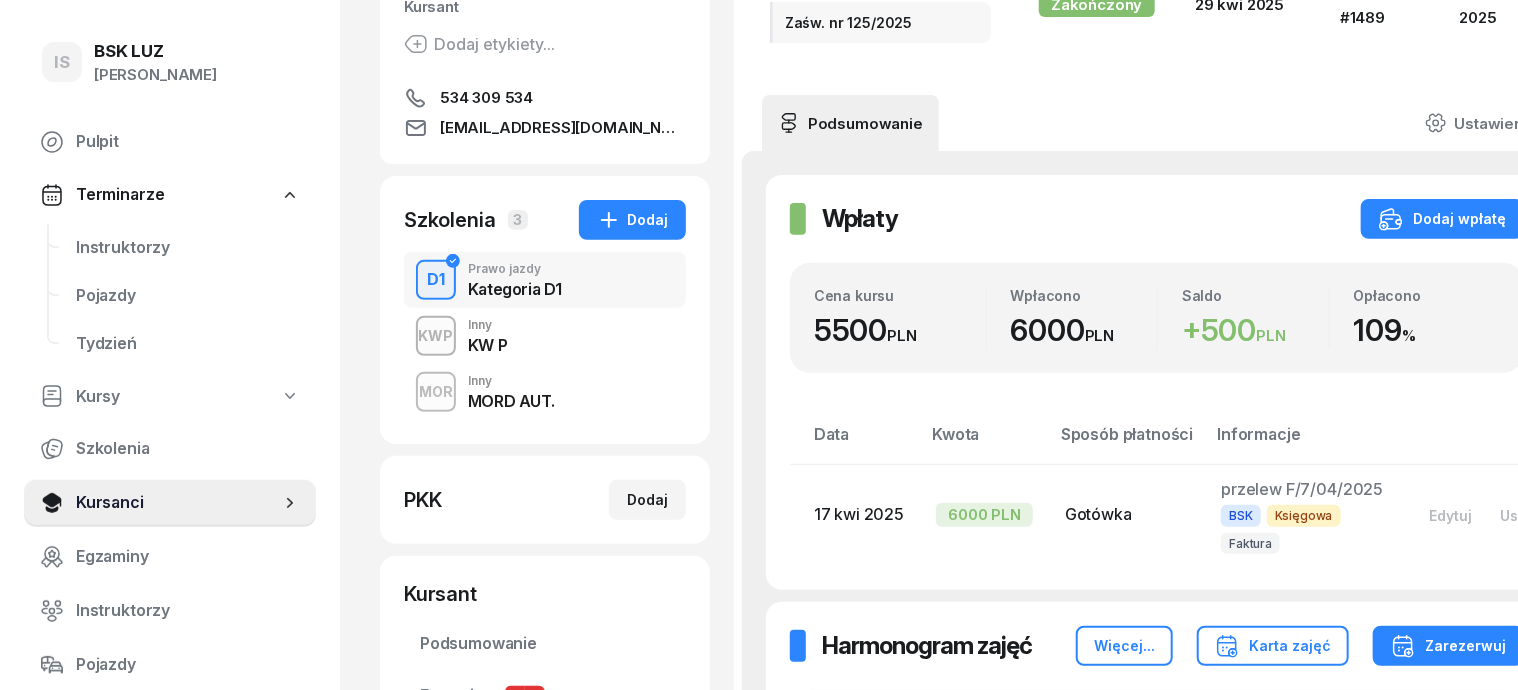 click on "MOR" at bounding box center (436, 391) 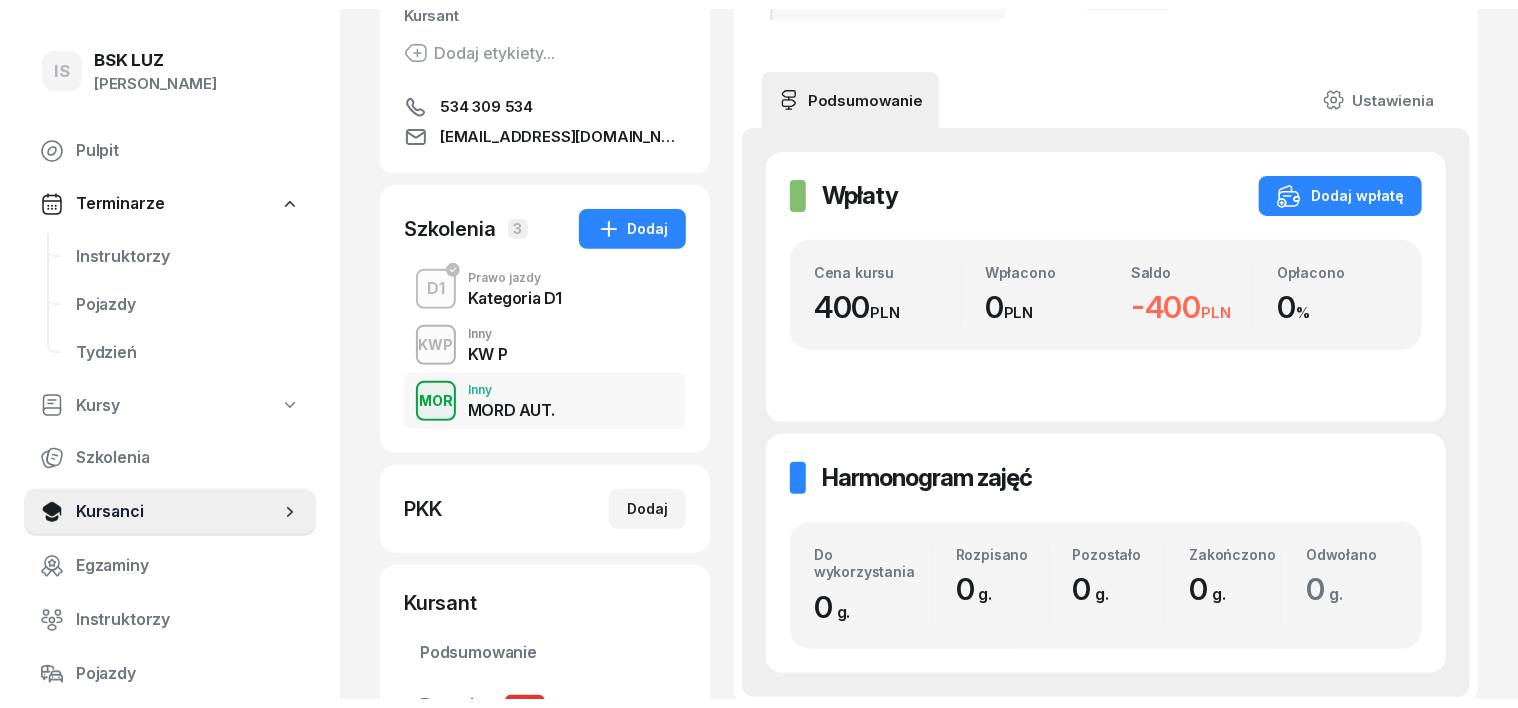 scroll, scrollTop: 0, scrollLeft: 0, axis: both 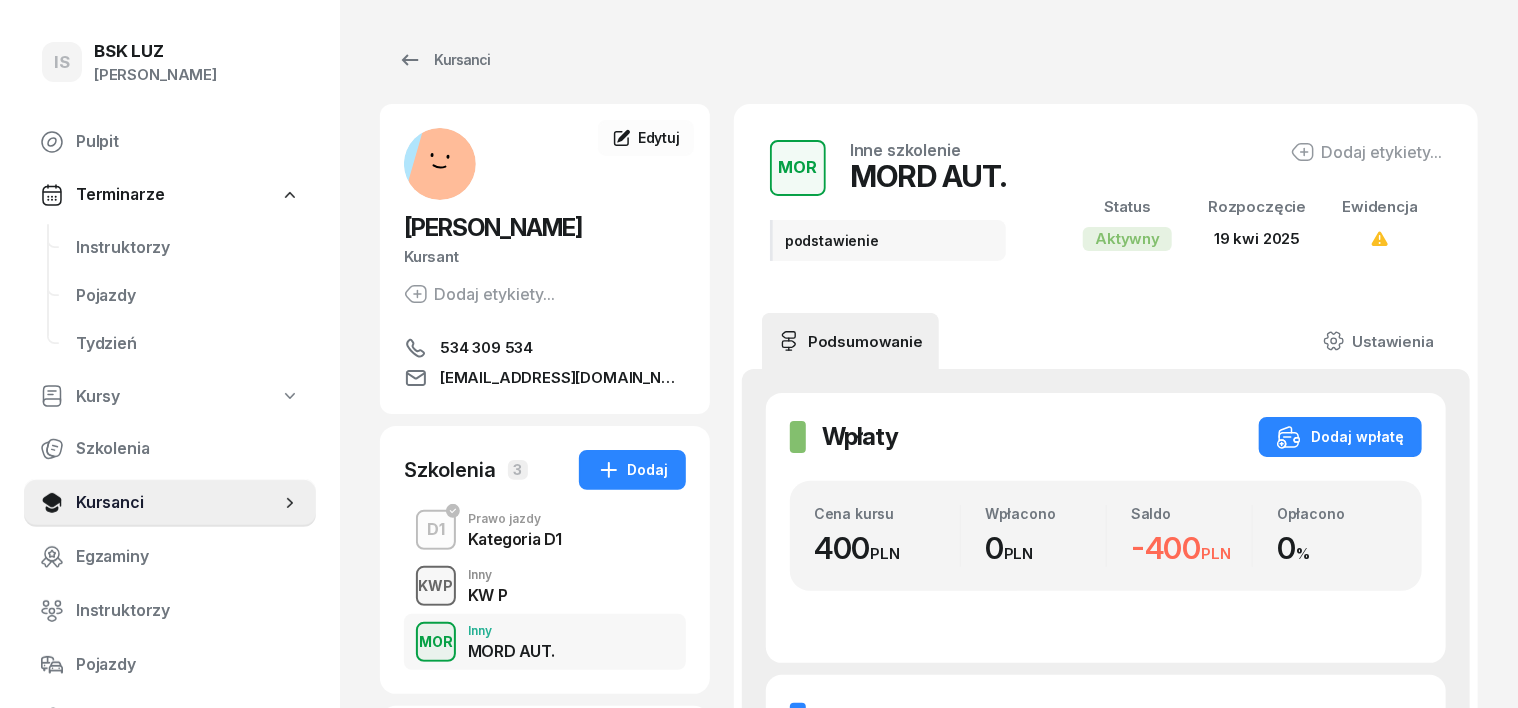 click on "KWP" at bounding box center [436, 585] 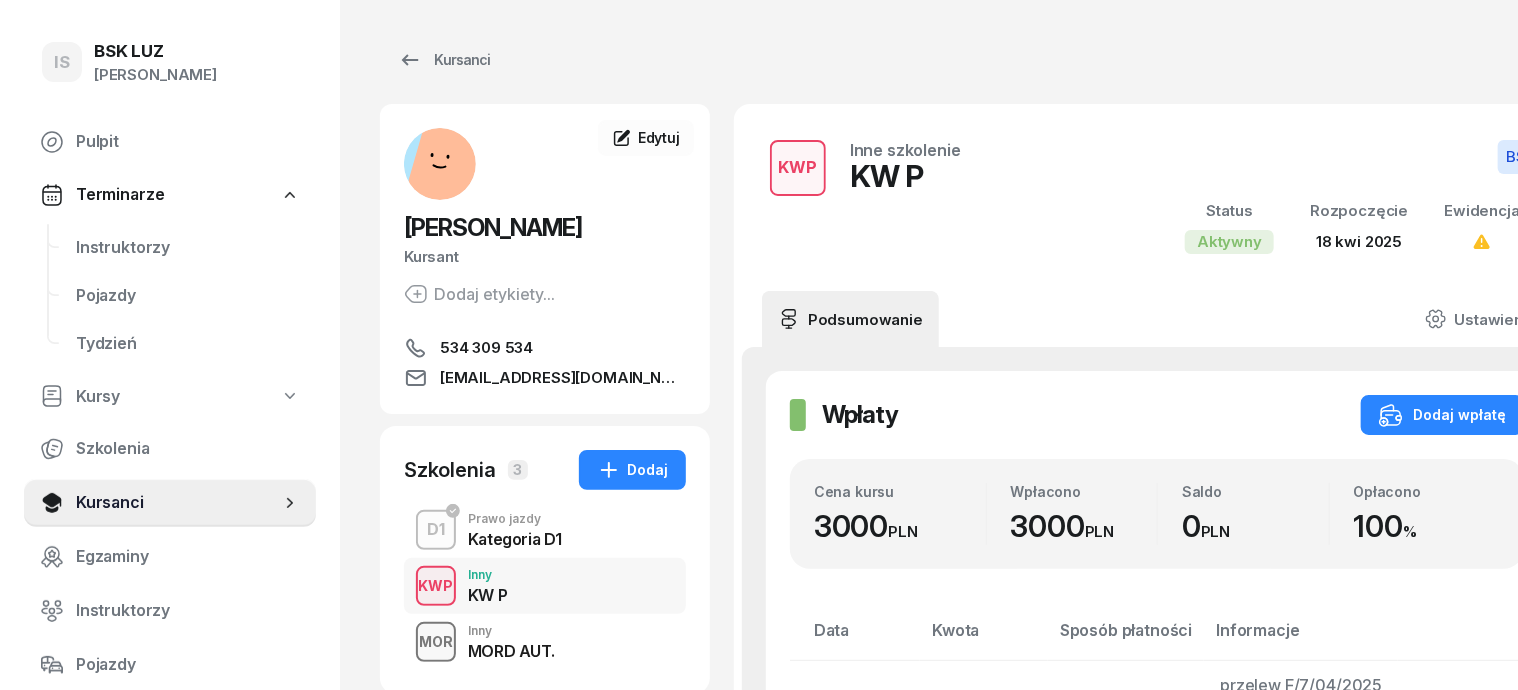 click on "MOR" at bounding box center (436, 641) 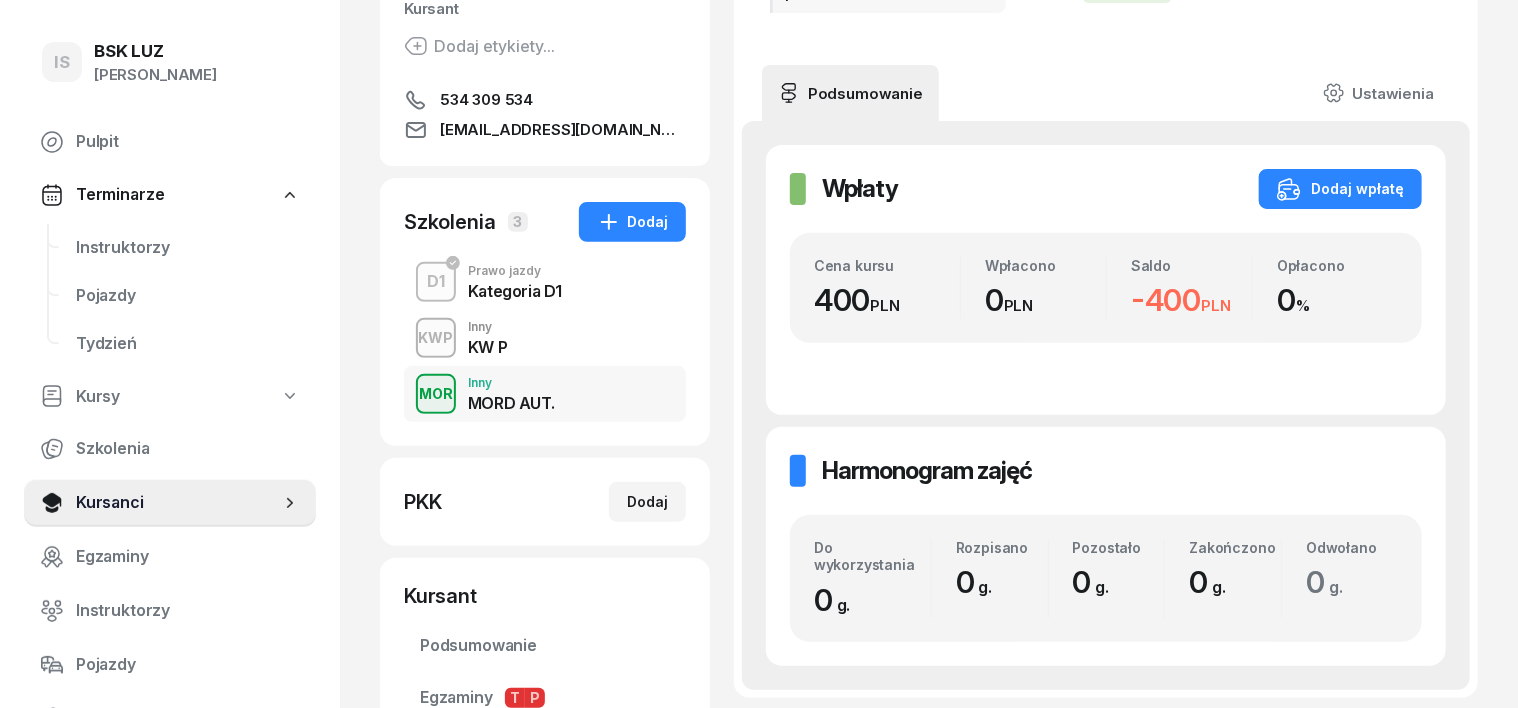 scroll, scrollTop: 250, scrollLeft: 0, axis: vertical 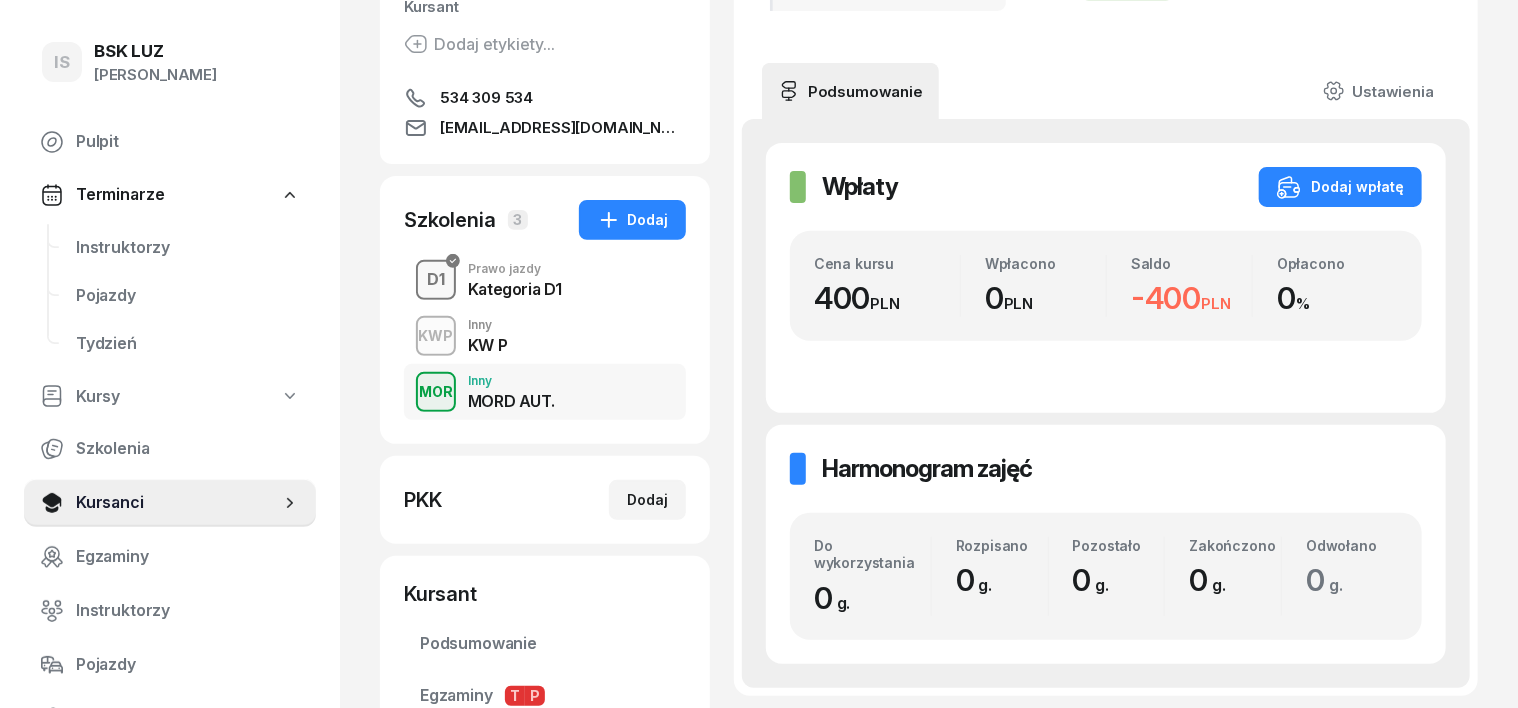 click on "D1" at bounding box center (436, 280) 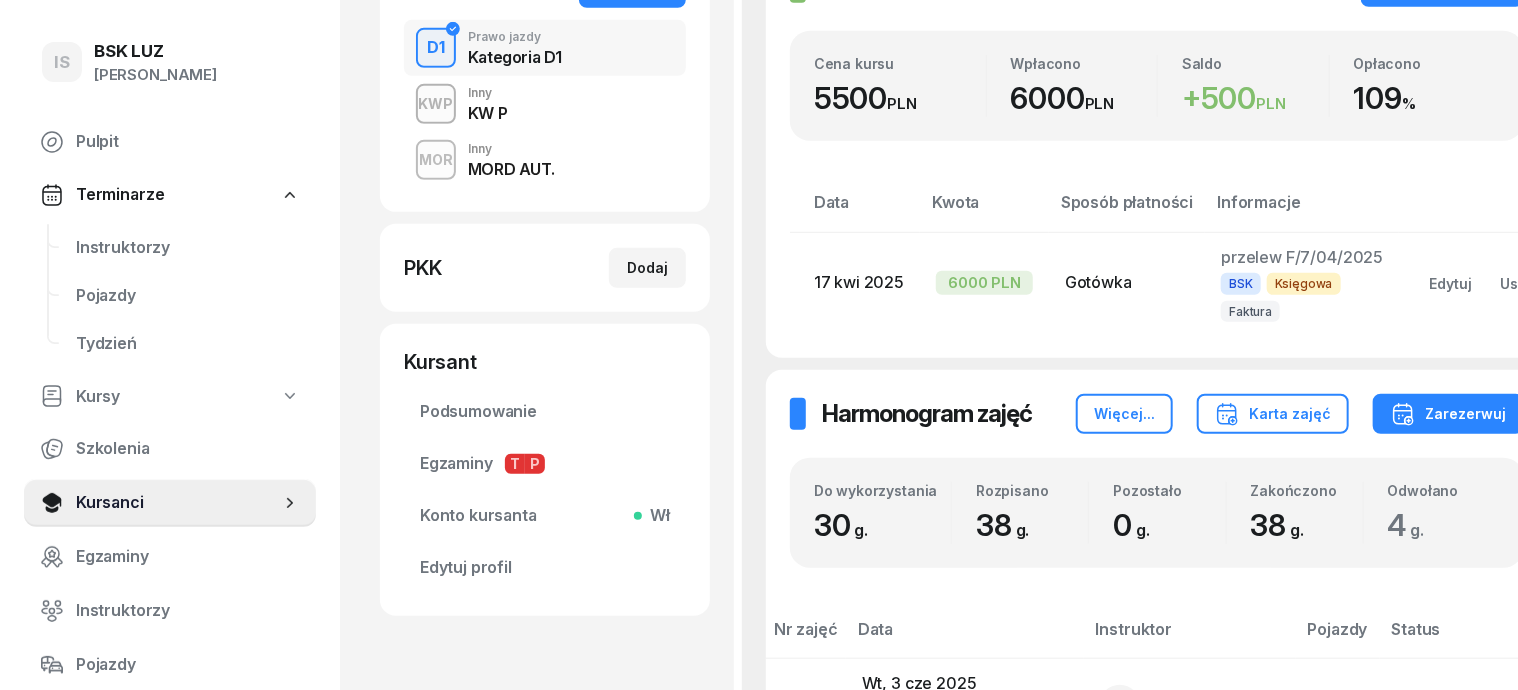 scroll, scrollTop: 624, scrollLeft: 0, axis: vertical 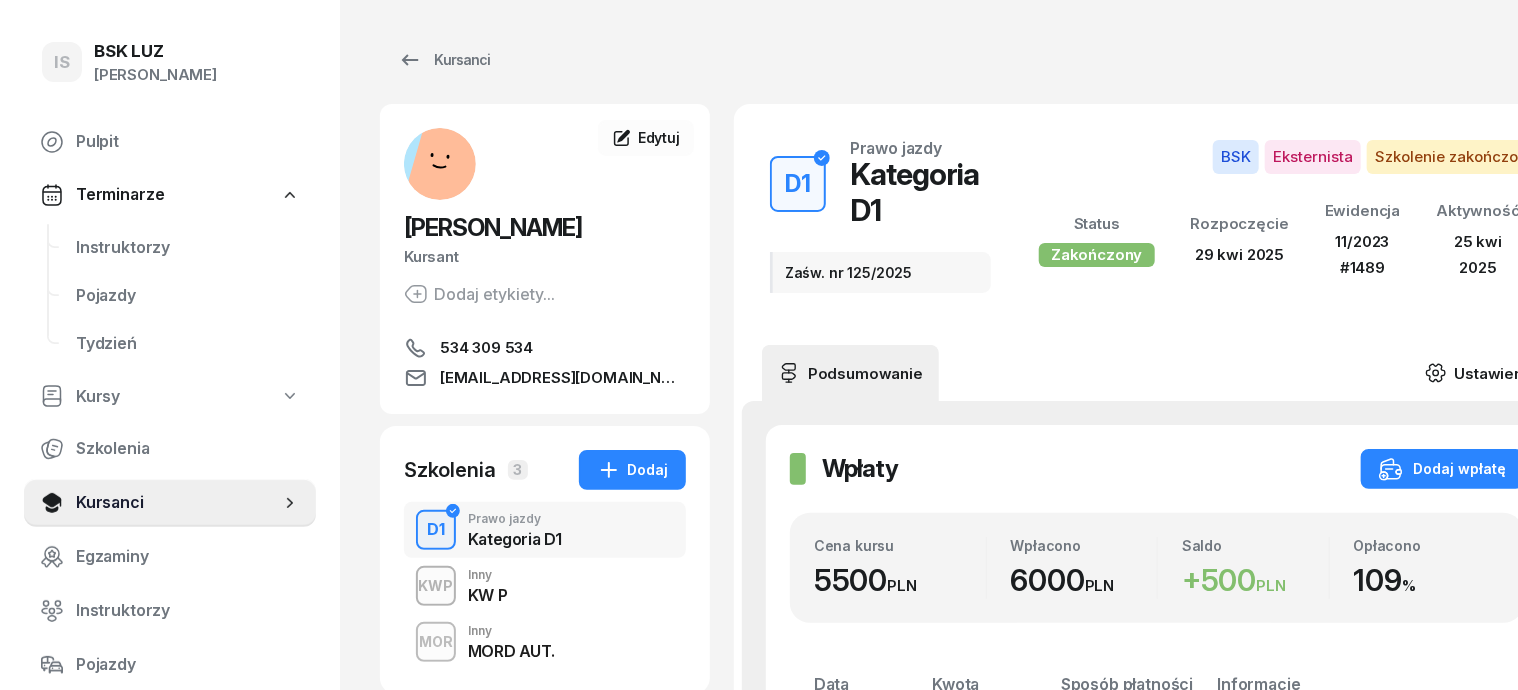 click 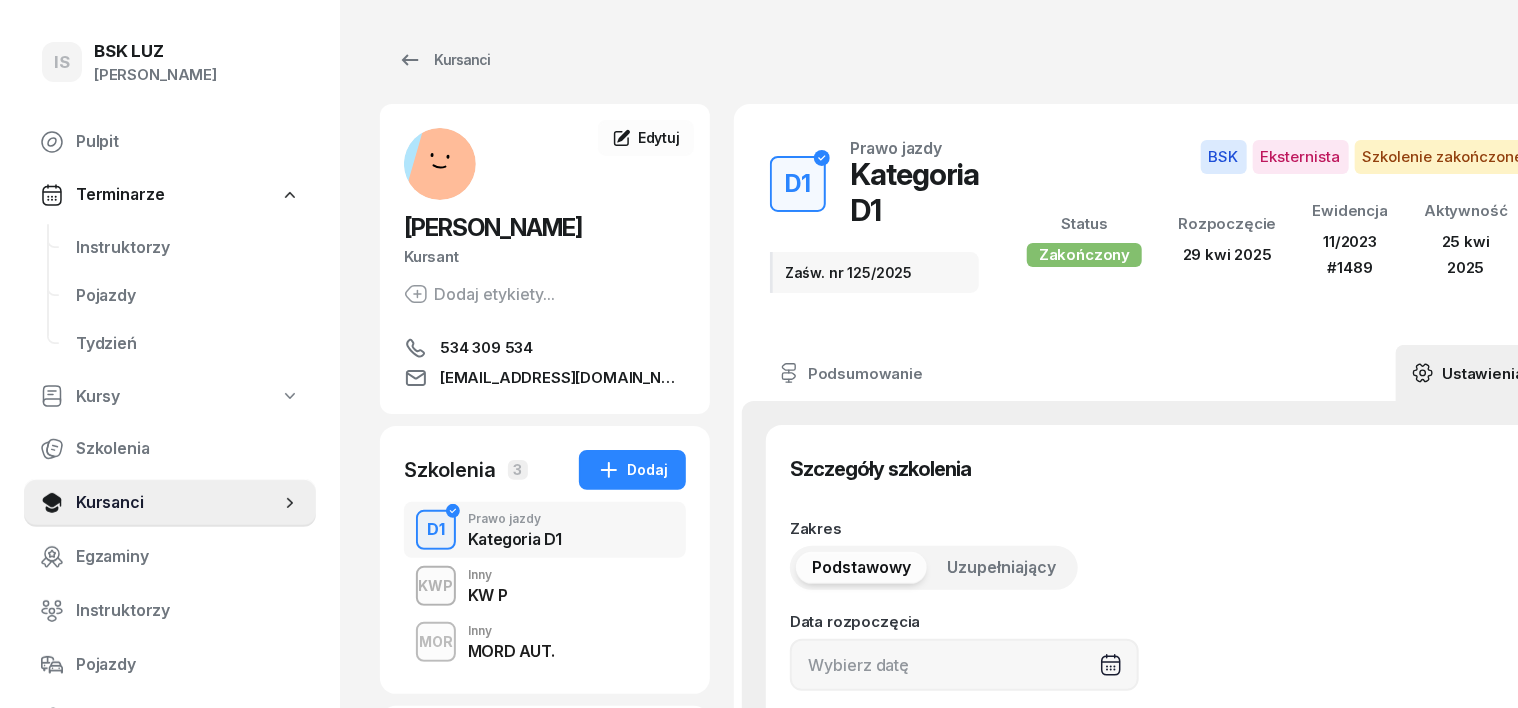 type on "[DATE]" 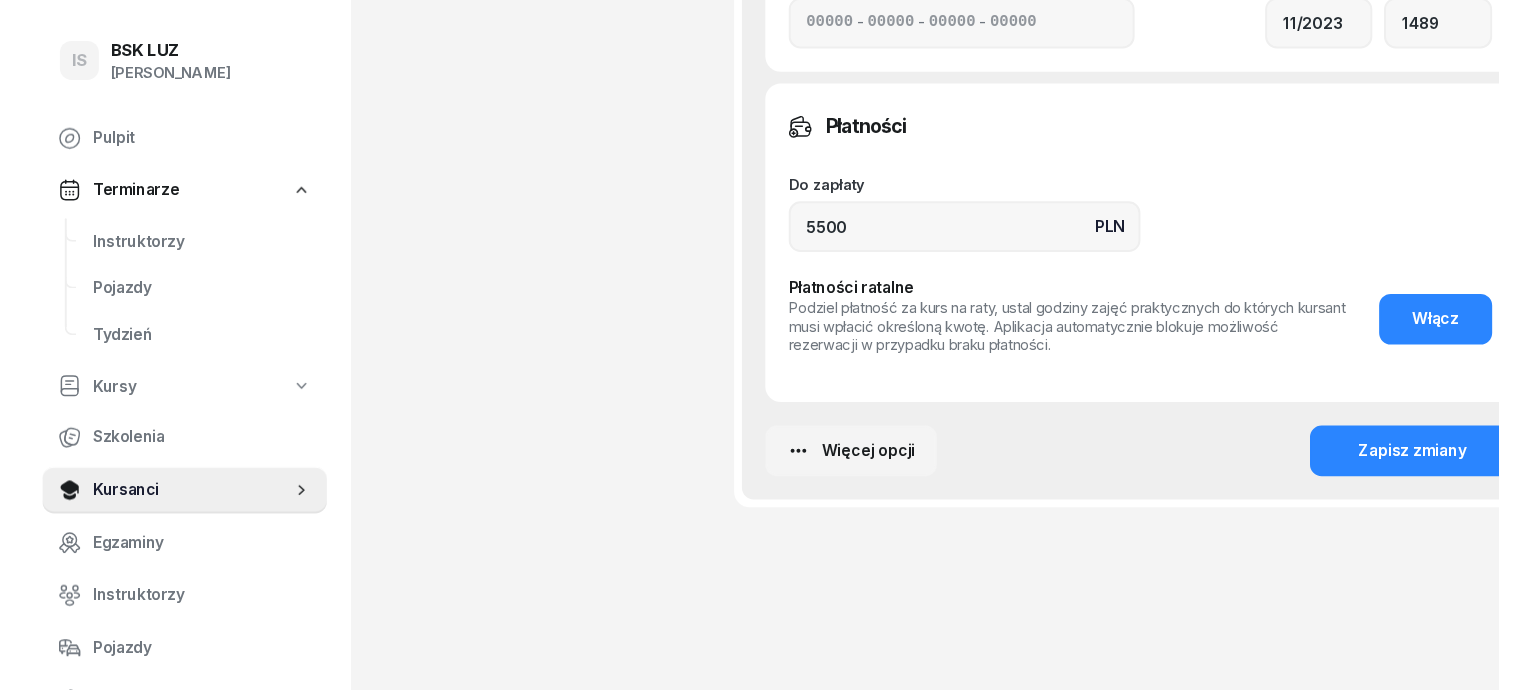 scroll, scrollTop: 1460, scrollLeft: 0, axis: vertical 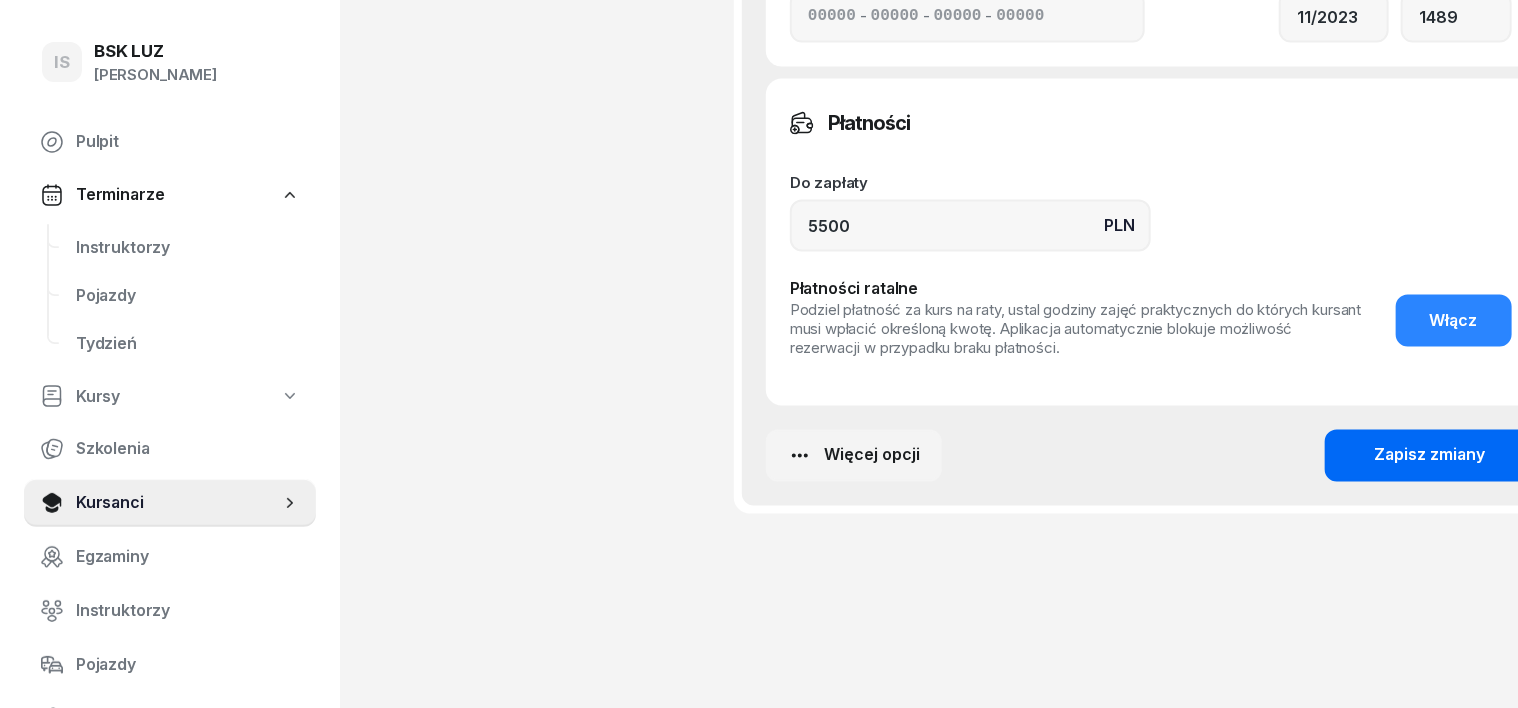 click on "Zapisz zmiany" at bounding box center (1430, 456) 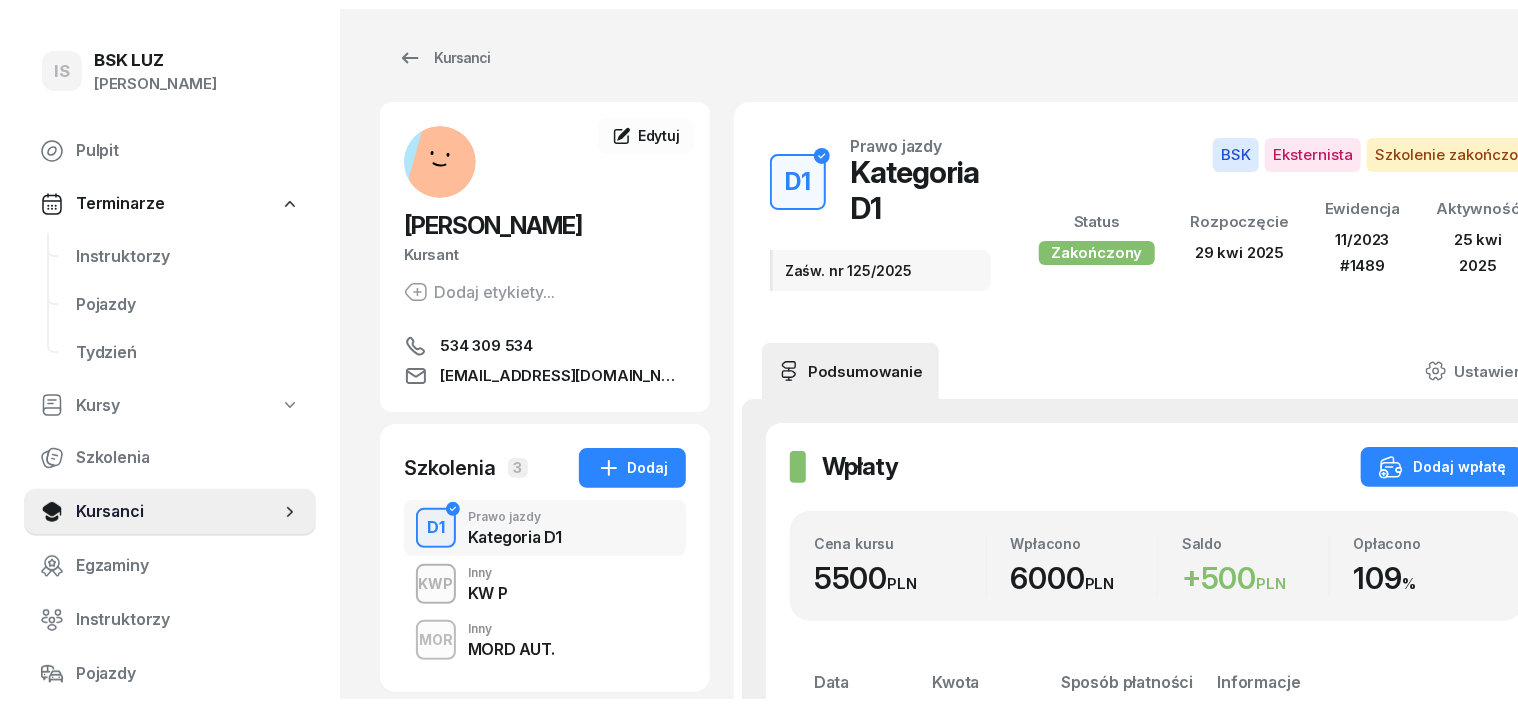 scroll, scrollTop: 0, scrollLeft: 0, axis: both 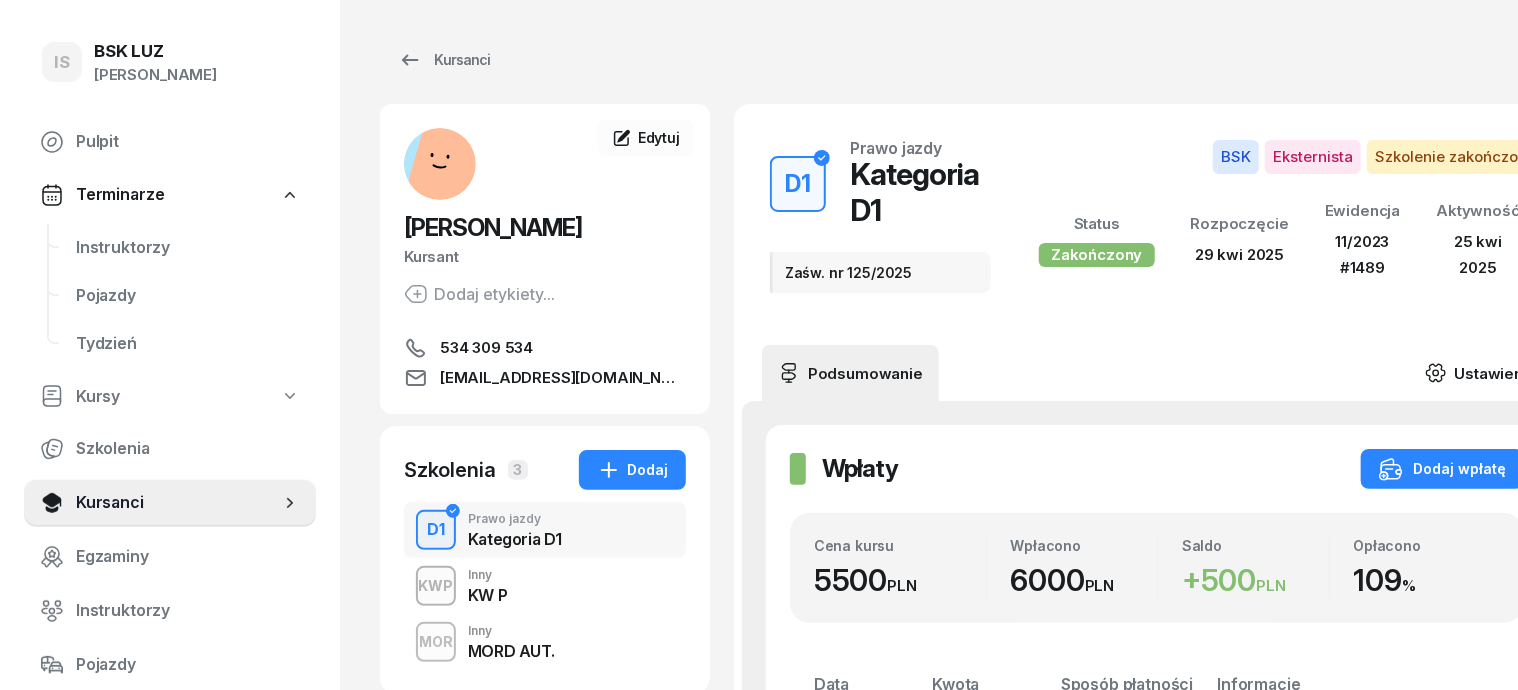click 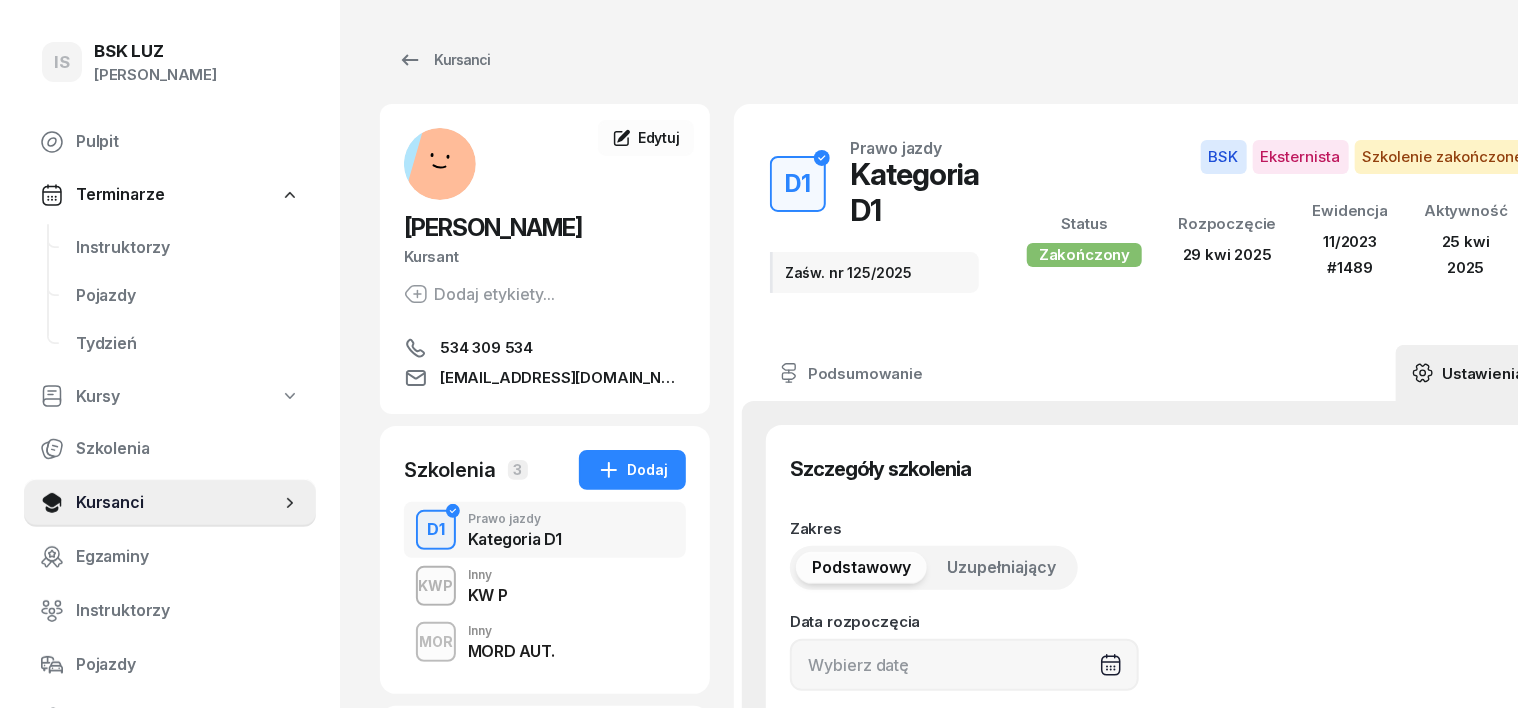 type on "[DATE]" 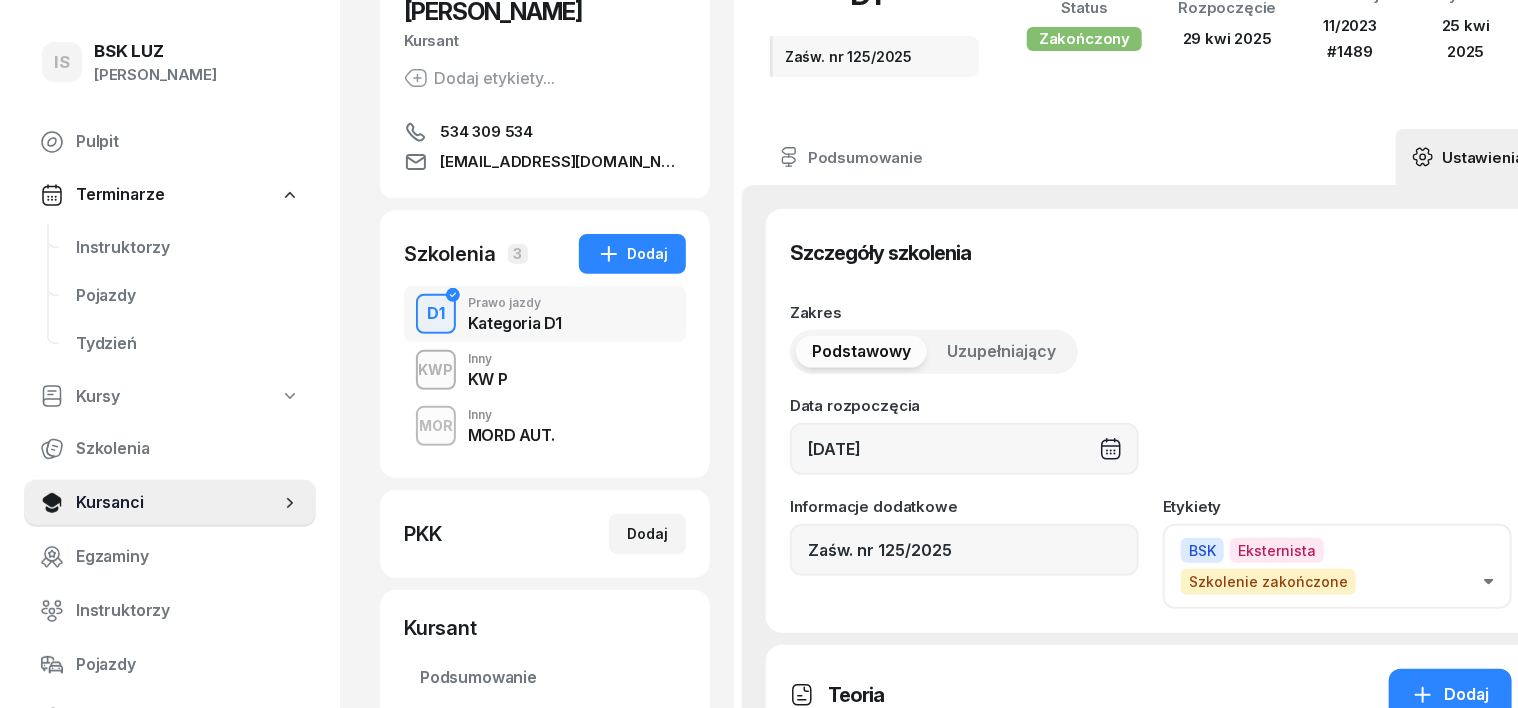 scroll, scrollTop: 124, scrollLeft: 0, axis: vertical 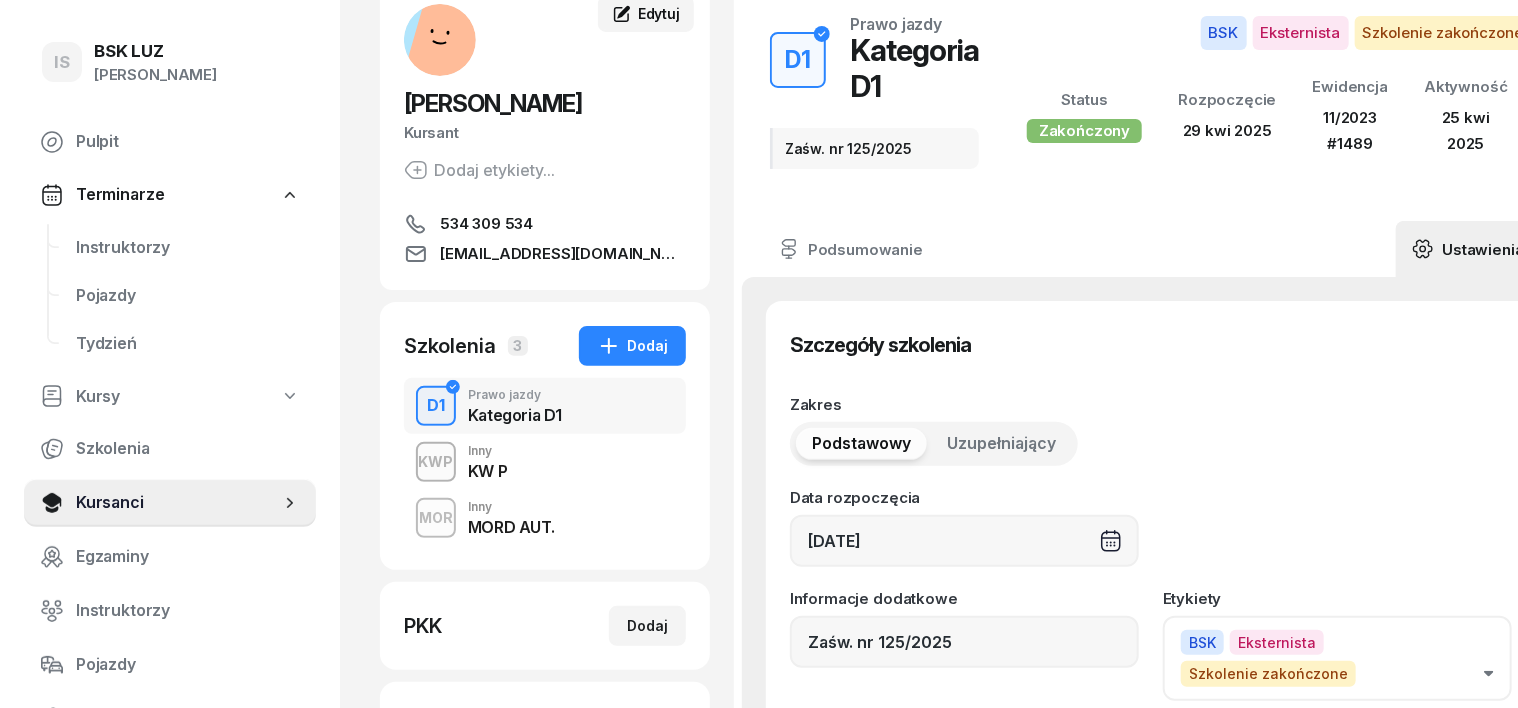click 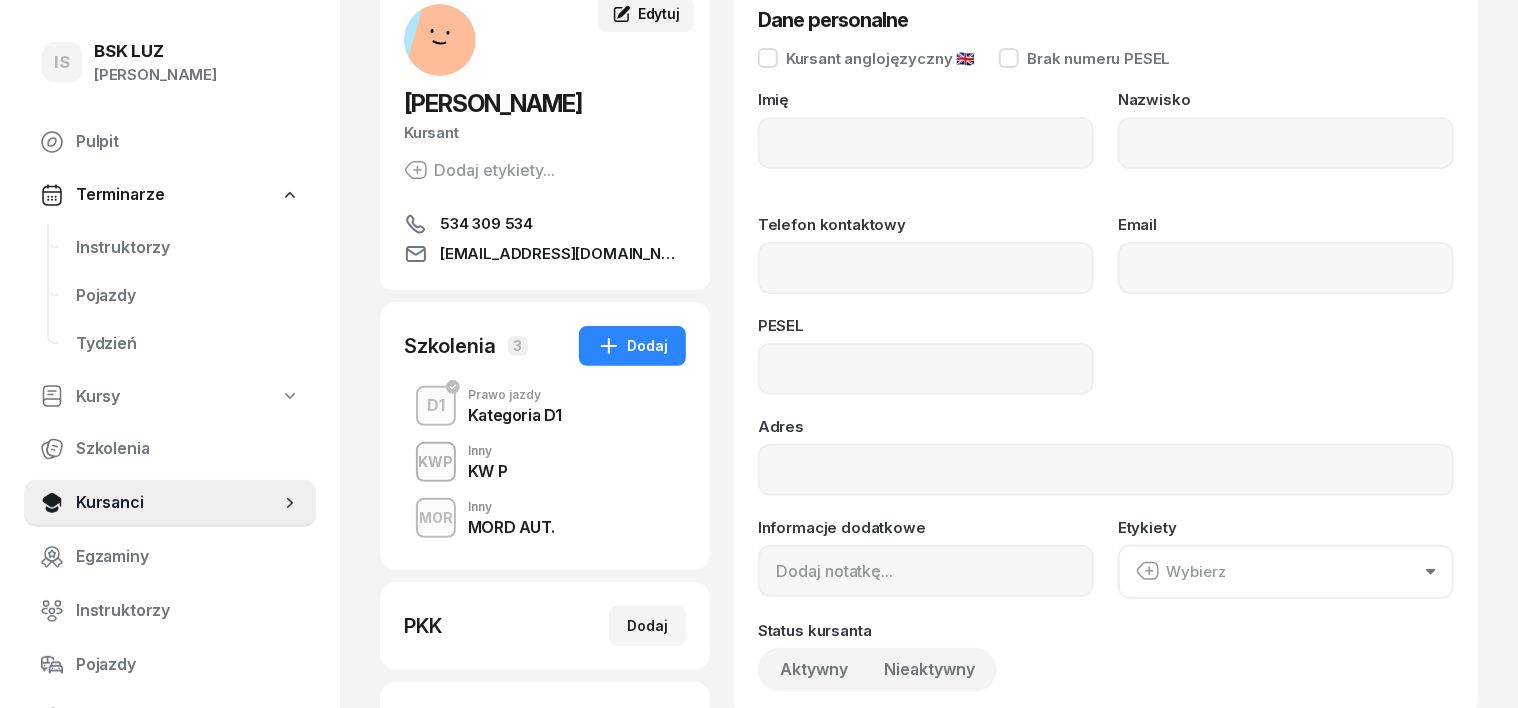 scroll, scrollTop: 0, scrollLeft: 0, axis: both 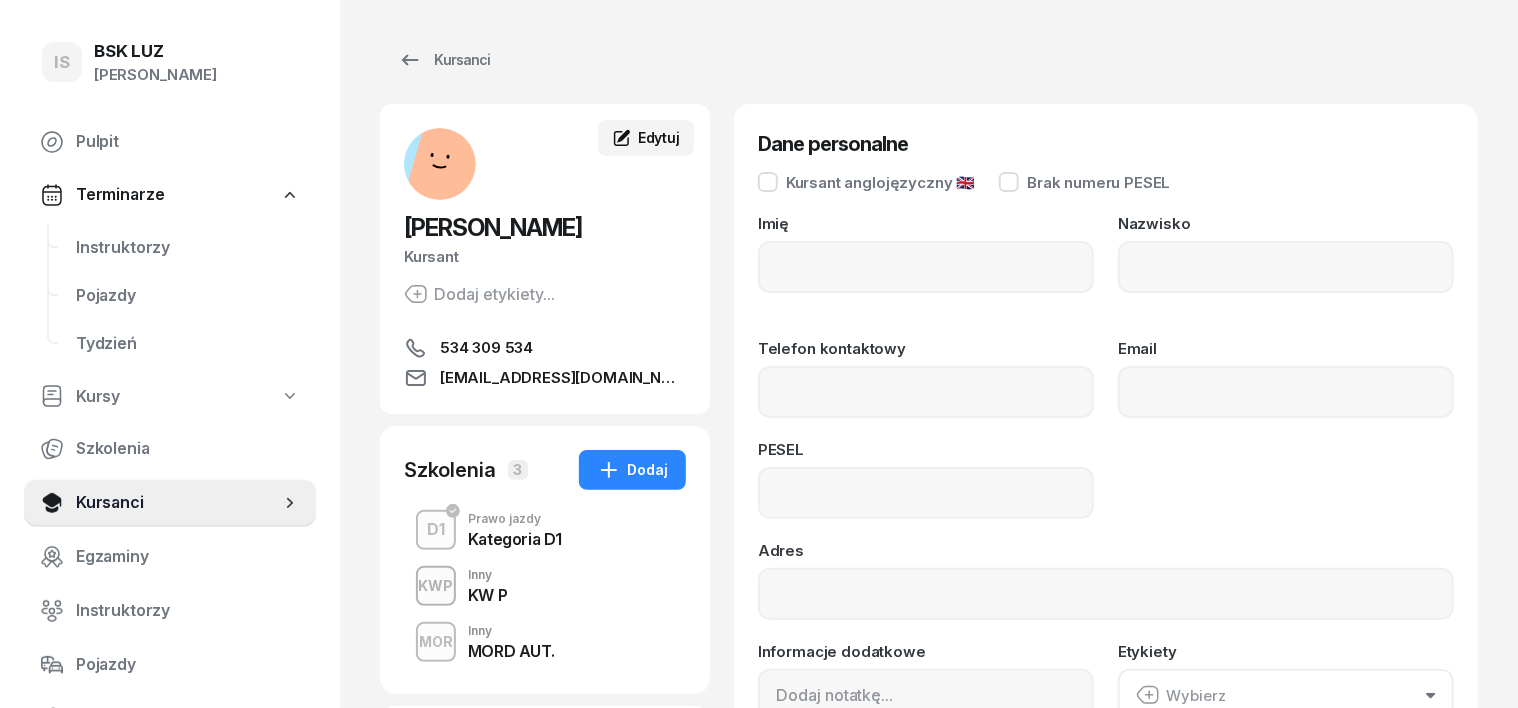 type on "[PERSON_NAME]" 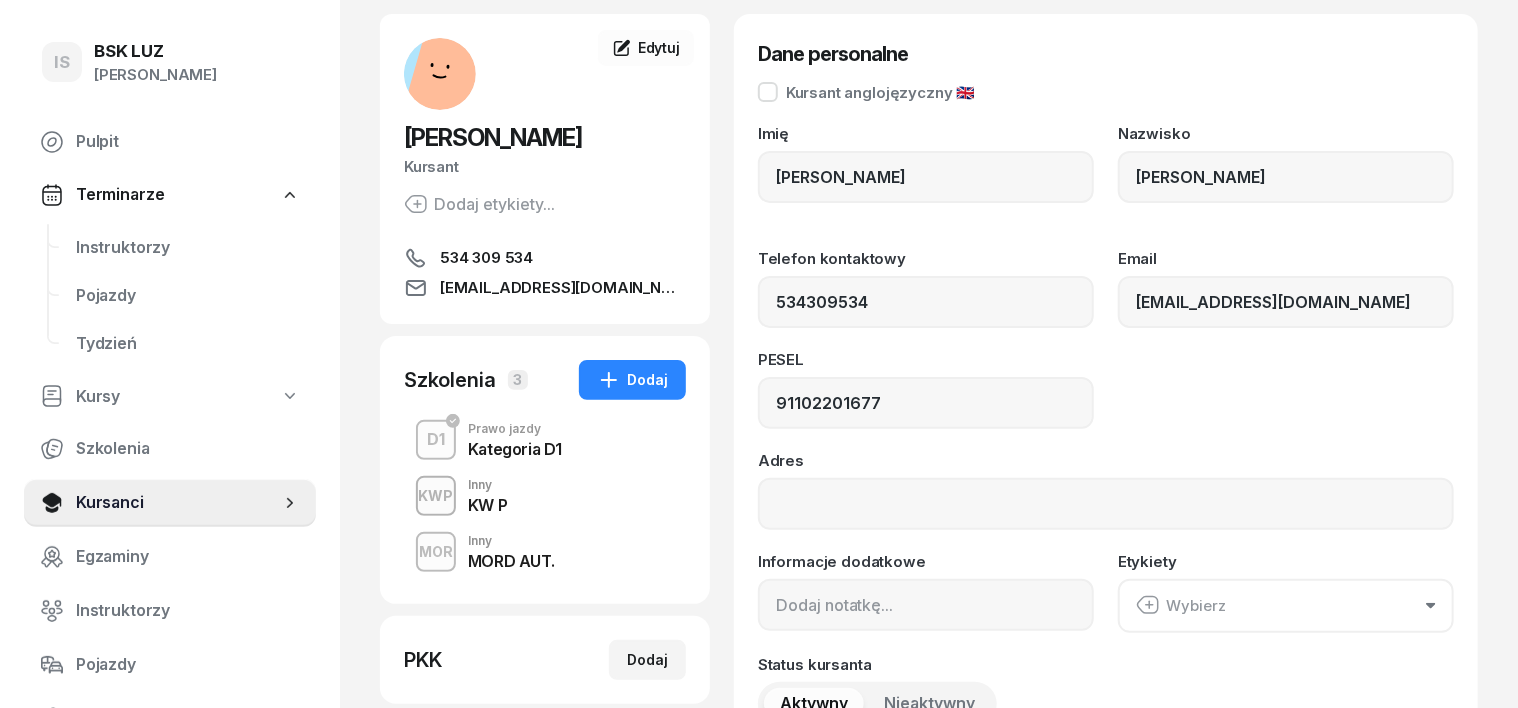 scroll, scrollTop: 250, scrollLeft: 0, axis: vertical 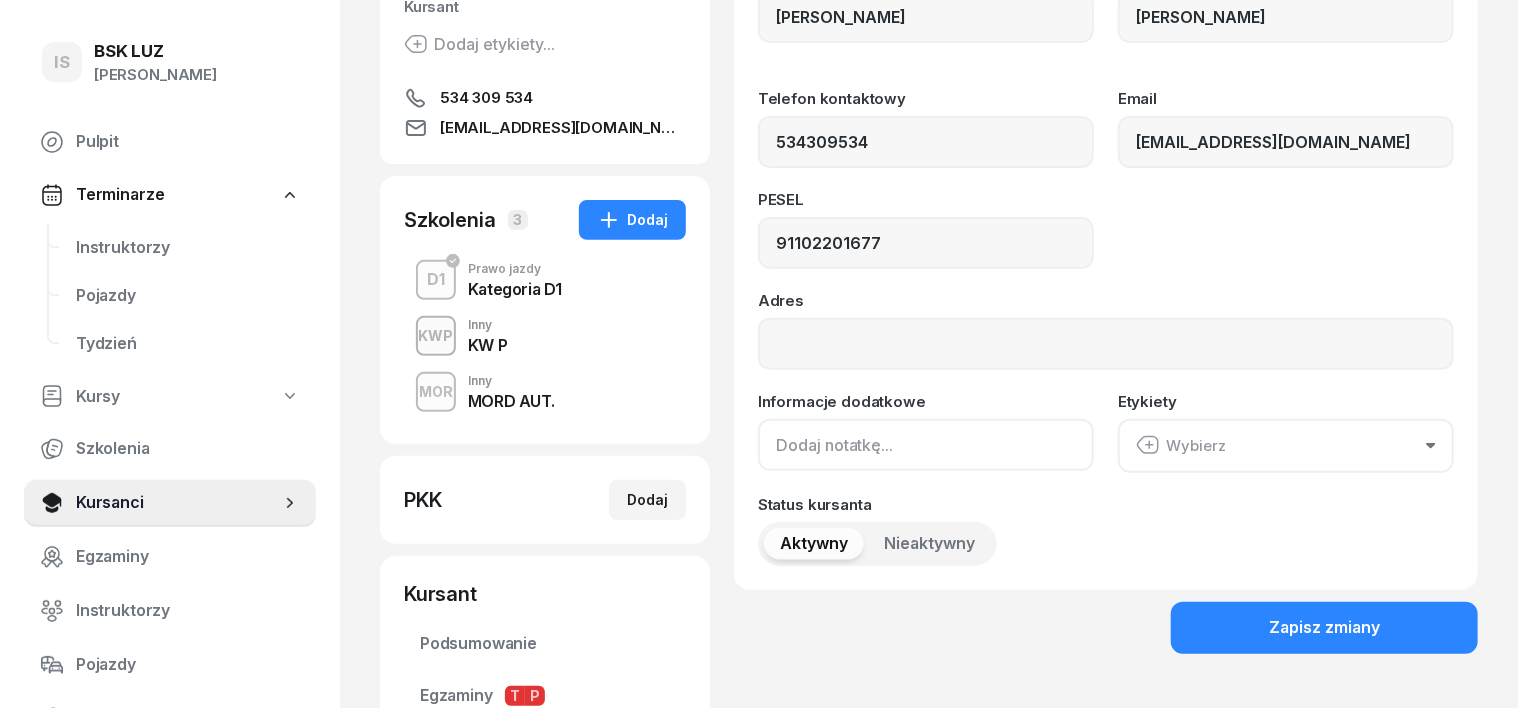 click 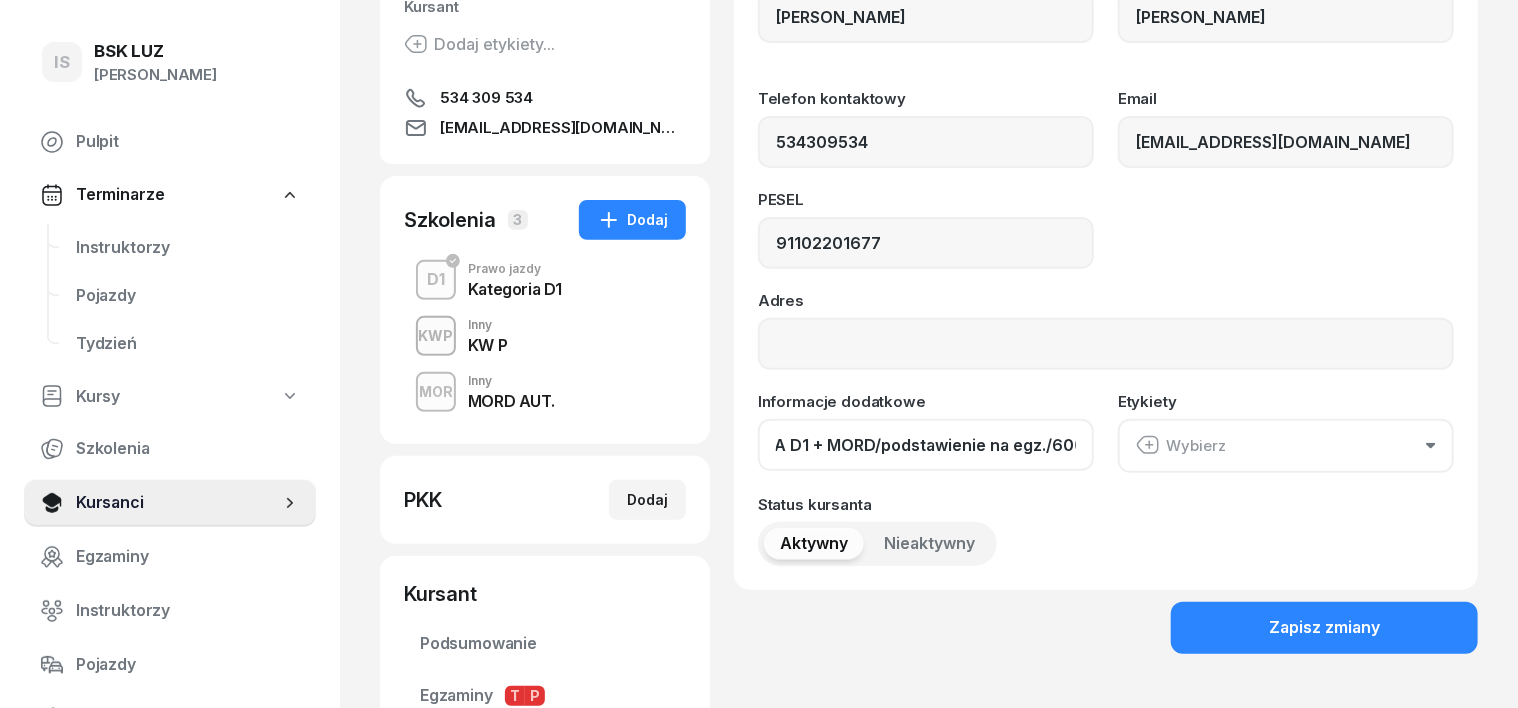 scroll, scrollTop: 0, scrollLeft: 39, axis: horizontal 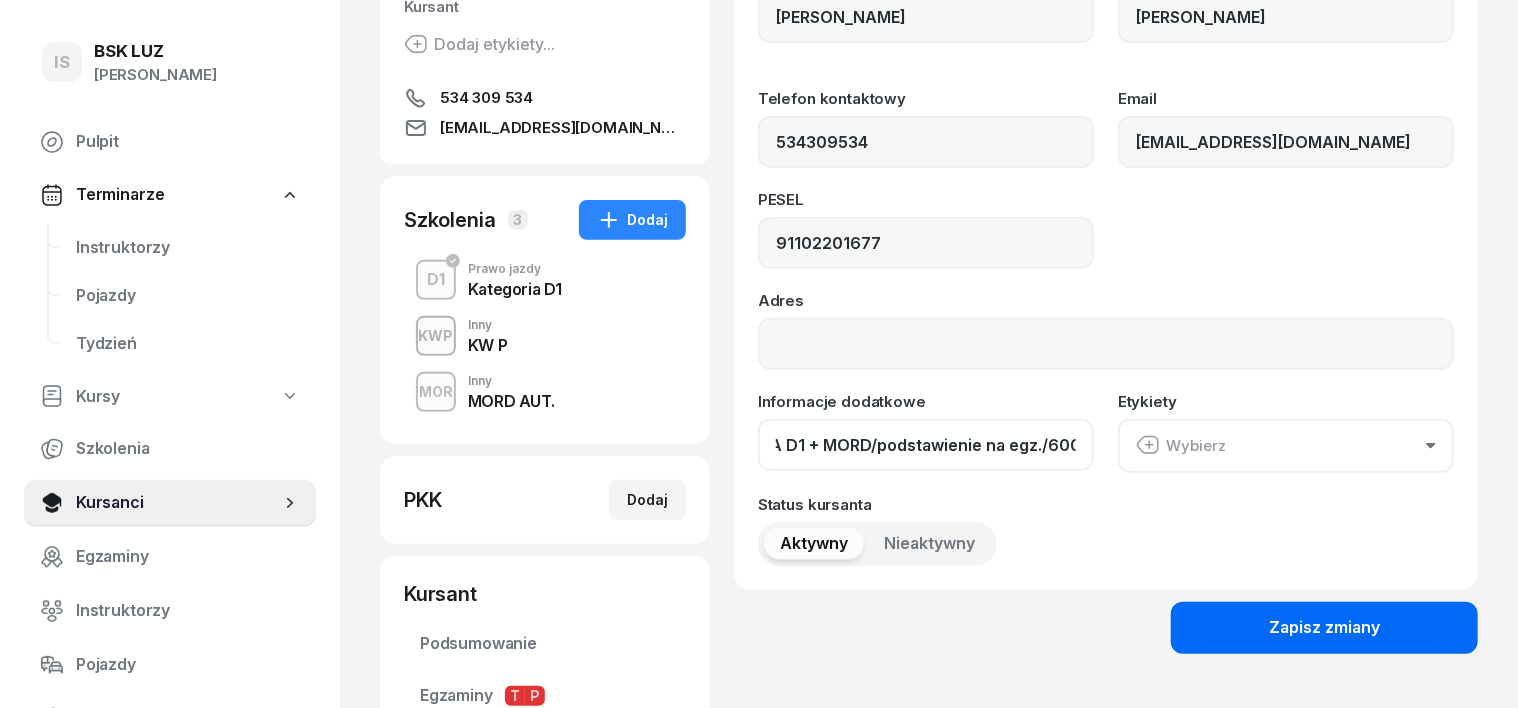 type on "CENA D1 + MORD/podstawienie na egz./6000,- zł" 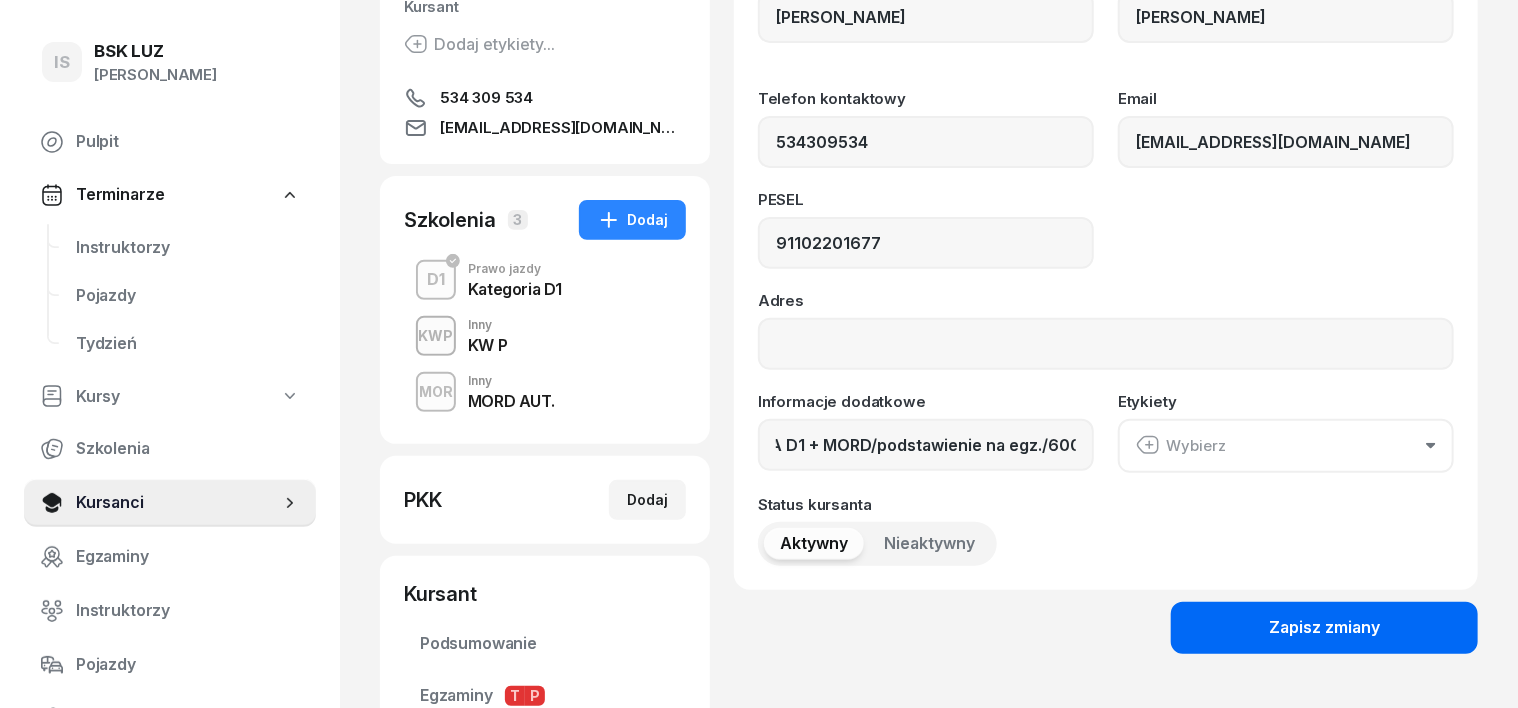 scroll, scrollTop: 0, scrollLeft: 0, axis: both 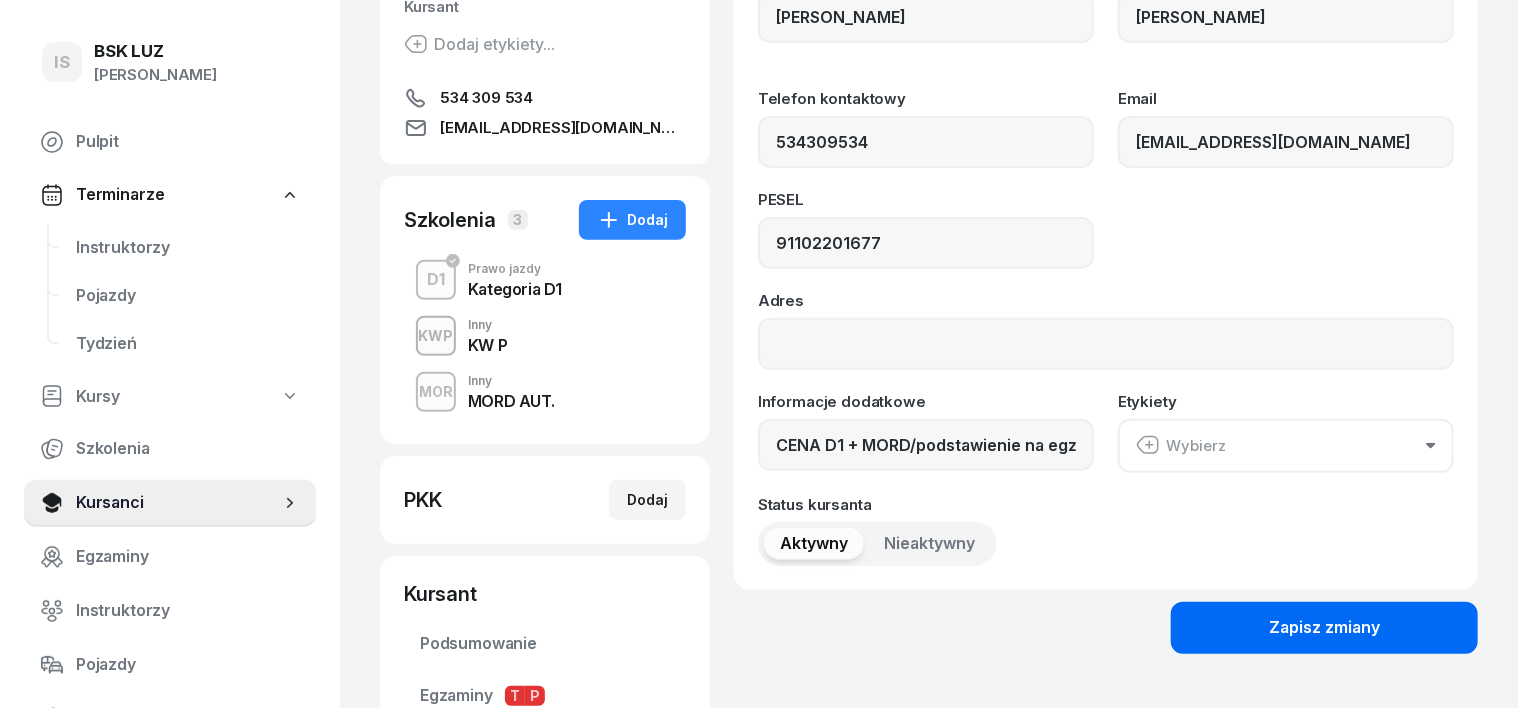 click on "Zapisz zmiany" at bounding box center (1324, 628) 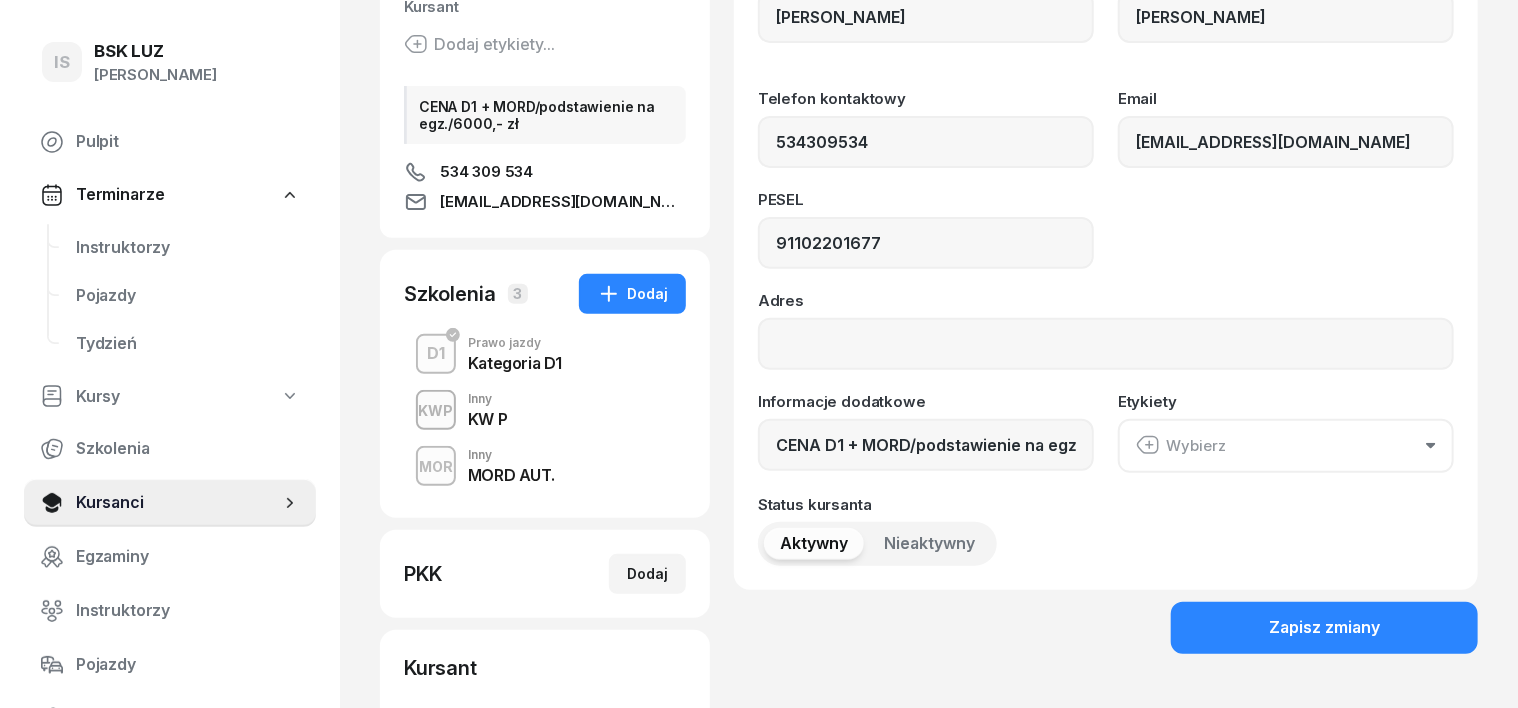 click on "D1" at bounding box center [436, 354] 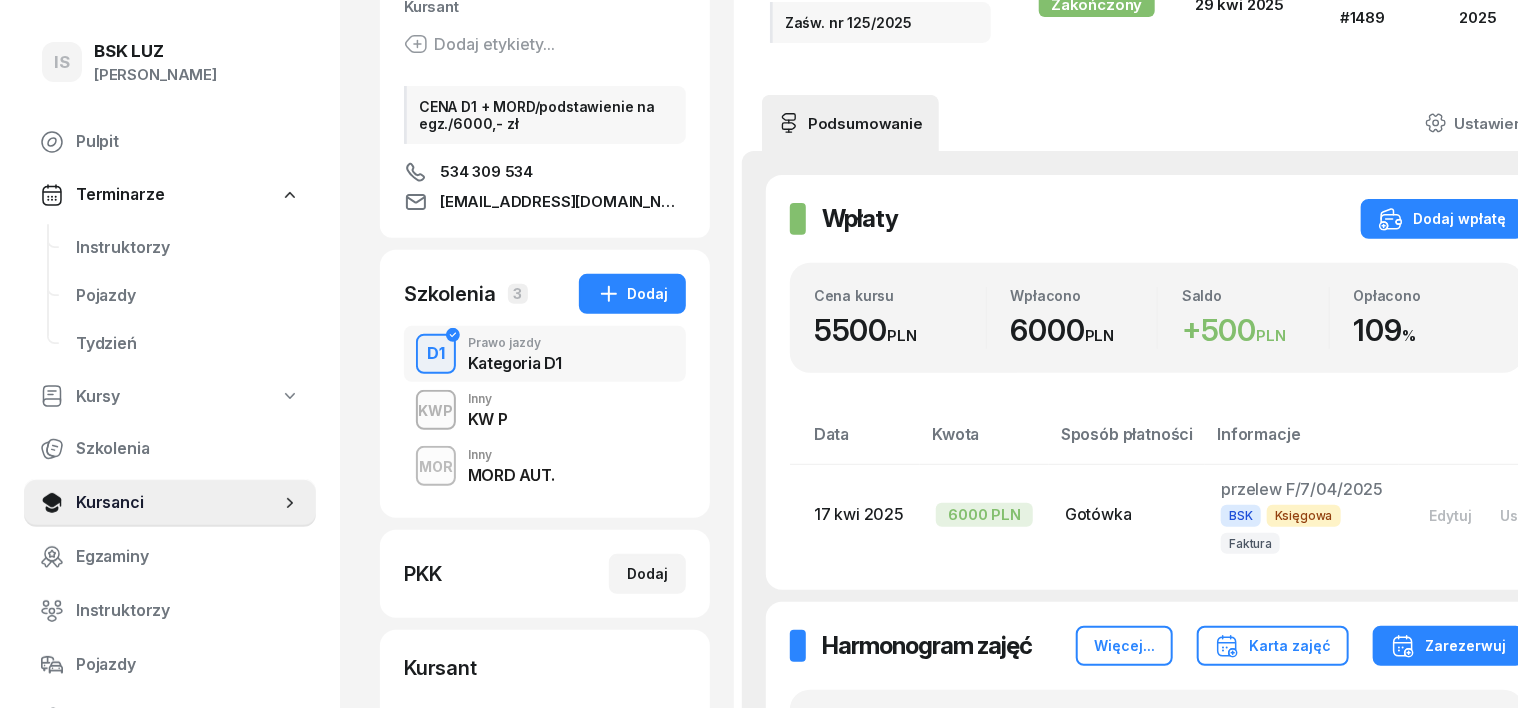 scroll, scrollTop: 0, scrollLeft: 0, axis: both 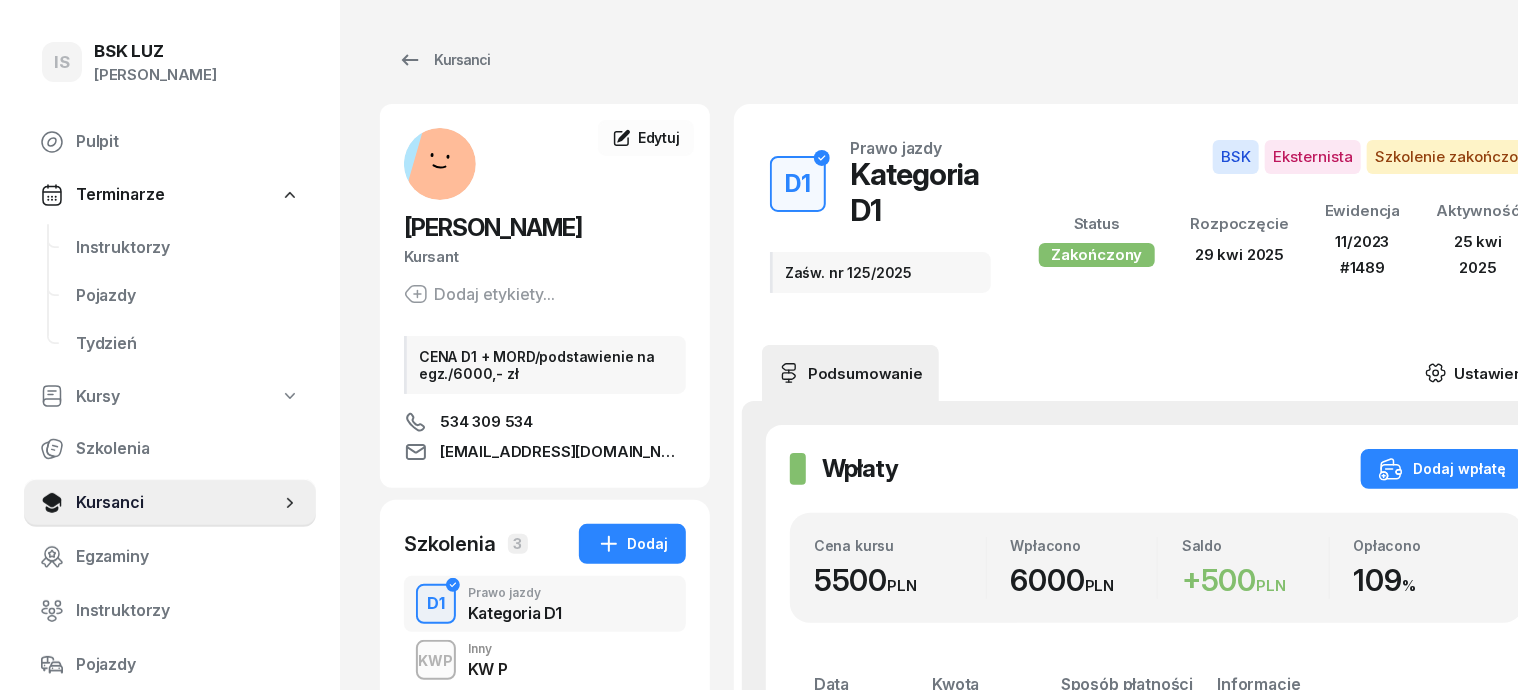 click 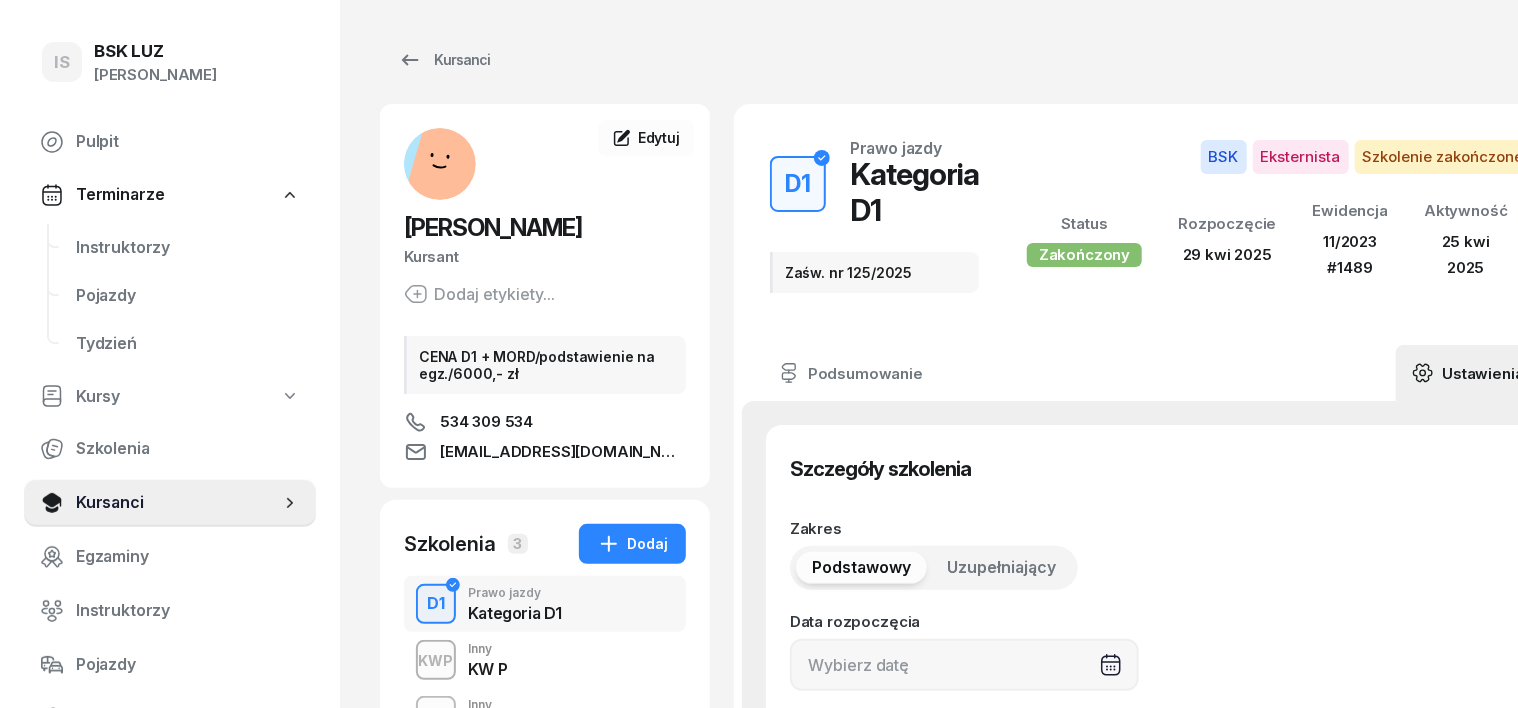 type on "[DATE]" 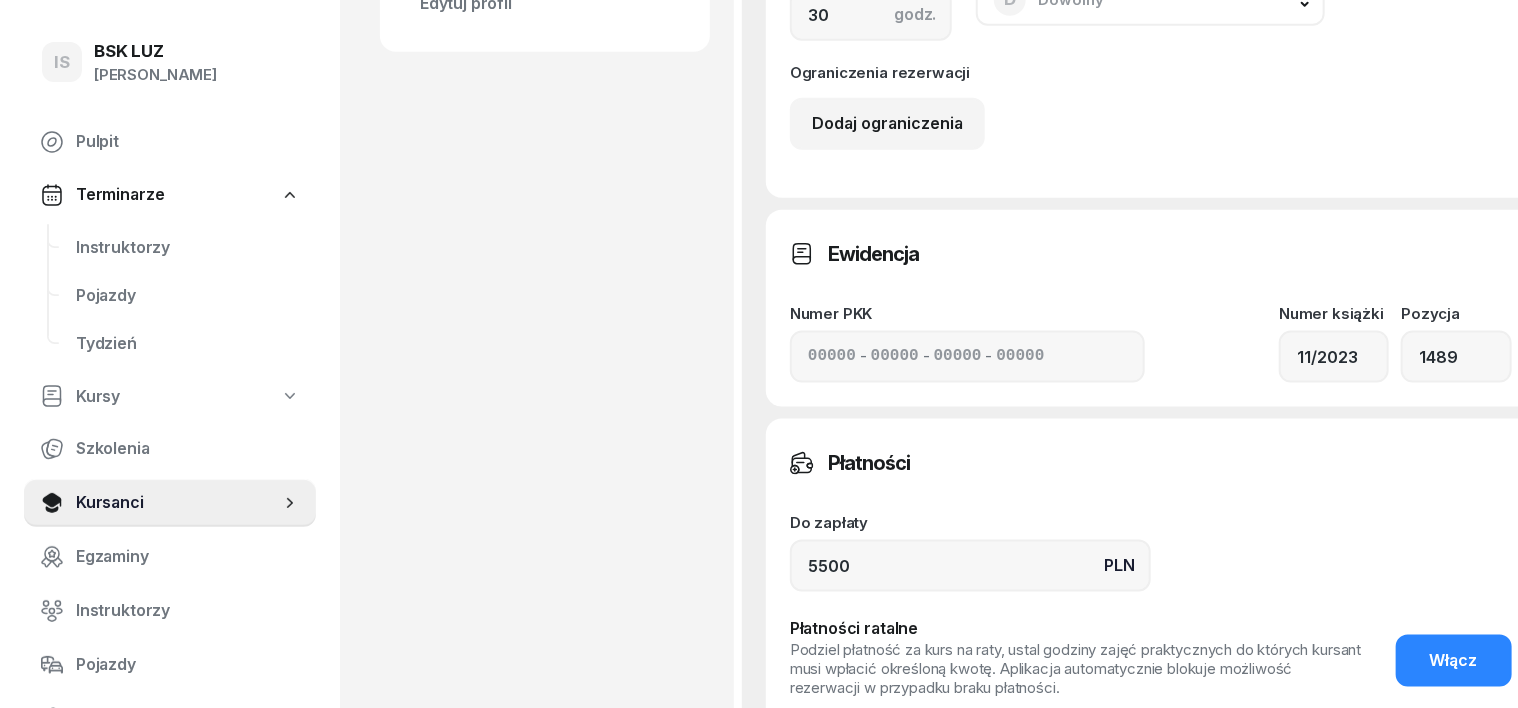 scroll, scrollTop: 1124, scrollLeft: 0, axis: vertical 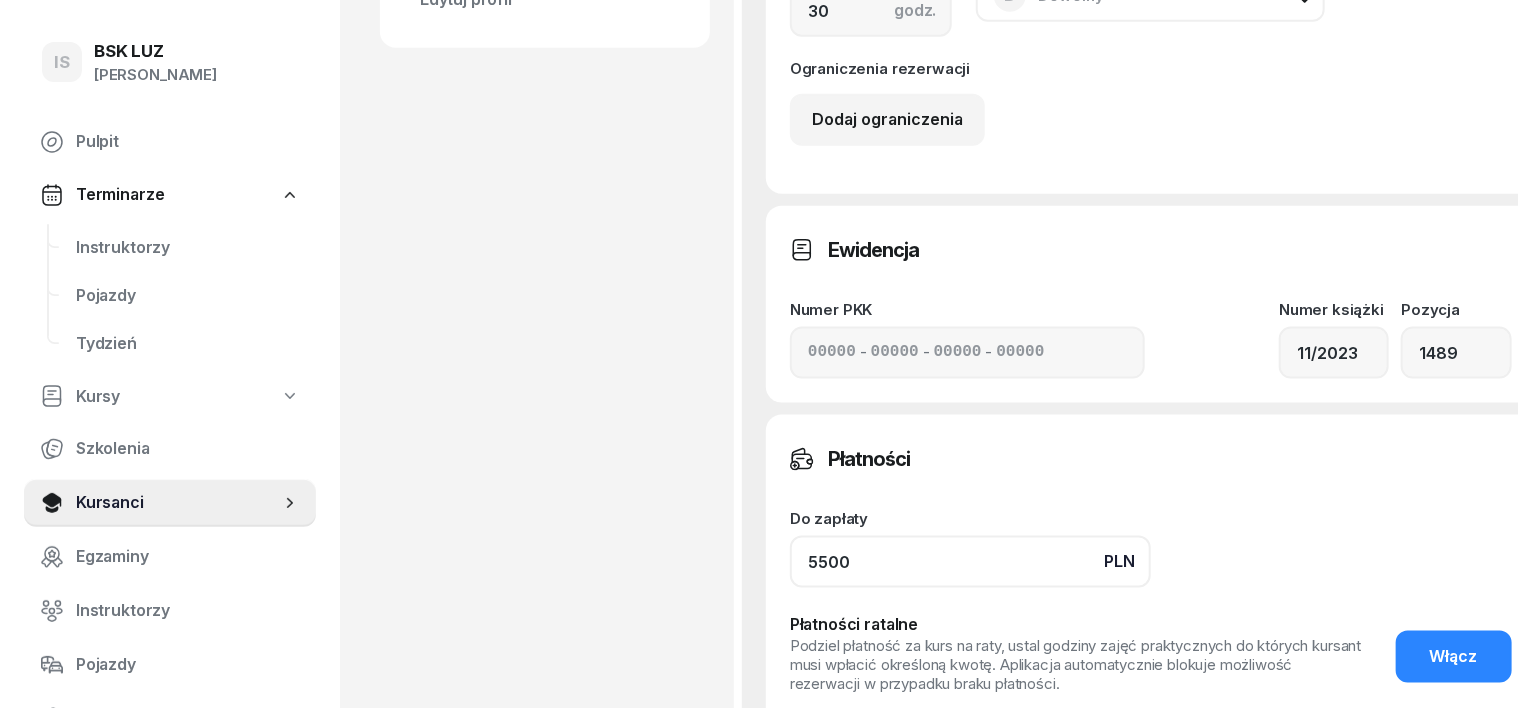 click on "5500" 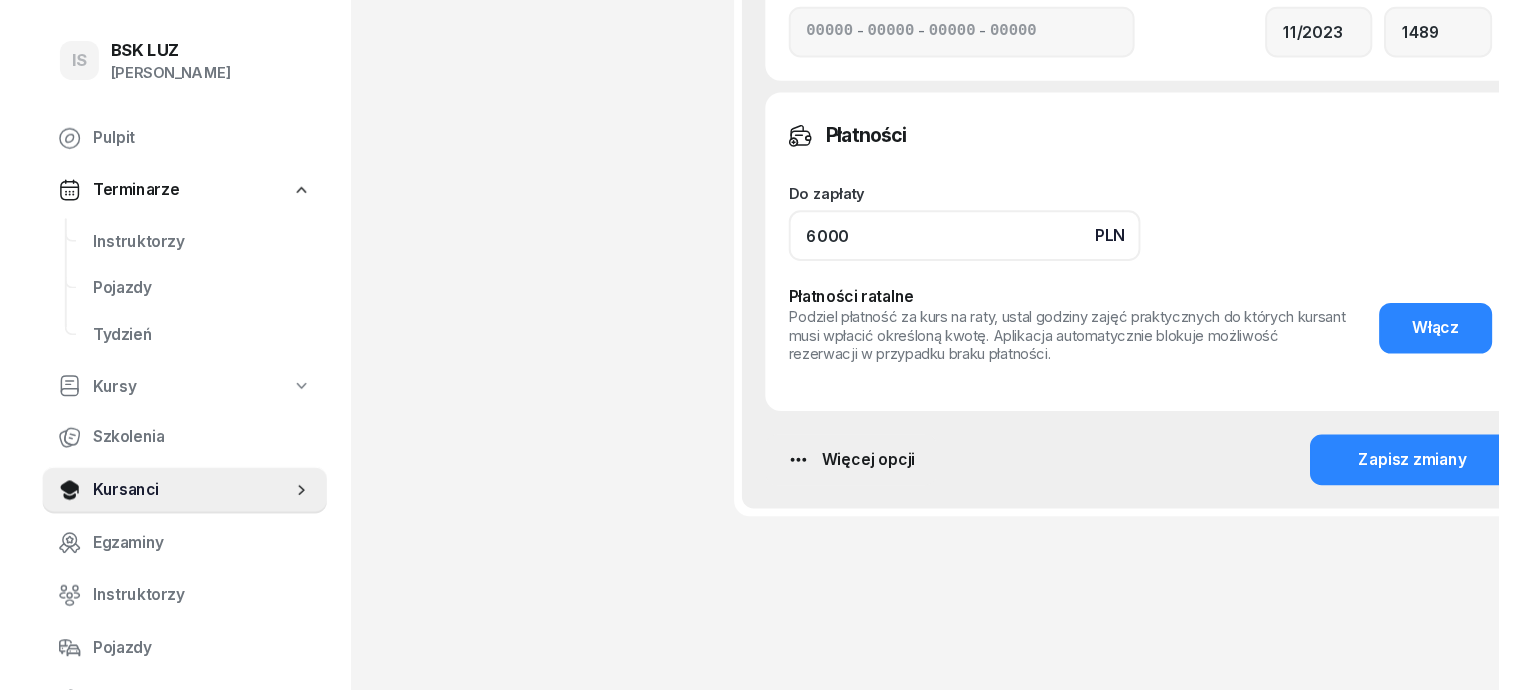 scroll, scrollTop: 1460, scrollLeft: 0, axis: vertical 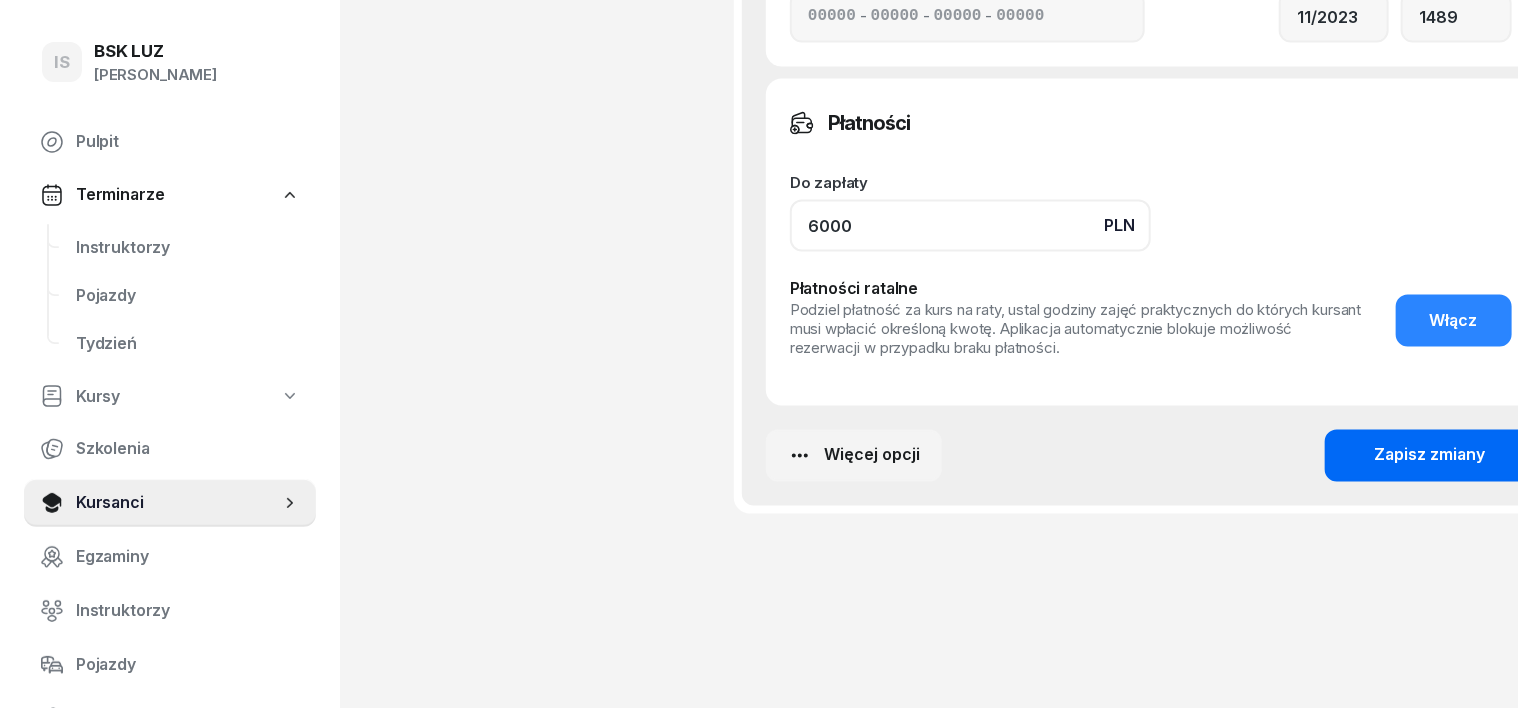 type on "6000" 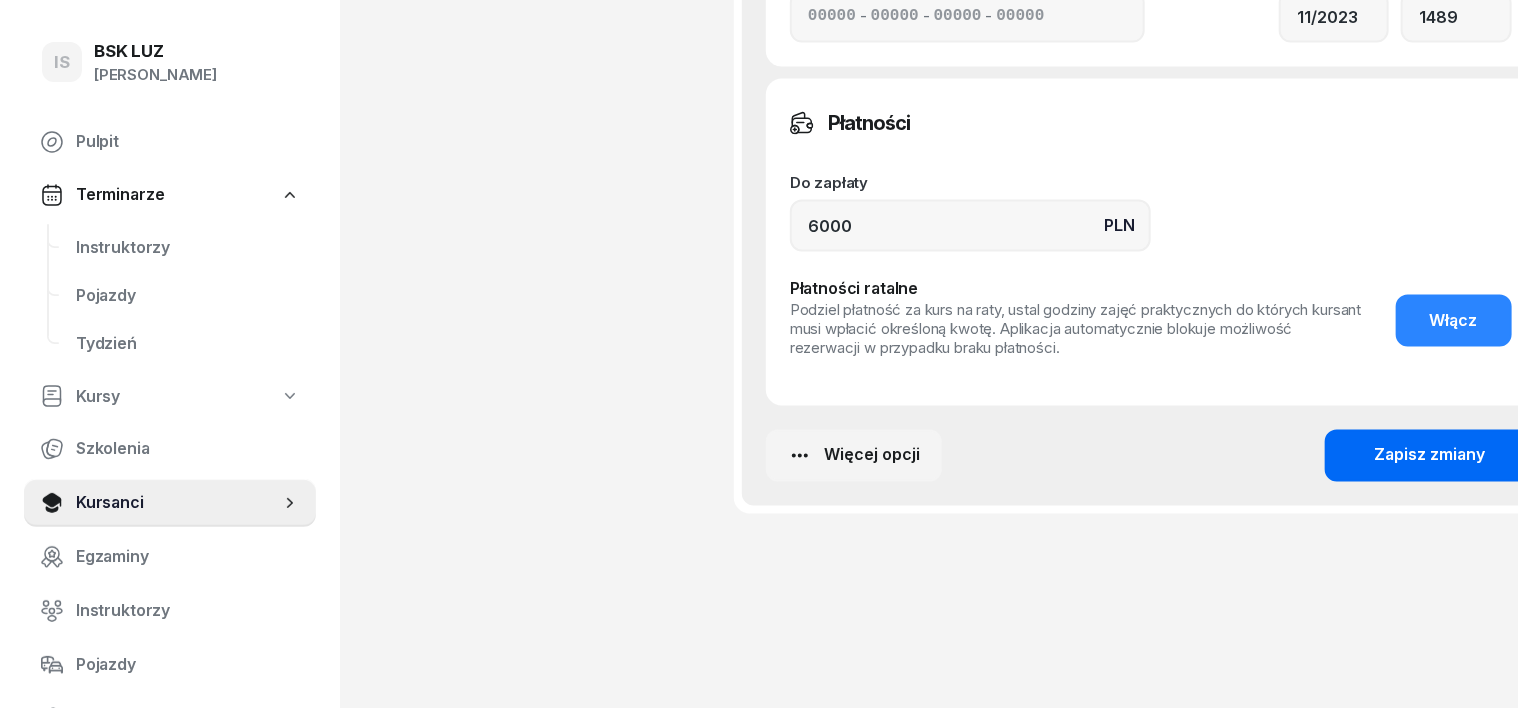 drag, startPoint x: 1344, startPoint y: 452, endPoint x: 1357, endPoint y: 442, distance: 16.40122 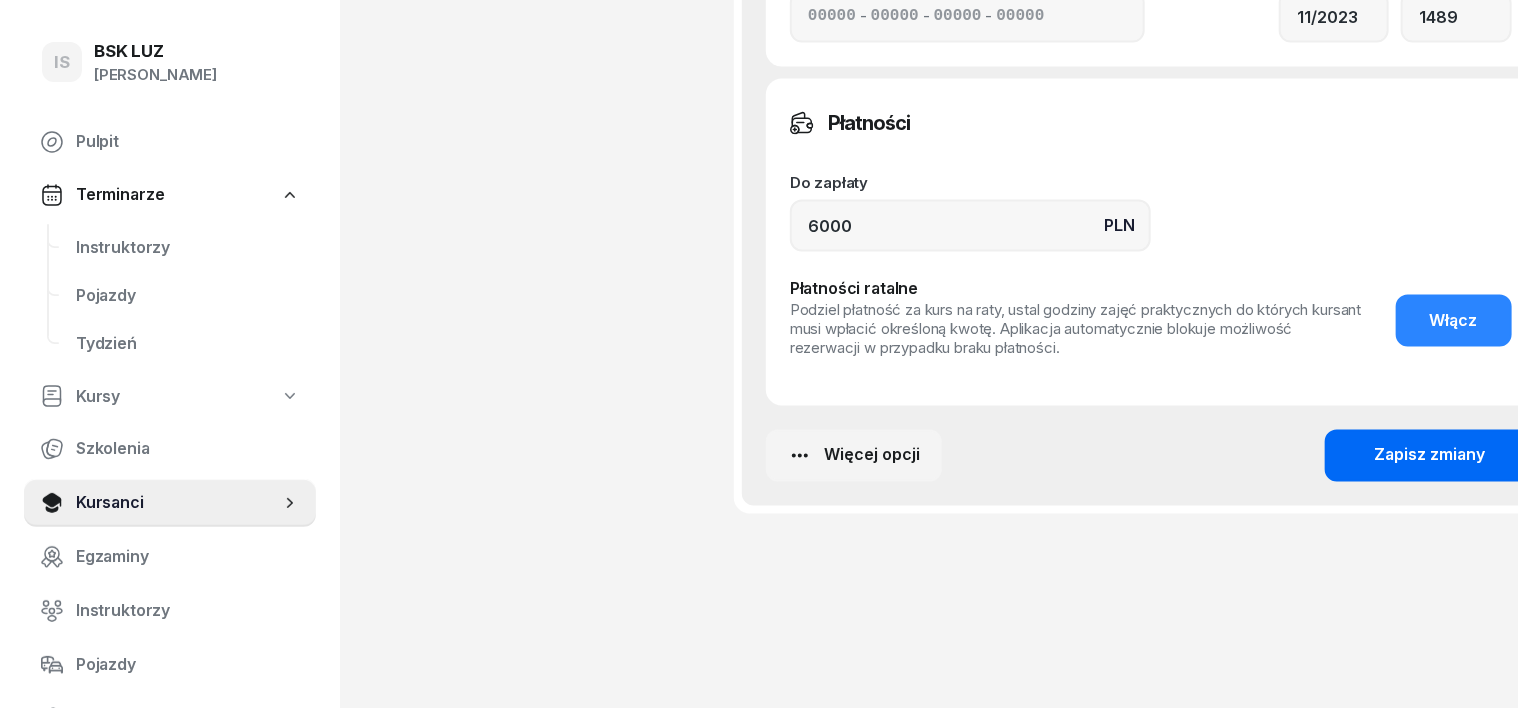 click on "Zapisz zmiany" at bounding box center (1430, 456) 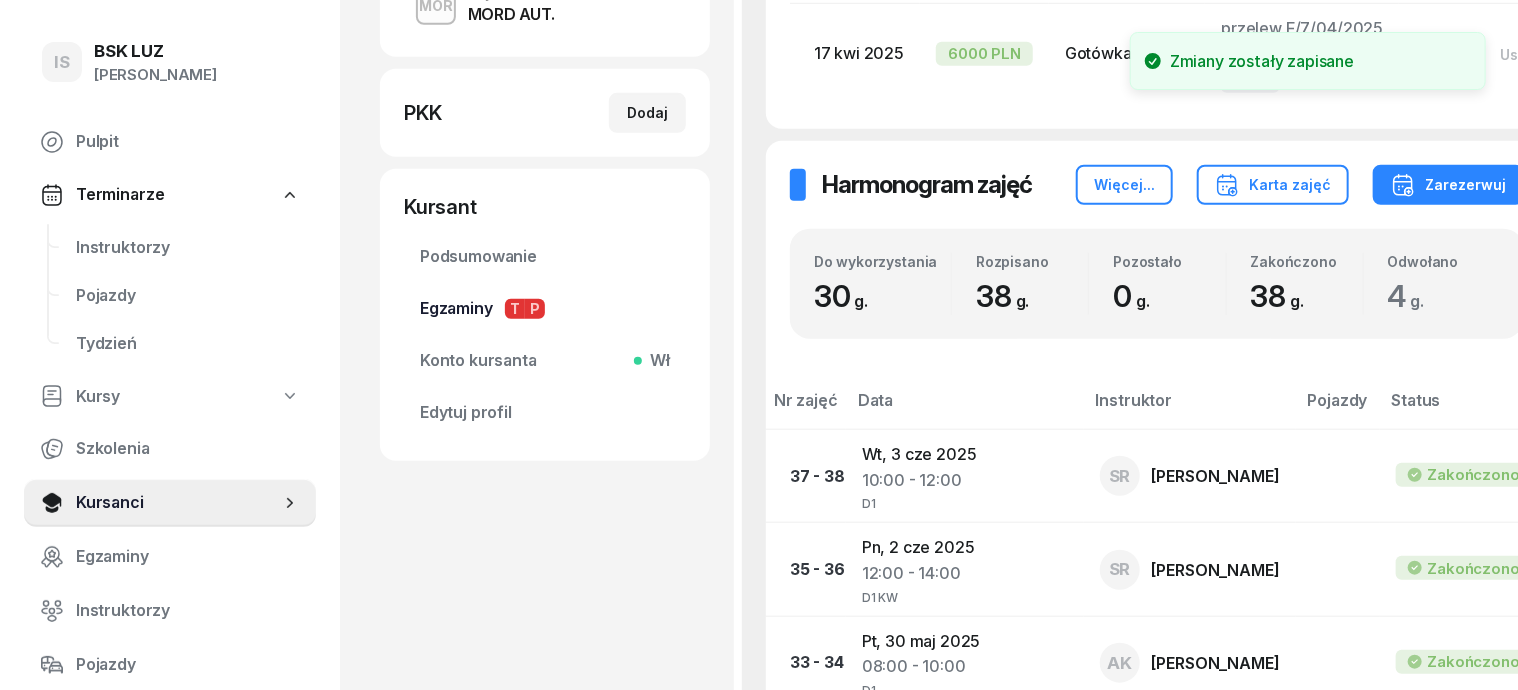 scroll, scrollTop: 0, scrollLeft: 0, axis: both 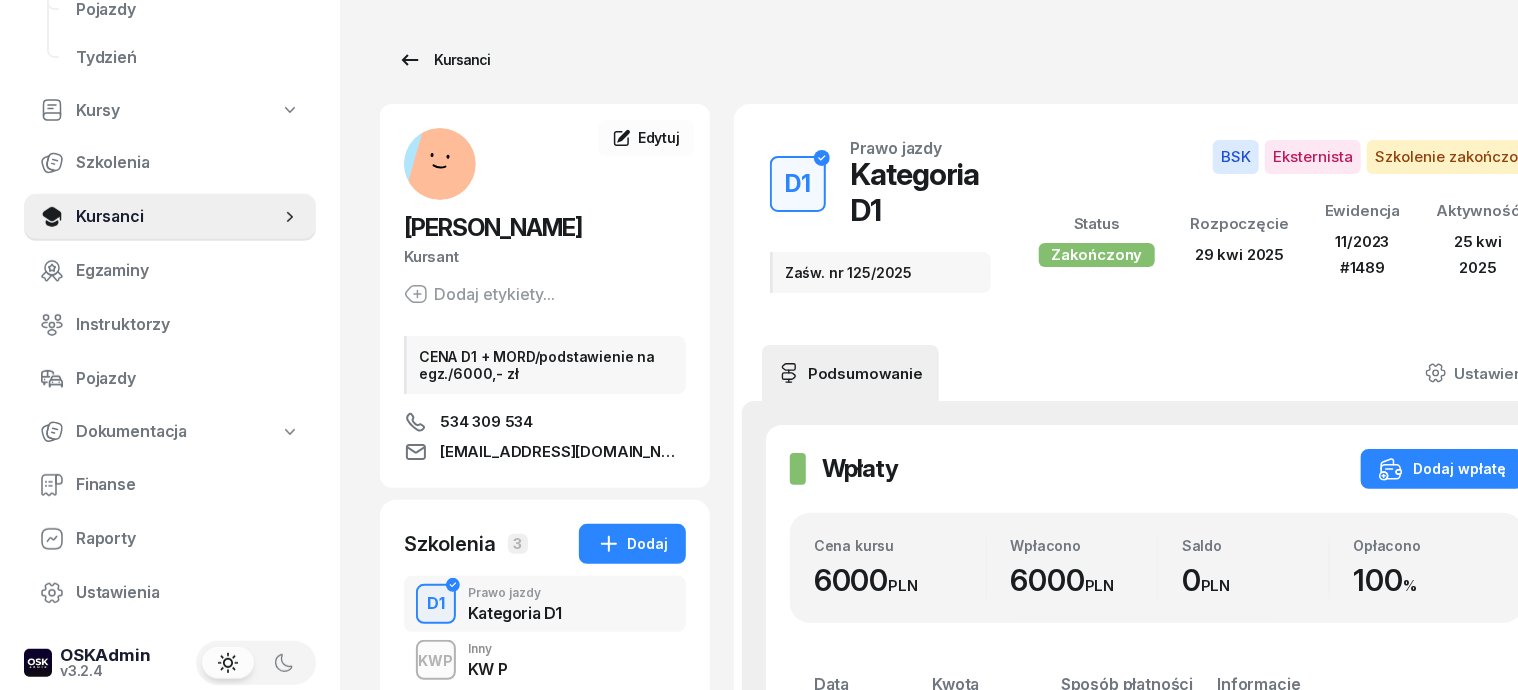click on "Kursanci" at bounding box center [444, 60] 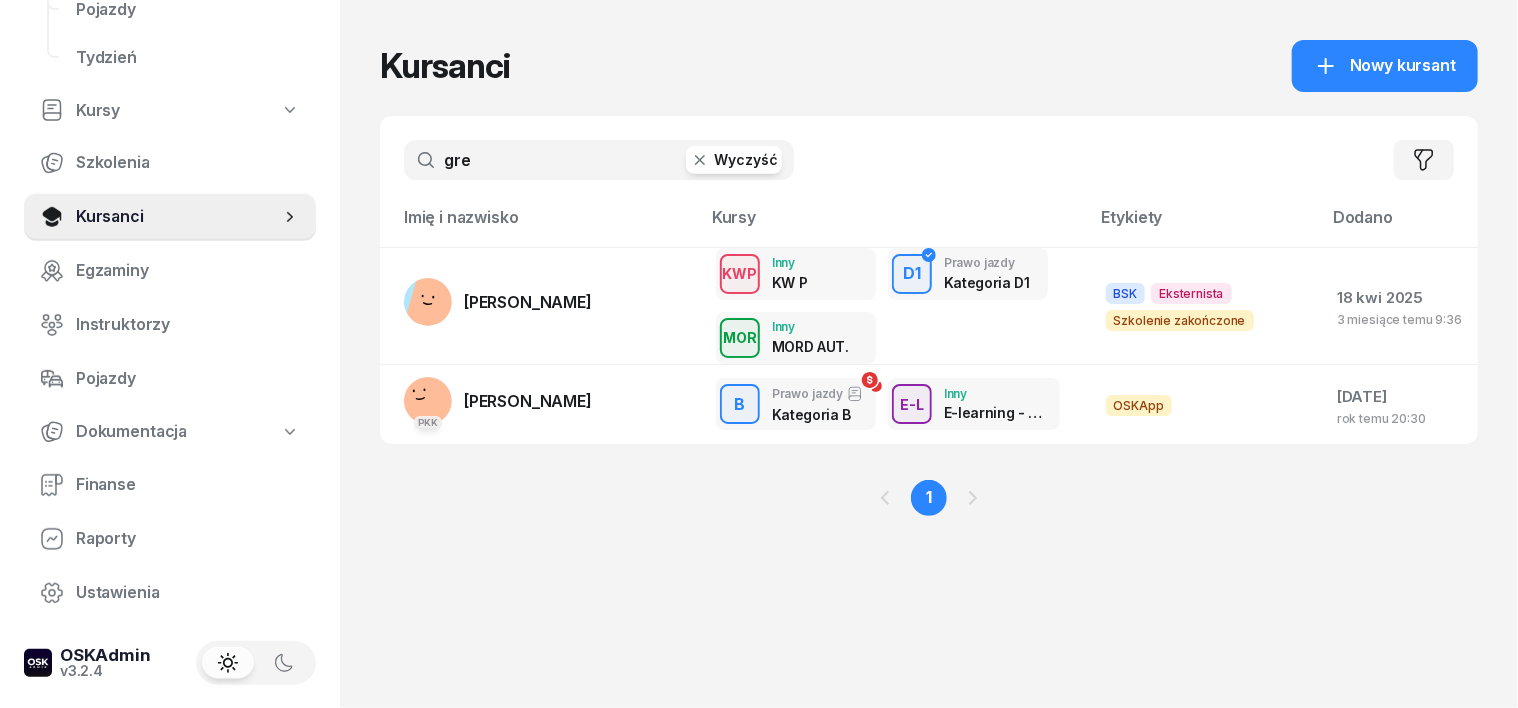 click 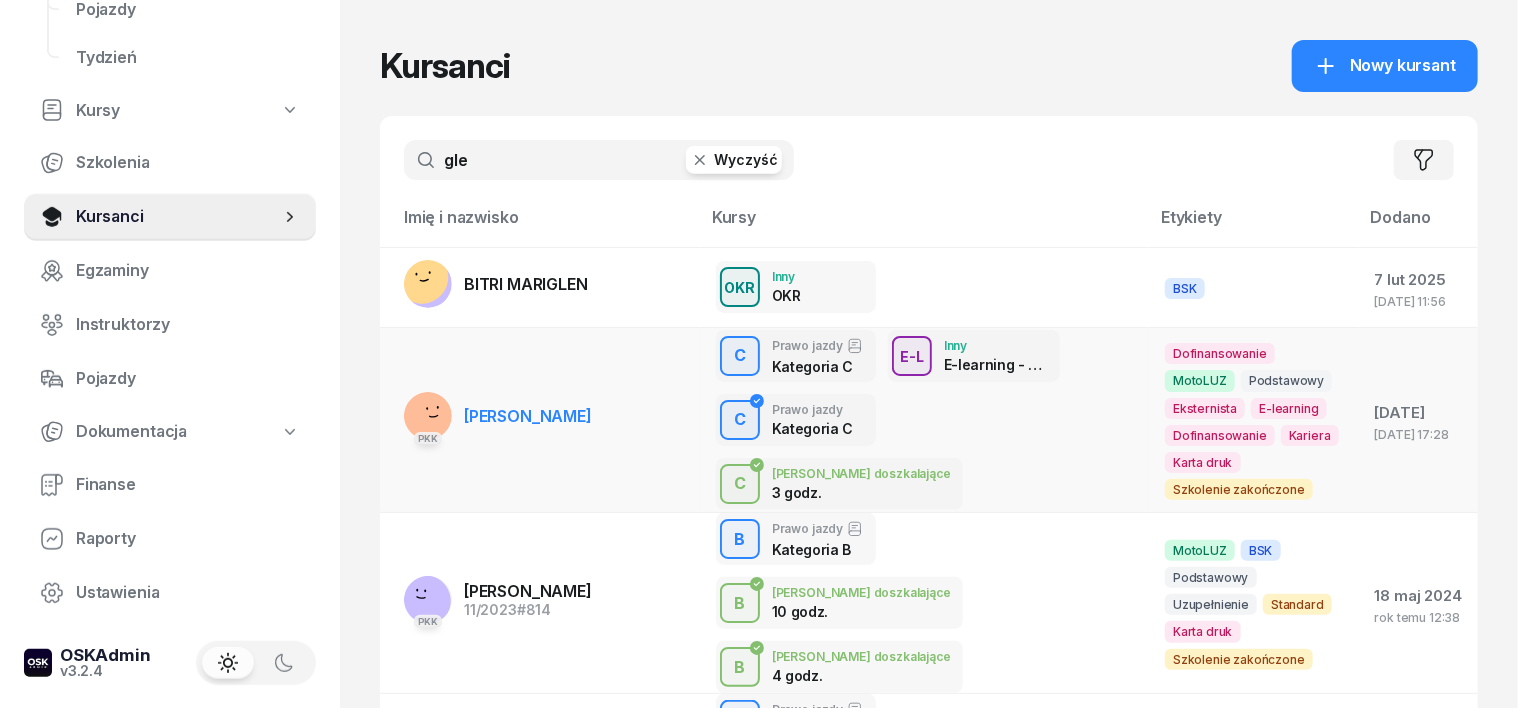 type on "gle" 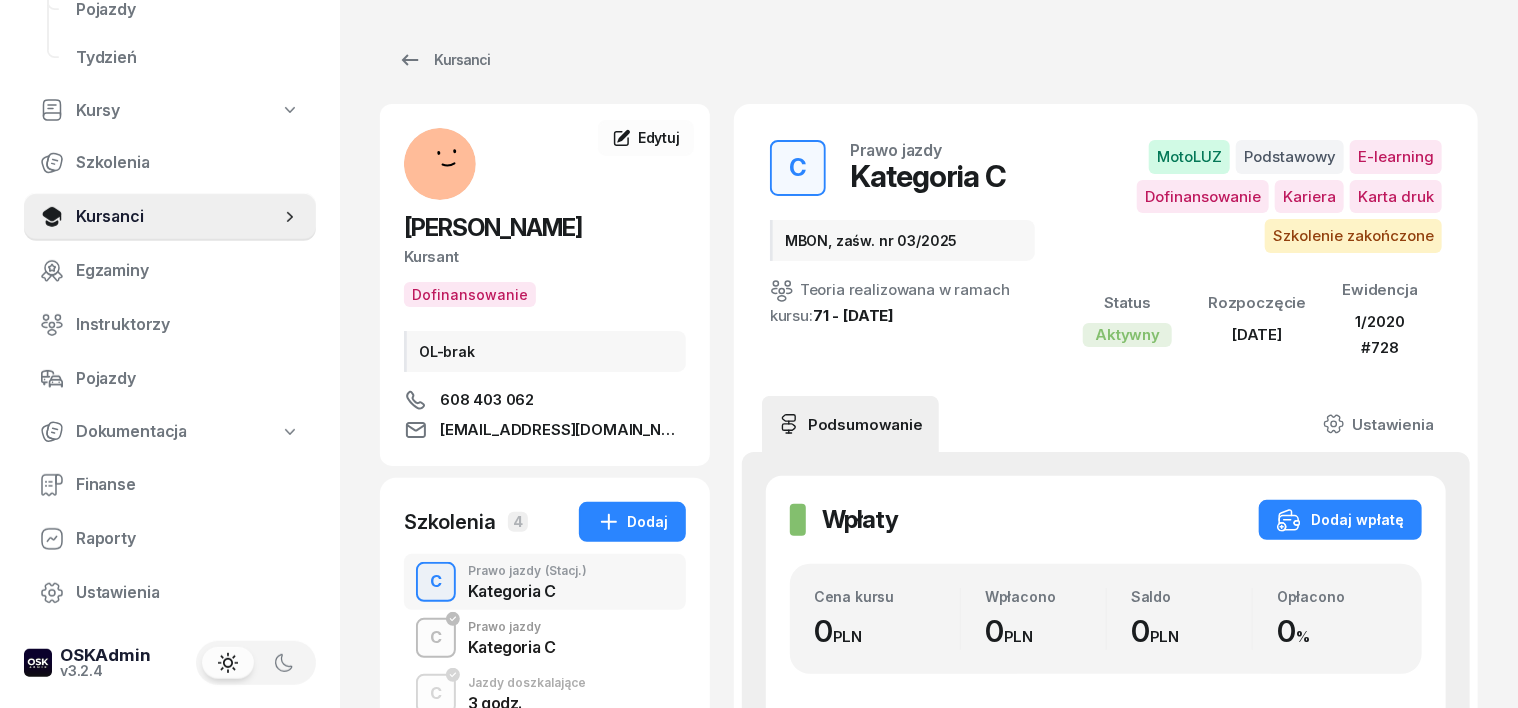 scroll, scrollTop: 124, scrollLeft: 0, axis: vertical 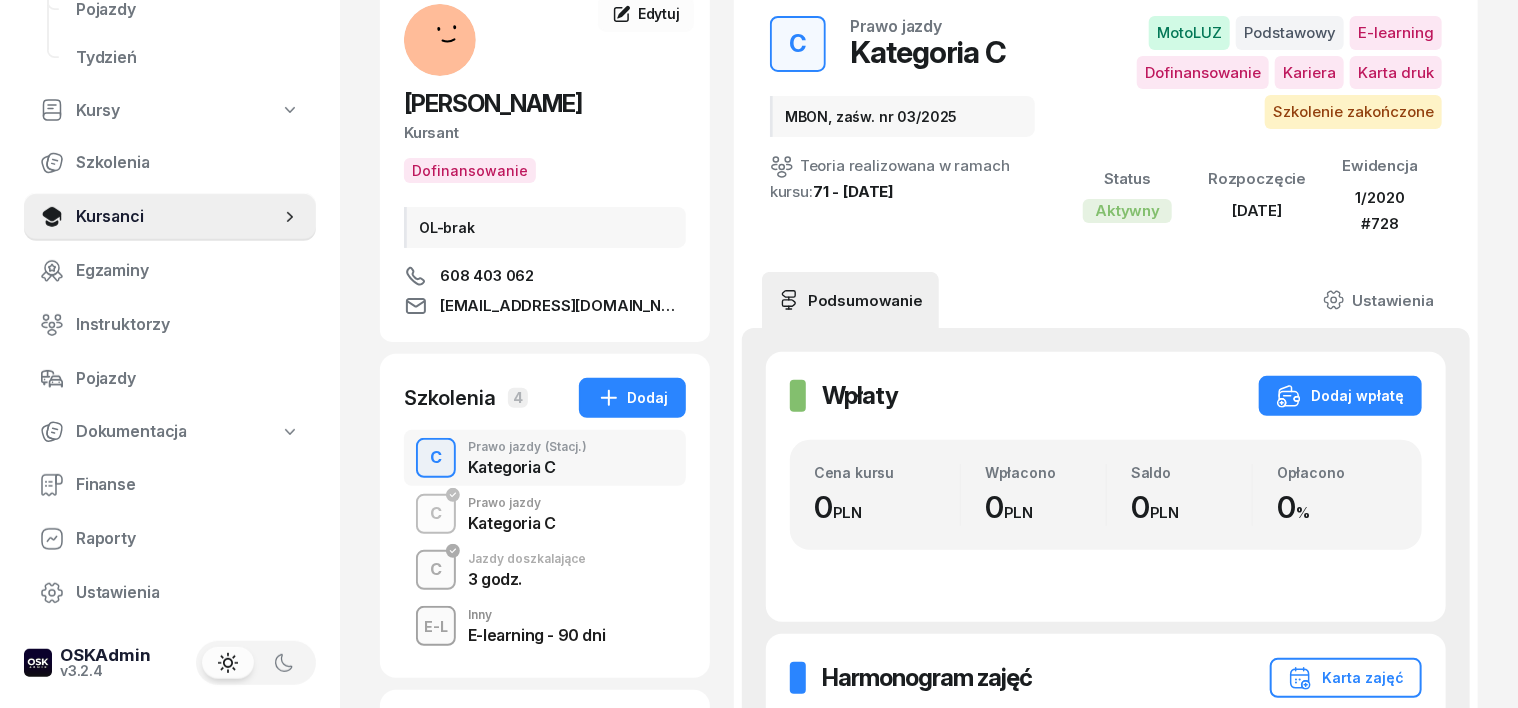 click on "C" at bounding box center (436, 570) 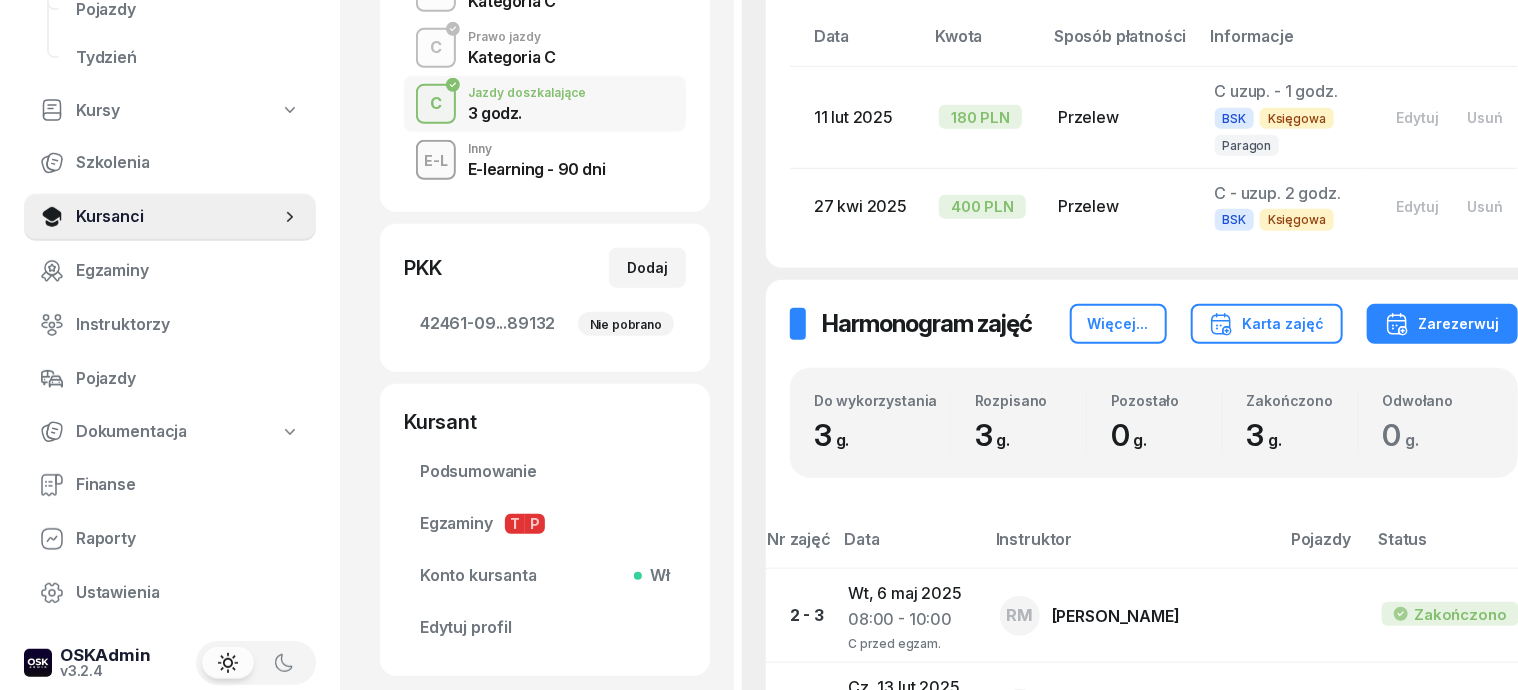 scroll, scrollTop: 500, scrollLeft: 0, axis: vertical 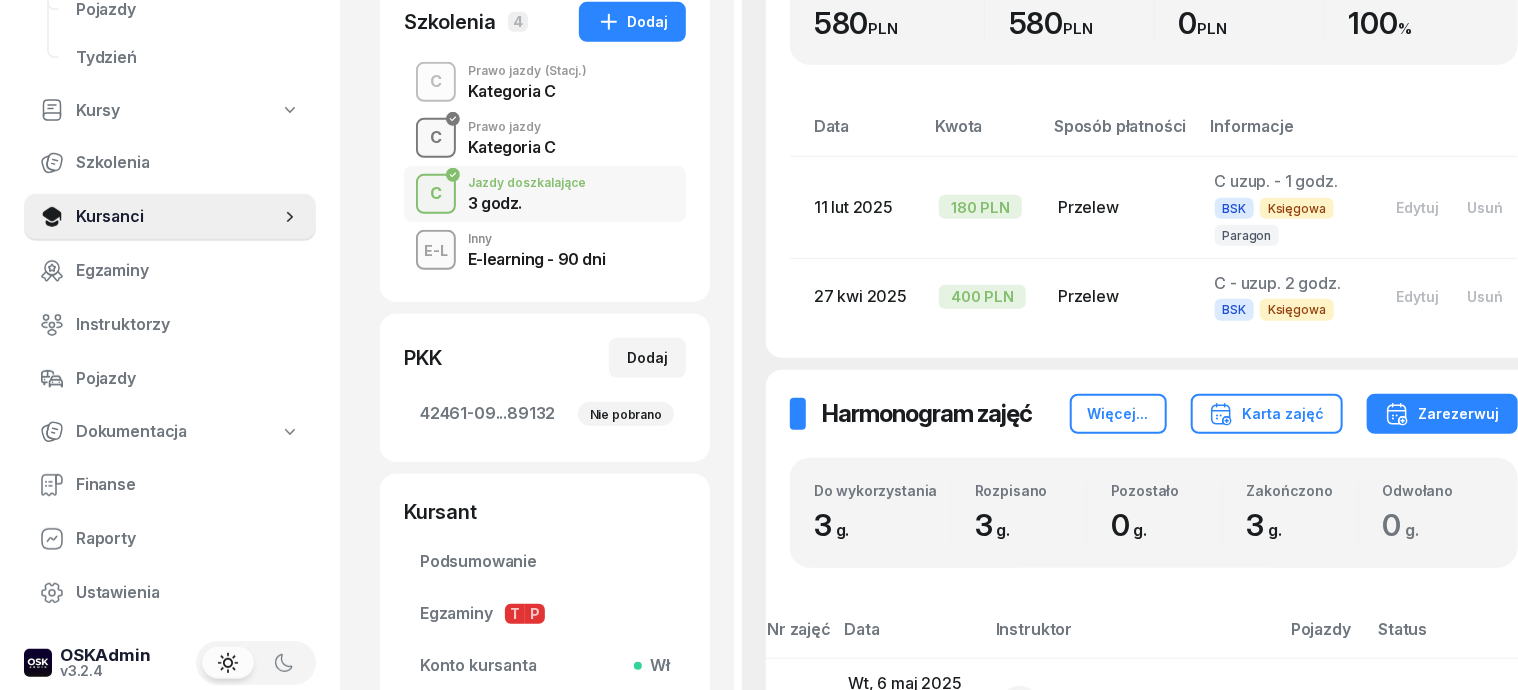 click on "C" at bounding box center (436, 138) 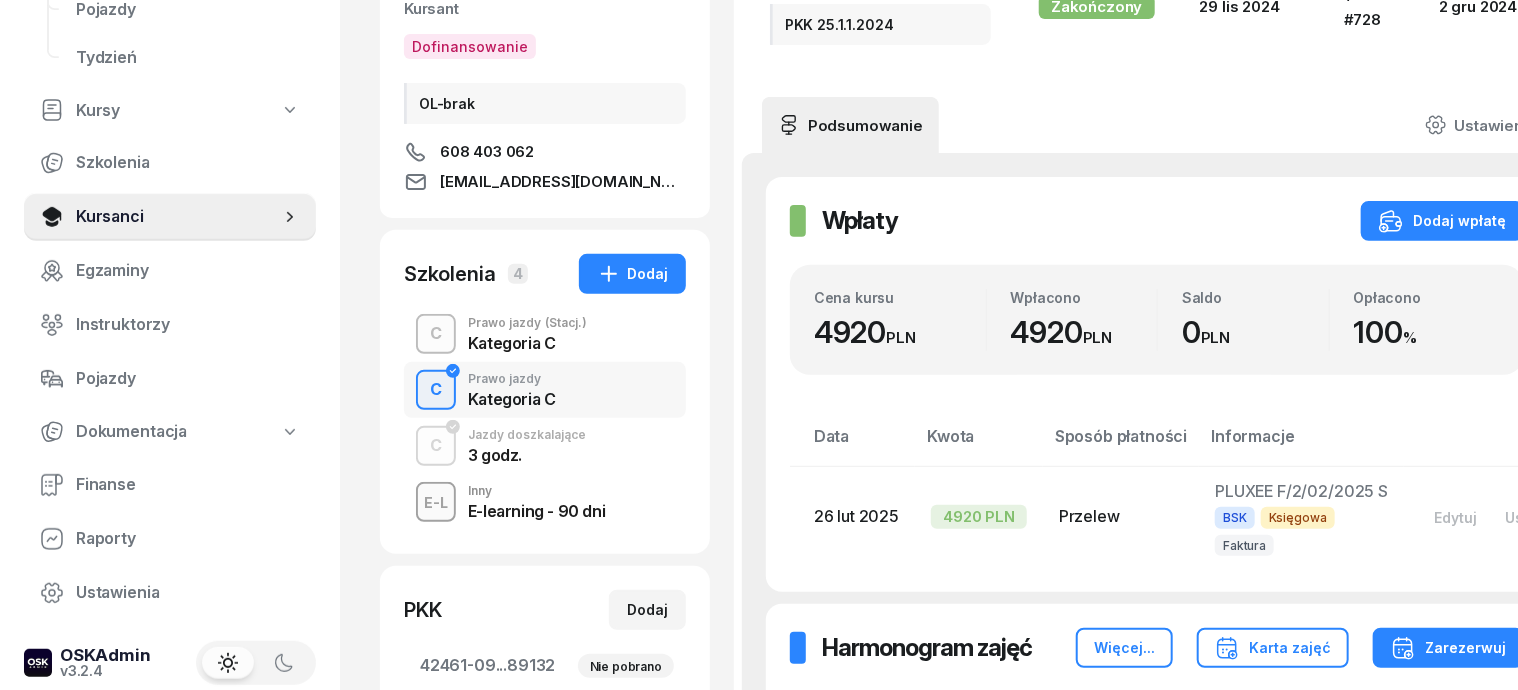scroll, scrollTop: 0, scrollLeft: 0, axis: both 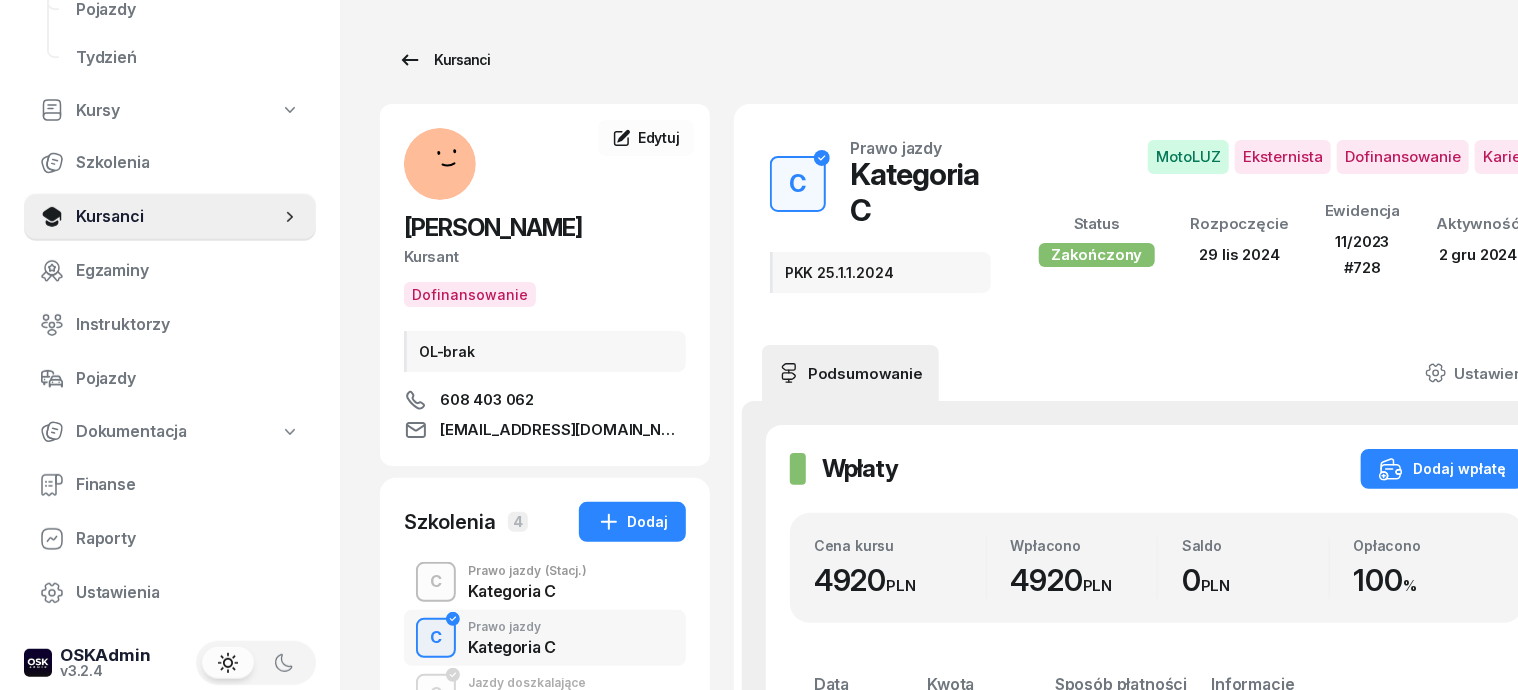 click on "Kursanci" at bounding box center [444, 60] 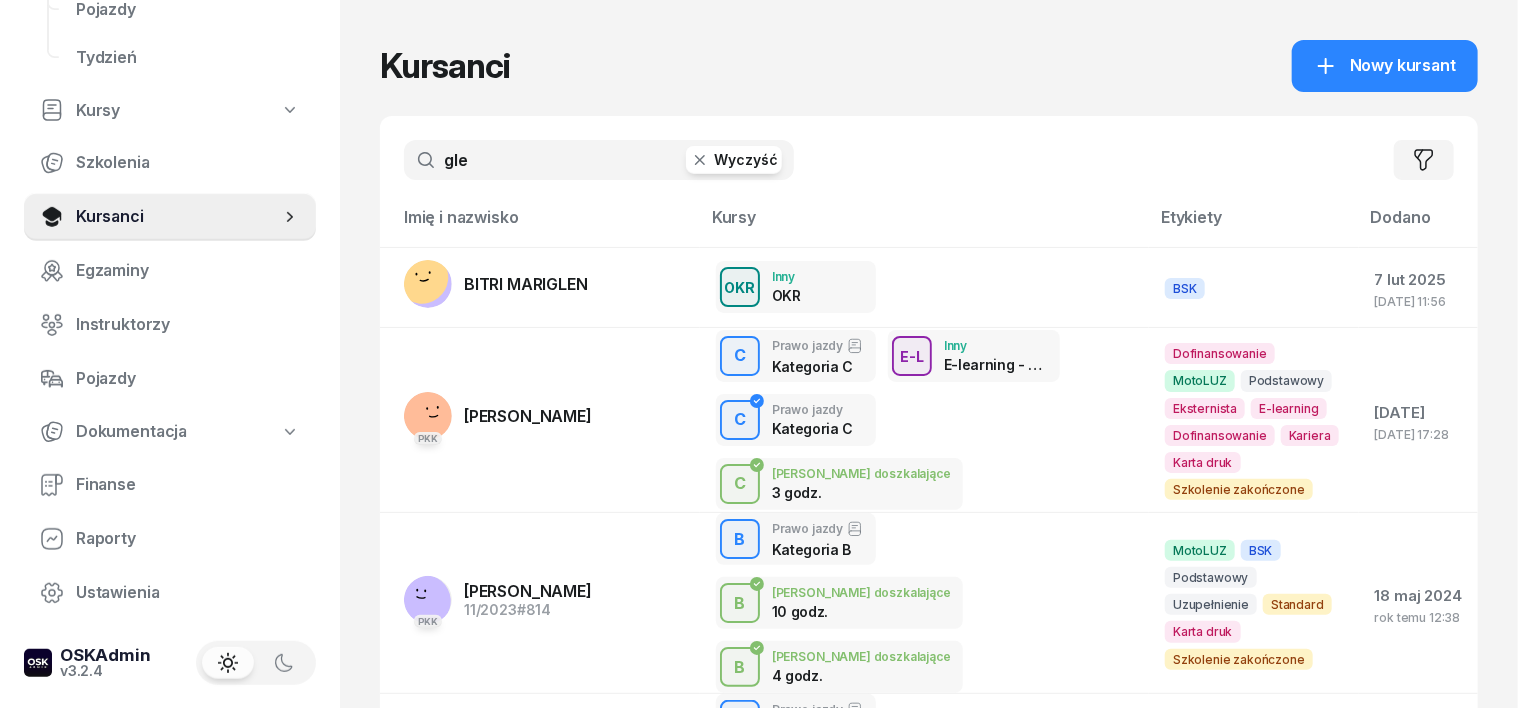 click 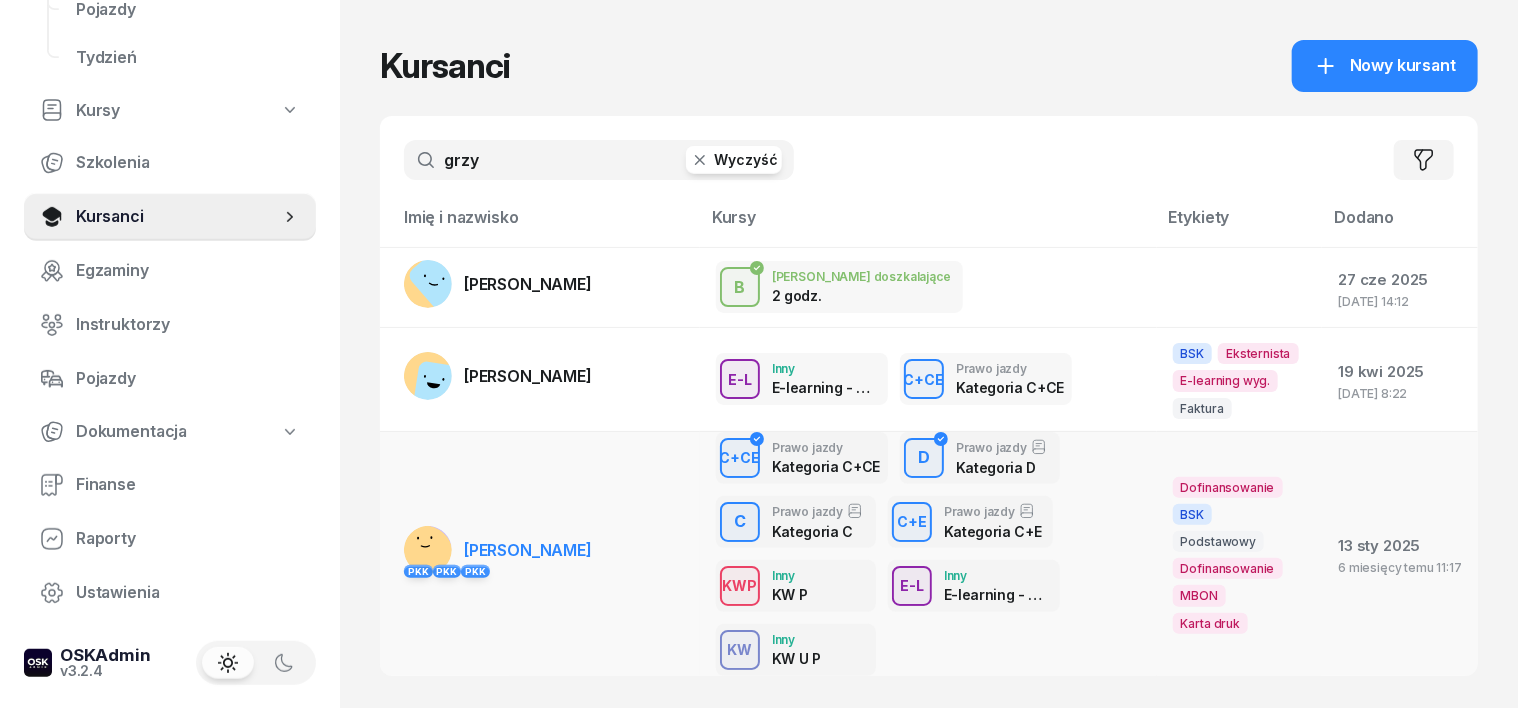 type on "grzy" 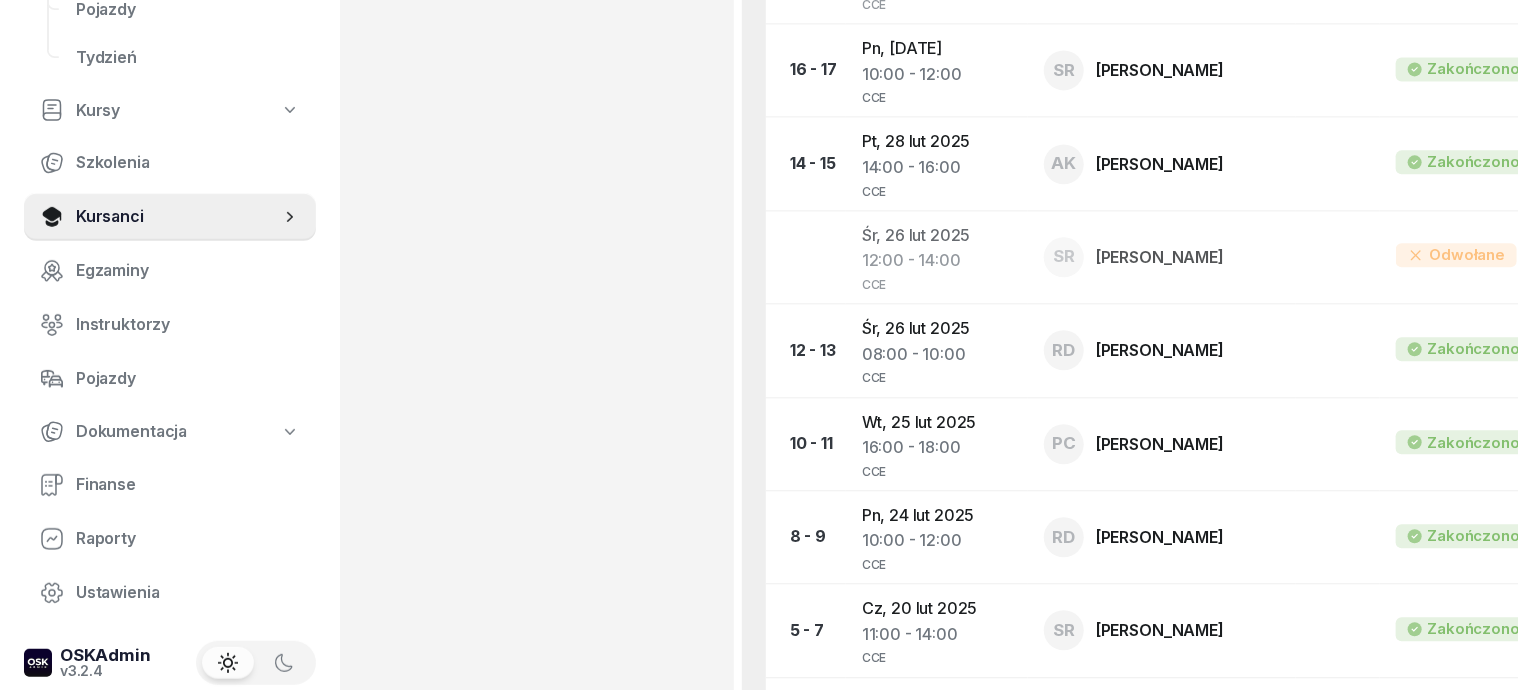 scroll, scrollTop: 2000, scrollLeft: 0, axis: vertical 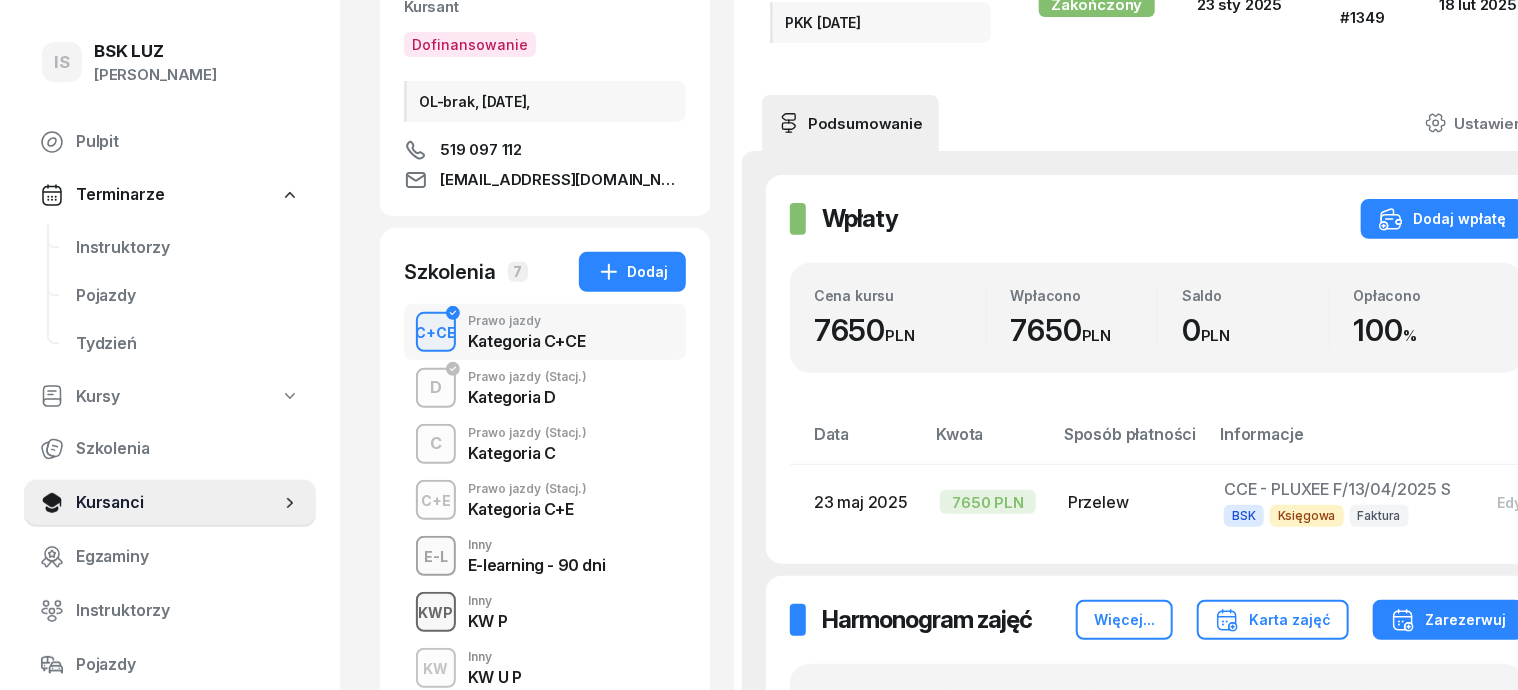 click on "KWP" at bounding box center [436, 612] 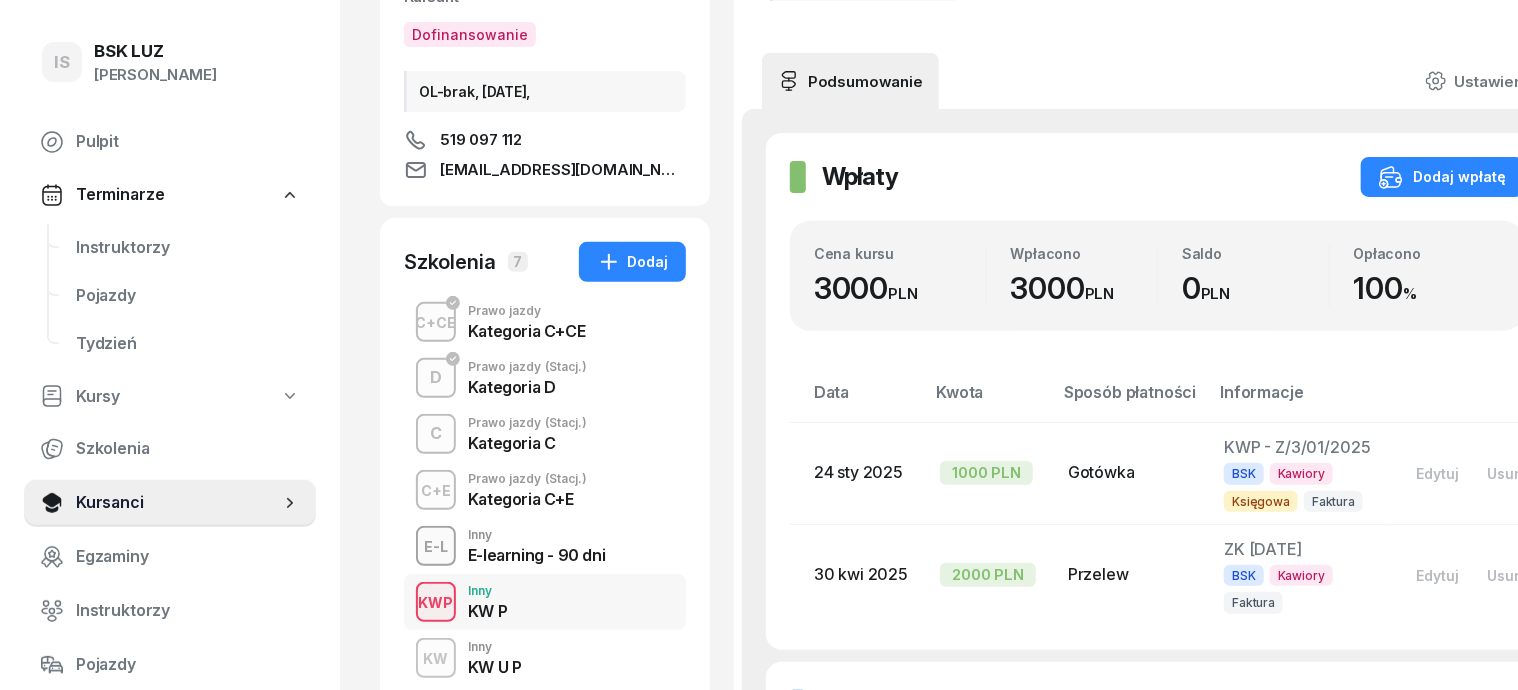 scroll, scrollTop: 250, scrollLeft: 0, axis: vertical 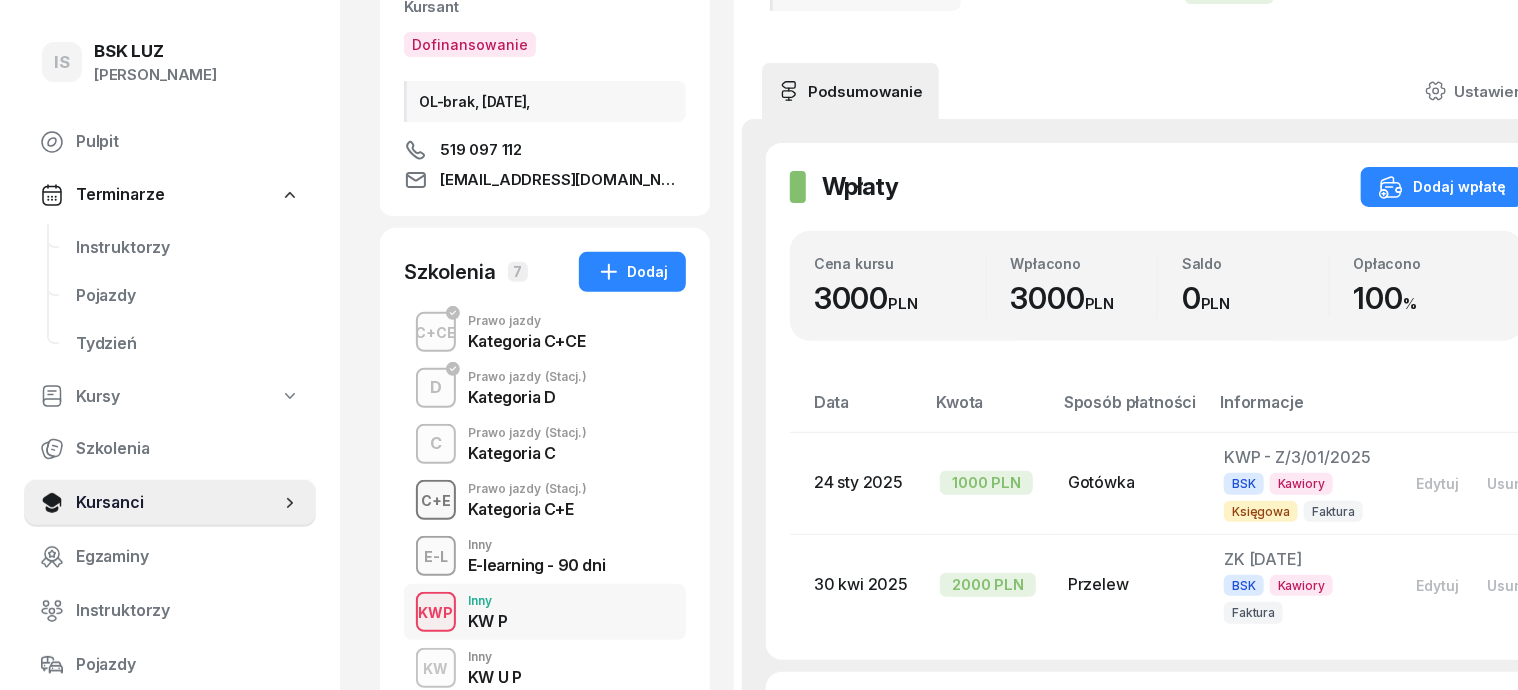 click on "C+E" at bounding box center (436, 500) 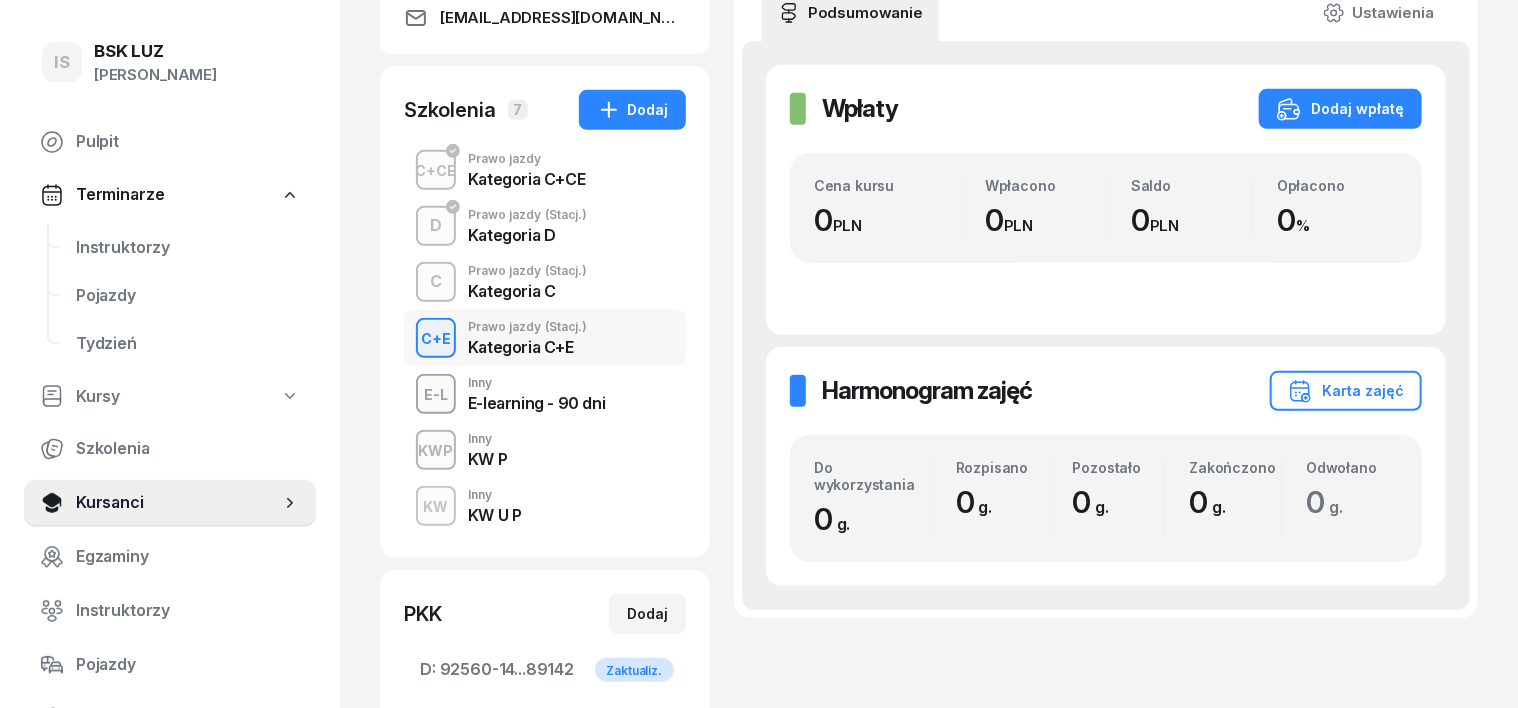 scroll, scrollTop: 375, scrollLeft: 0, axis: vertical 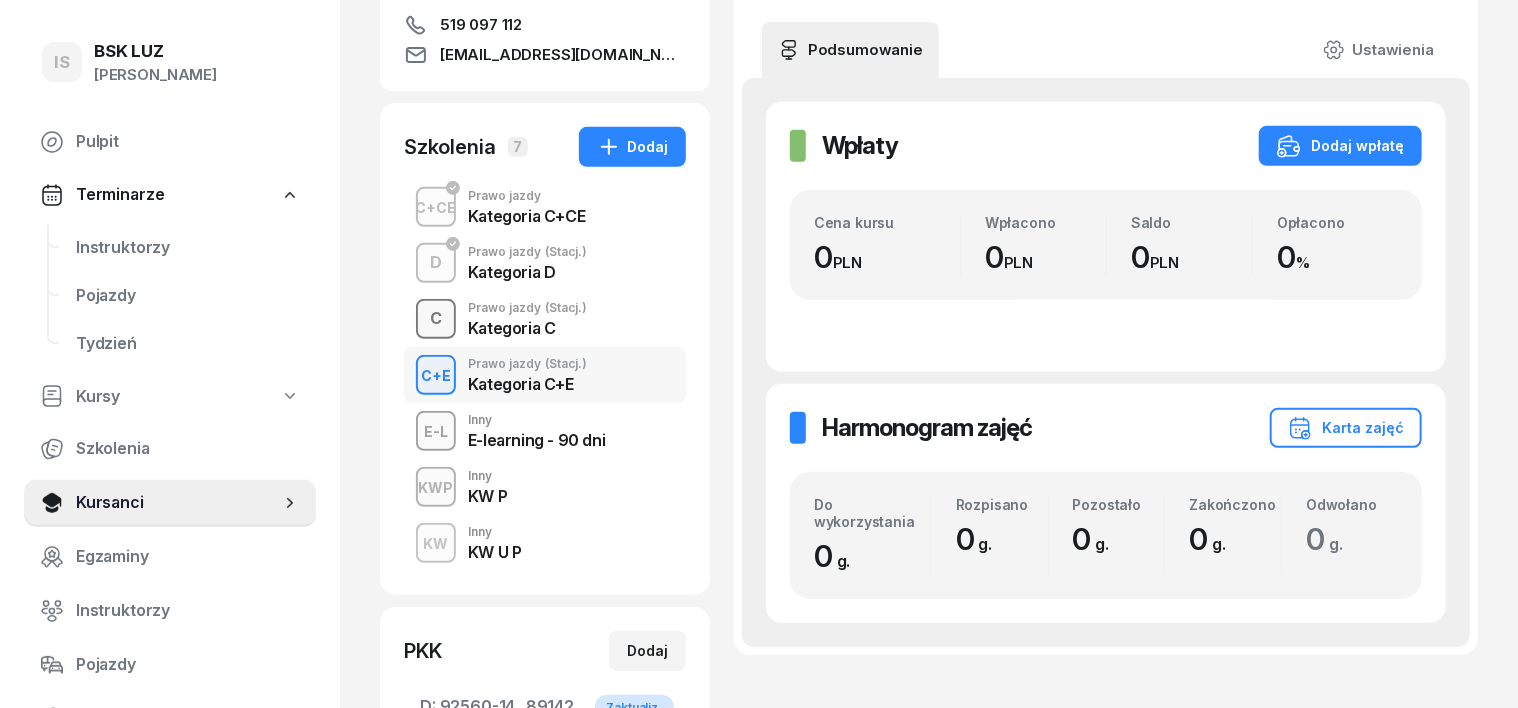 click on "C" at bounding box center [436, 319] 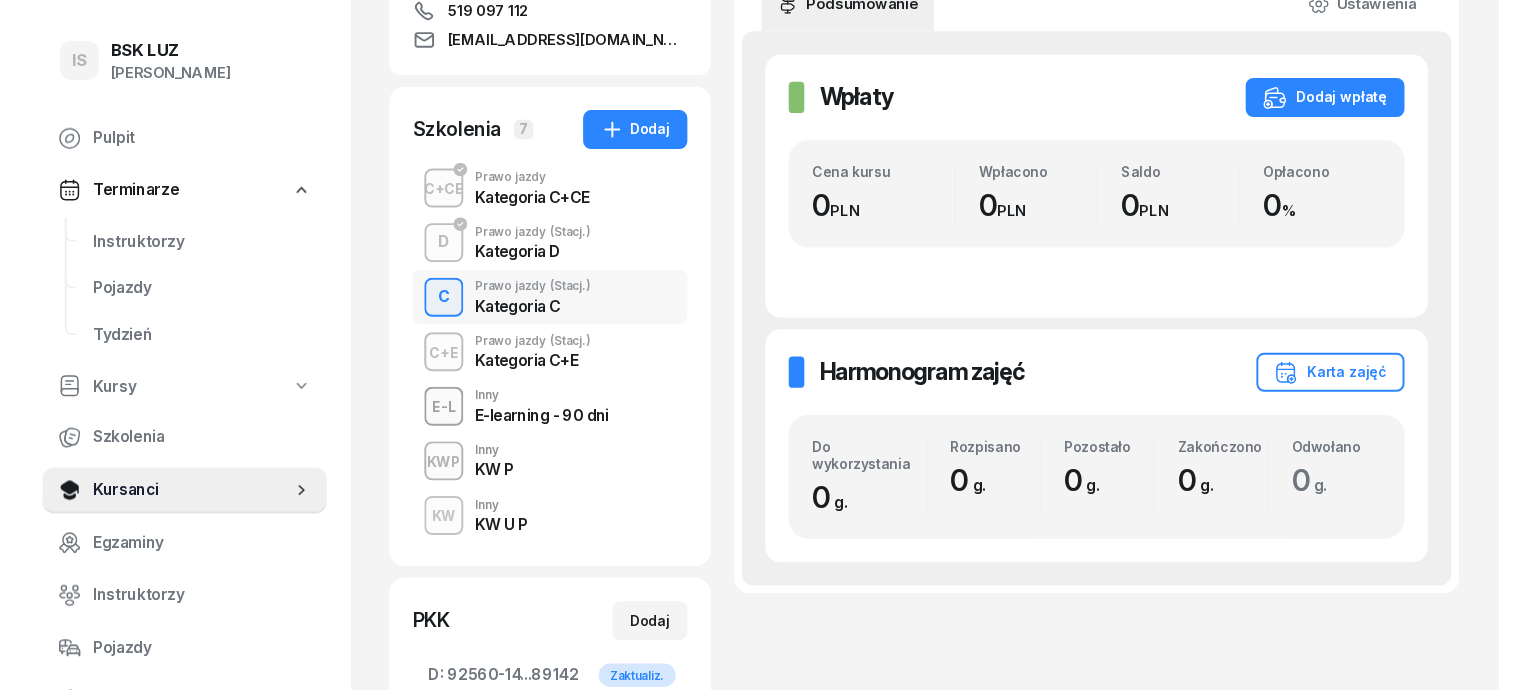 scroll, scrollTop: 0, scrollLeft: 0, axis: both 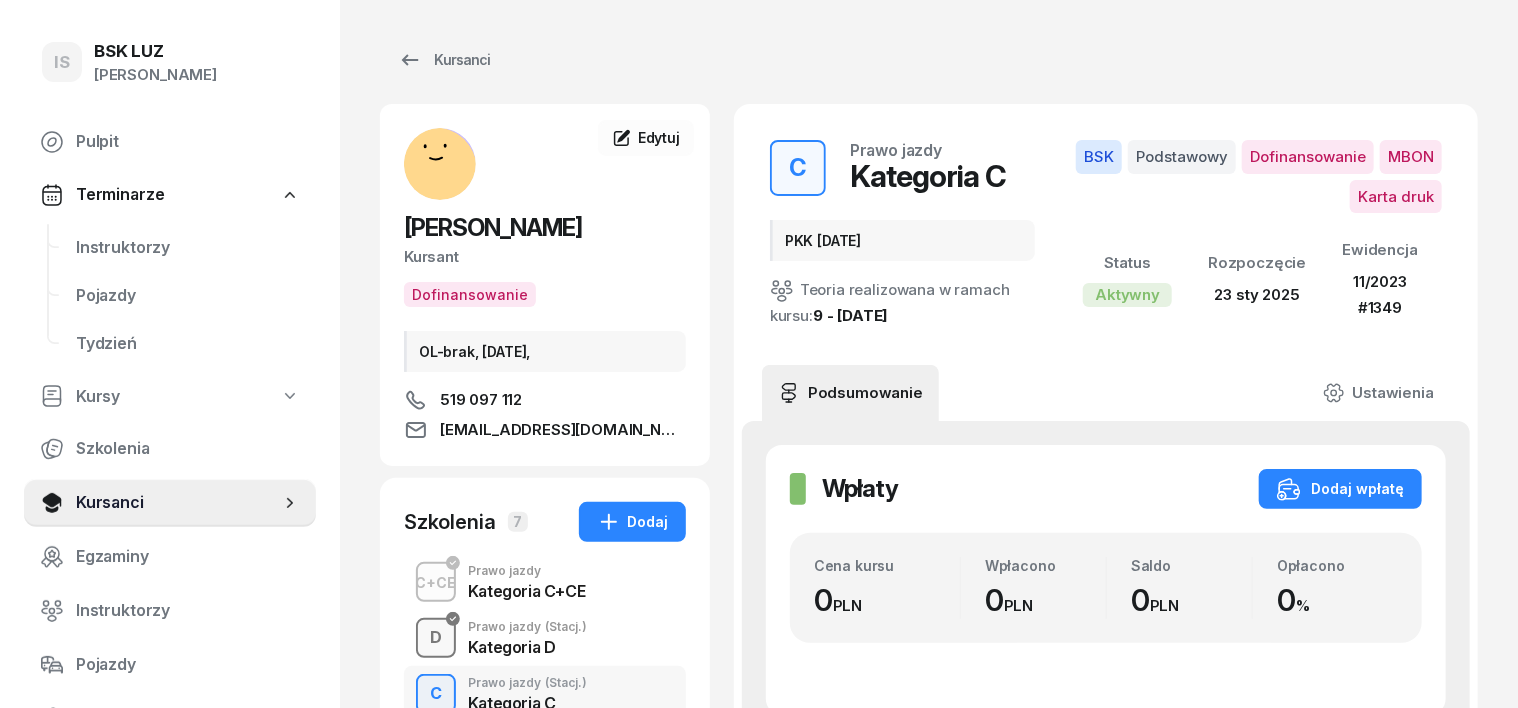 click on "D" at bounding box center (436, 638) 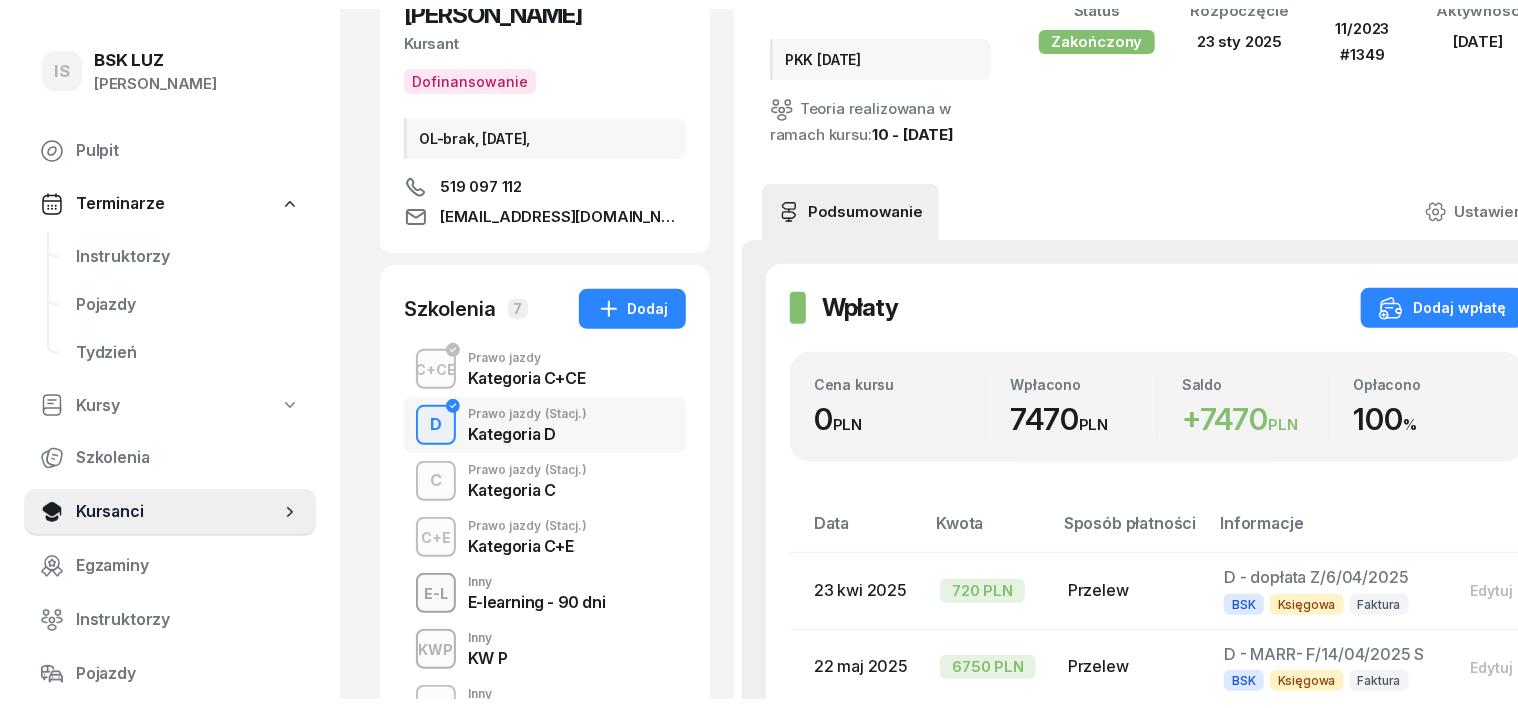 scroll, scrollTop: 124, scrollLeft: 0, axis: vertical 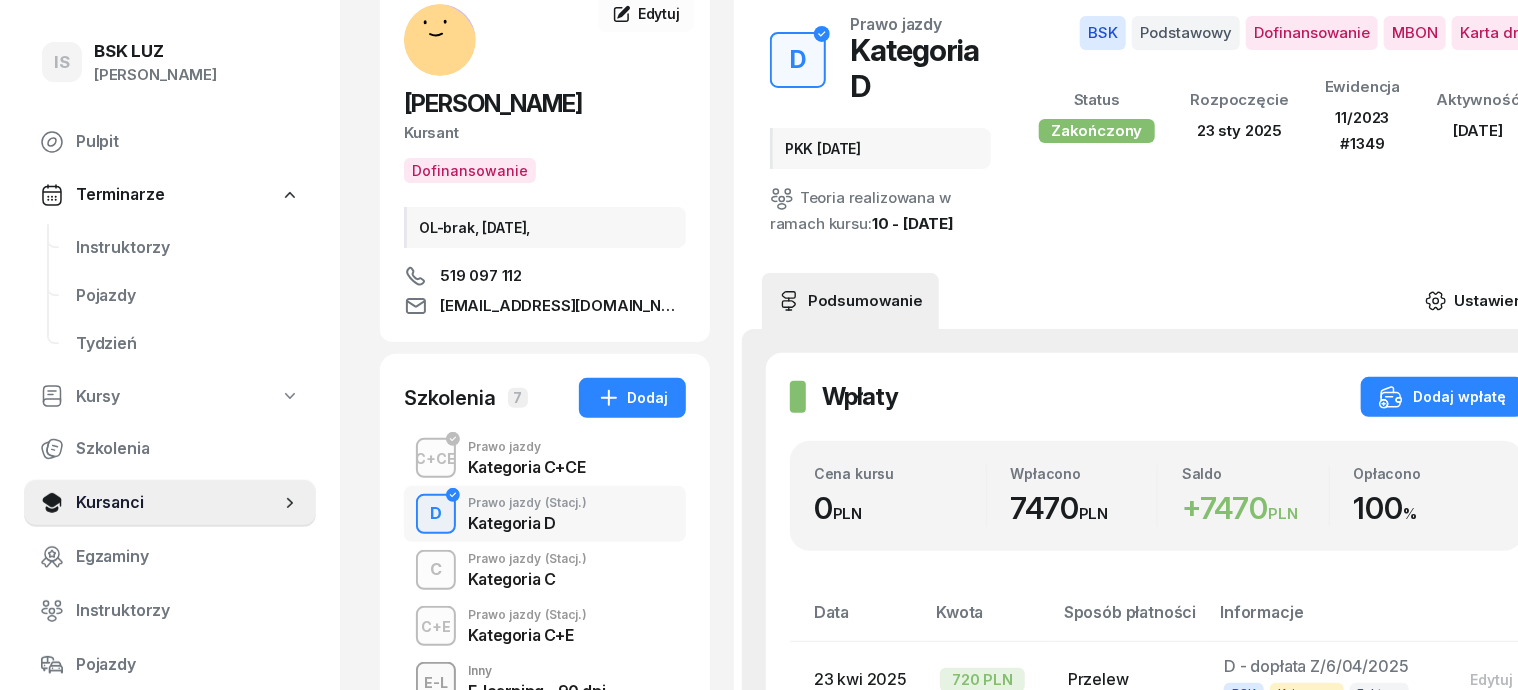click 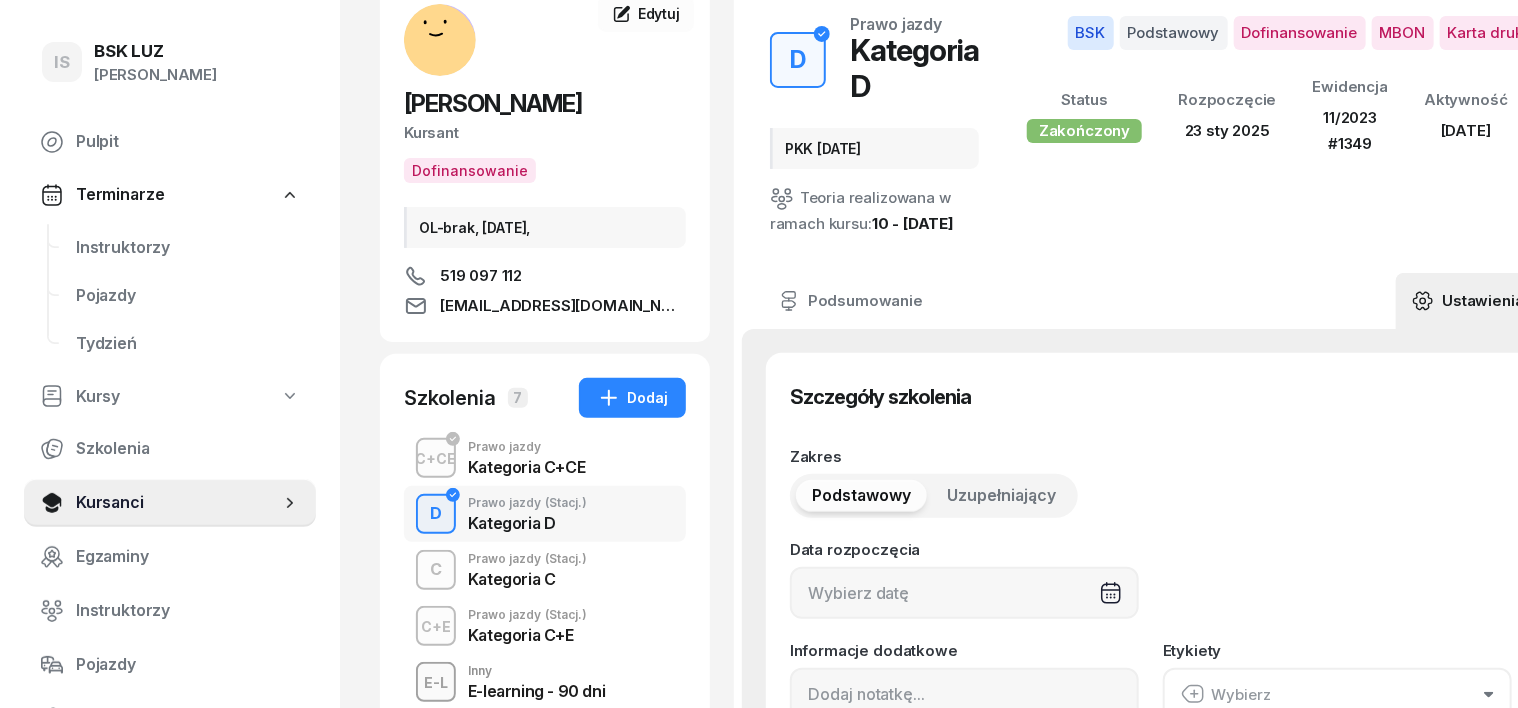 type on "[DATE]" 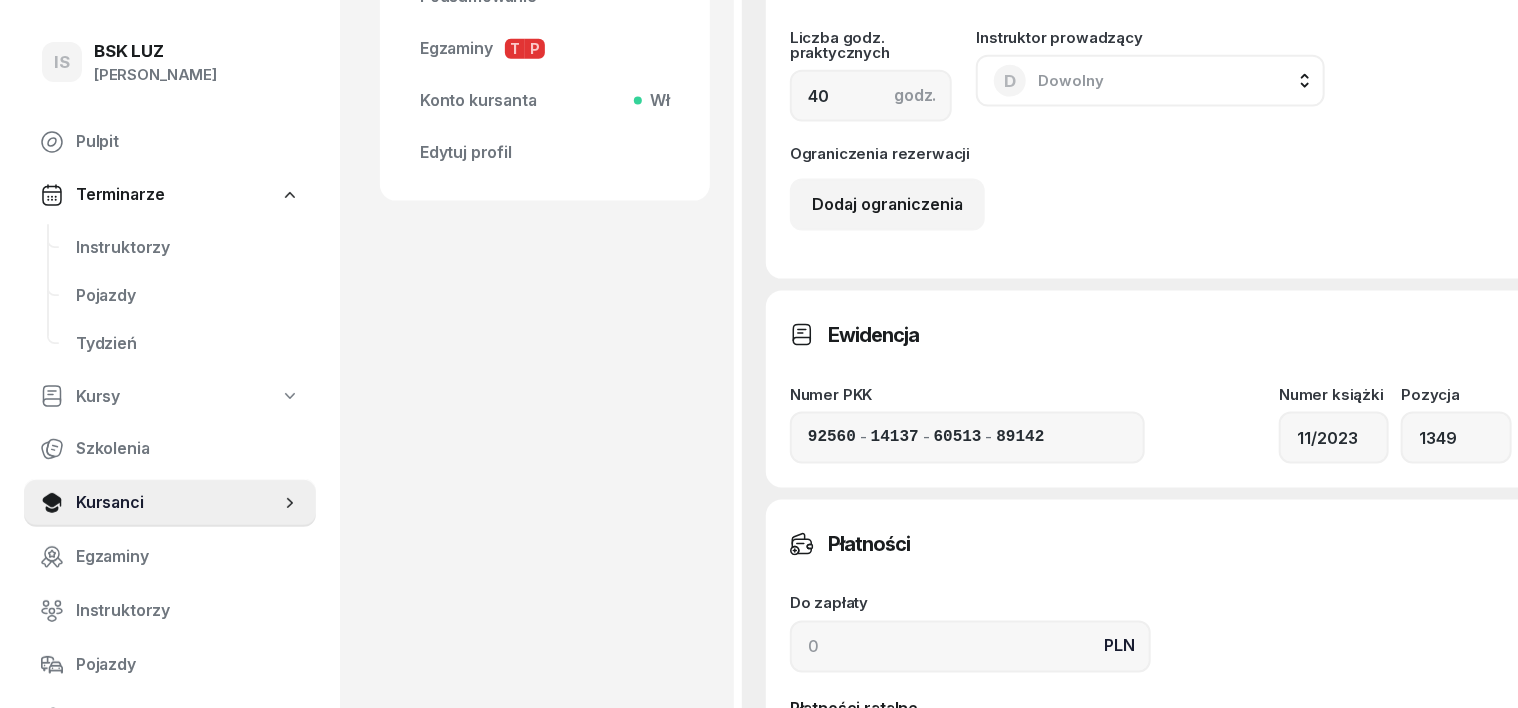 scroll, scrollTop: 1375, scrollLeft: 0, axis: vertical 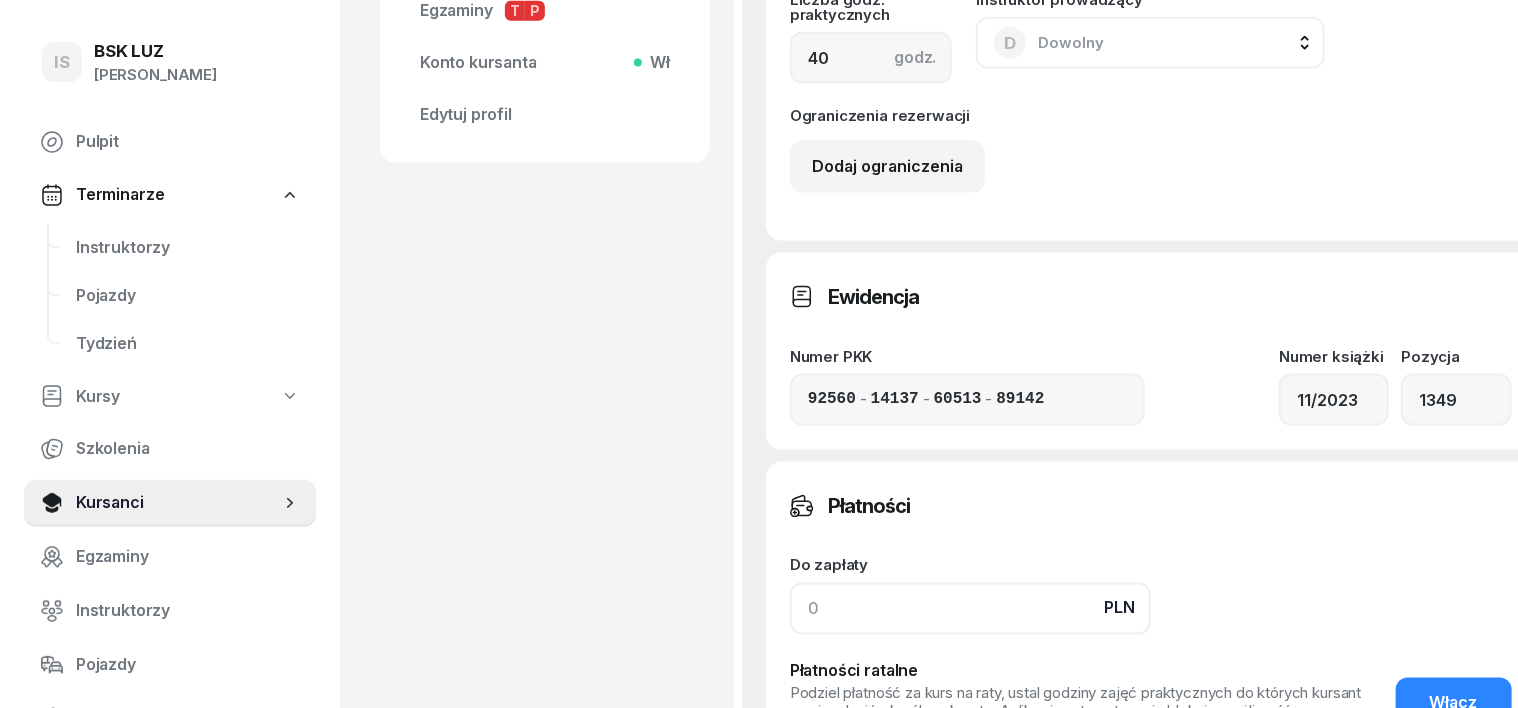click 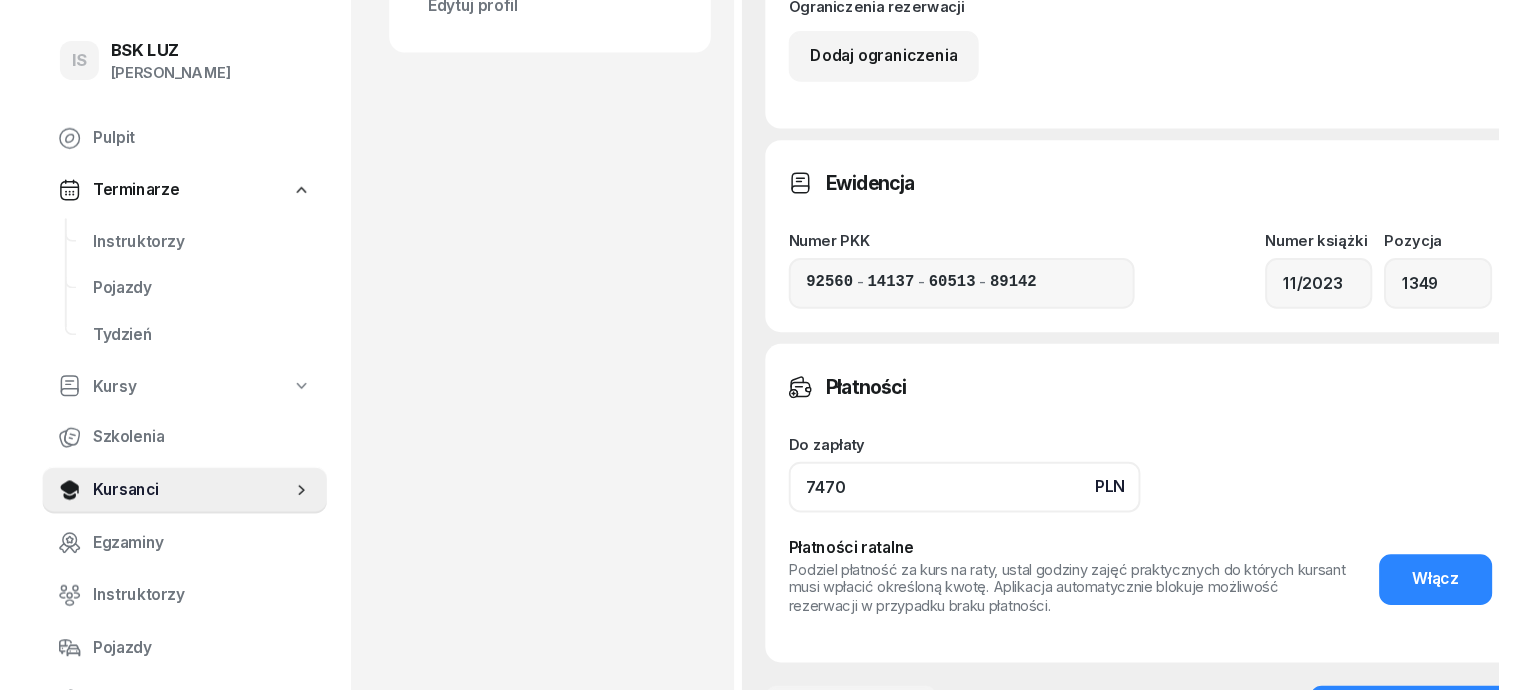 scroll, scrollTop: 1624, scrollLeft: 0, axis: vertical 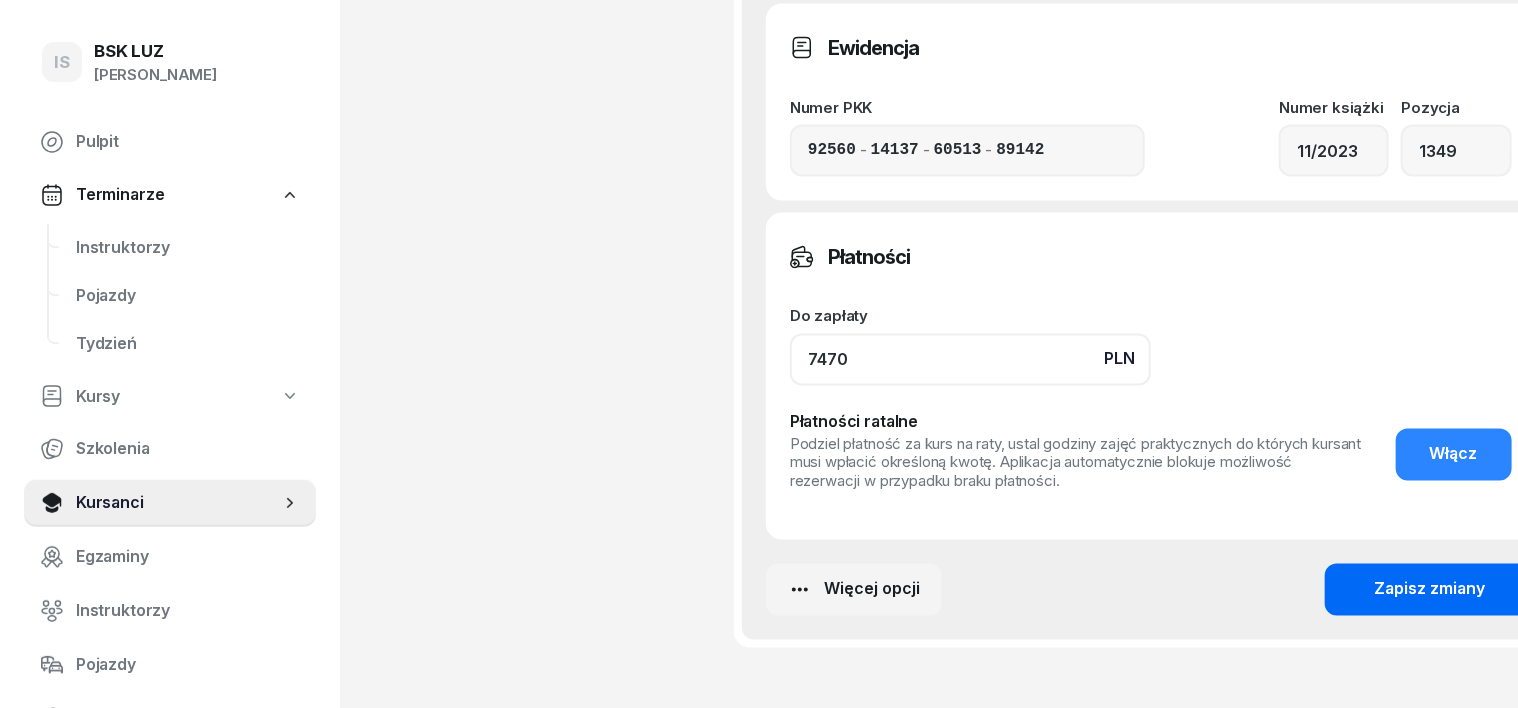 type on "7470" 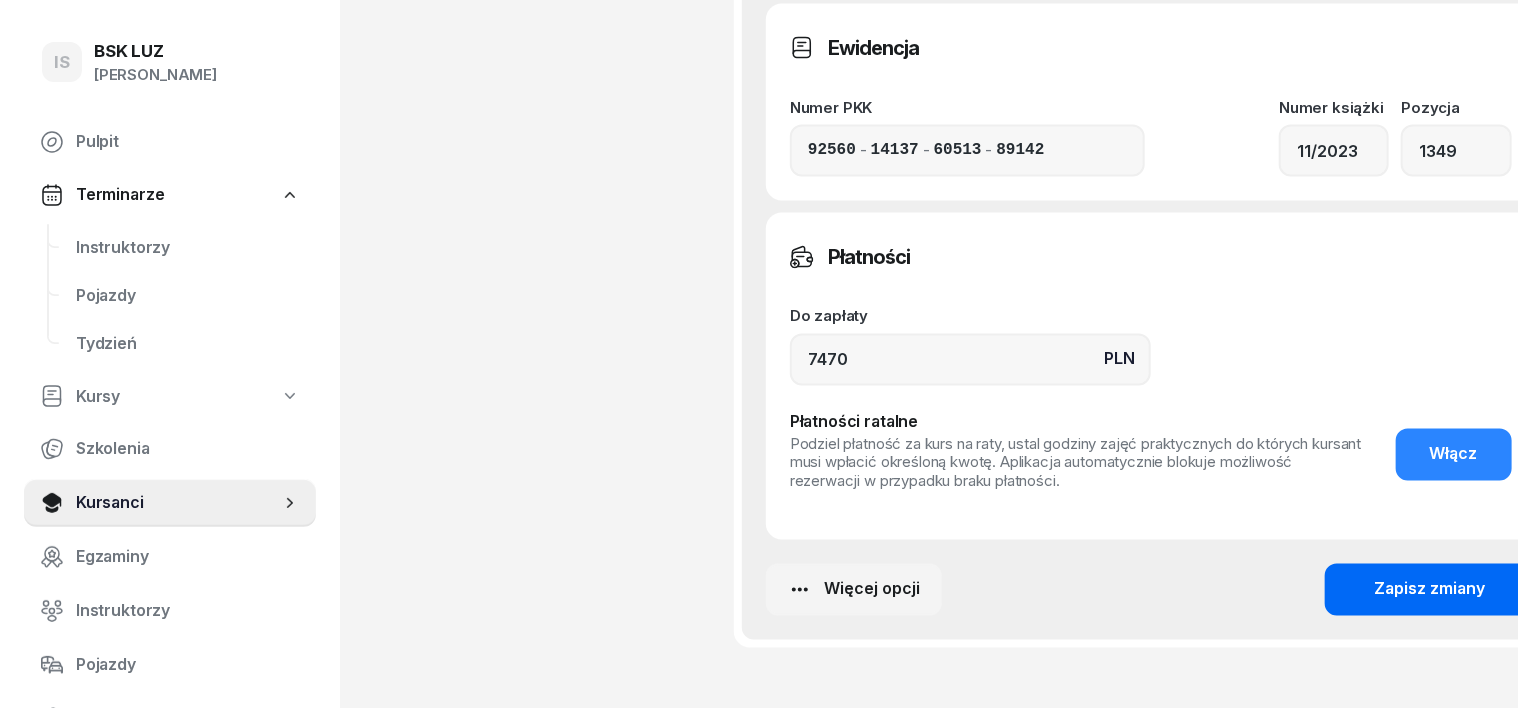 click on "Zapisz zmiany" at bounding box center (1430, 590) 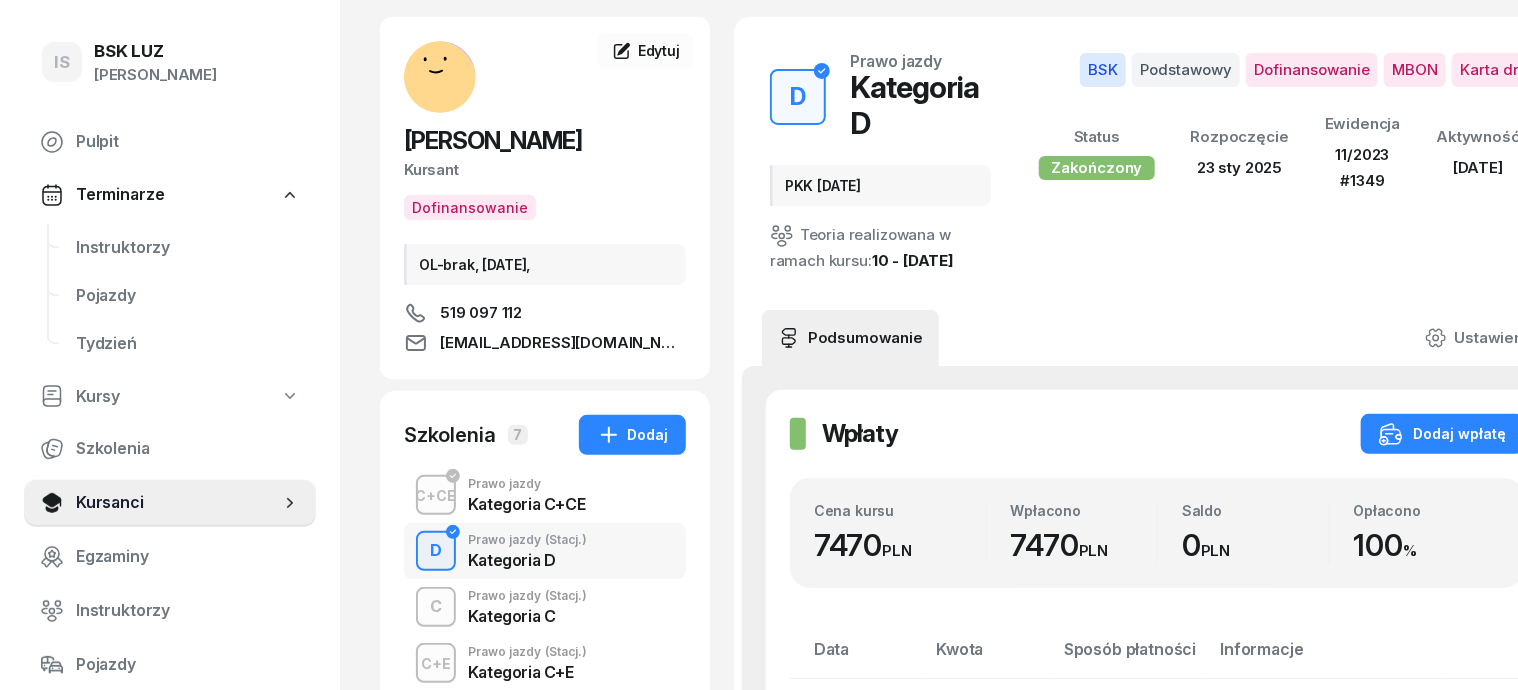 scroll, scrollTop: 124, scrollLeft: 0, axis: vertical 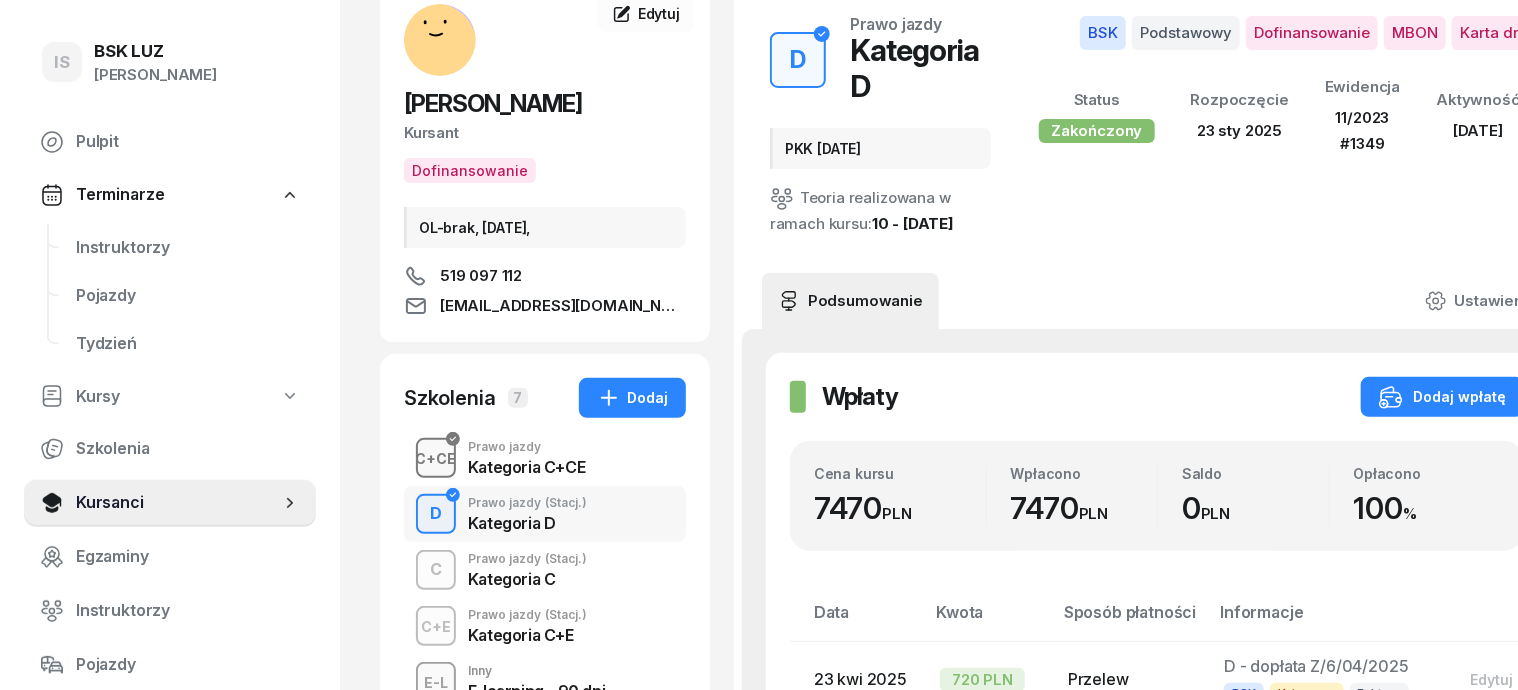 click on "C+CE" at bounding box center (436, 458) 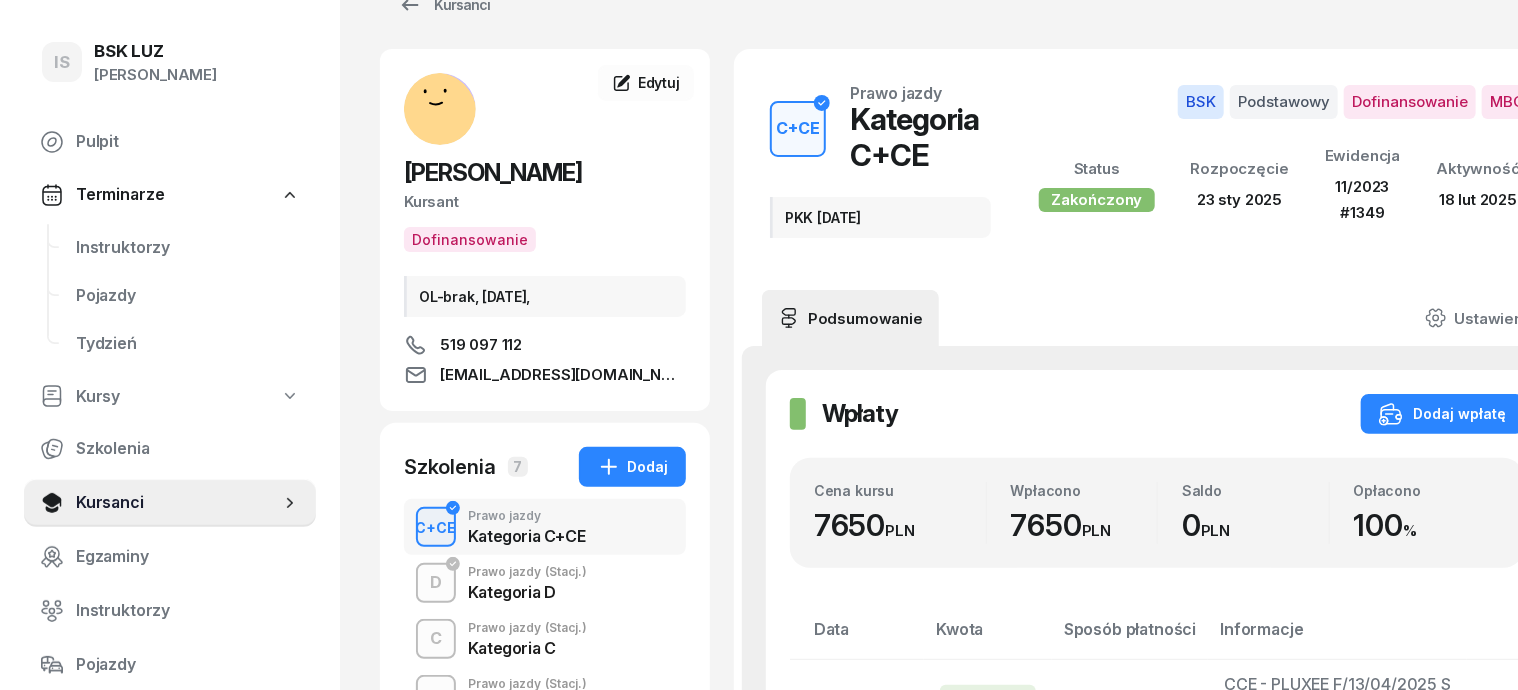 scroll, scrollTop: 0, scrollLeft: 0, axis: both 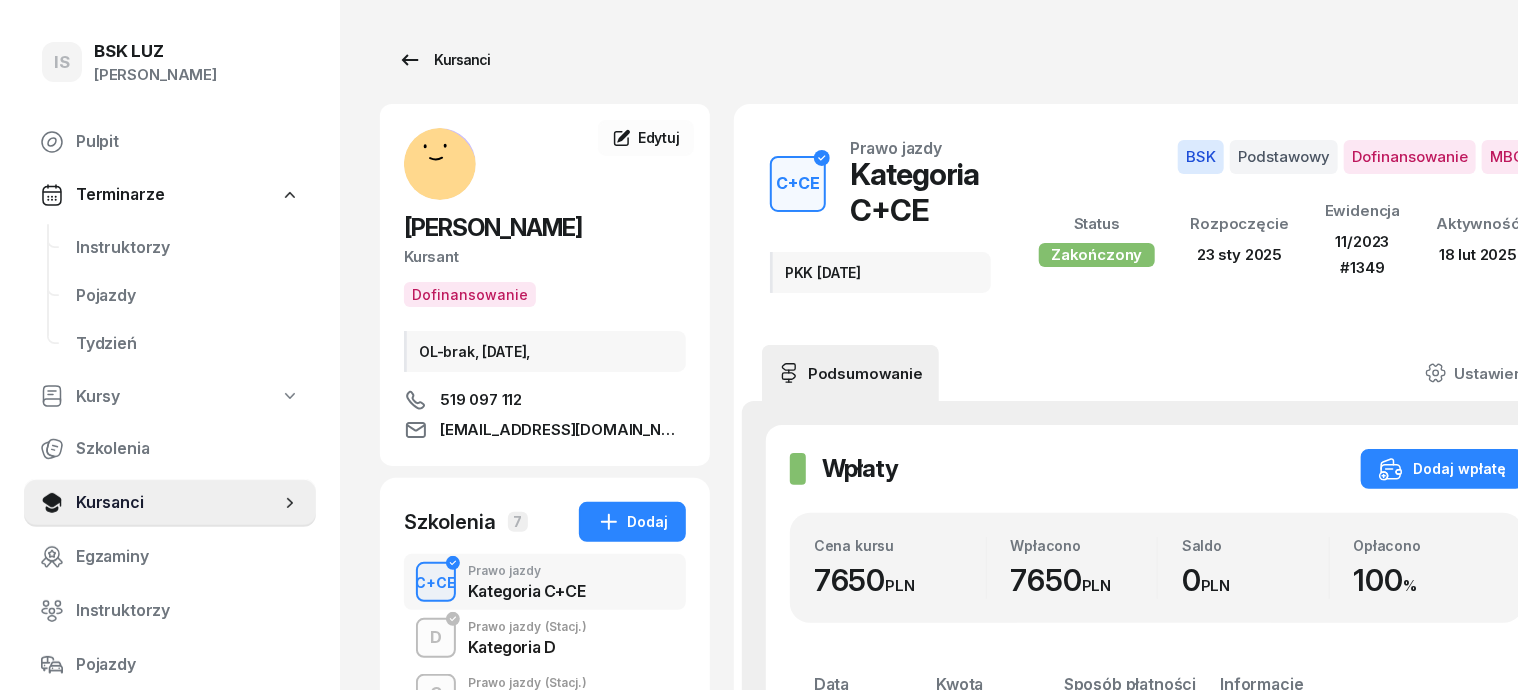 click on "Kursanci" at bounding box center [444, 60] 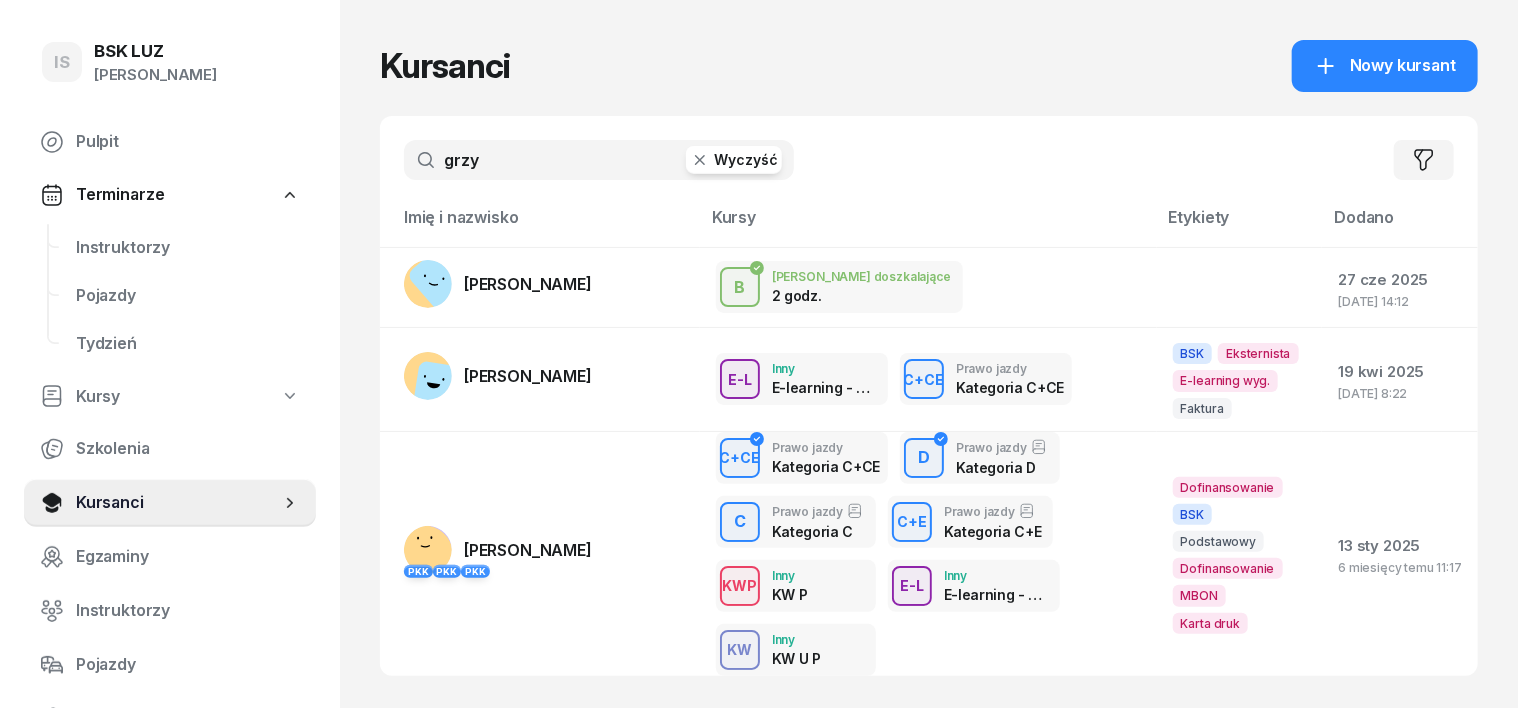 click 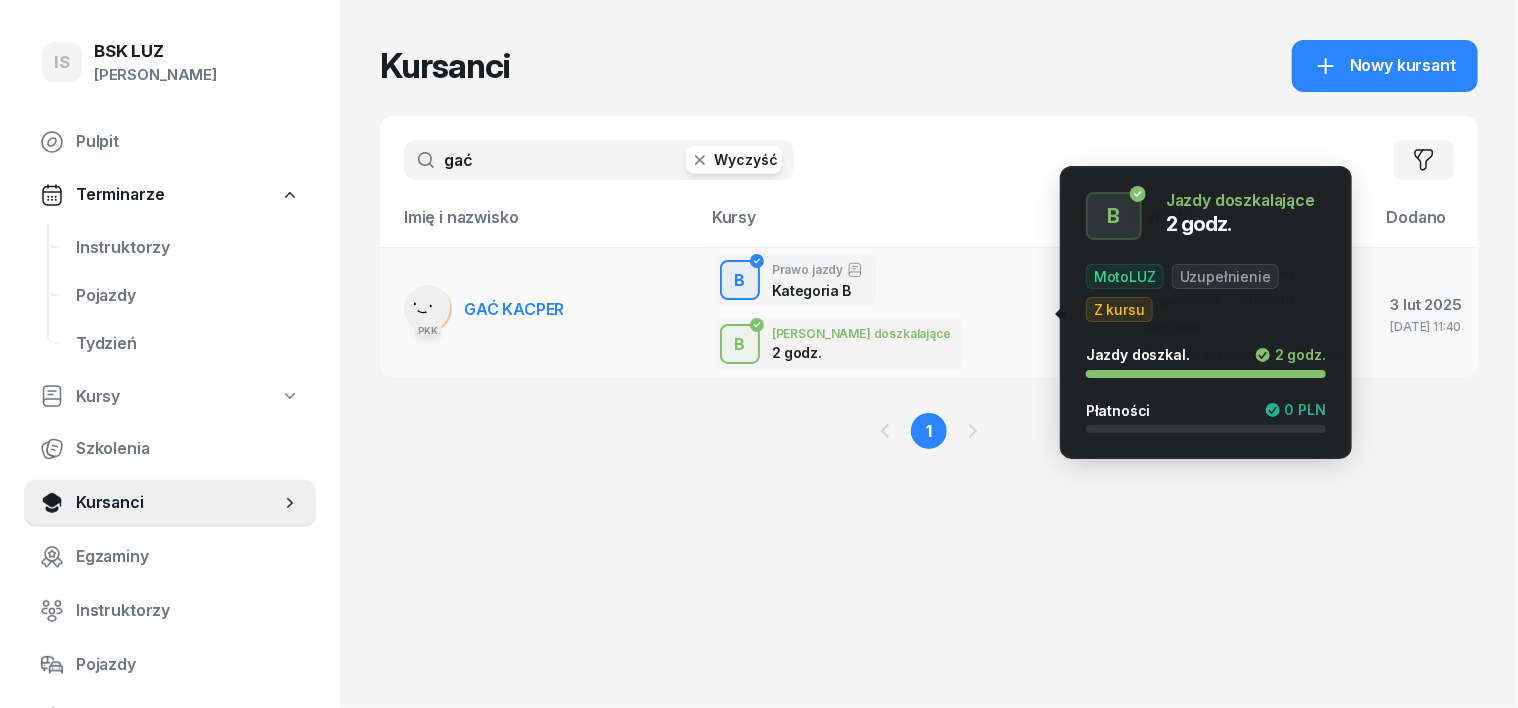 type on "gać" 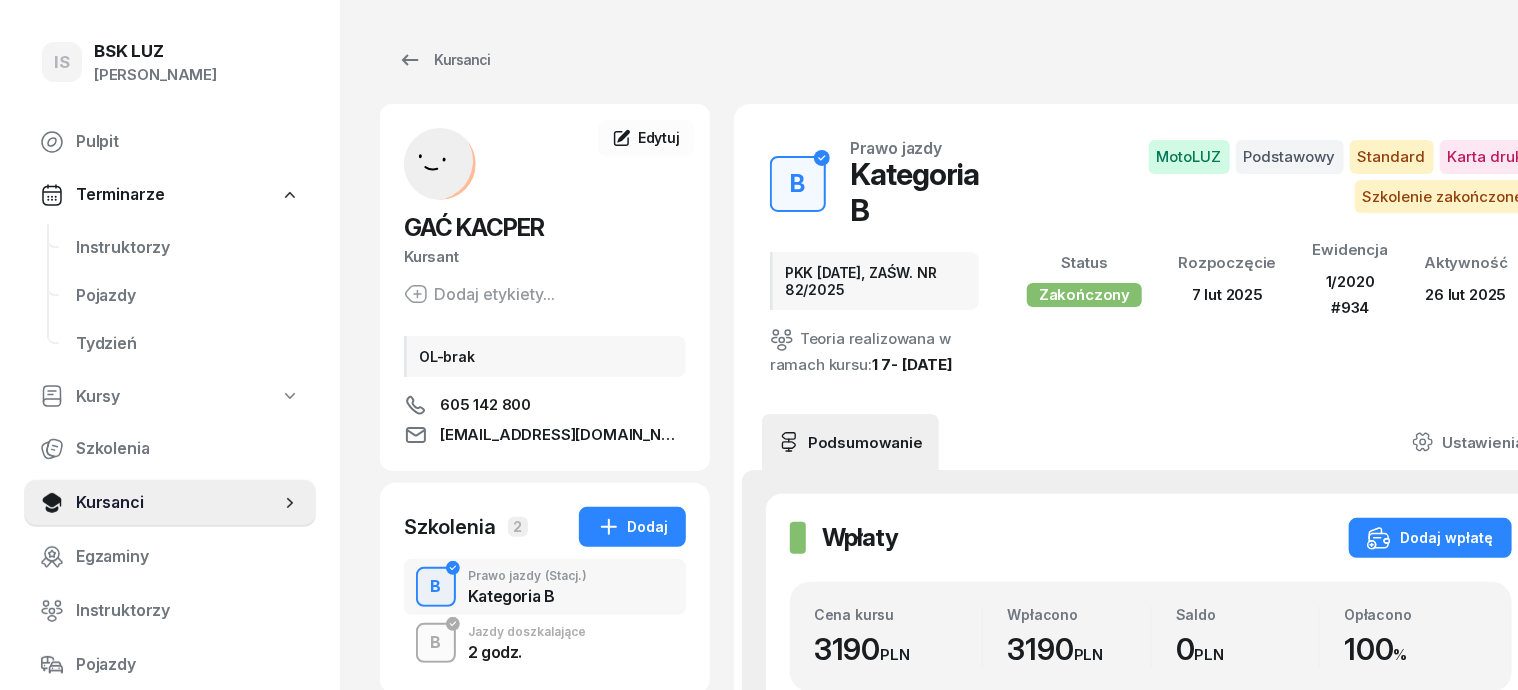 click on "B" at bounding box center [436, 643] 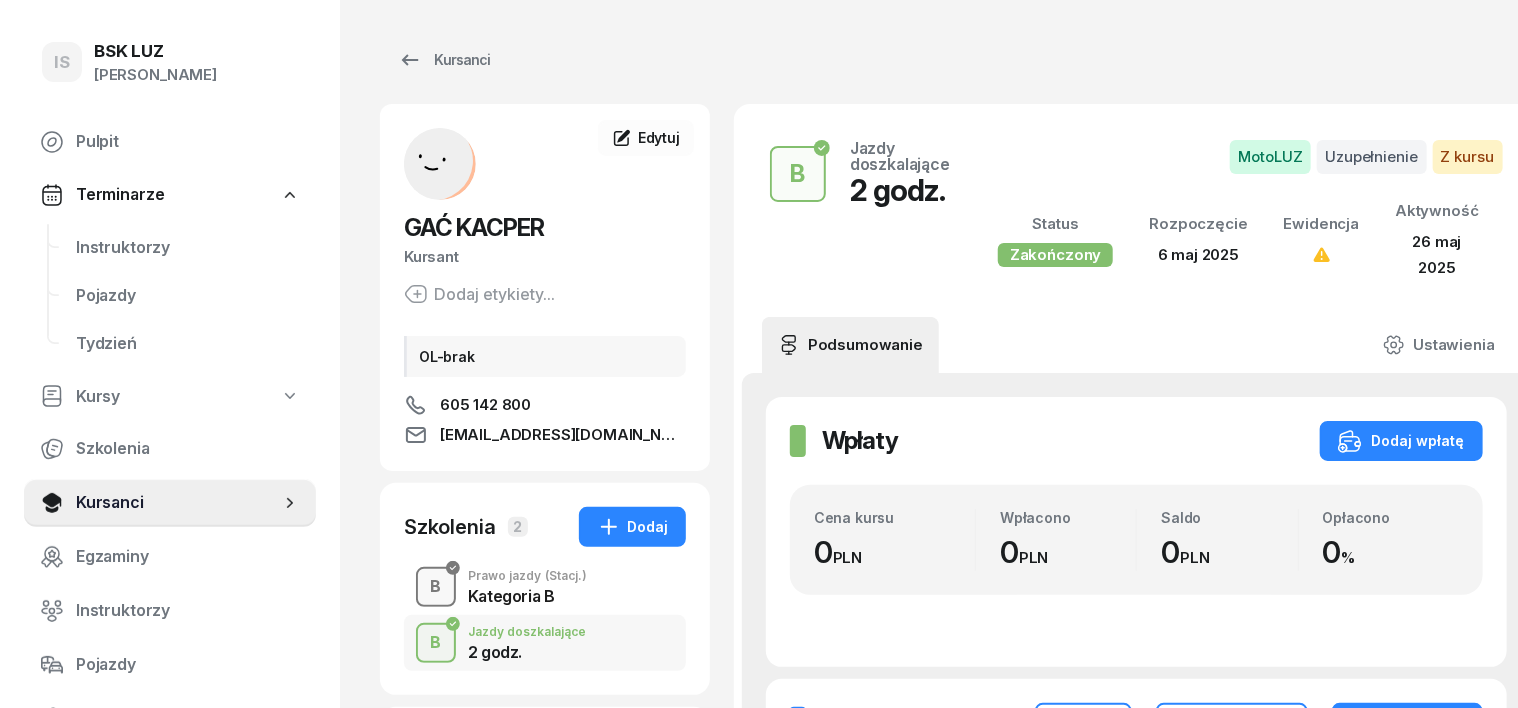 click on "B" at bounding box center (436, 587) 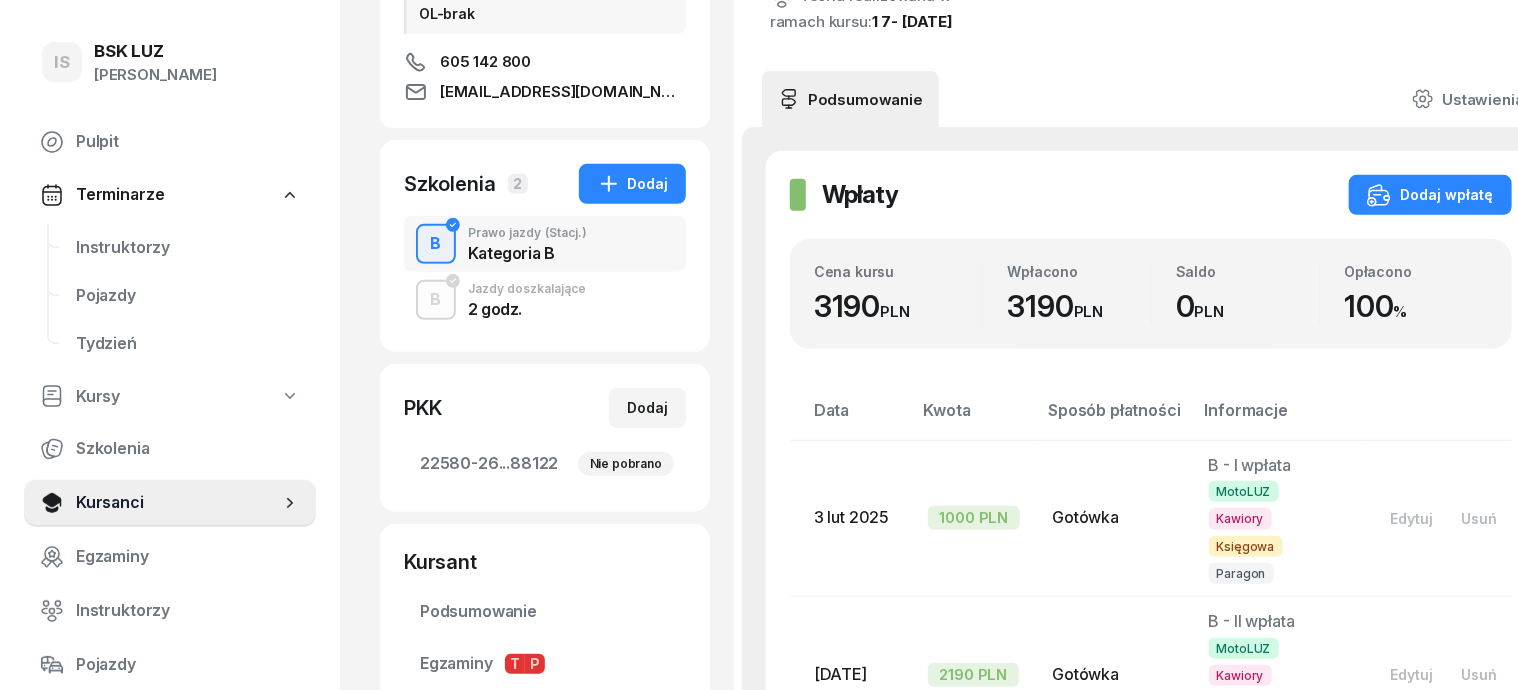 scroll, scrollTop: 500, scrollLeft: 0, axis: vertical 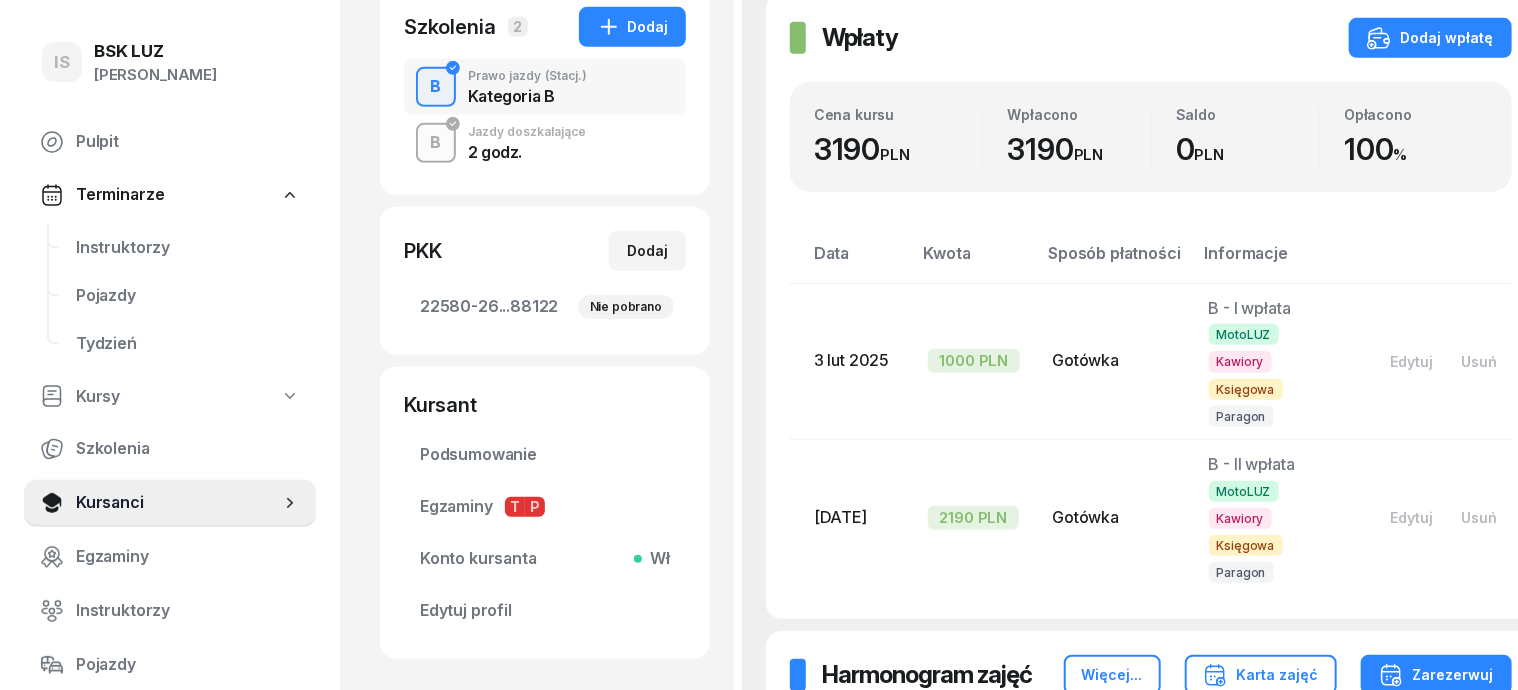 click on "B  Jazdy doszkalające  2 godz." at bounding box center [545, 143] 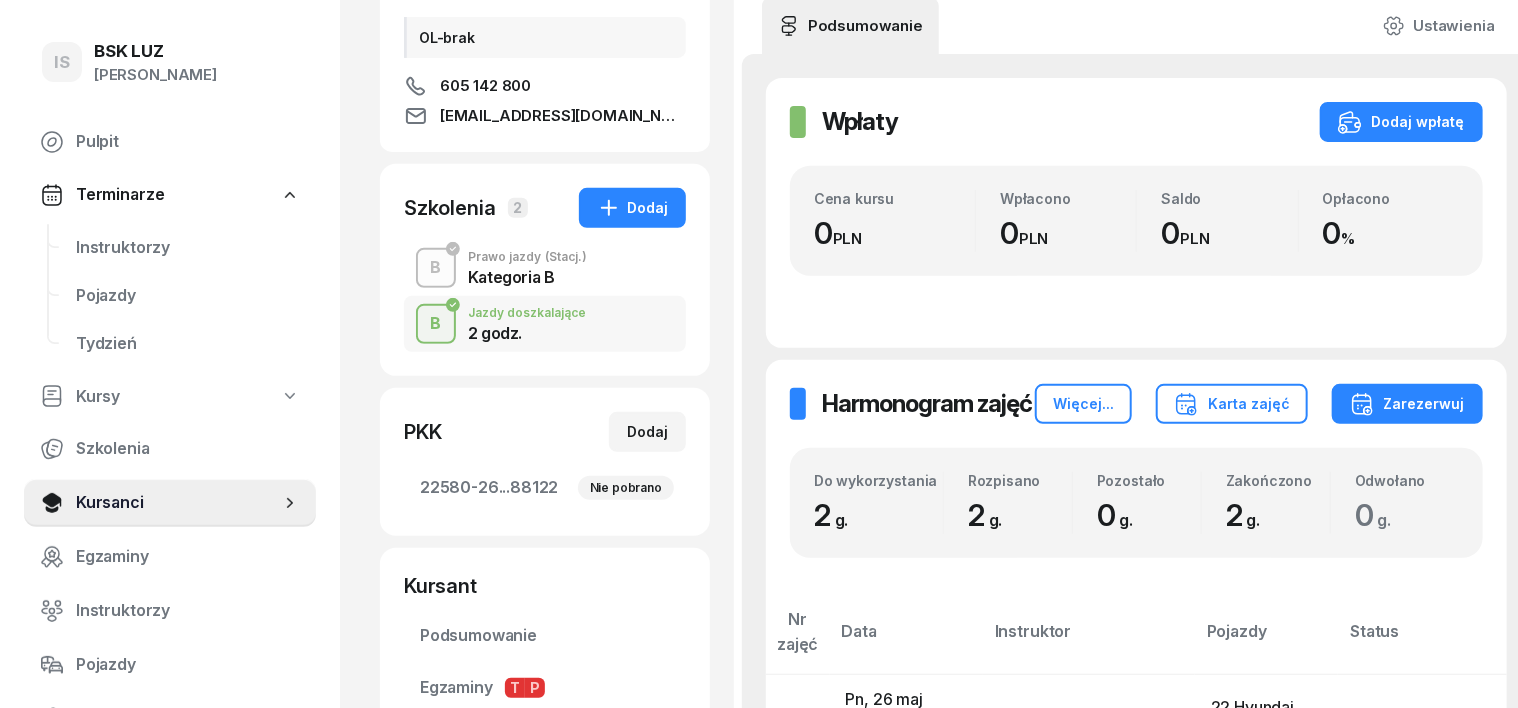 scroll, scrollTop: 375, scrollLeft: 0, axis: vertical 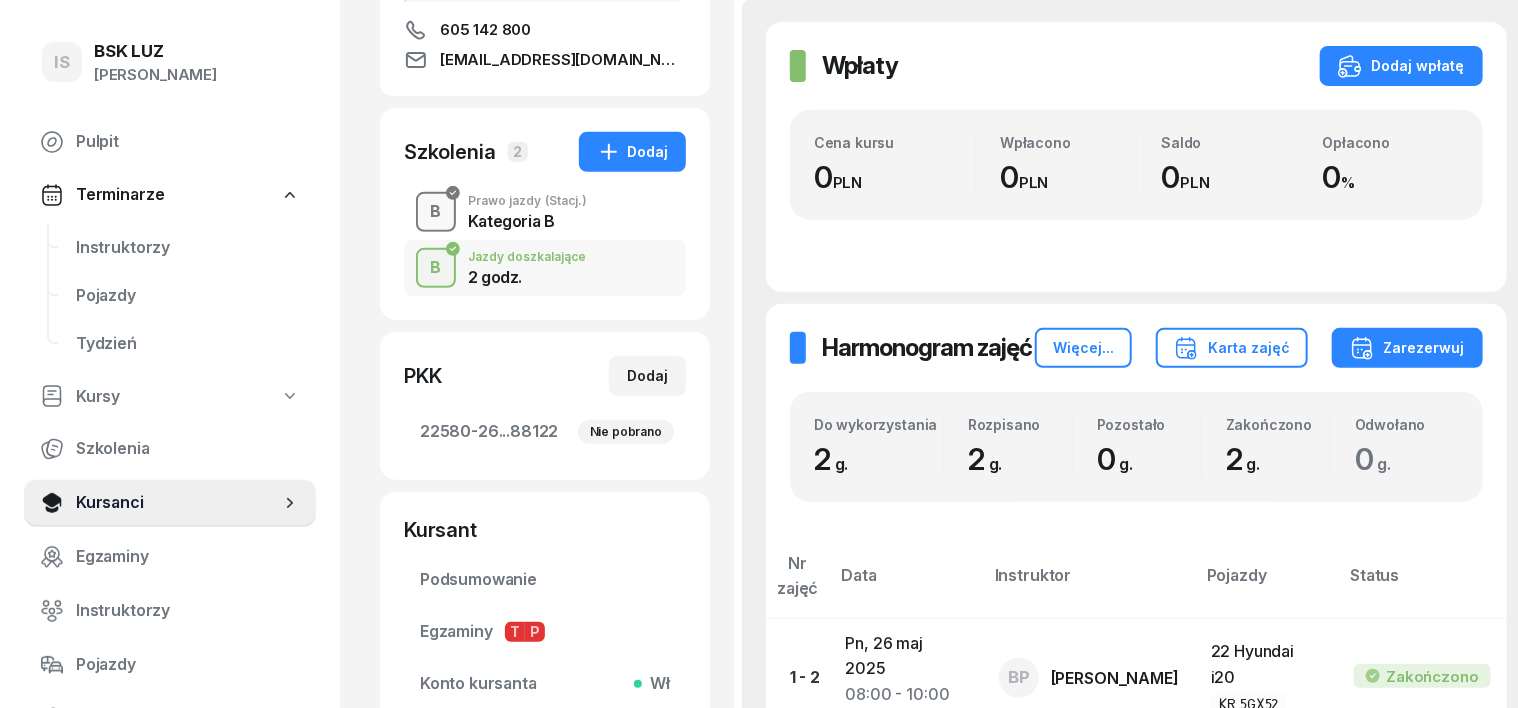click on "B" at bounding box center [436, 212] 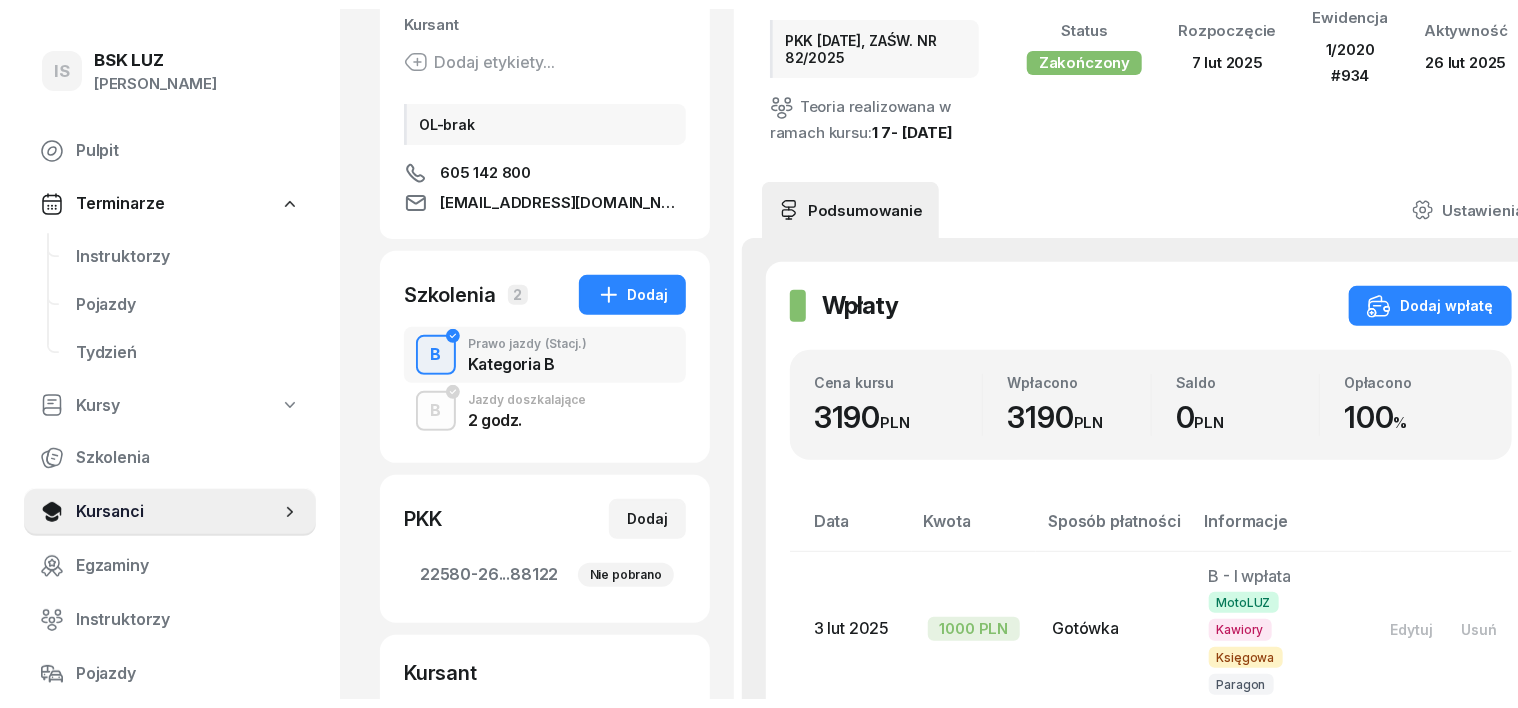 scroll, scrollTop: 0, scrollLeft: 0, axis: both 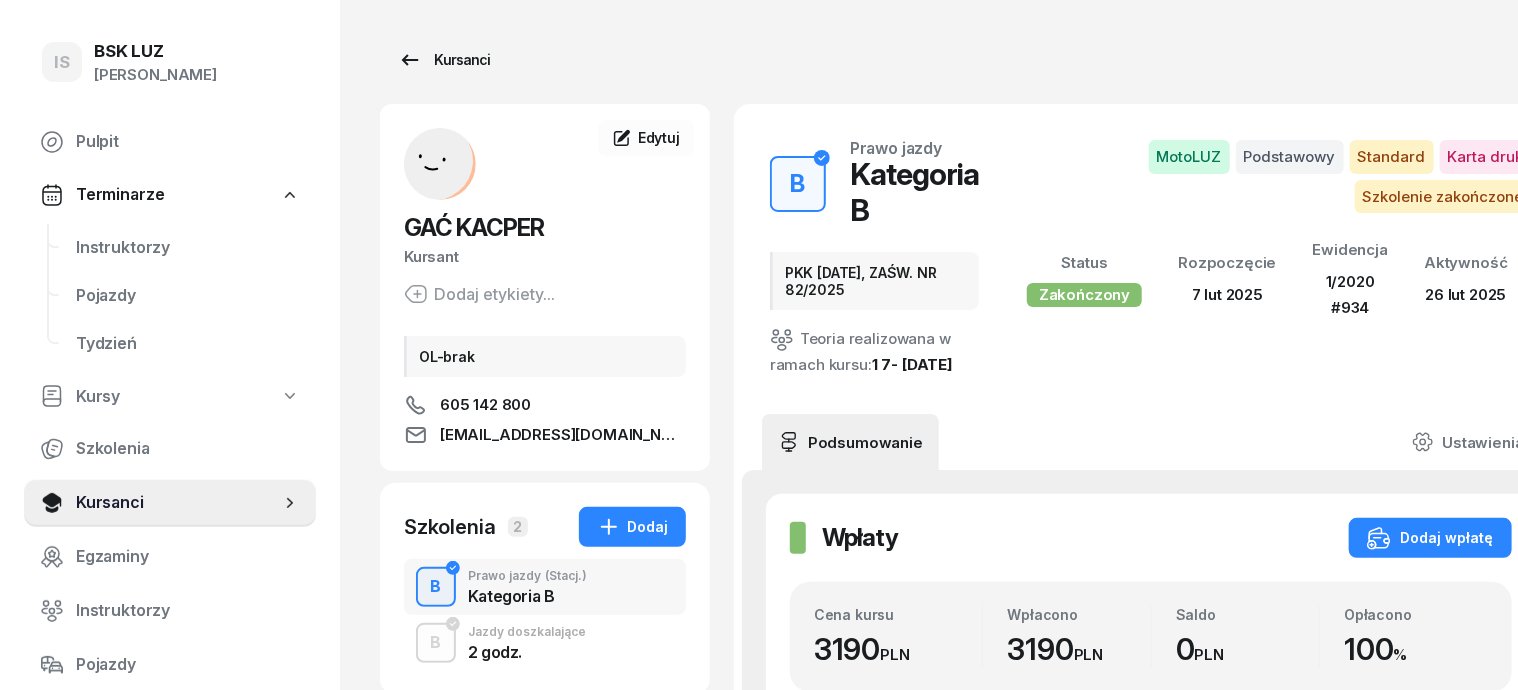 click on "Kursanci" at bounding box center (444, 60) 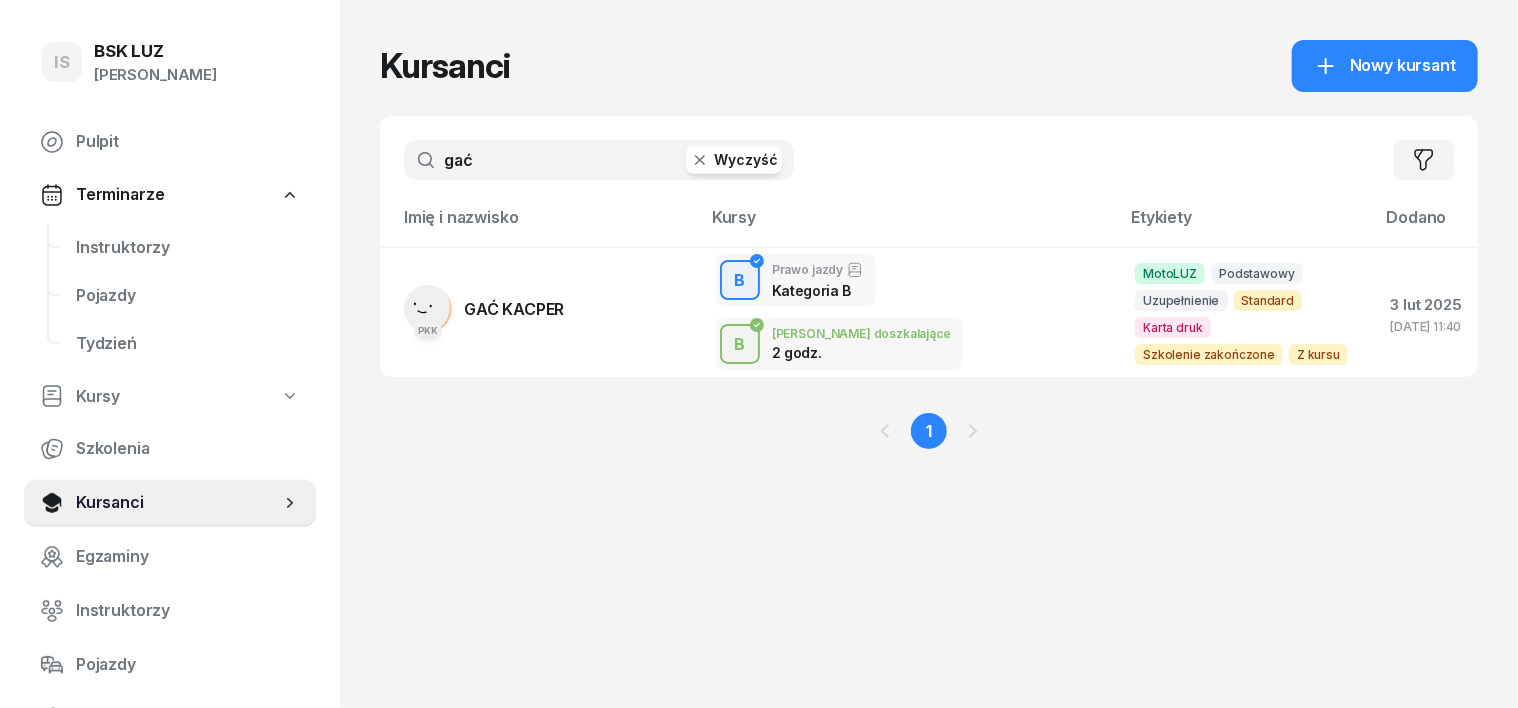 click 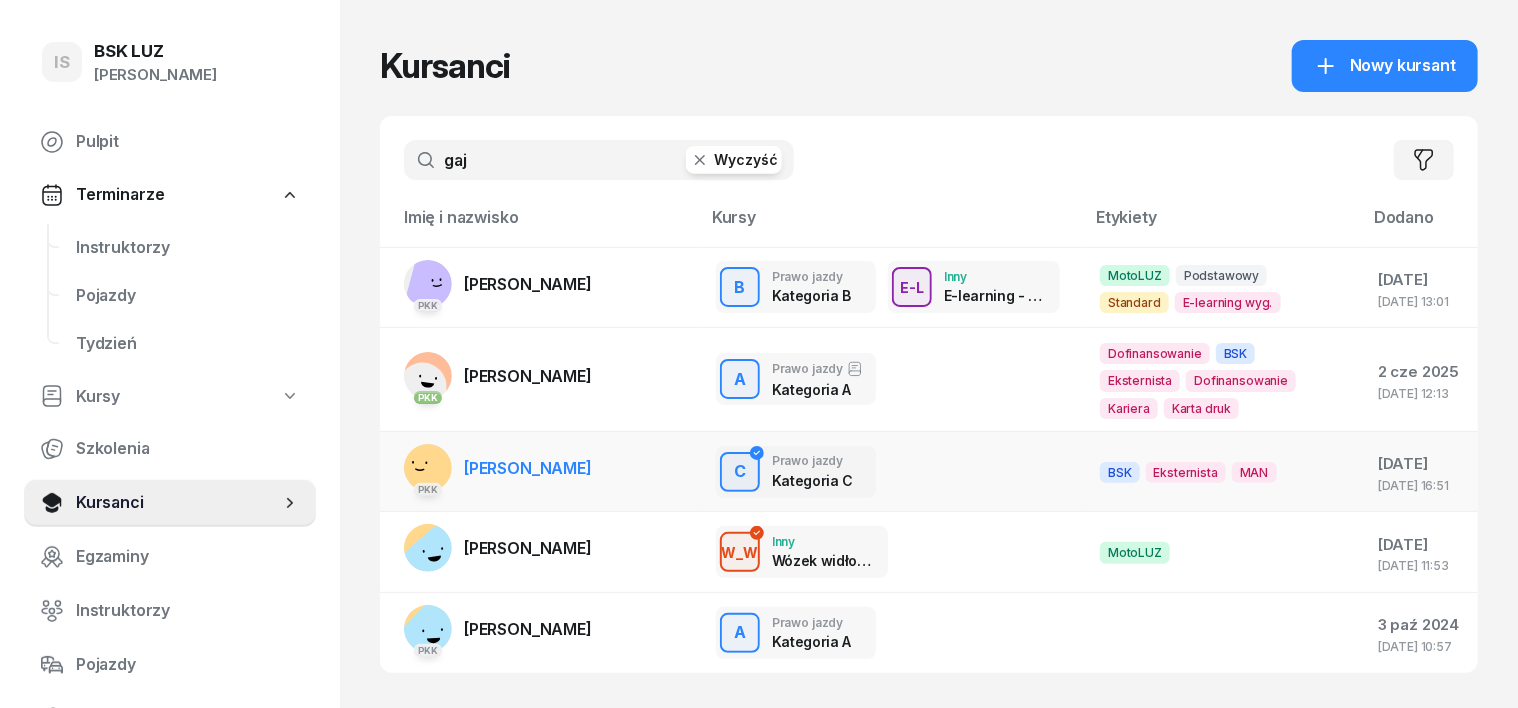 type on "gaj" 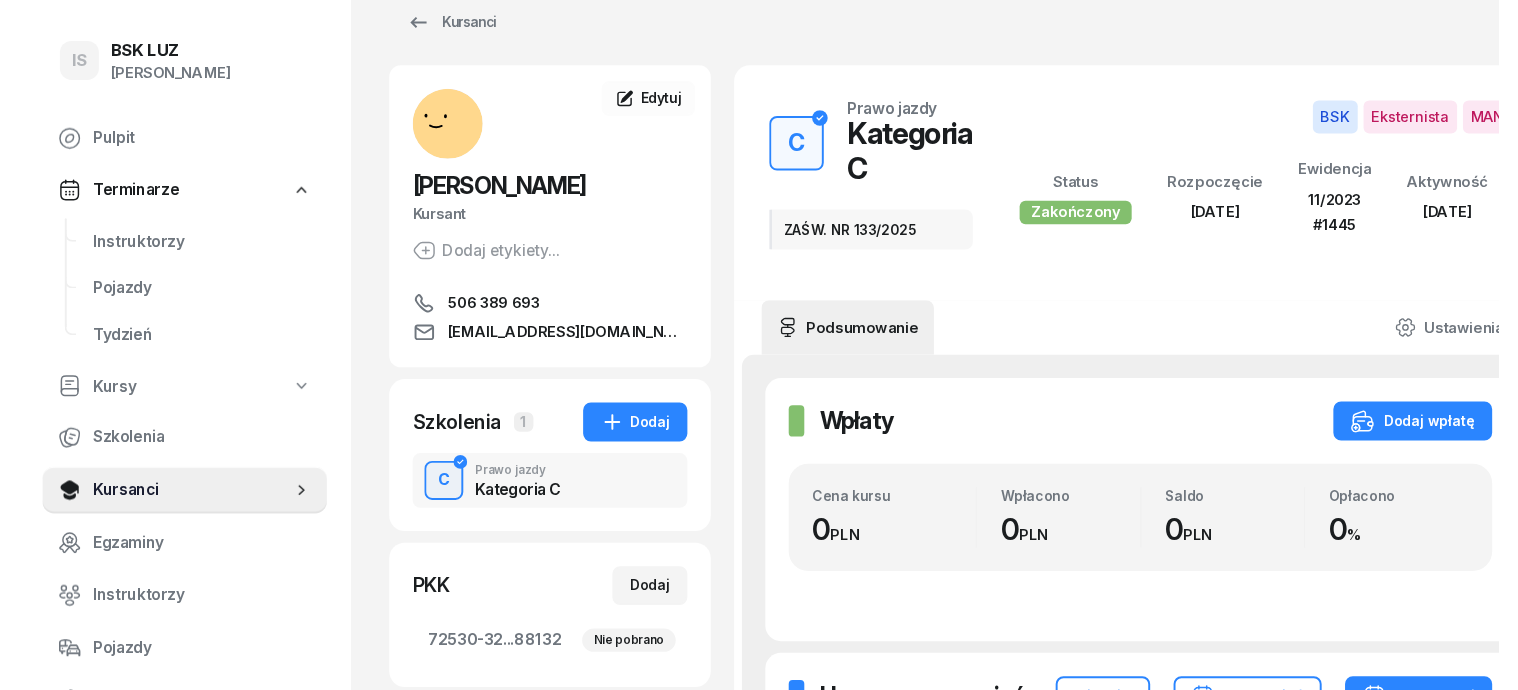 scroll, scrollTop: 0, scrollLeft: 0, axis: both 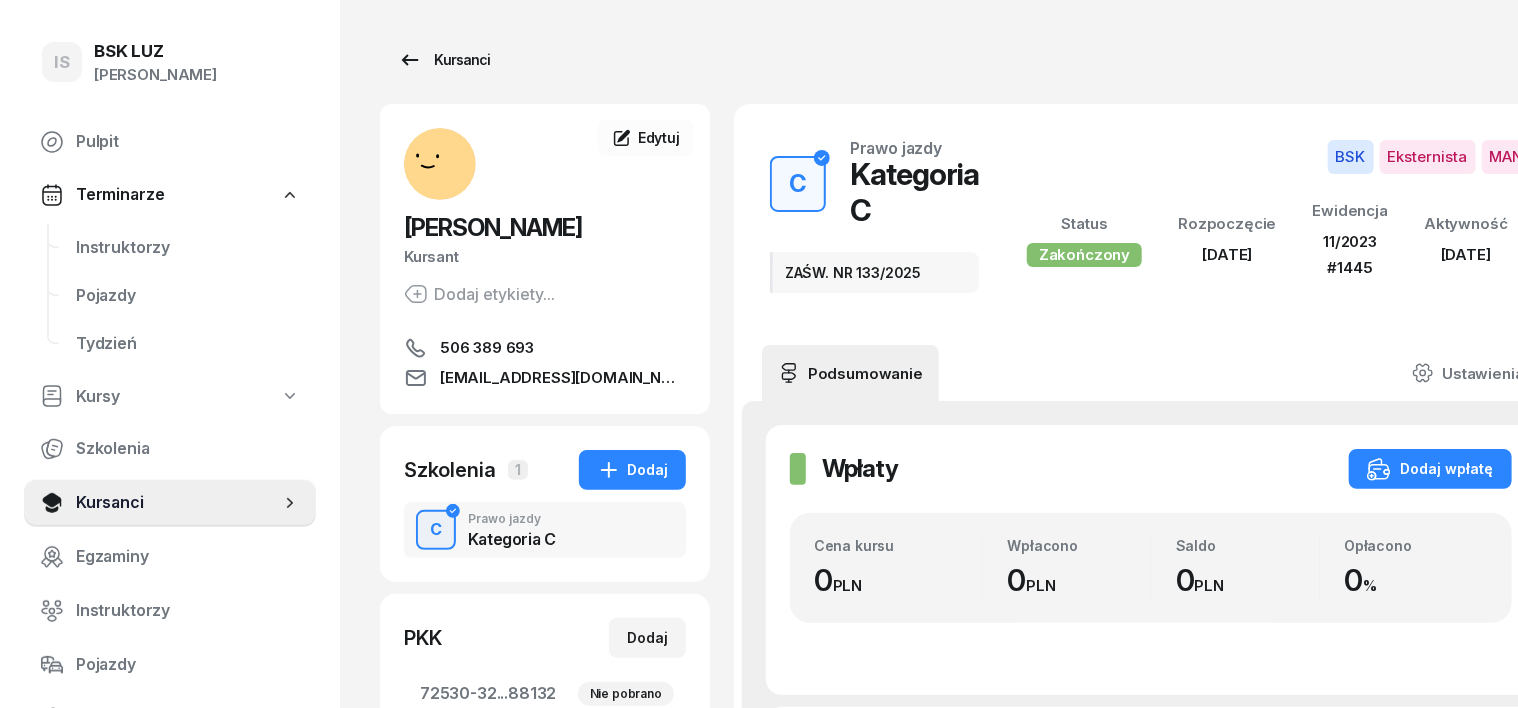 click on "Kursanci" at bounding box center [444, 60] 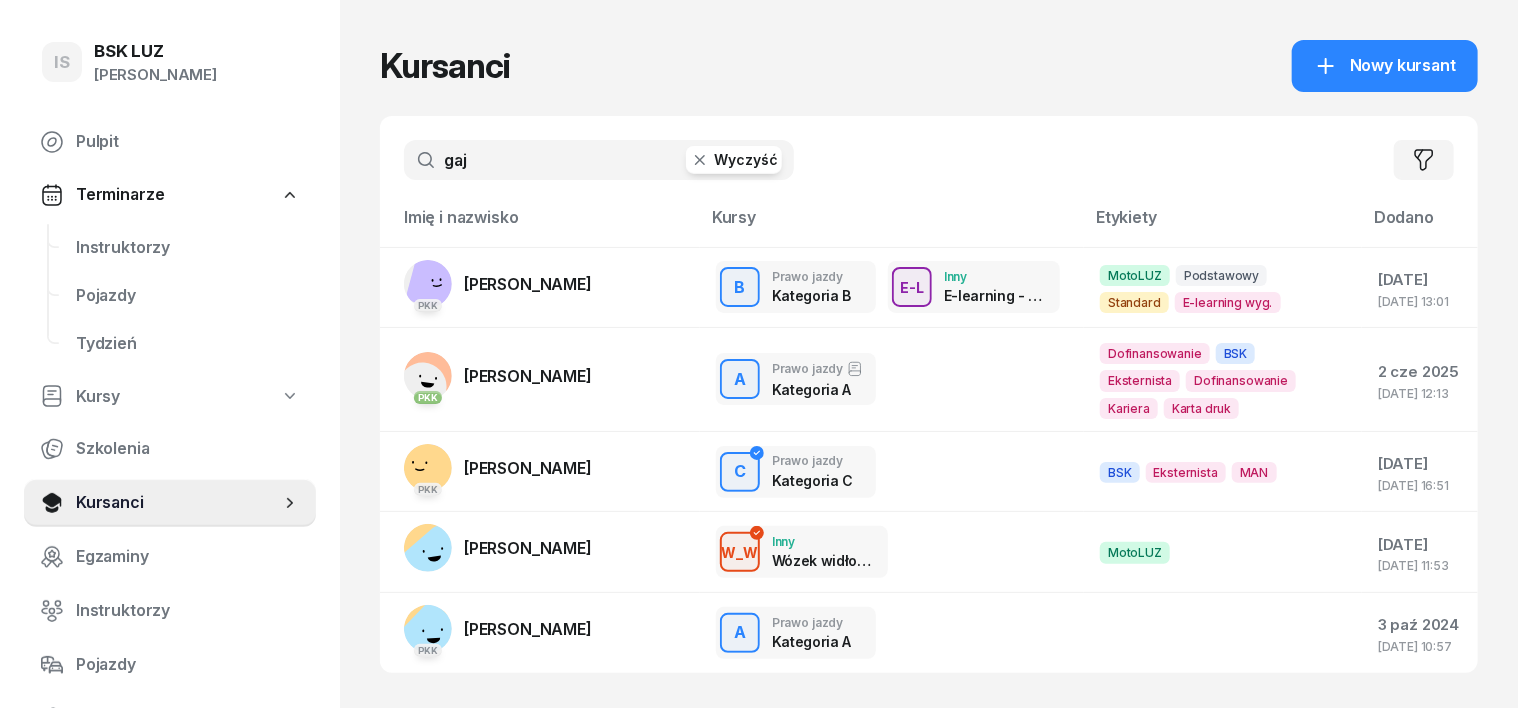 click 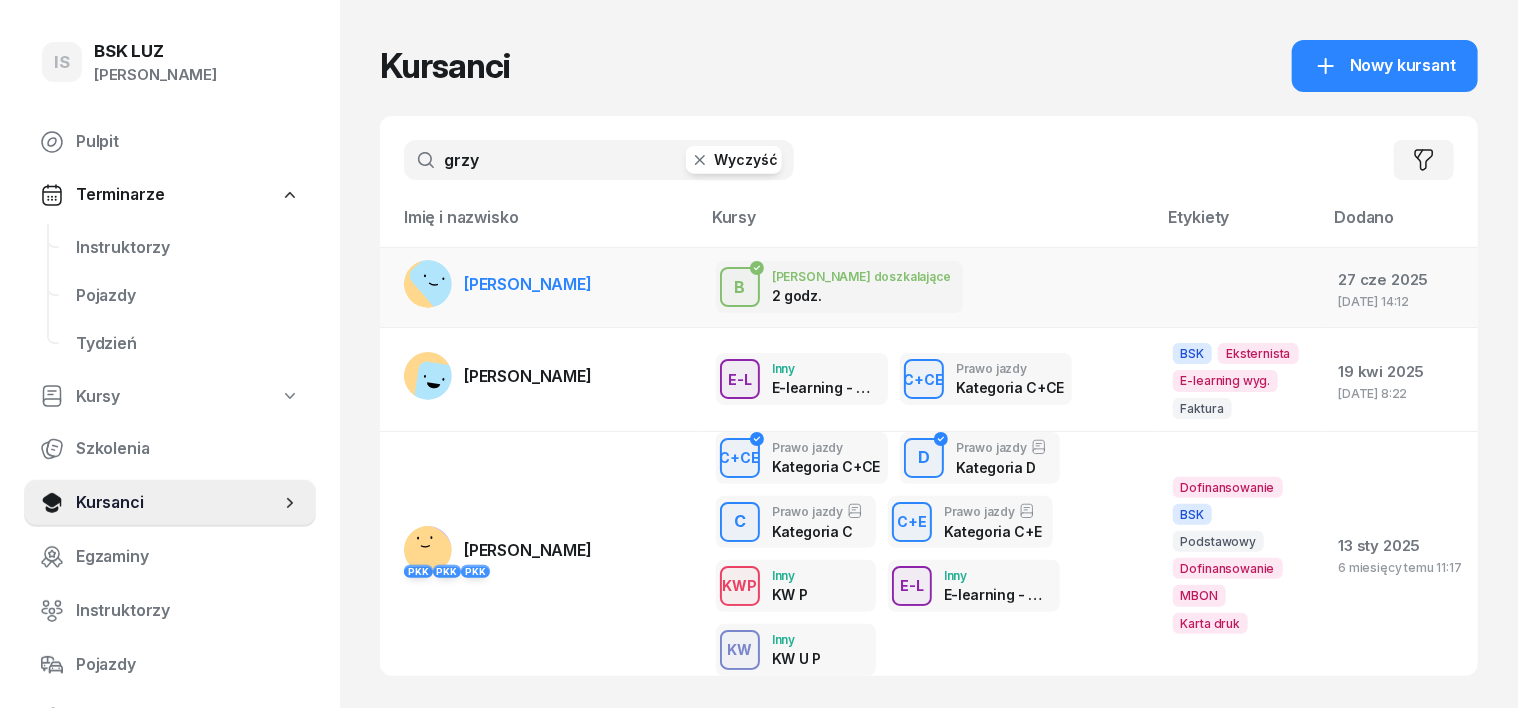 type on "grzy" 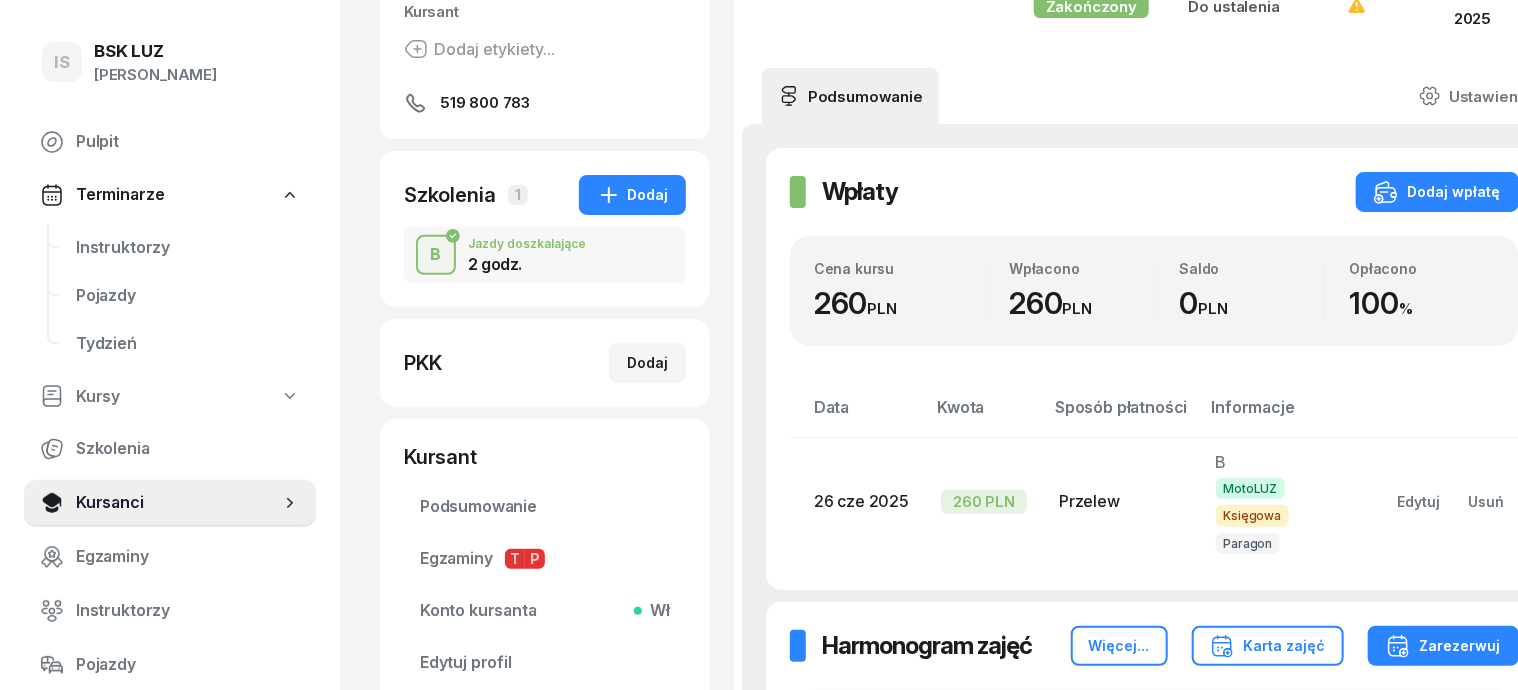 scroll, scrollTop: 250, scrollLeft: 0, axis: vertical 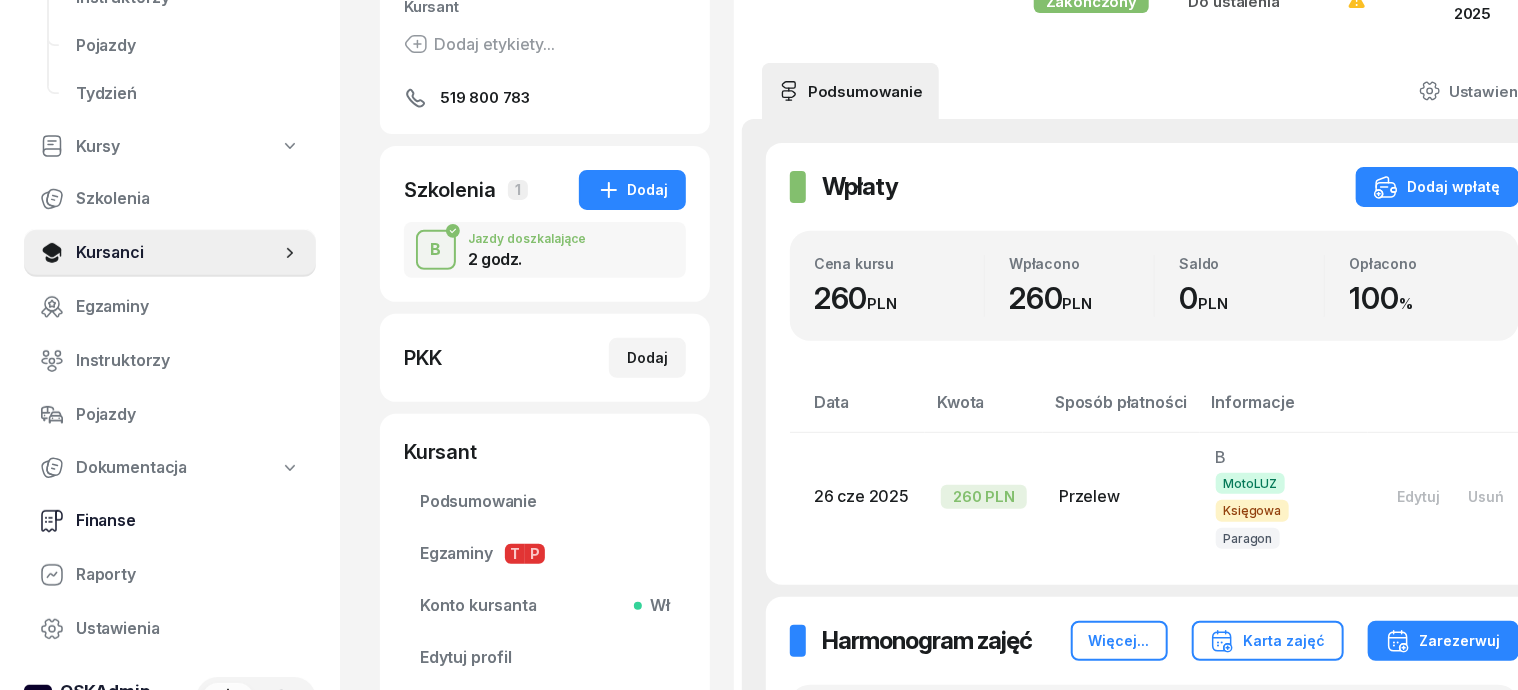 click on "Finanse" at bounding box center (188, 521) 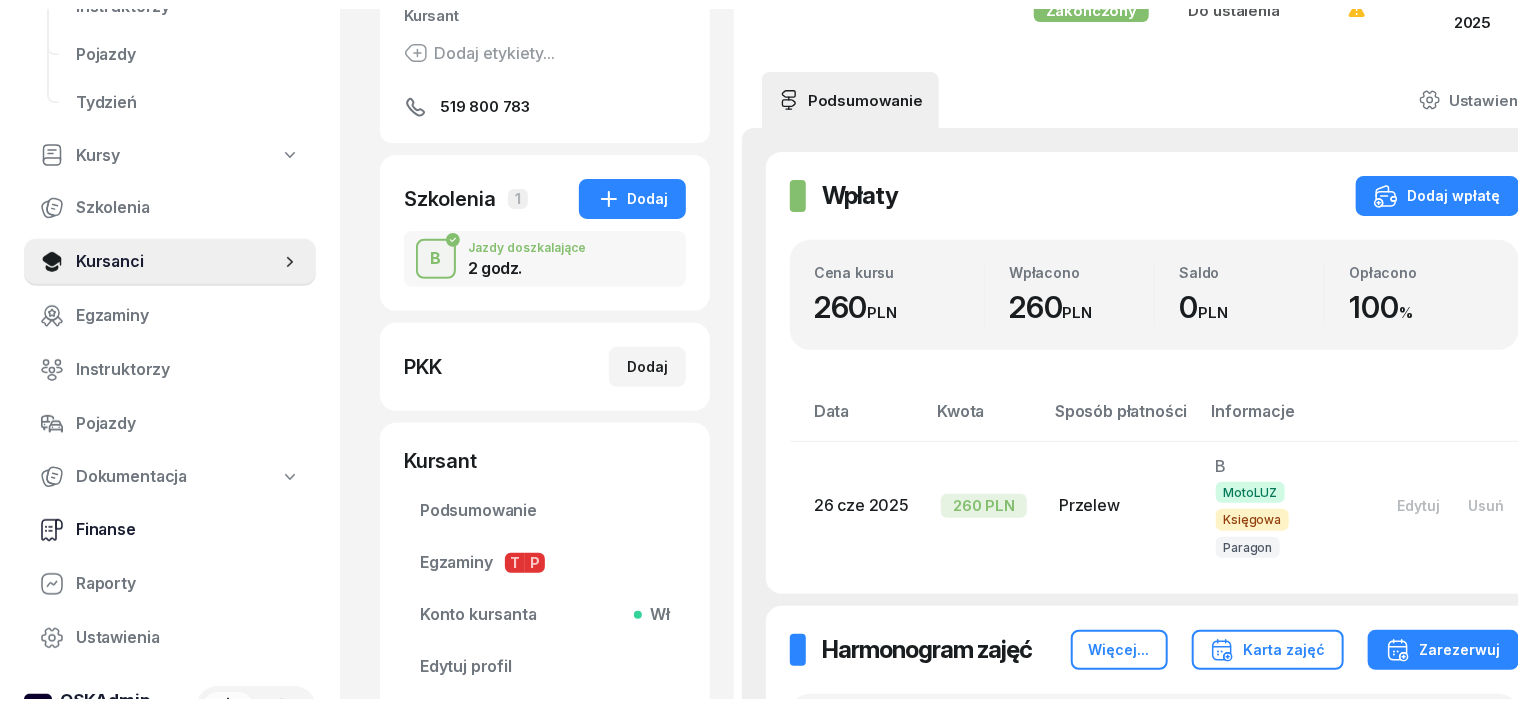 scroll, scrollTop: 0, scrollLeft: 0, axis: both 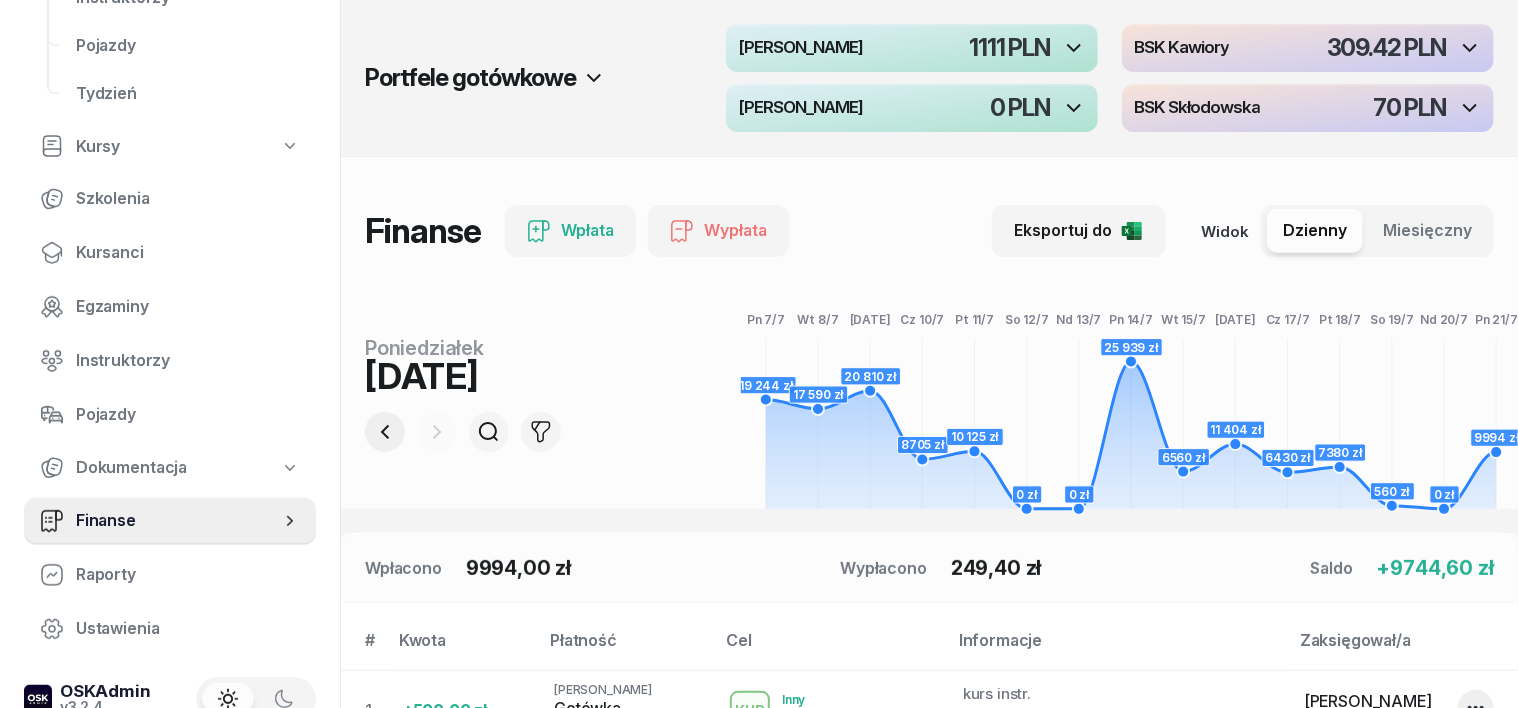 click 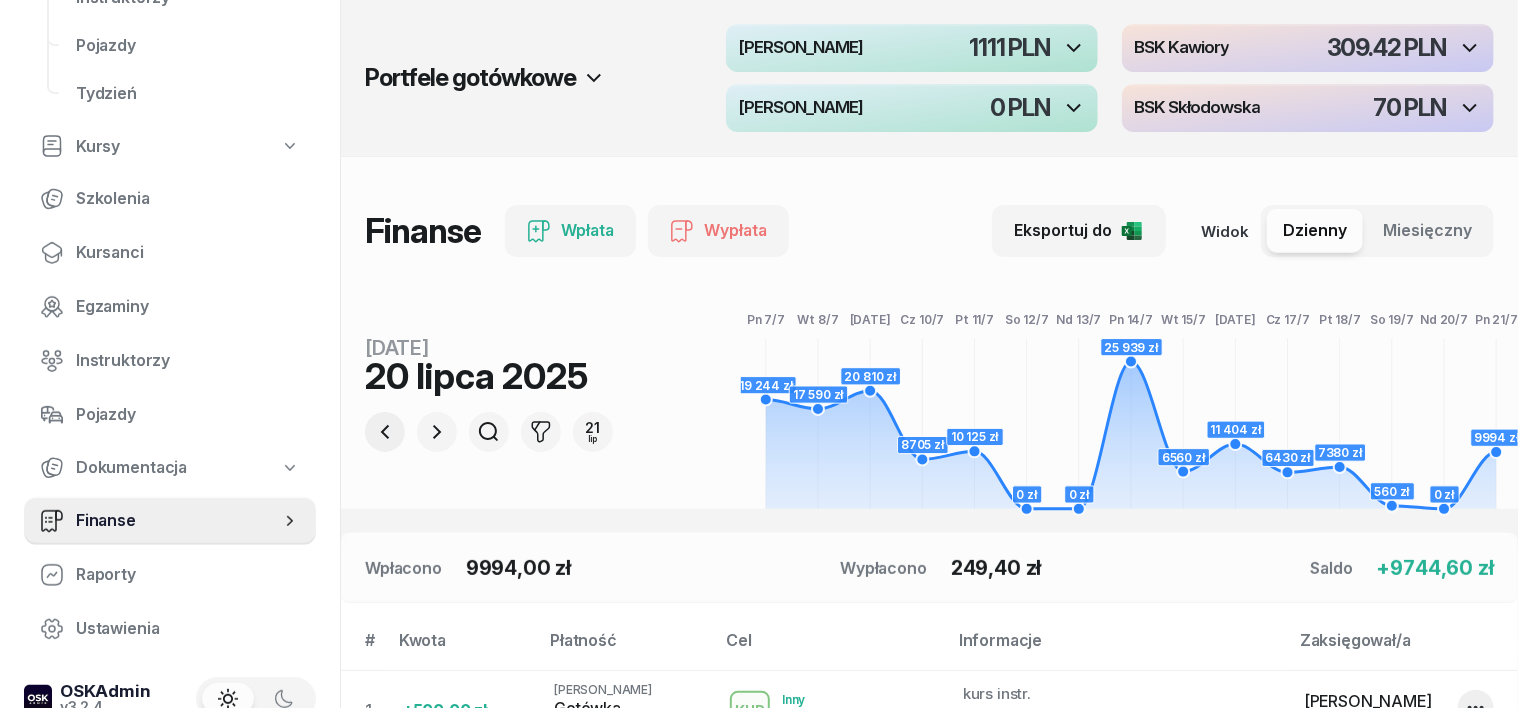 click 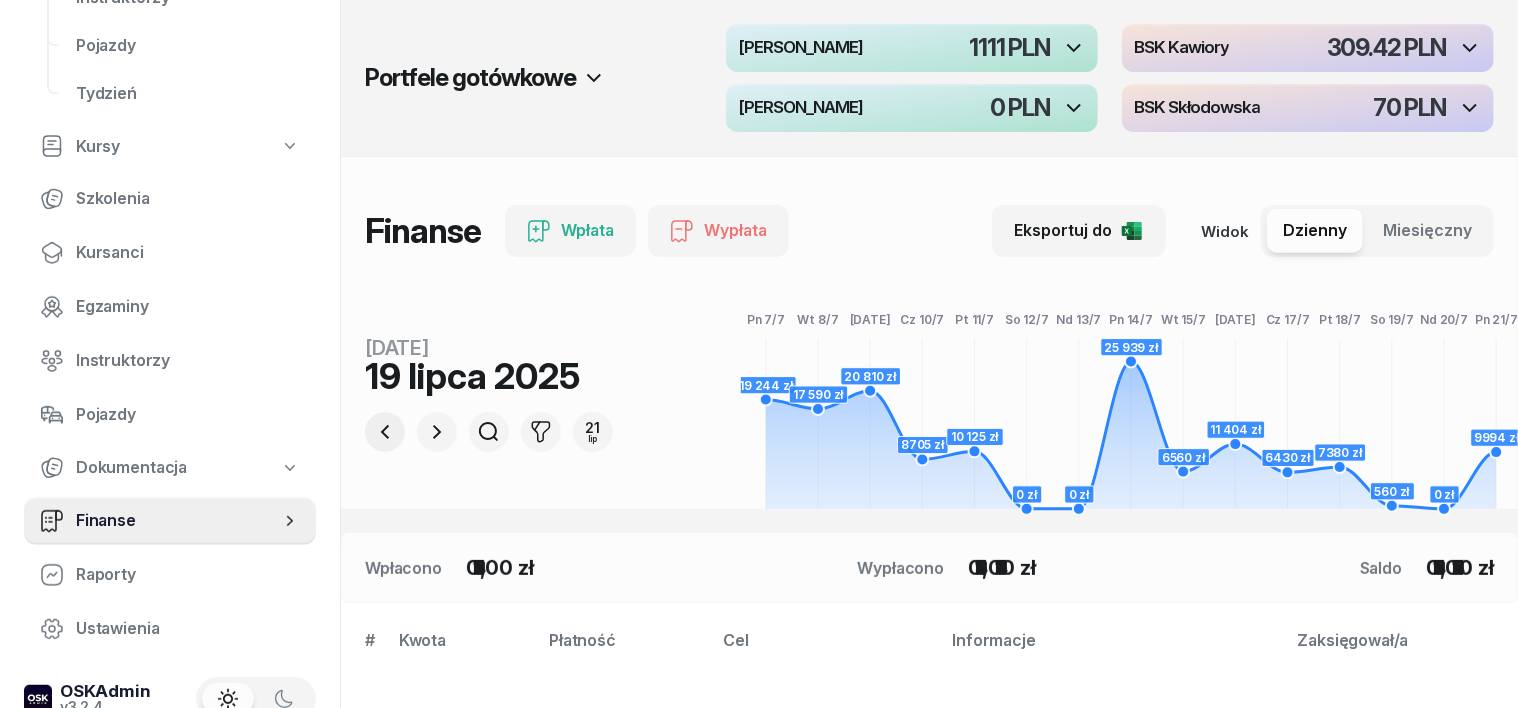 click 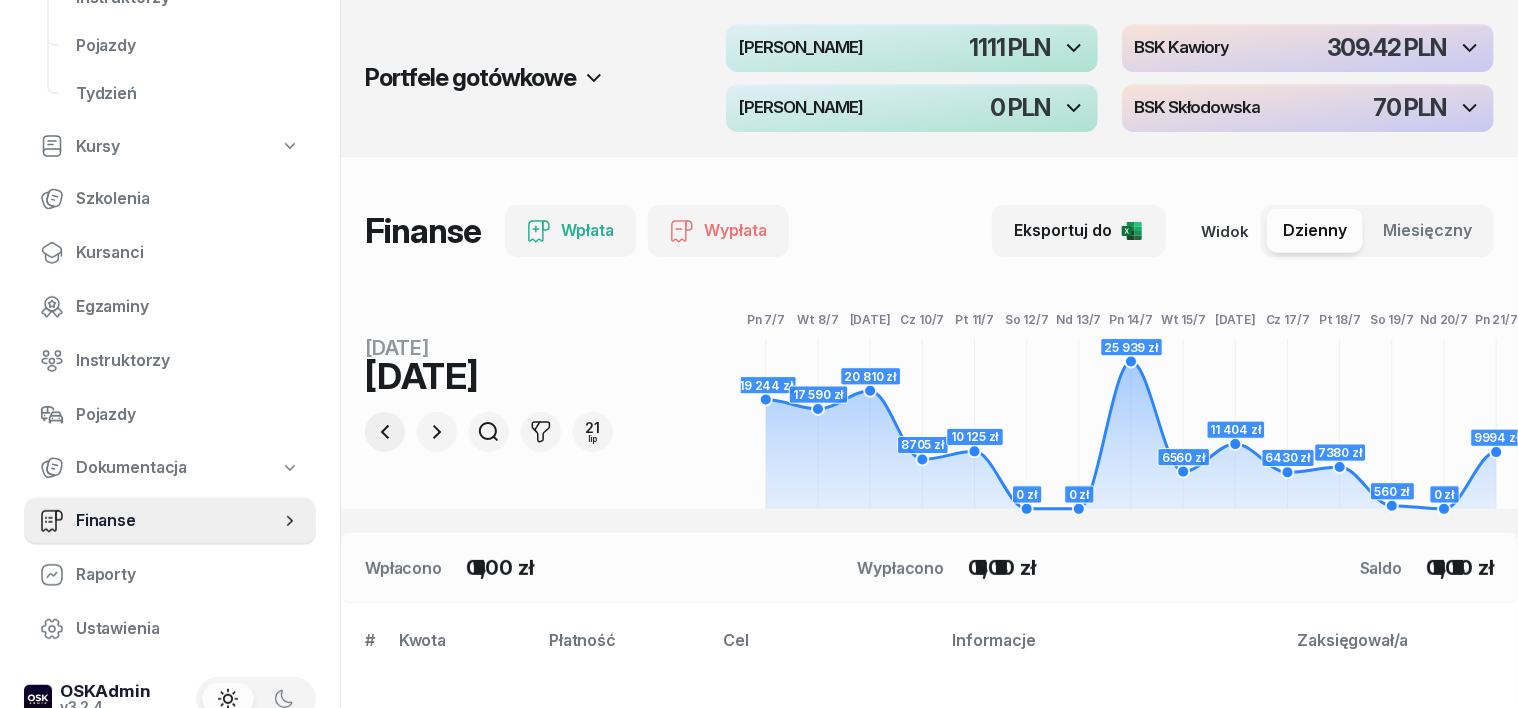 click 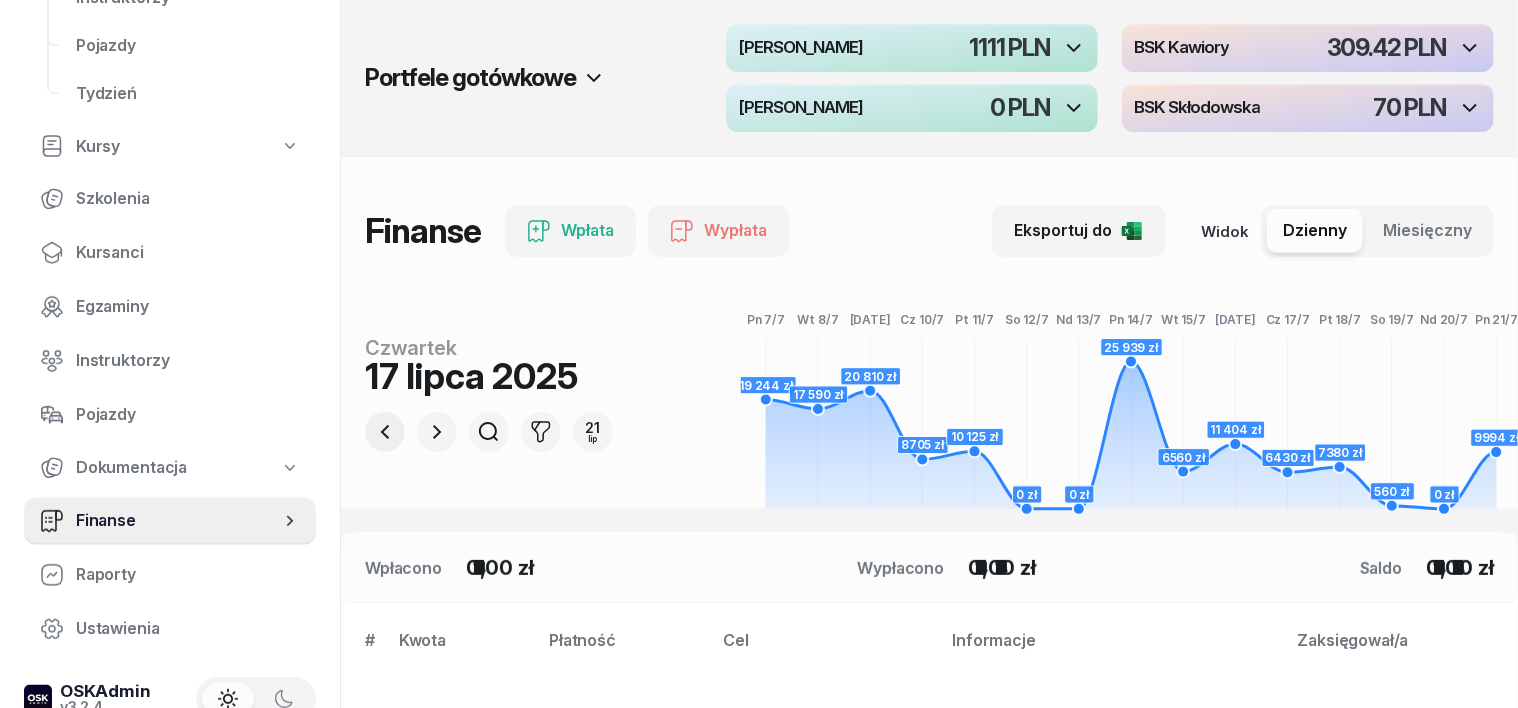 click 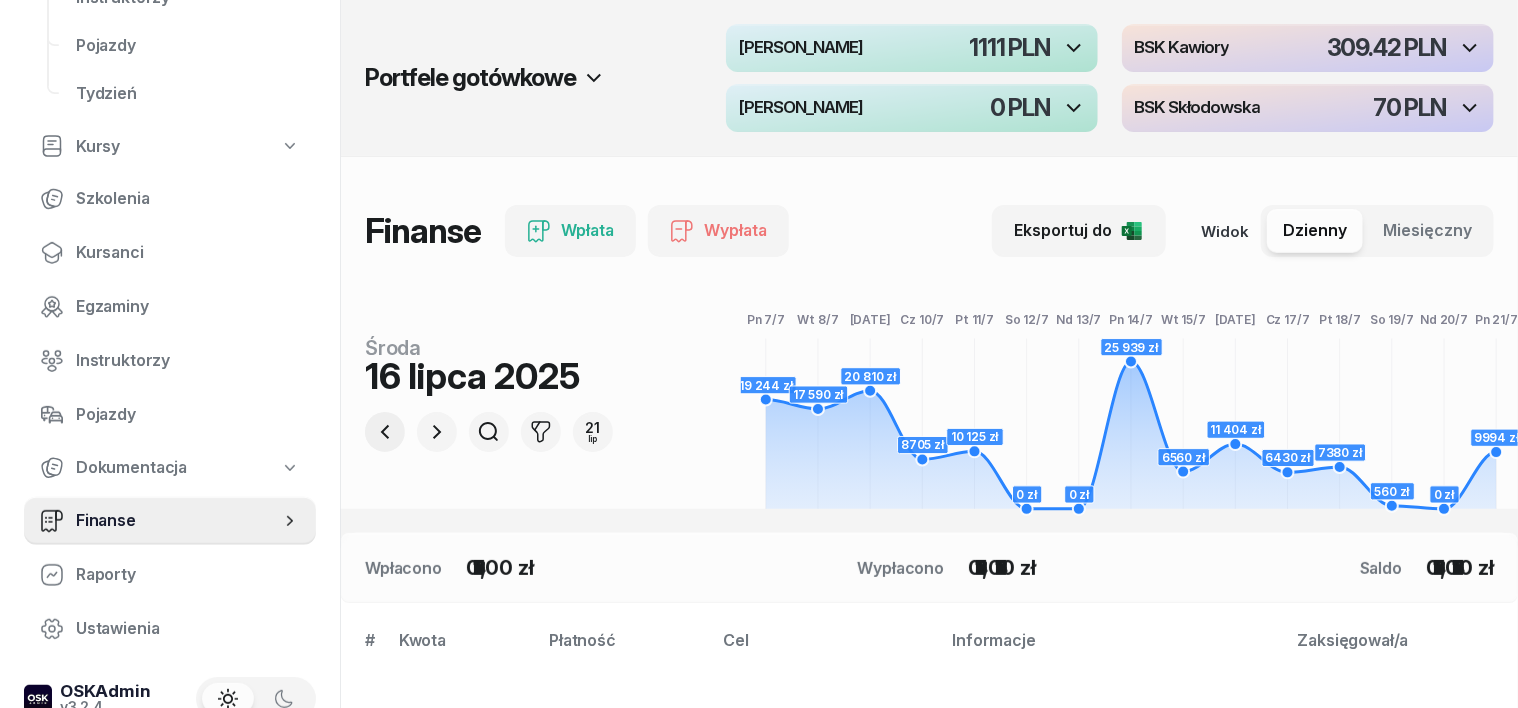 click 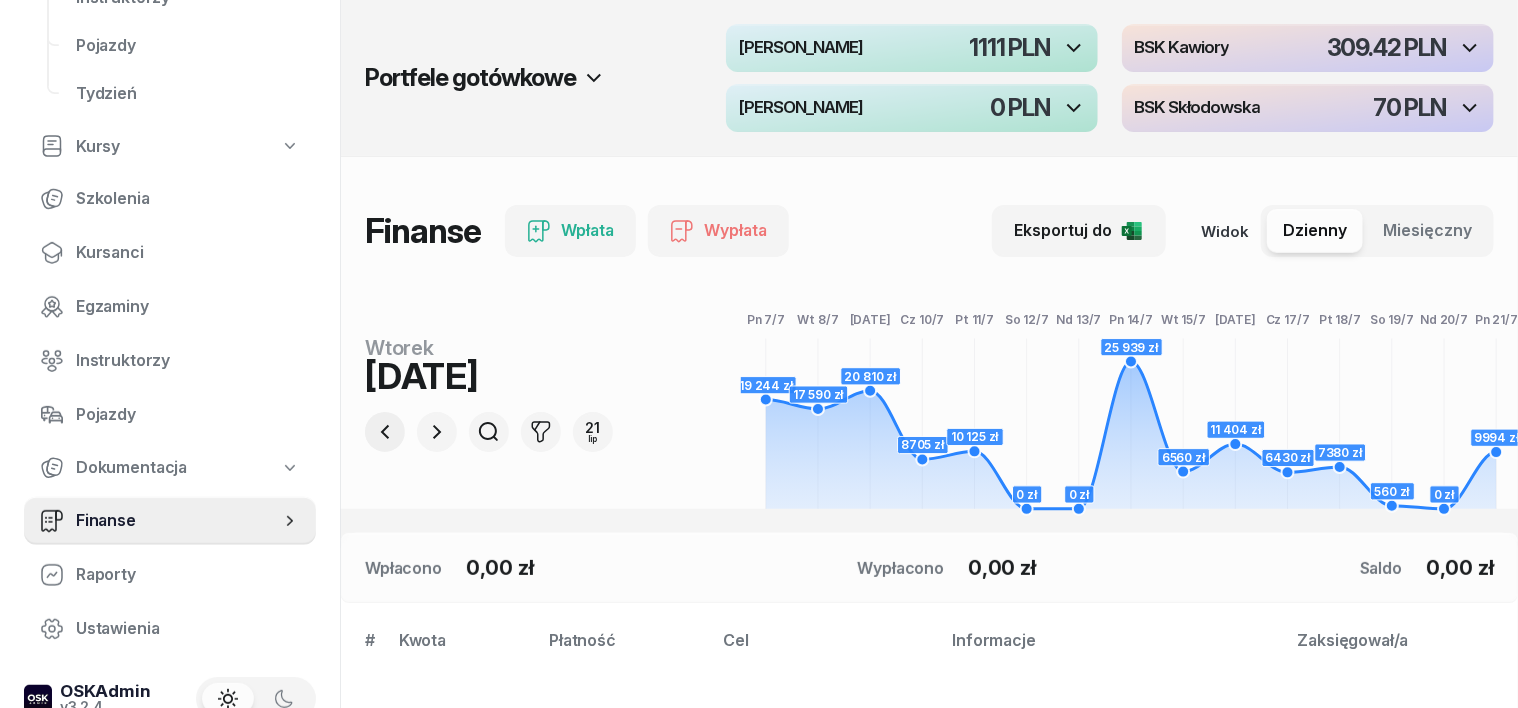 click 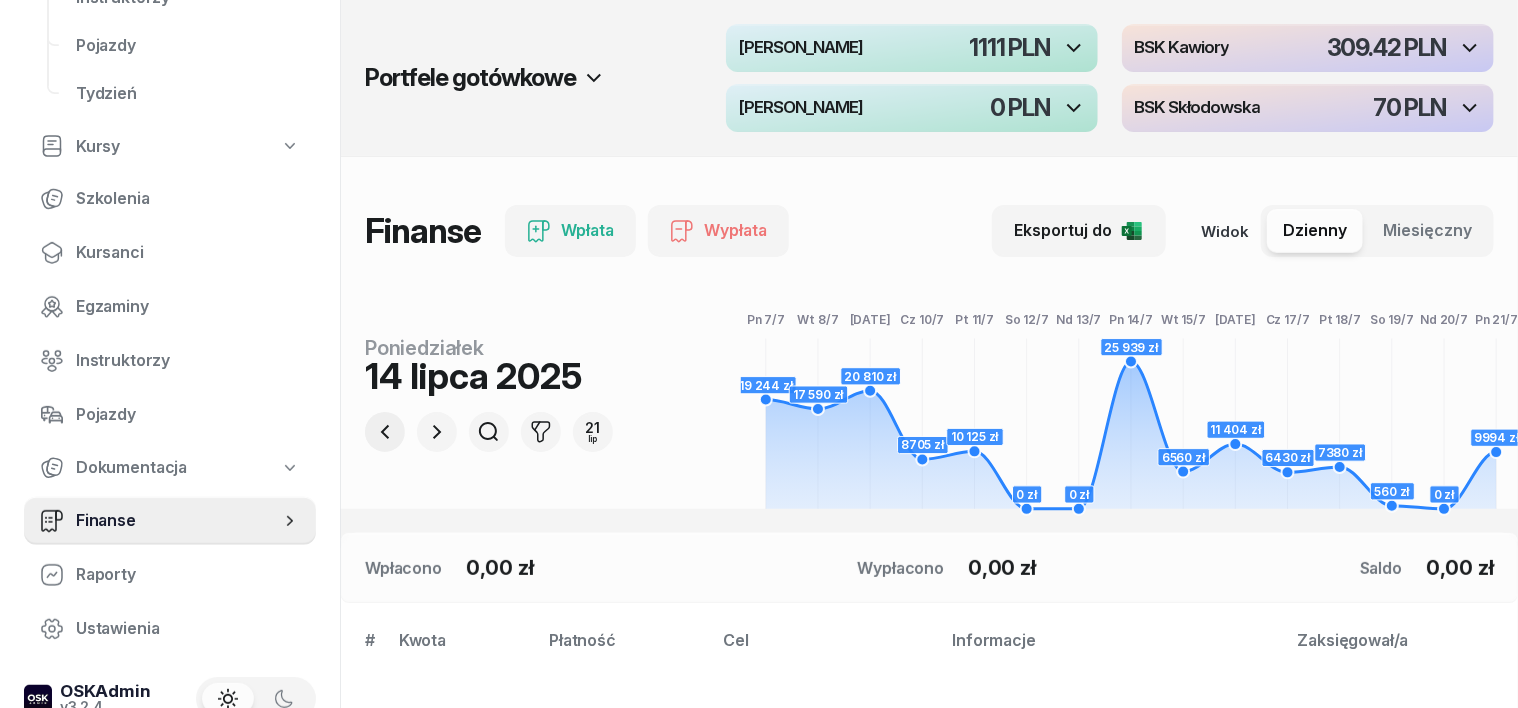 click 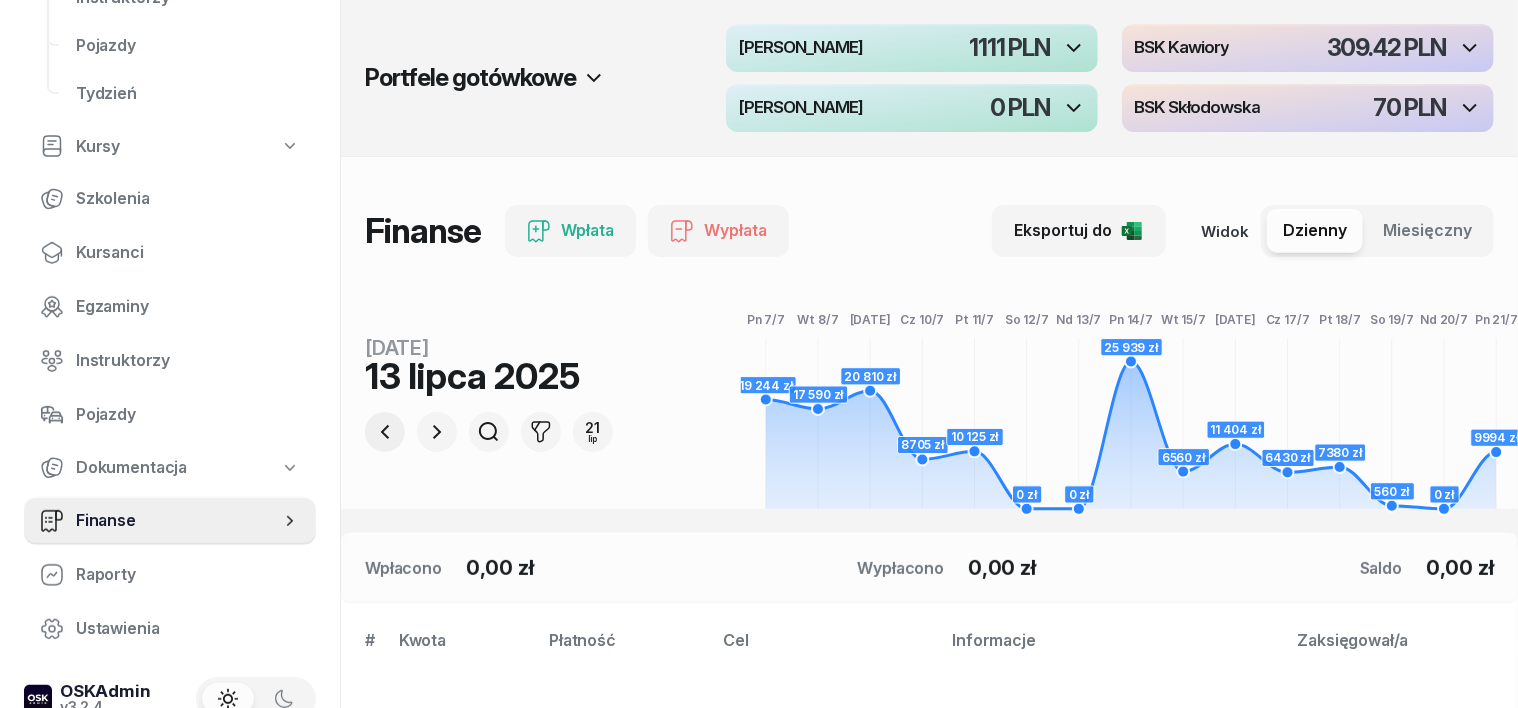 click 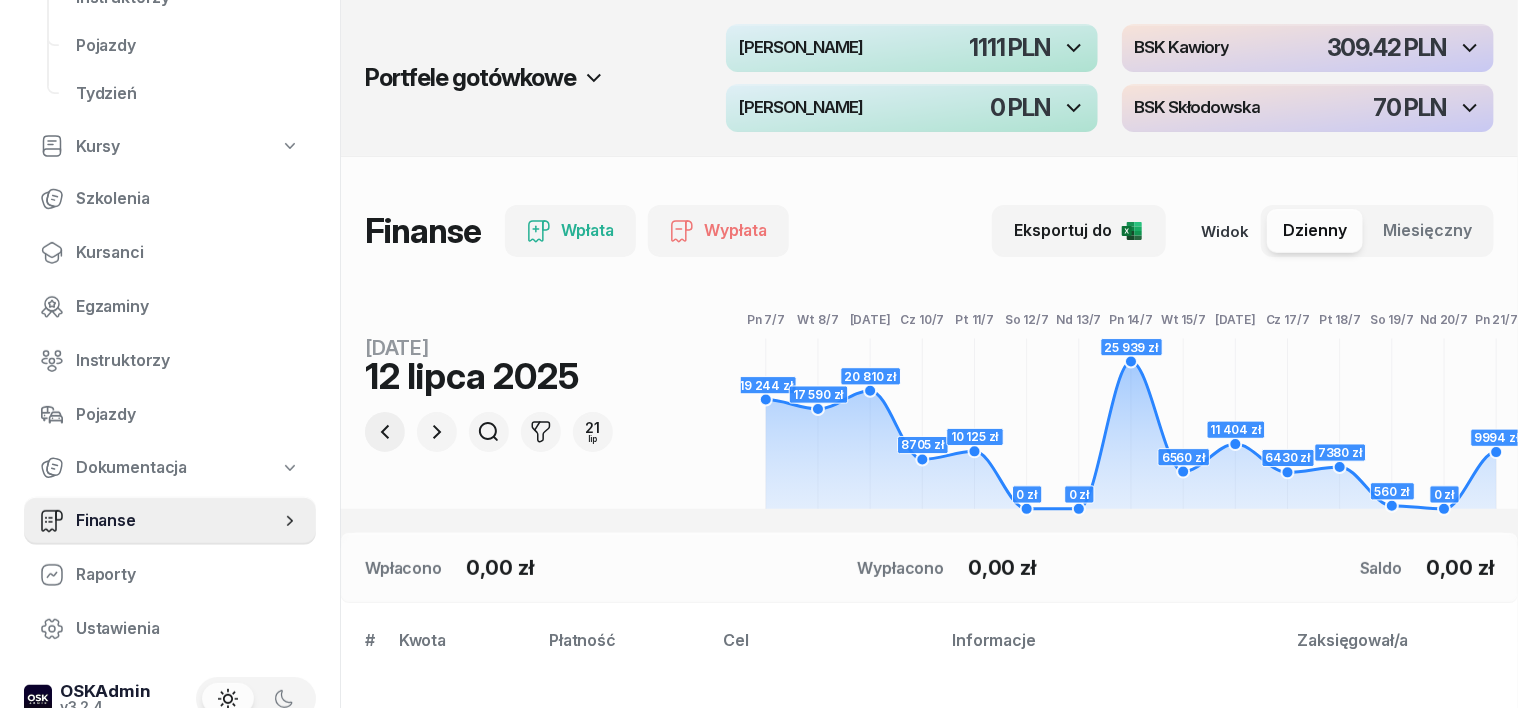 click 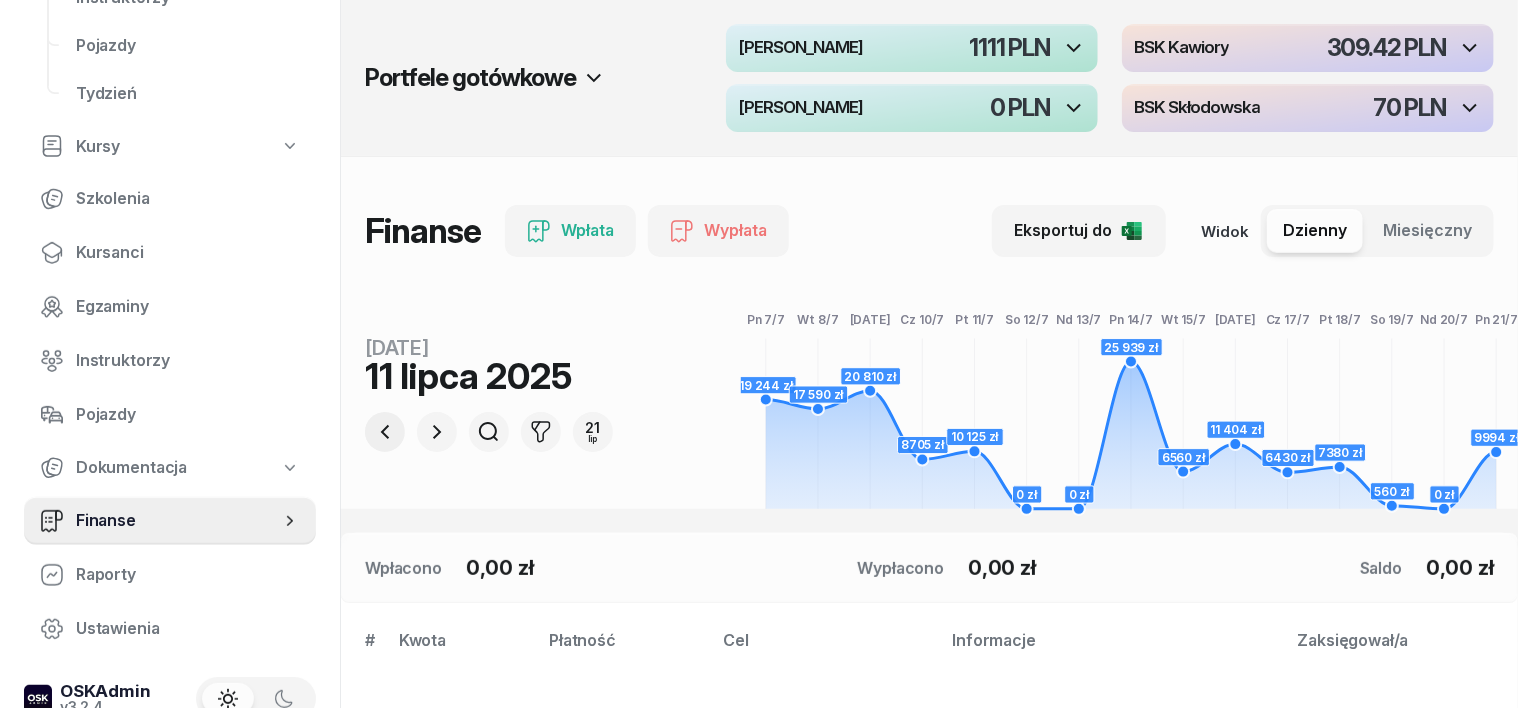 click 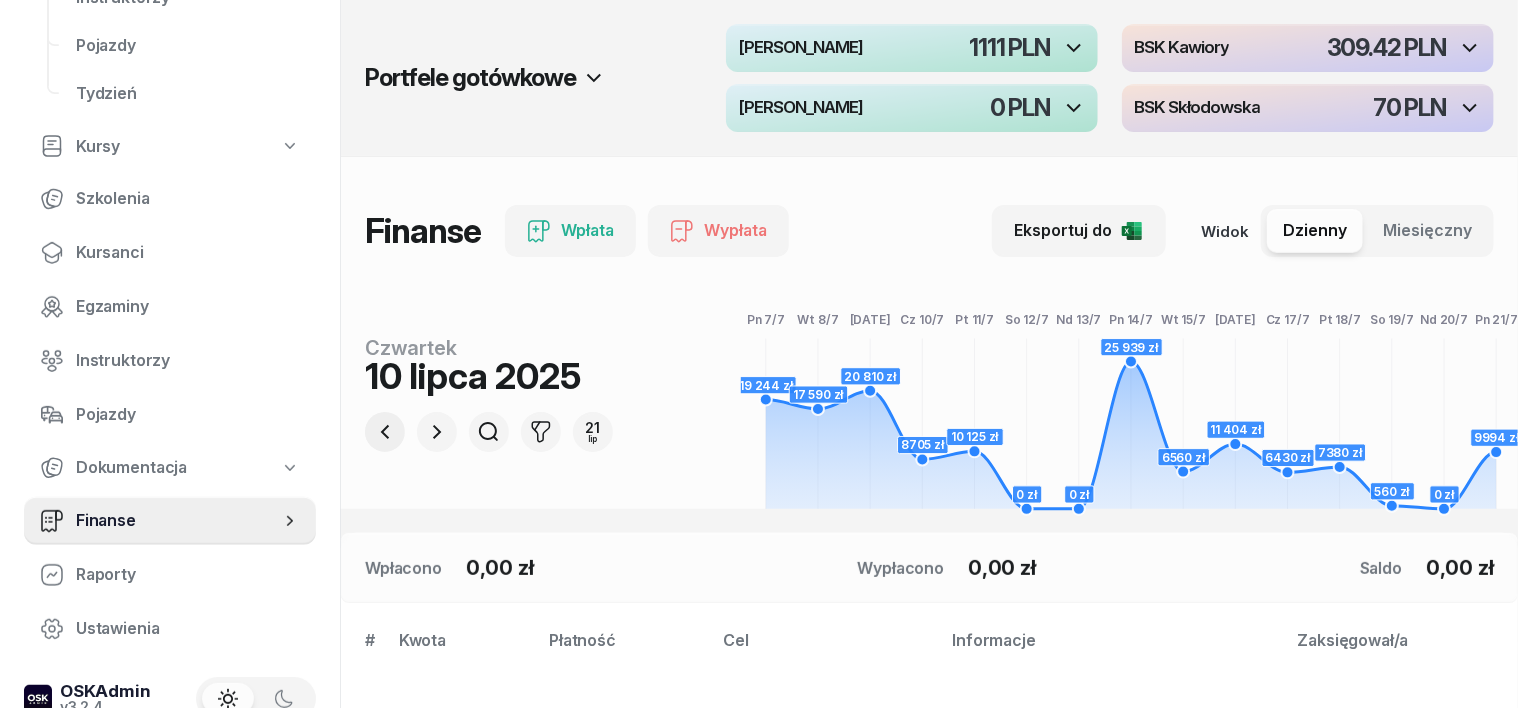 click 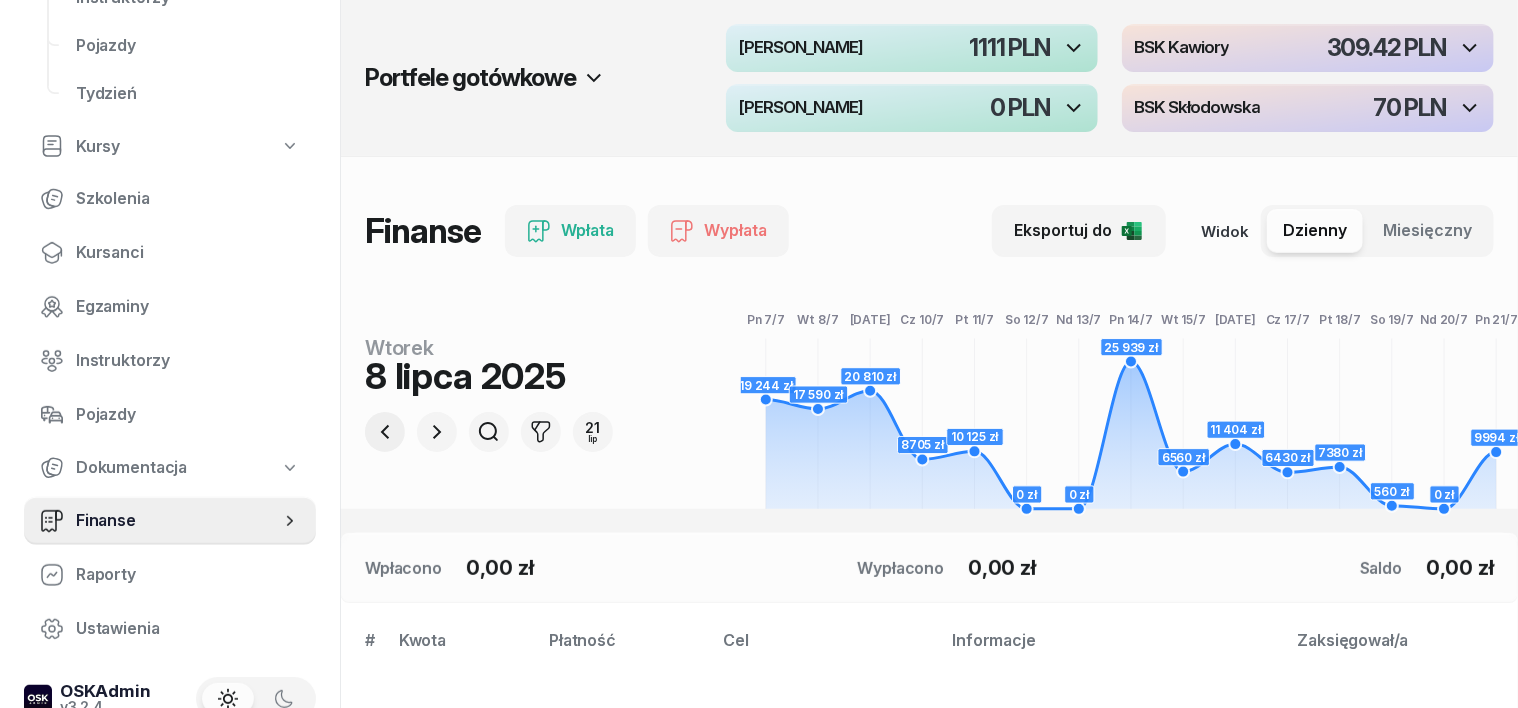 click 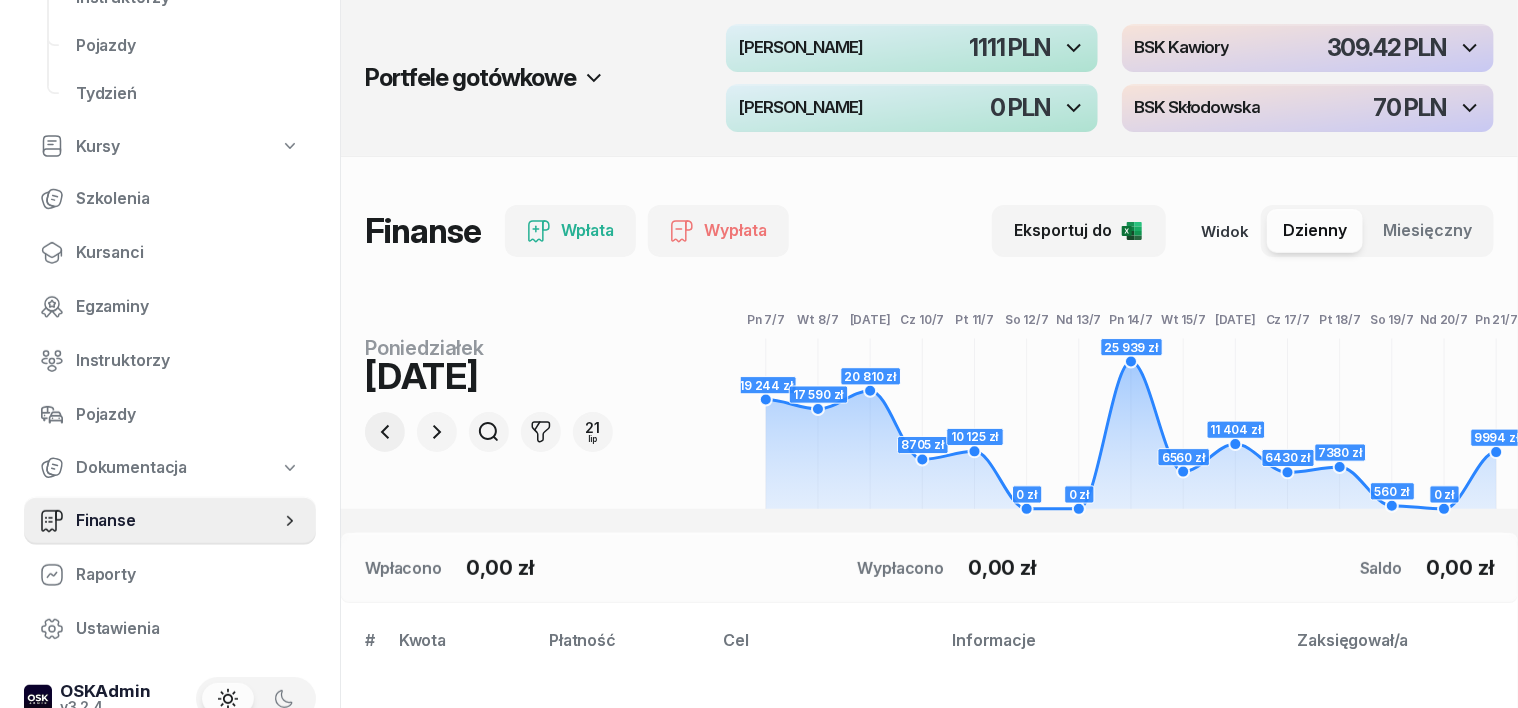 click 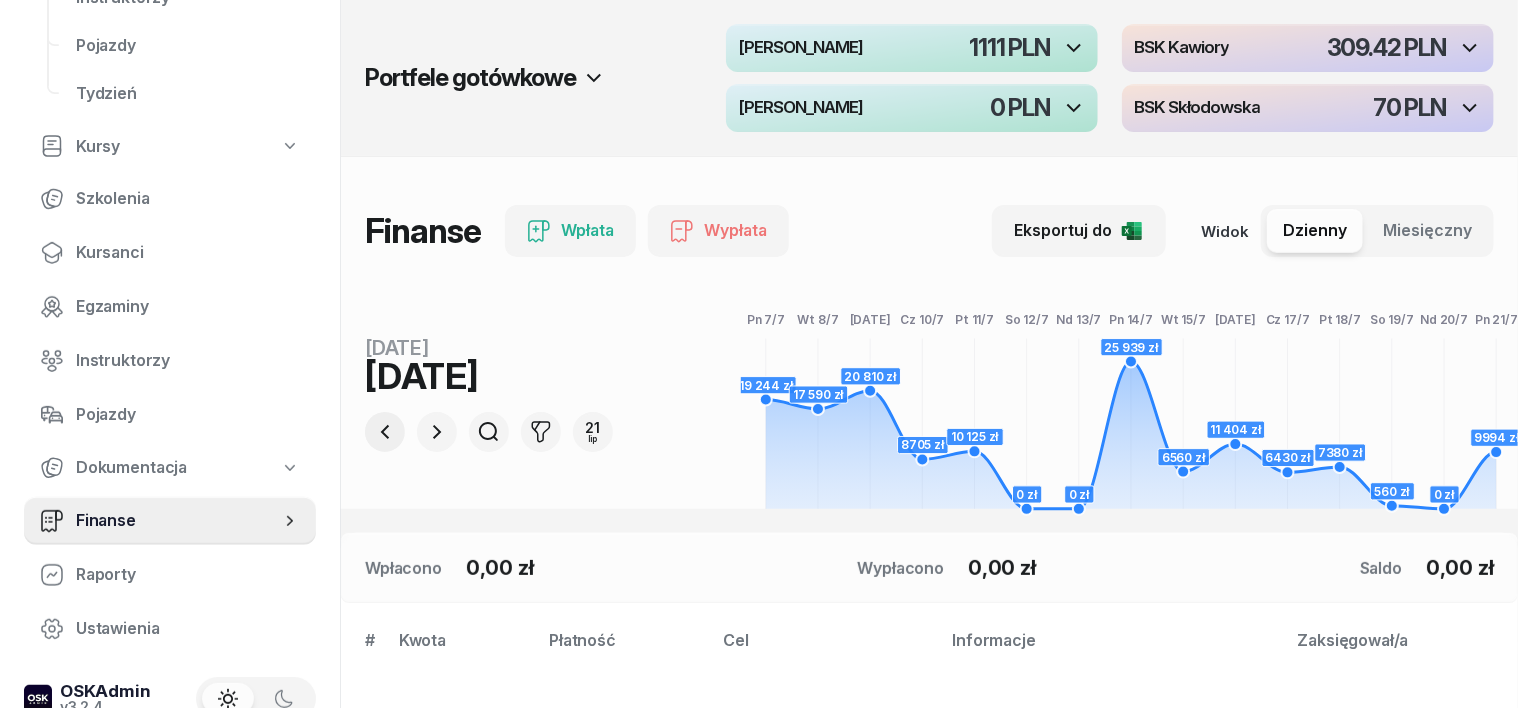click 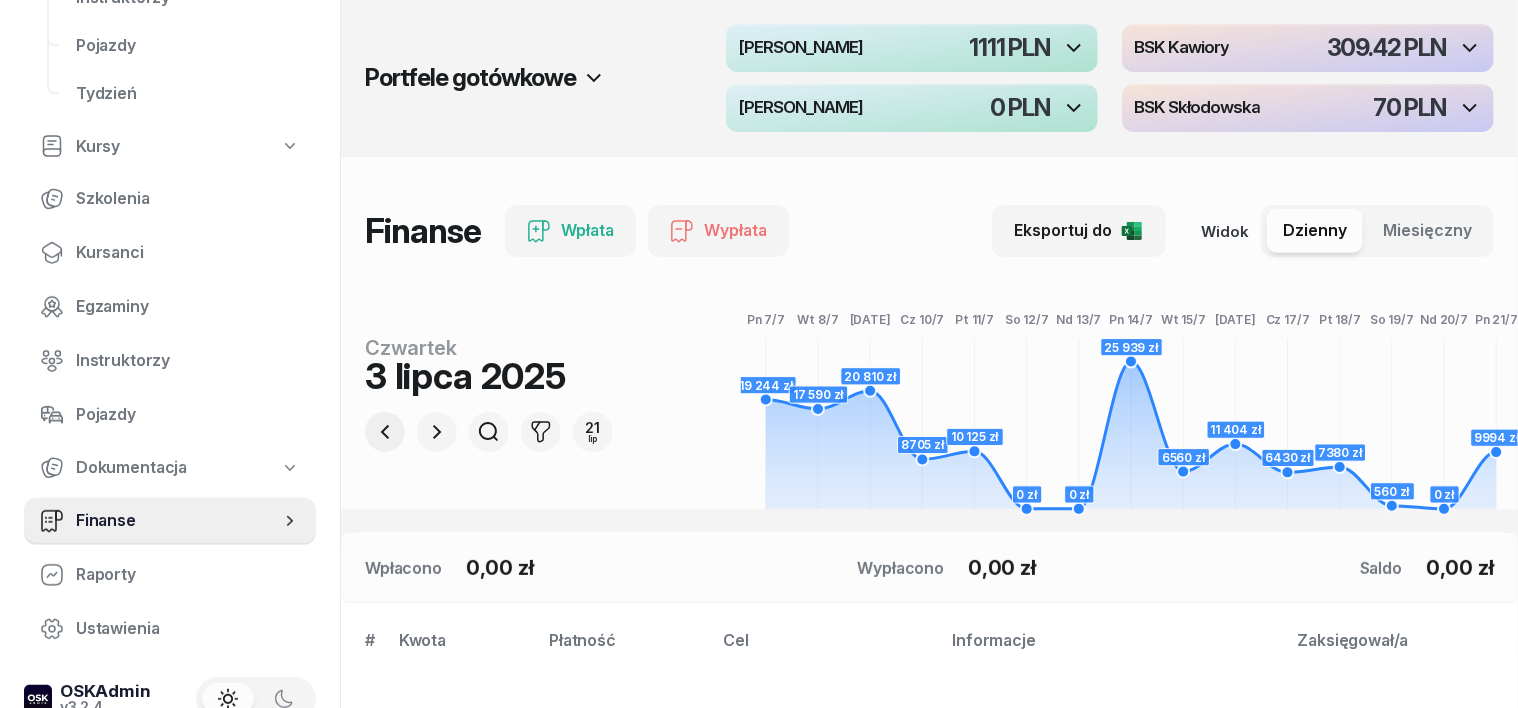 click 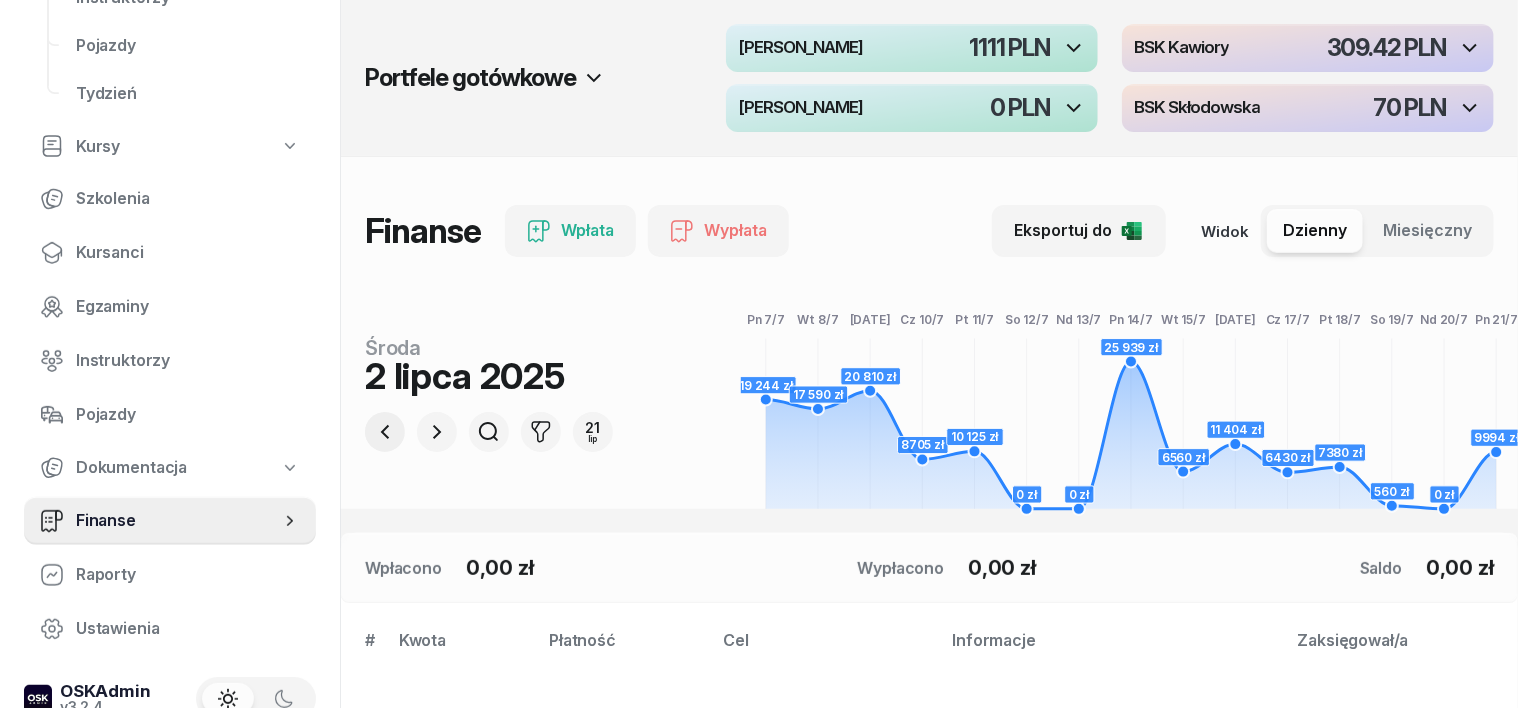 click 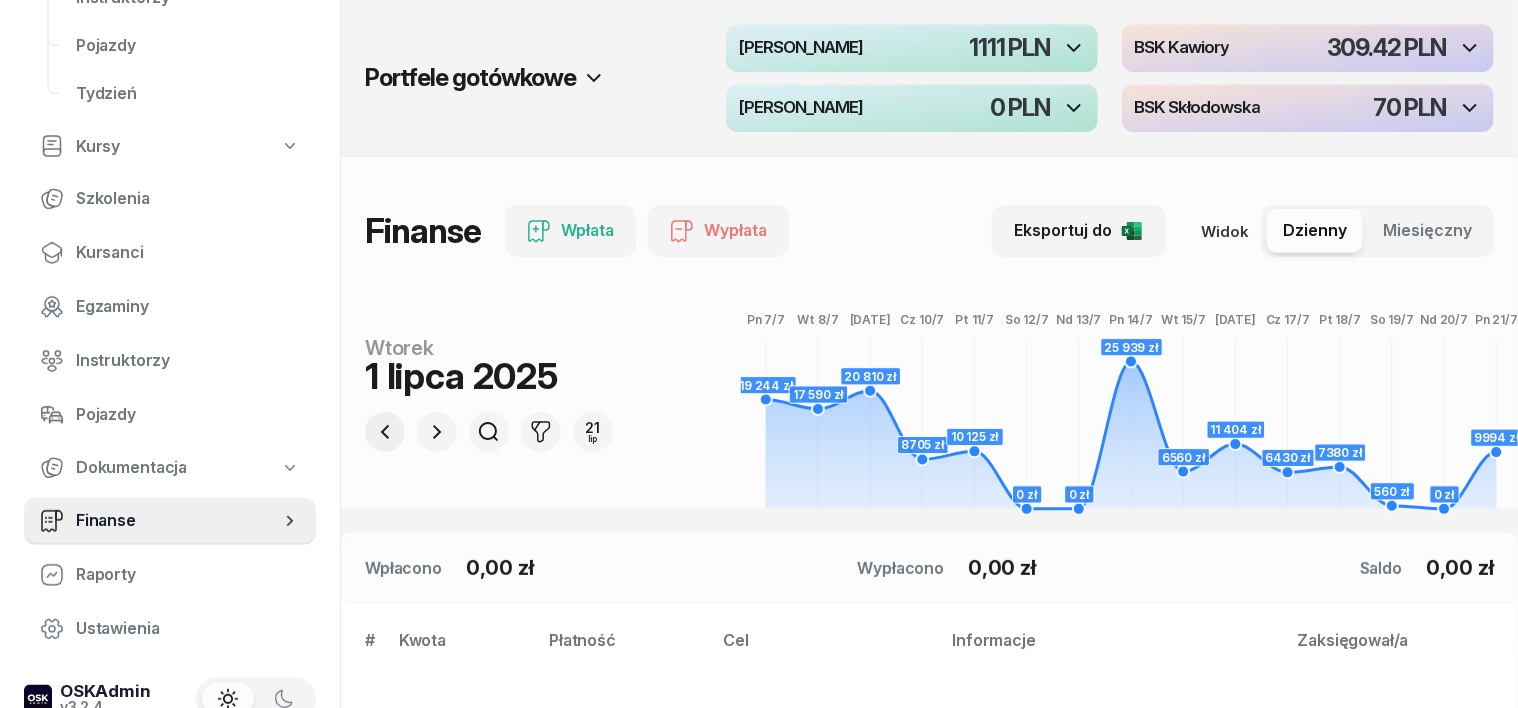 click 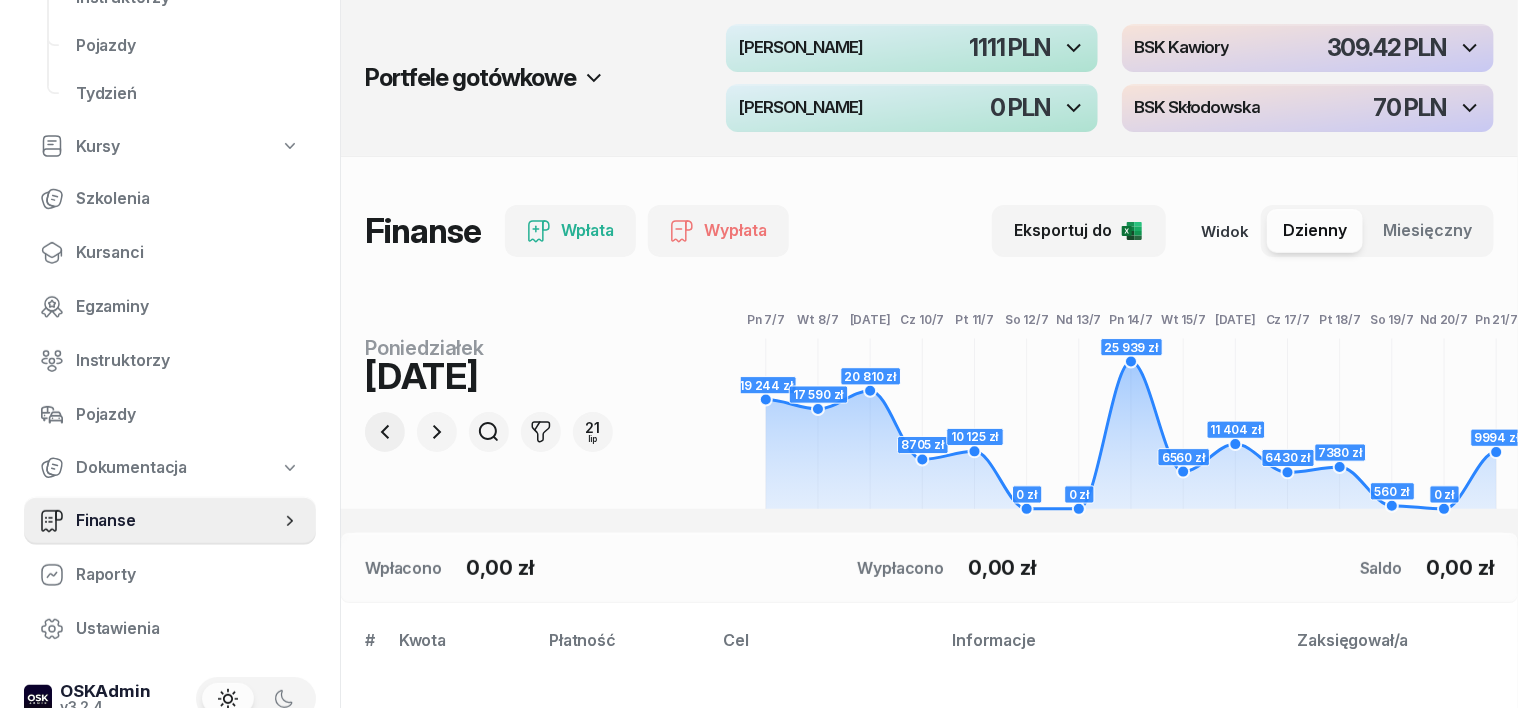 click 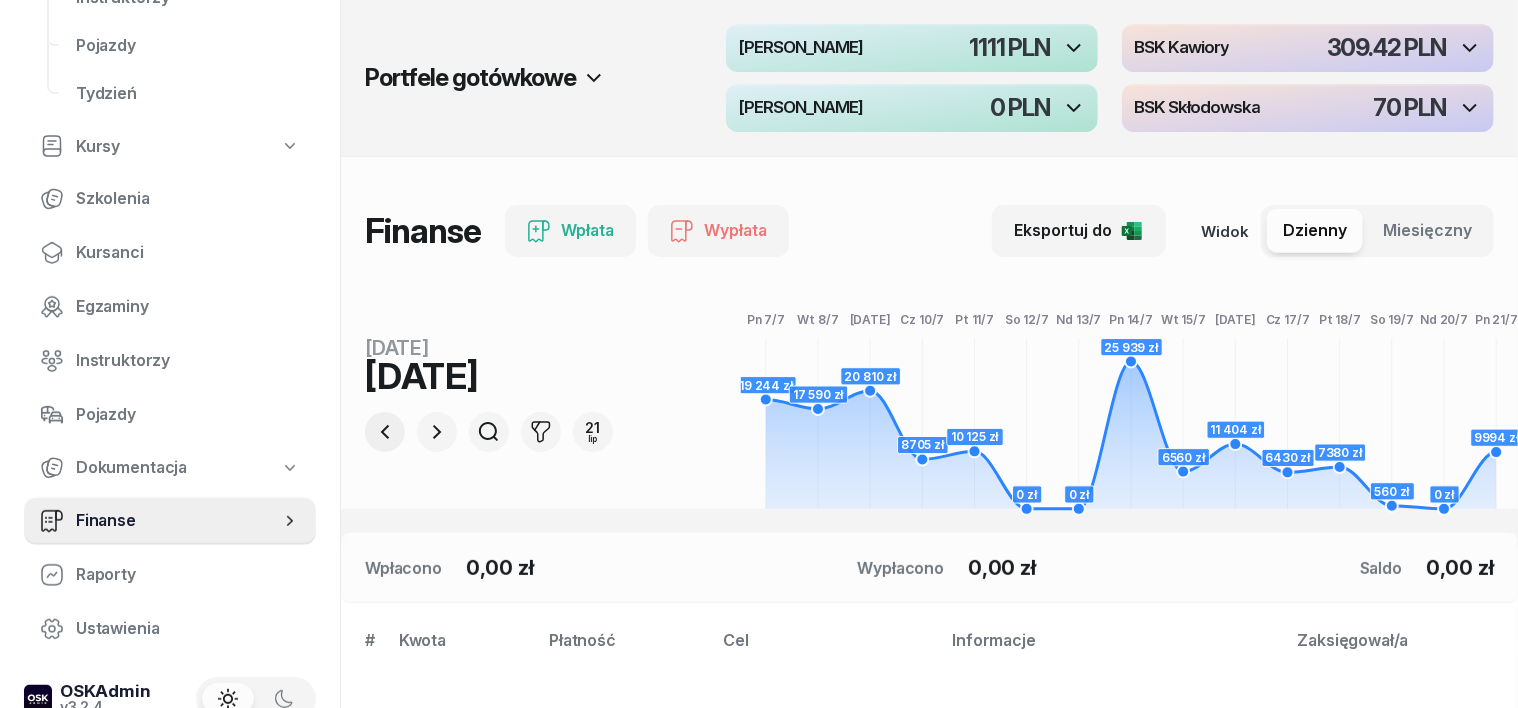 click 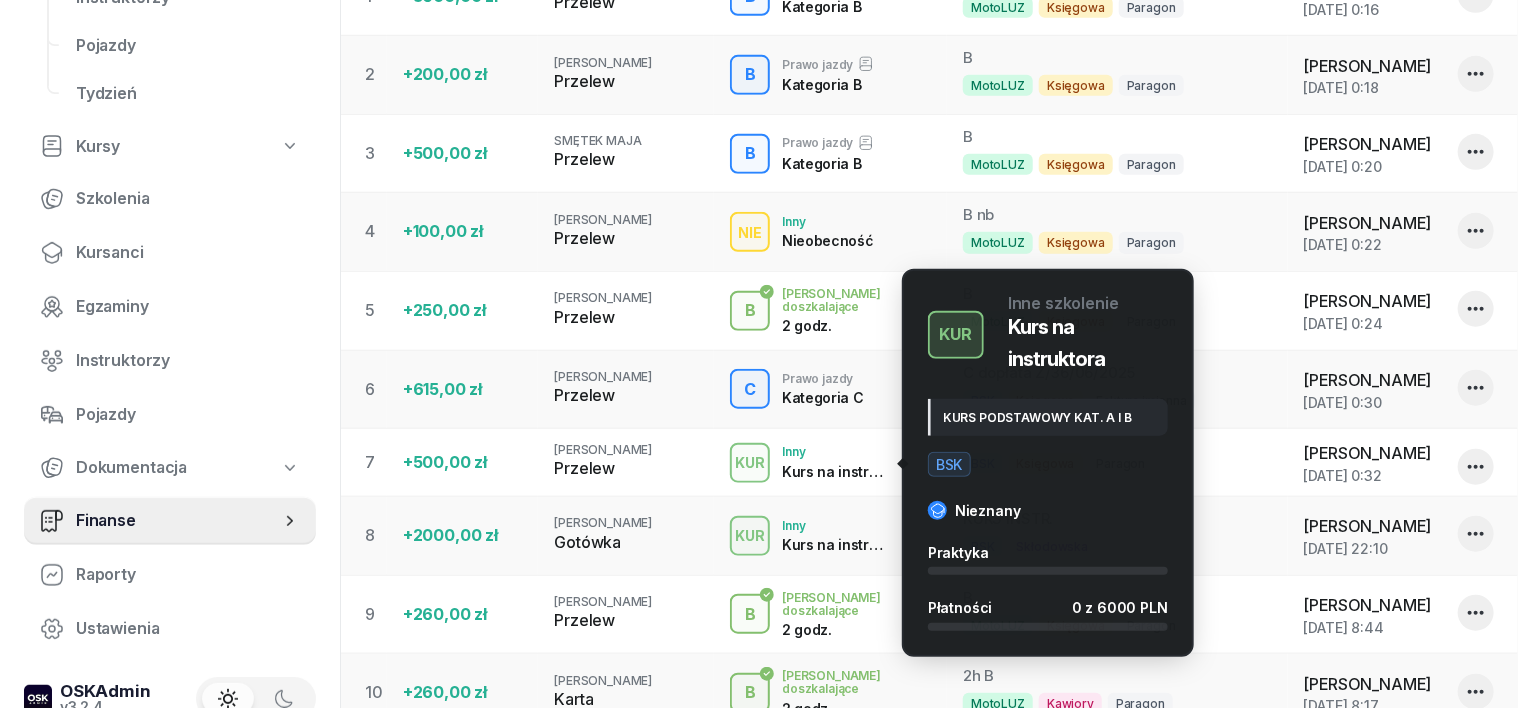 scroll, scrollTop: 750, scrollLeft: 0, axis: vertical 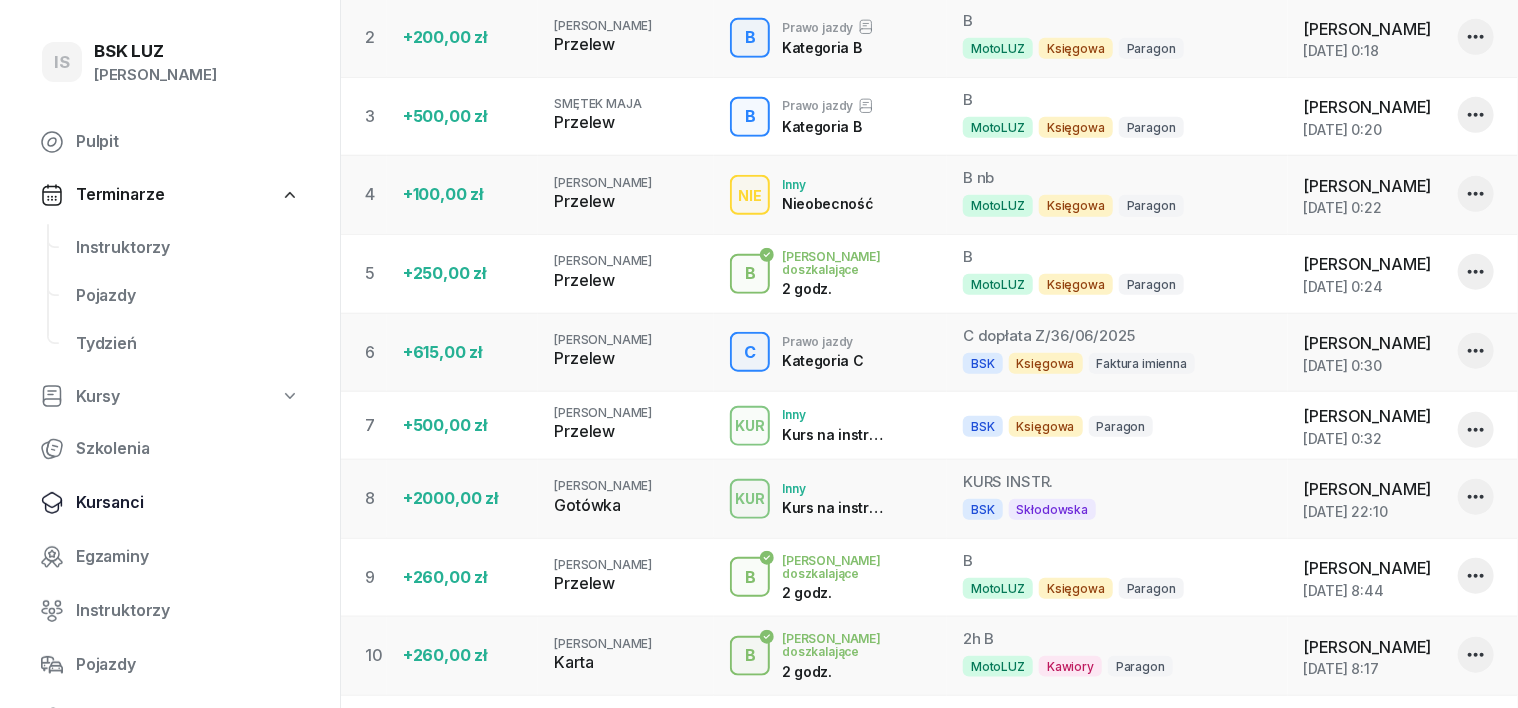 click on "Kursanci" at bounding box center [188, 503] 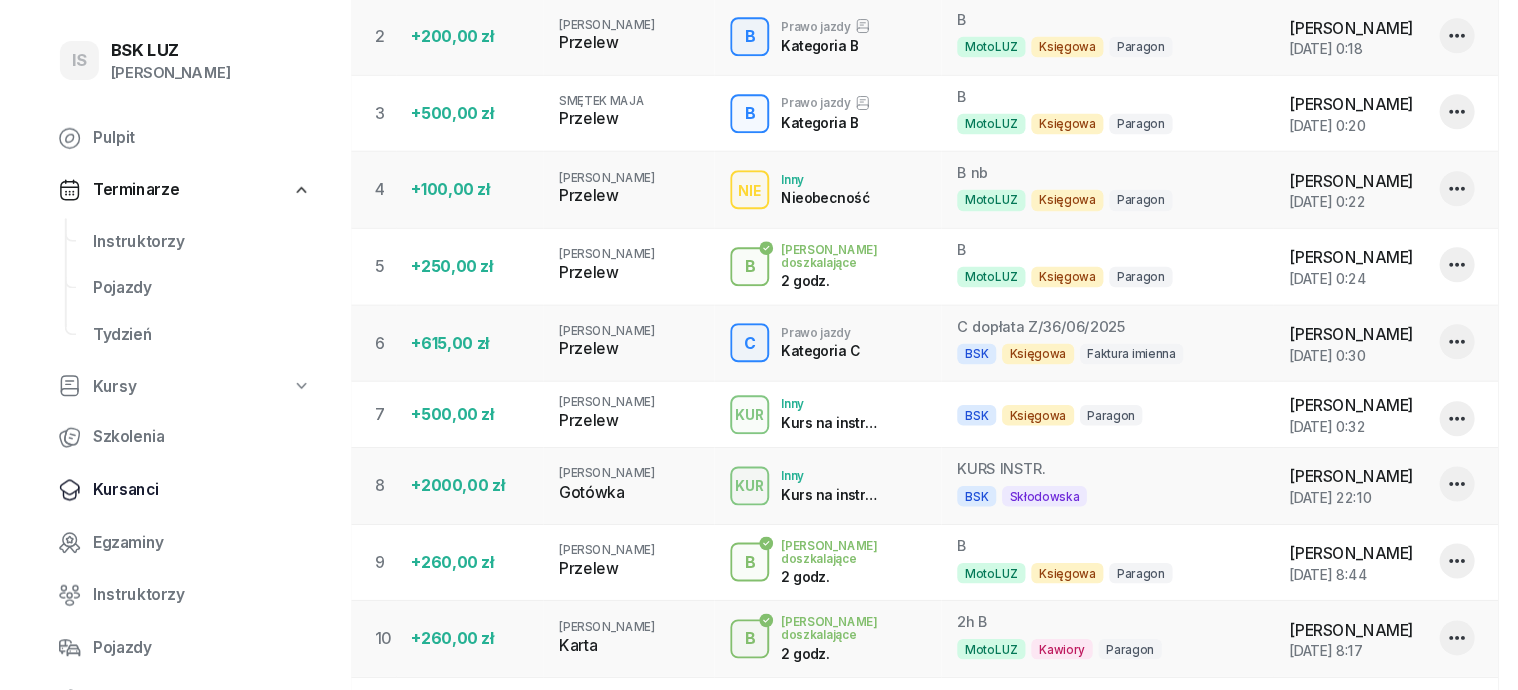scroll, scrollTop: 0, scrollLeft: 0, axis: both 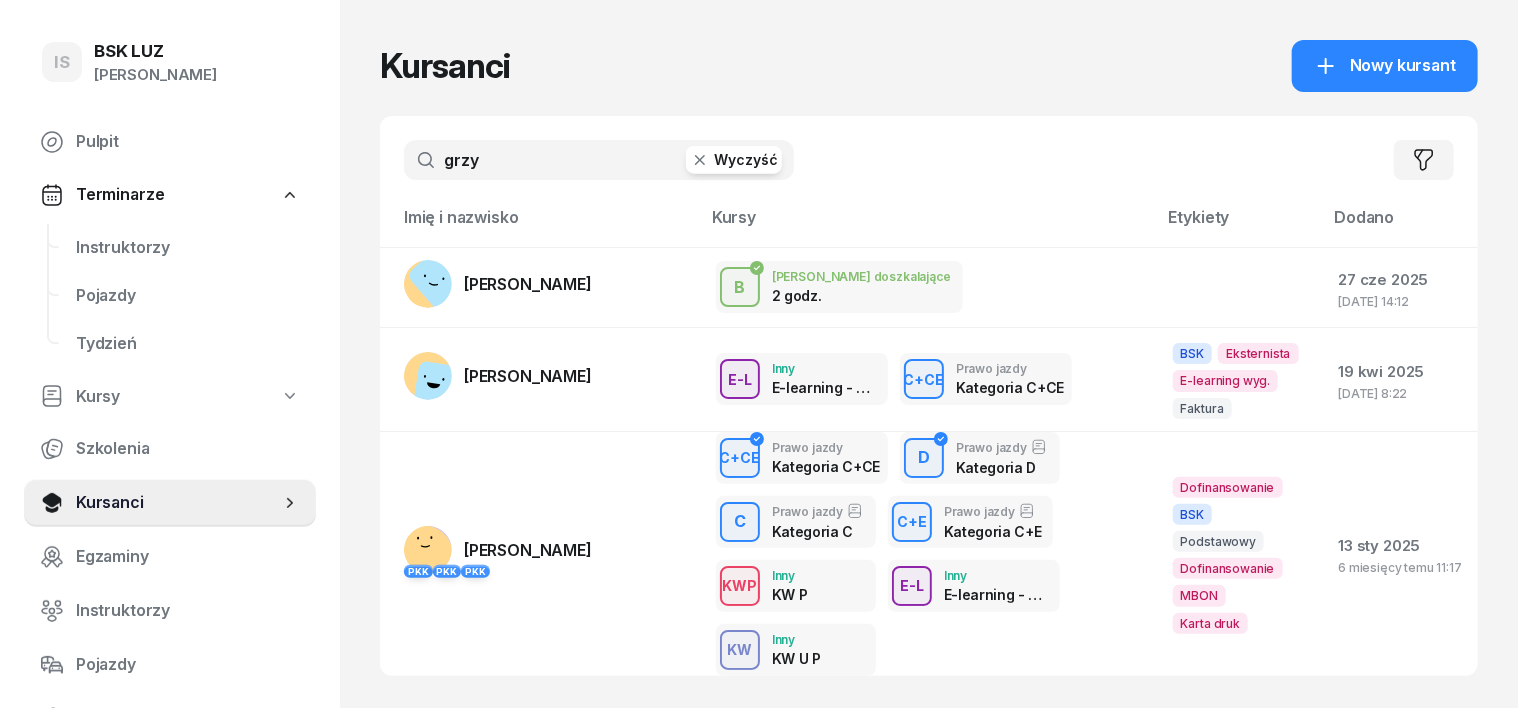 click 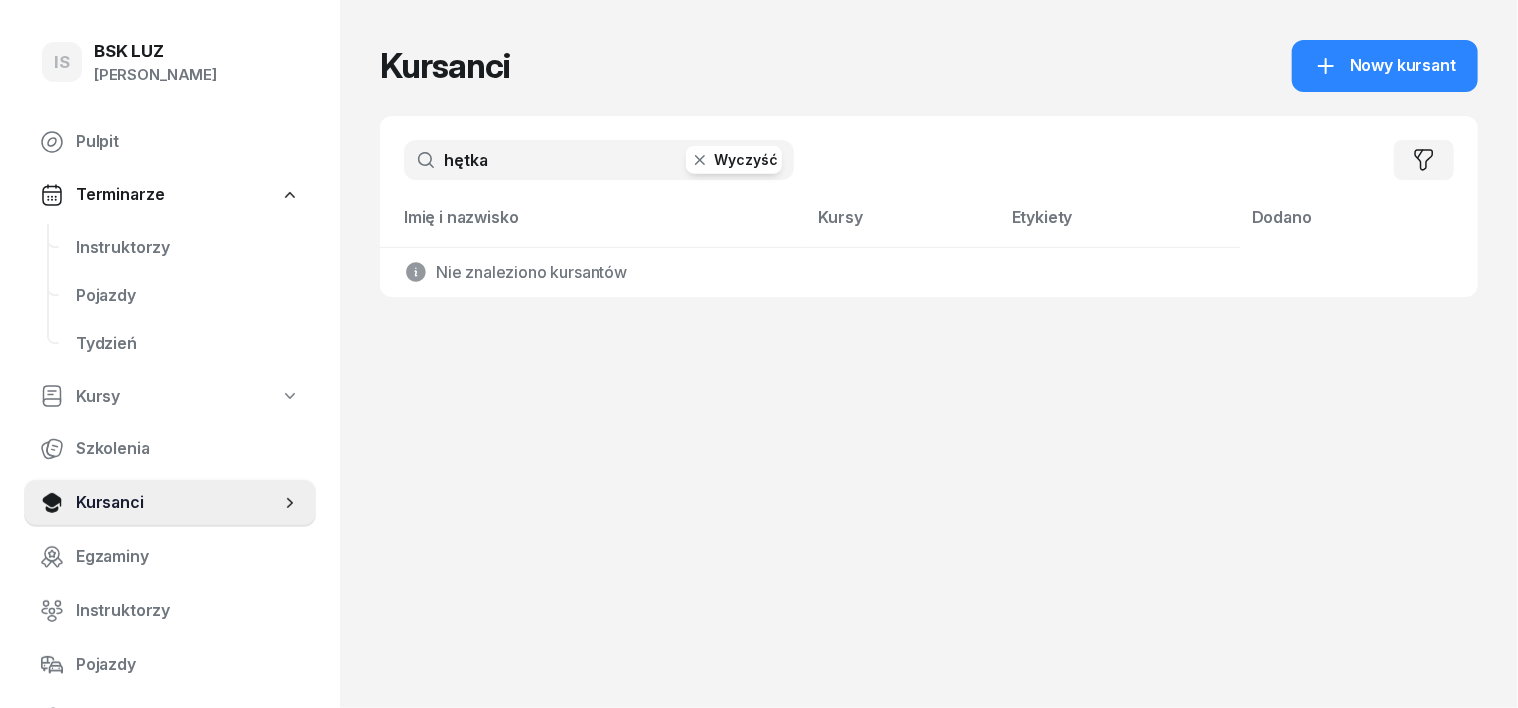 type on "hętka" 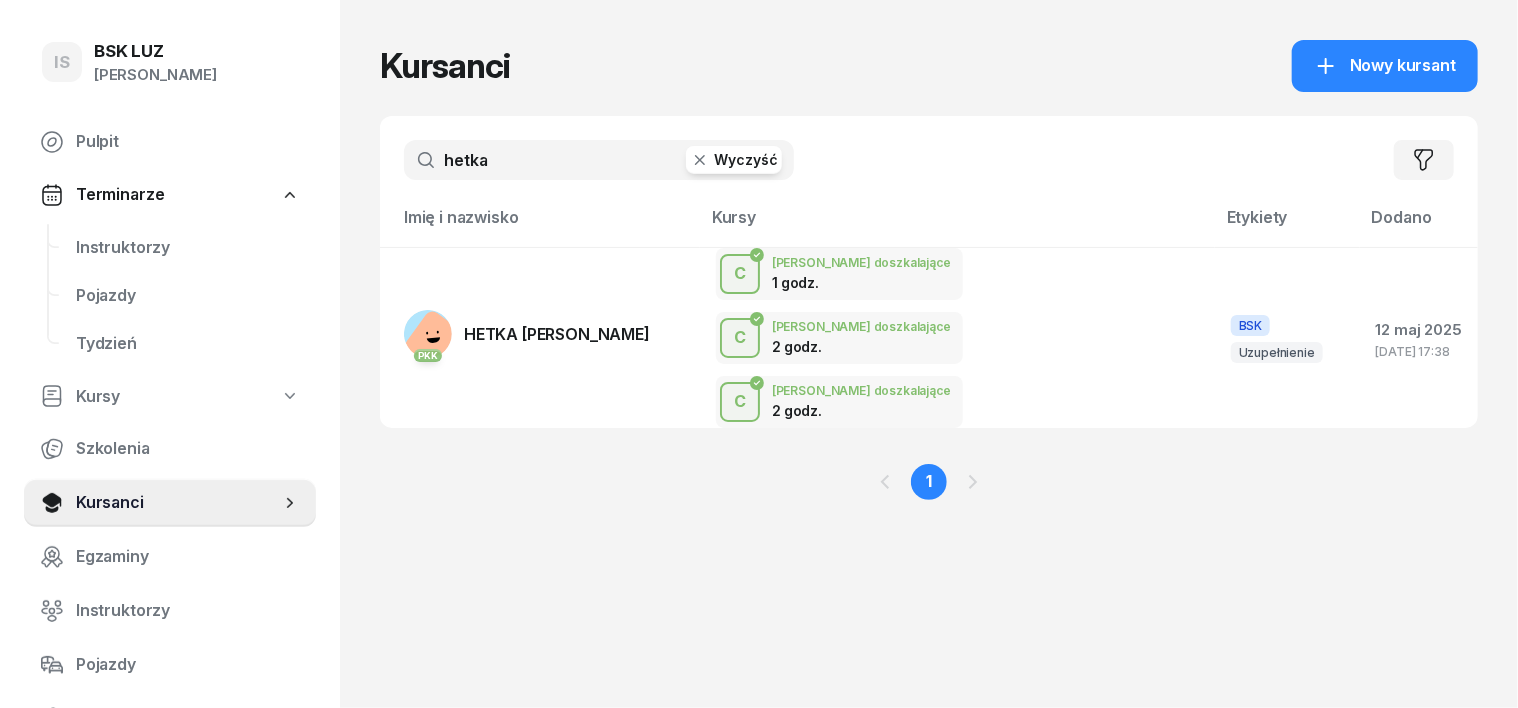 type on "hetka" 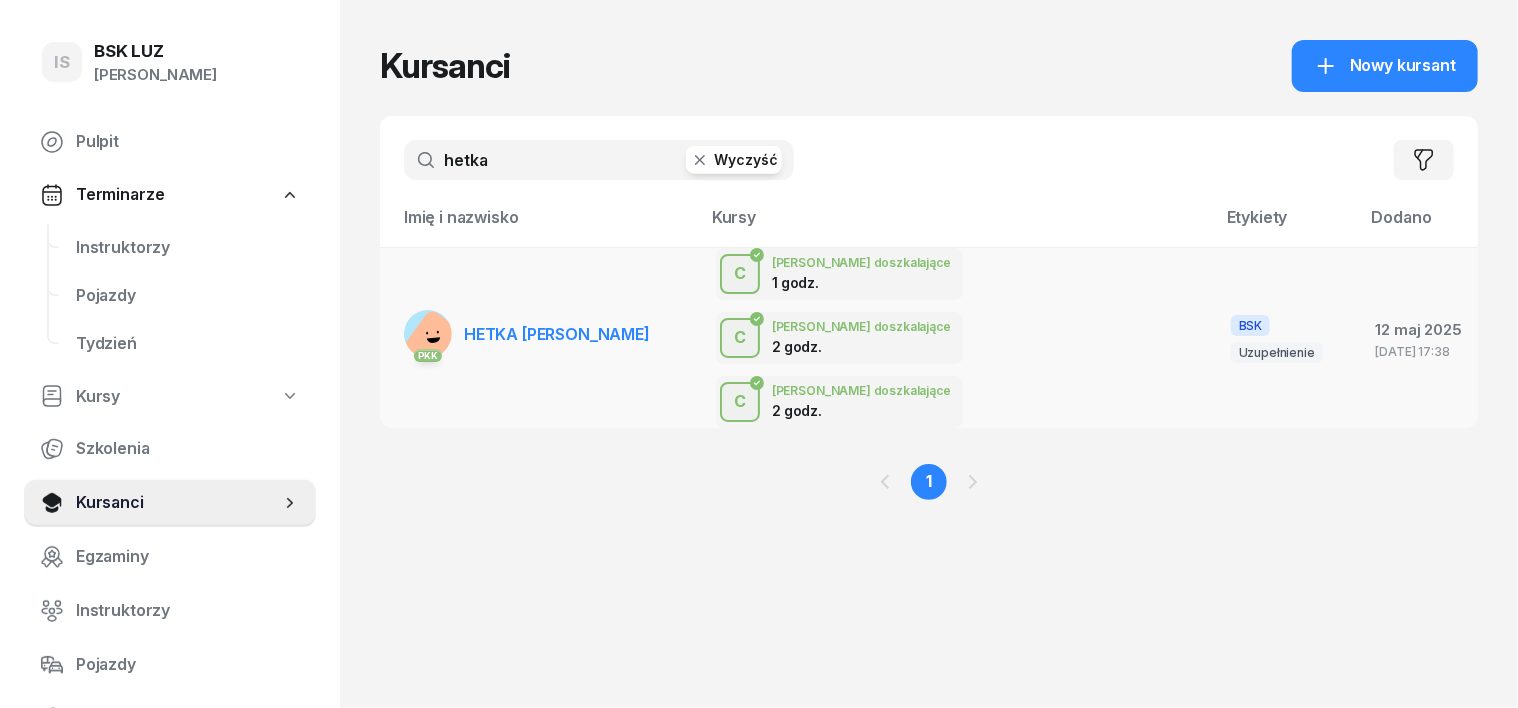 click 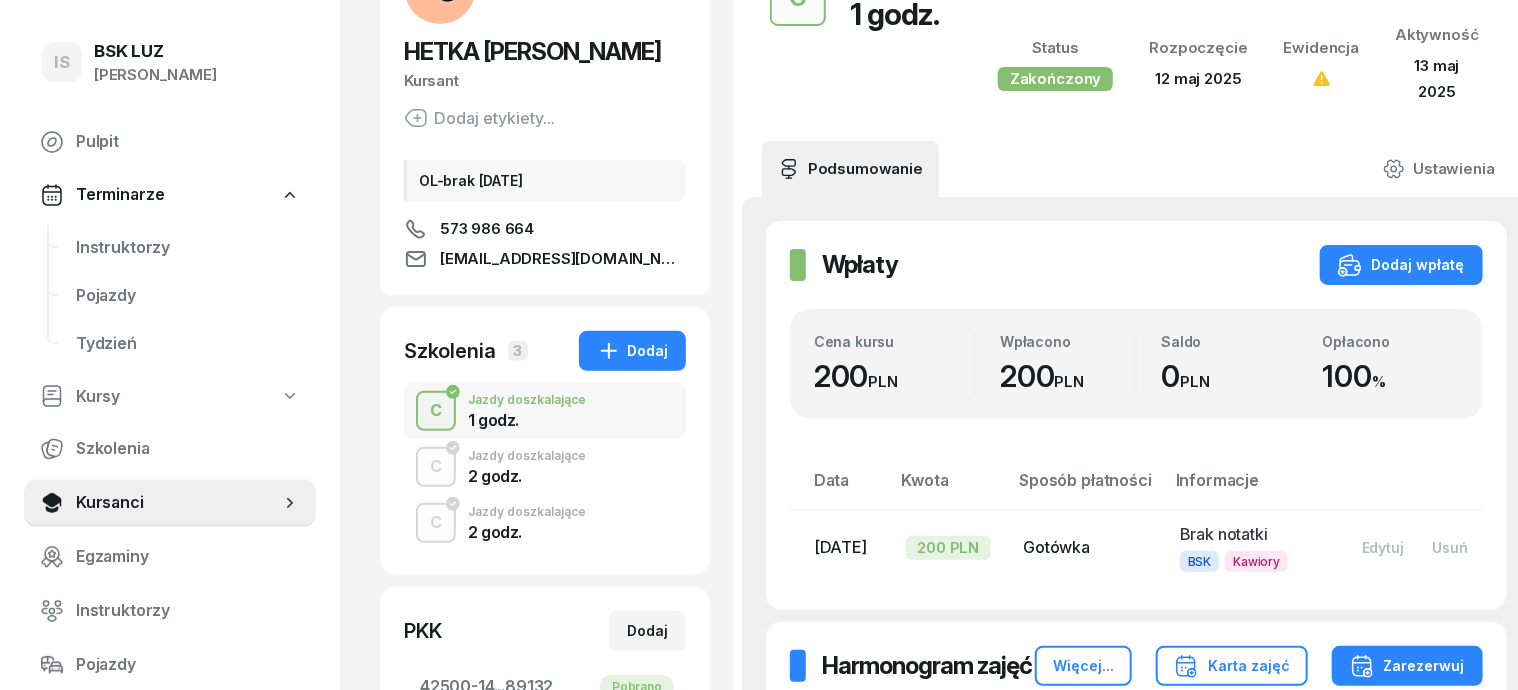 scroll, scrollTop: 250, scrollLeft: 0, axis: vertical 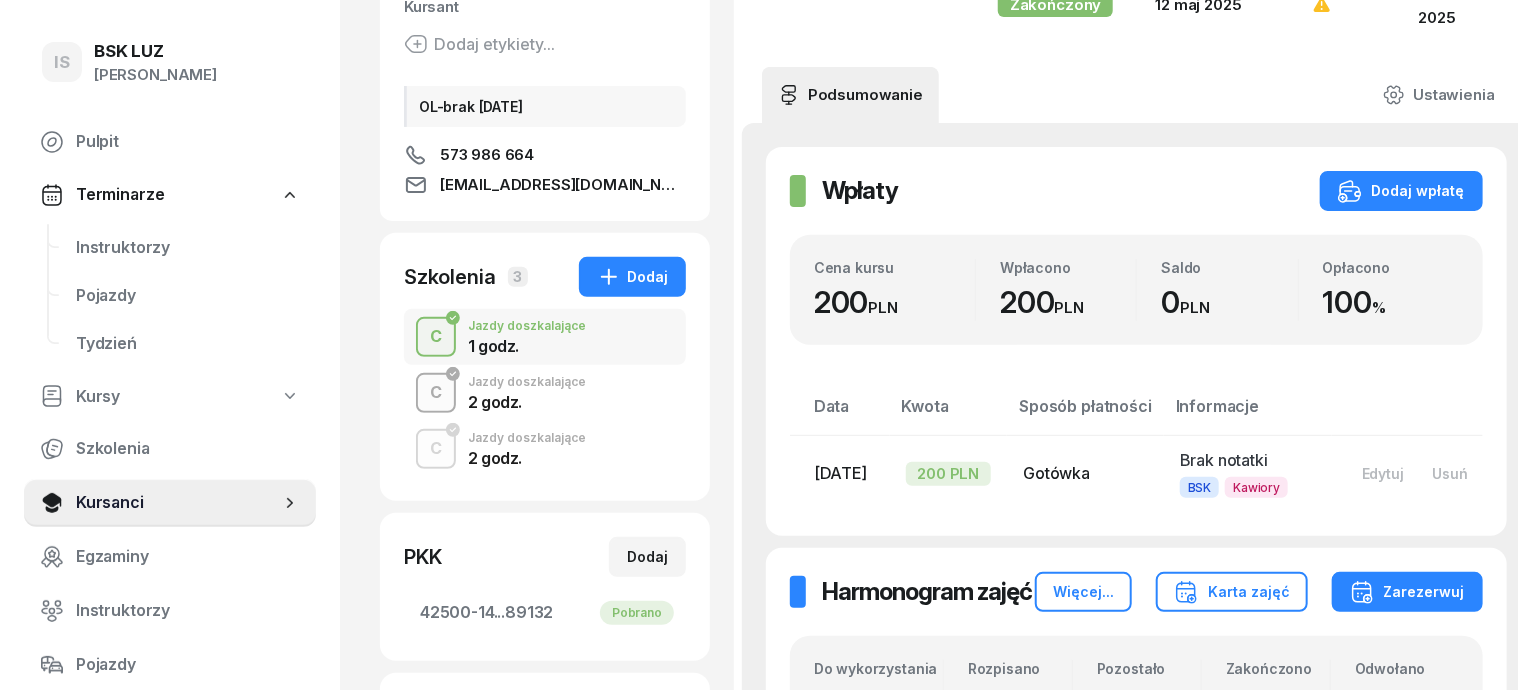 click on "C" at bounding box center [436, 393] 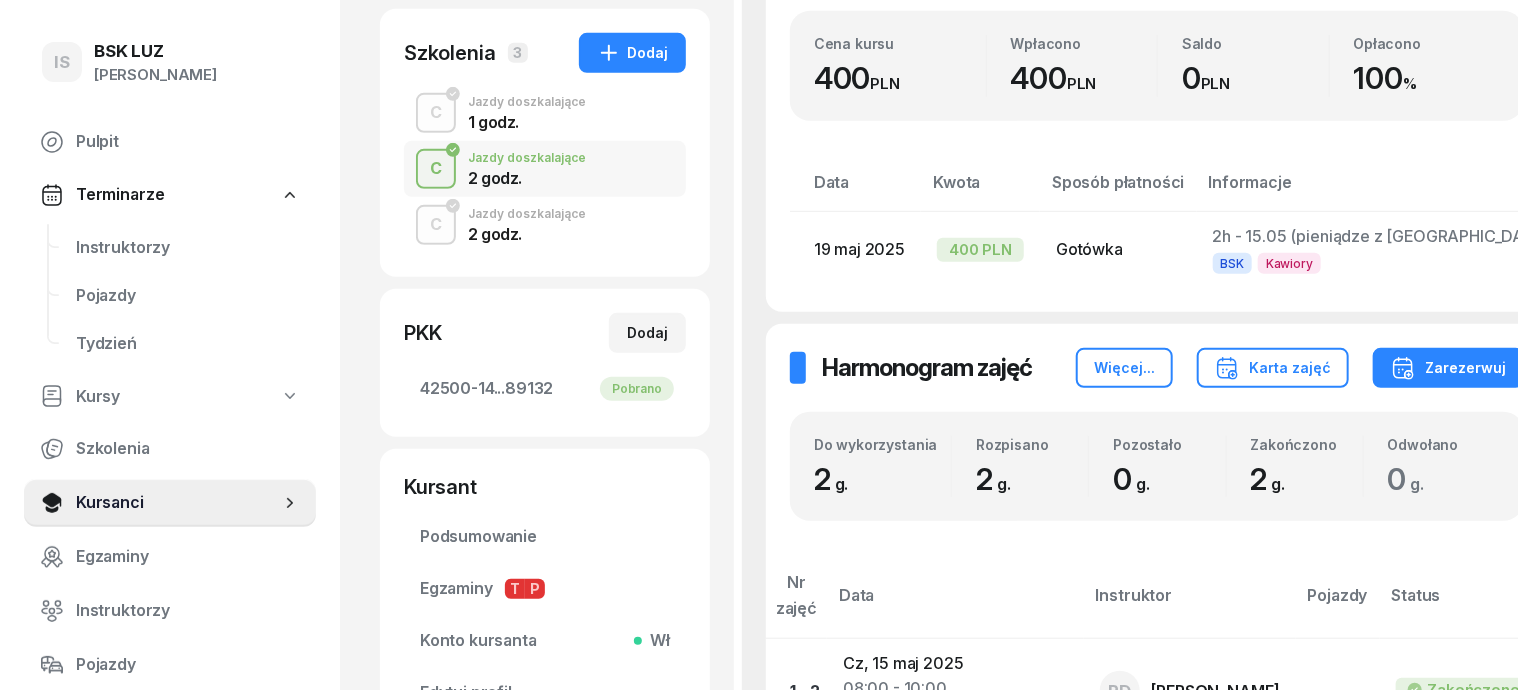 scroll, scrollTop: 624, scrollLeft: 0, axis: vertical 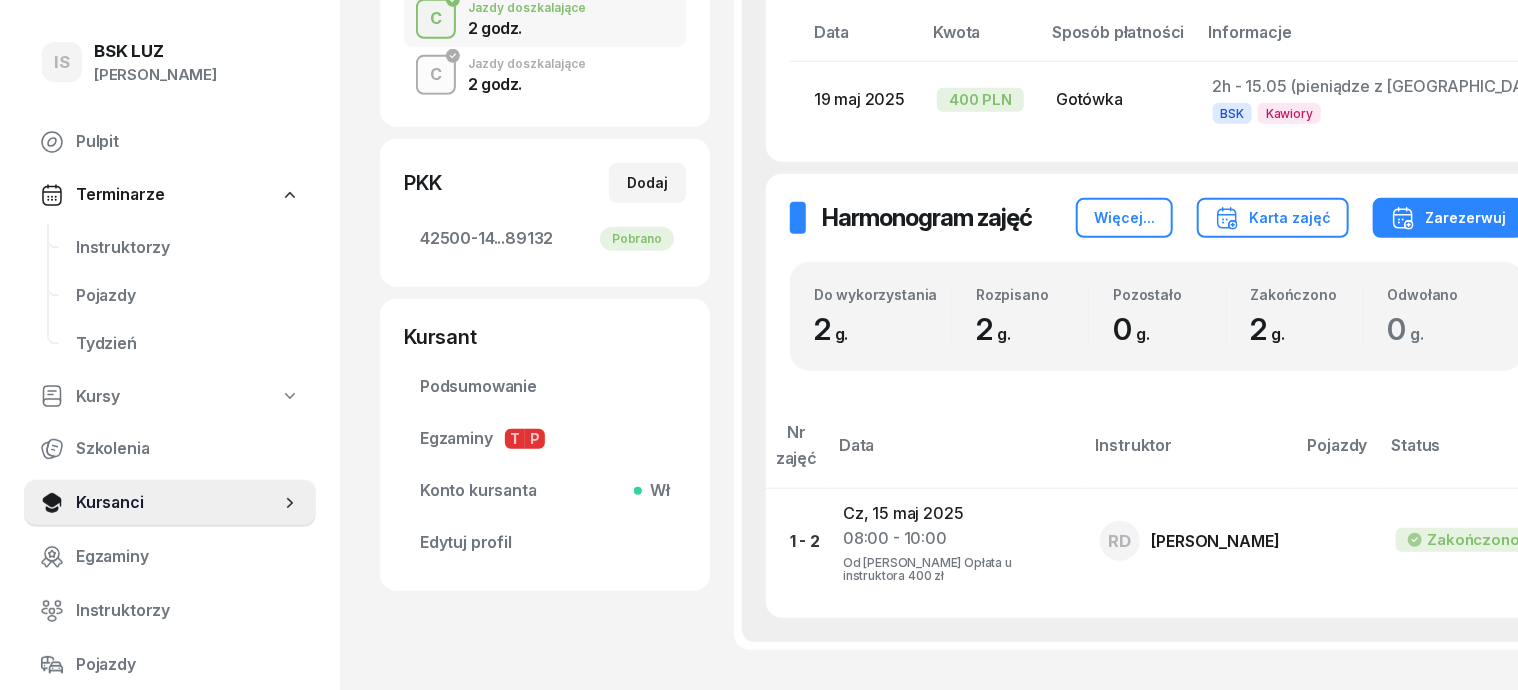 click on "C" at bounding box center (436, 75) 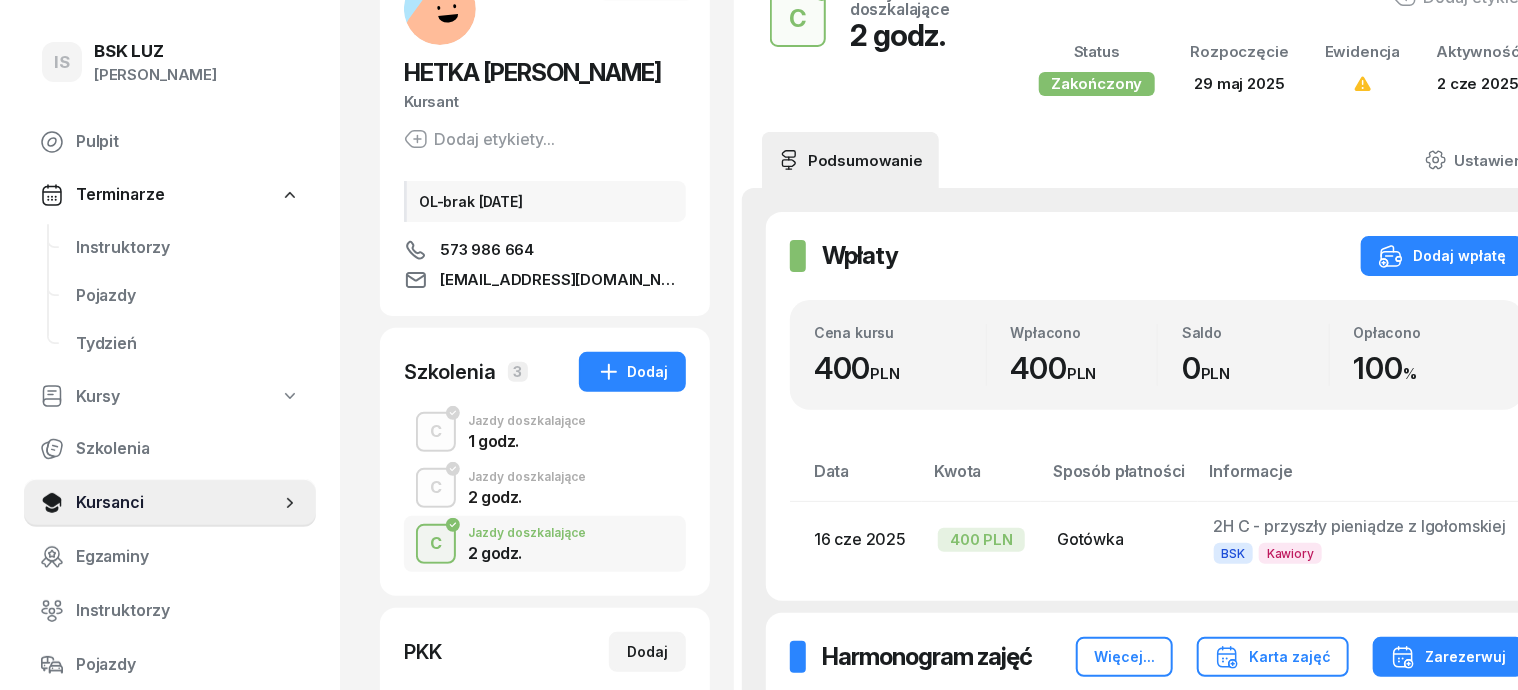 scroll, scrollTop: 125, scrollLeft: 0, axis: vertical 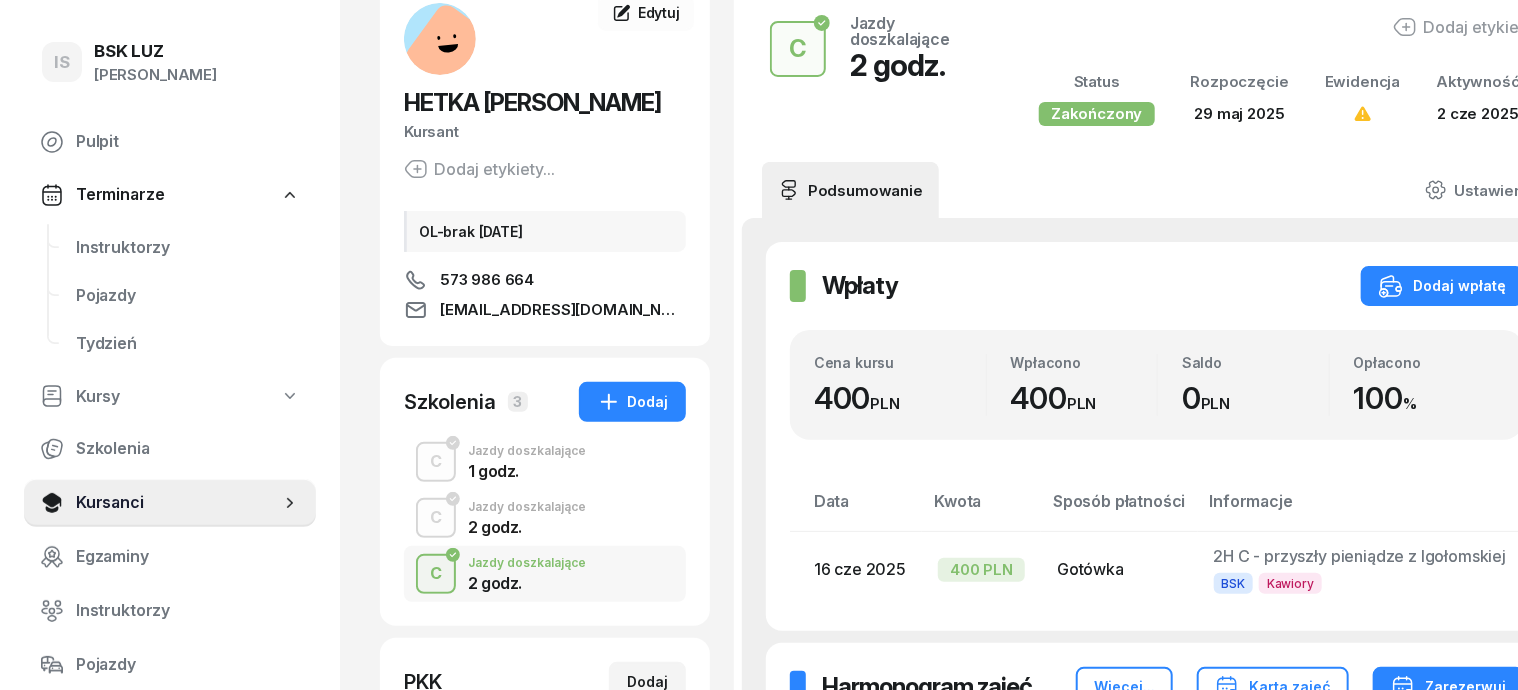 click on "Edytuj" at bounding box center (1573, 569) 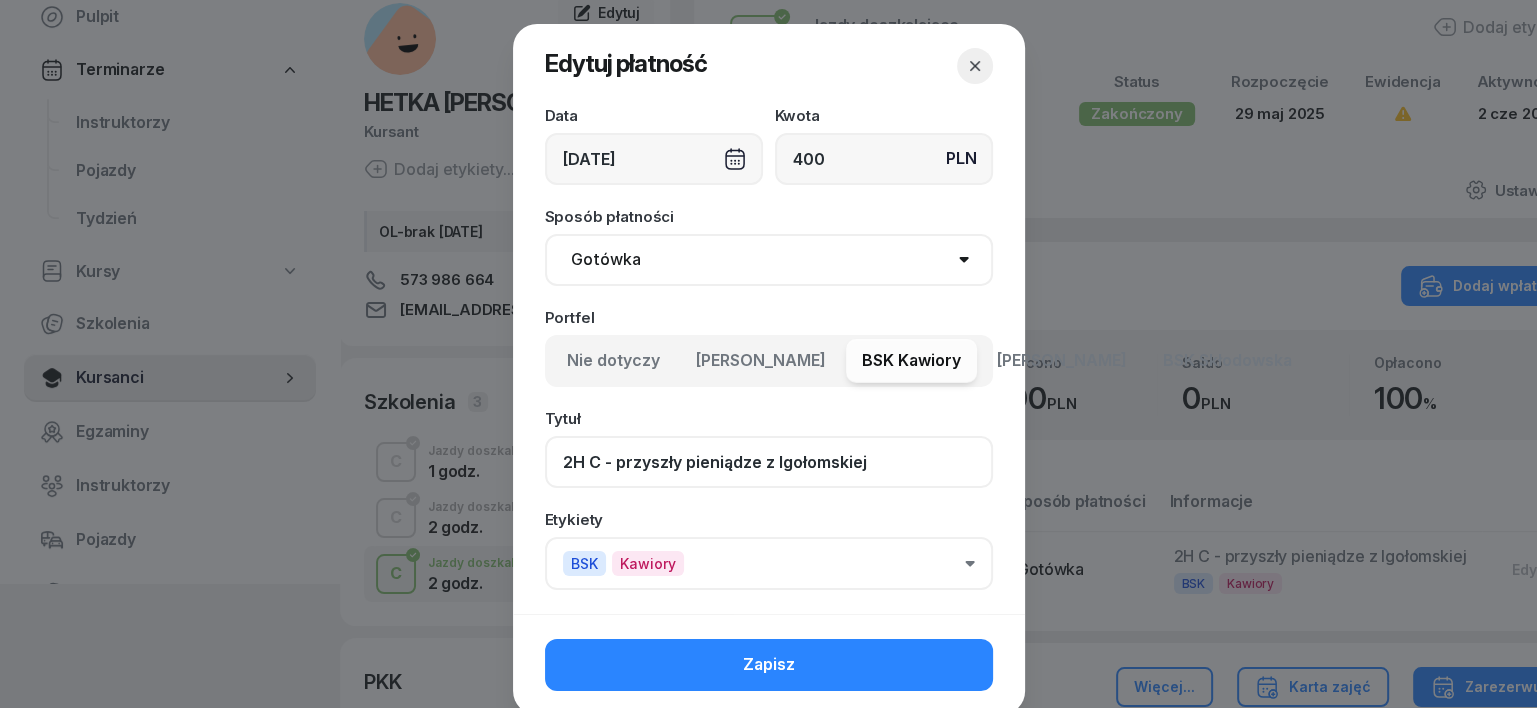 click on "2H C - przyszły pieniądze z Igołomskiej" 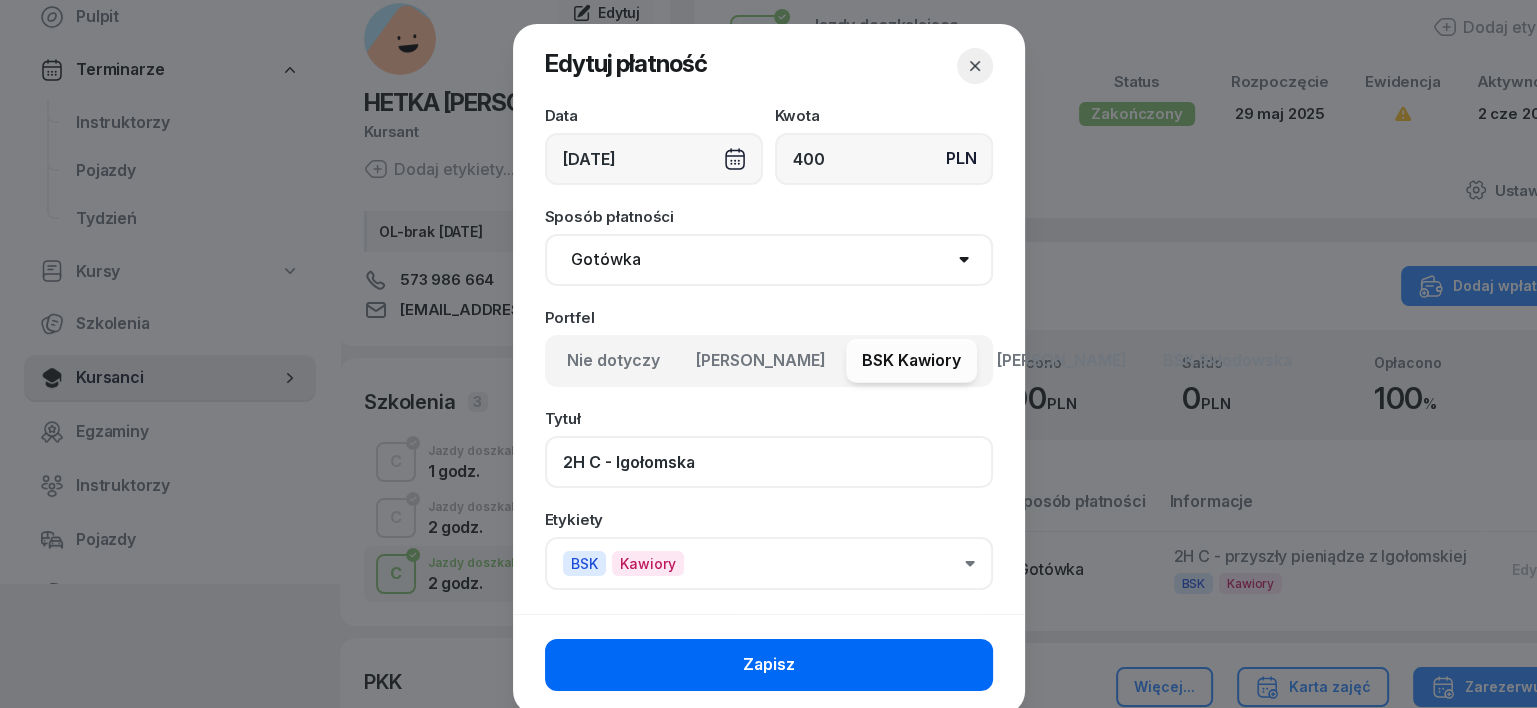 type on "2H C - Igołomska" 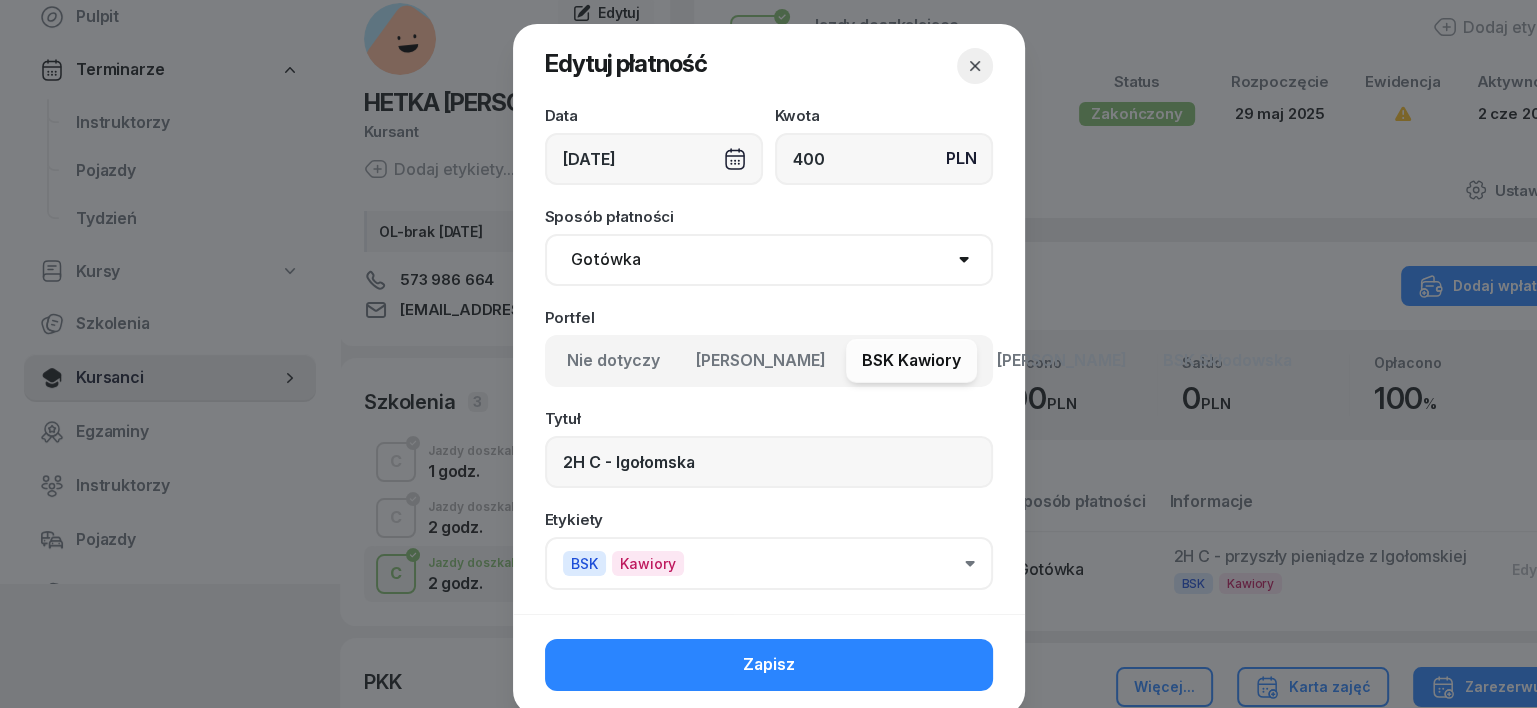 click on "Zapisz" 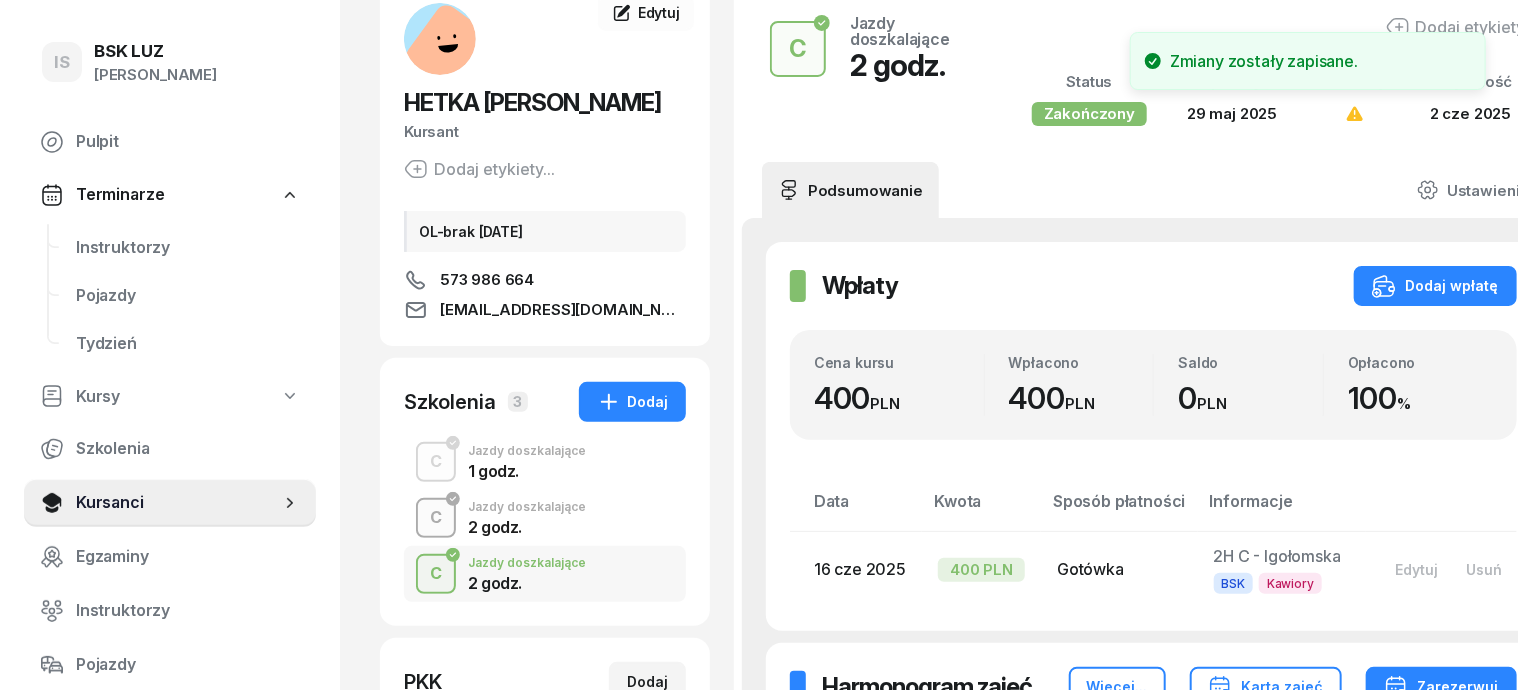 click on "C" at bounding box center (436, 518) 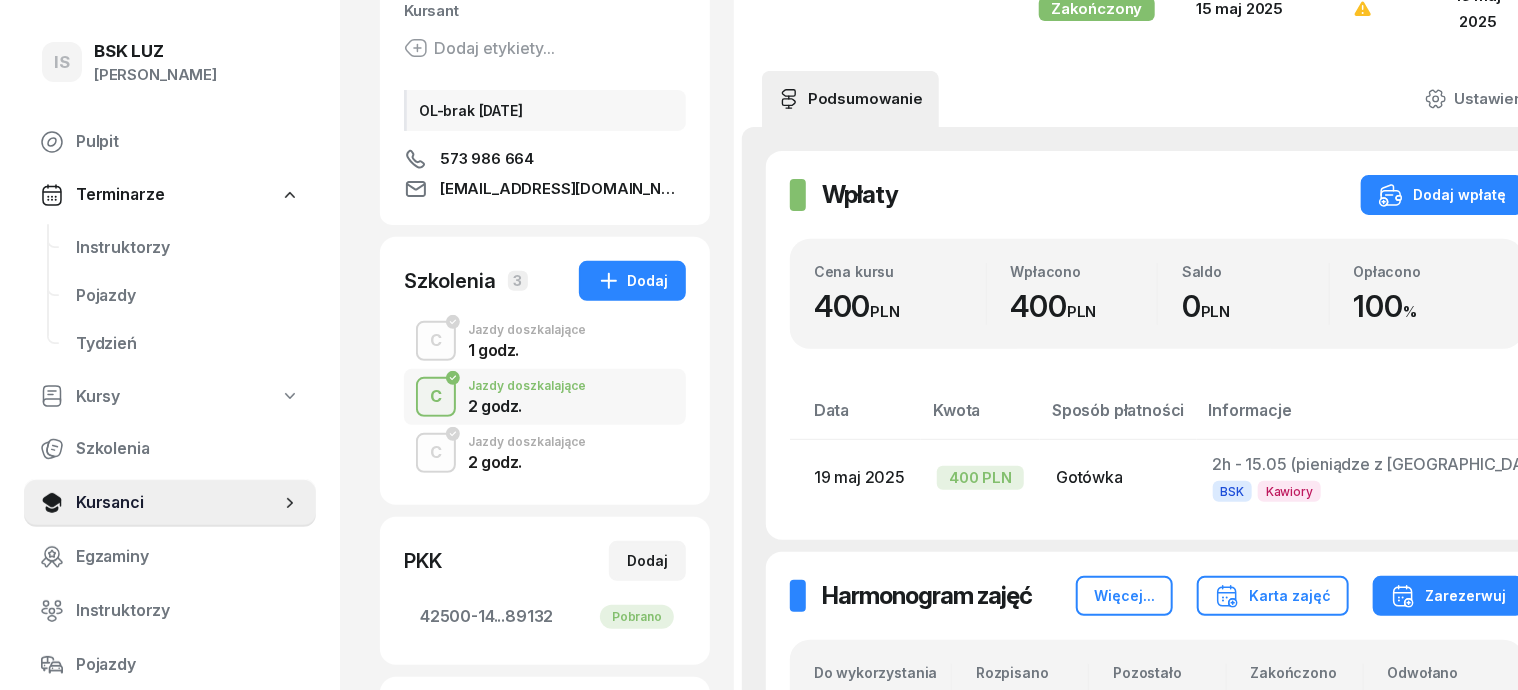 scroll, scrollTop: 250, scrollLeft: 0, axis: vertical 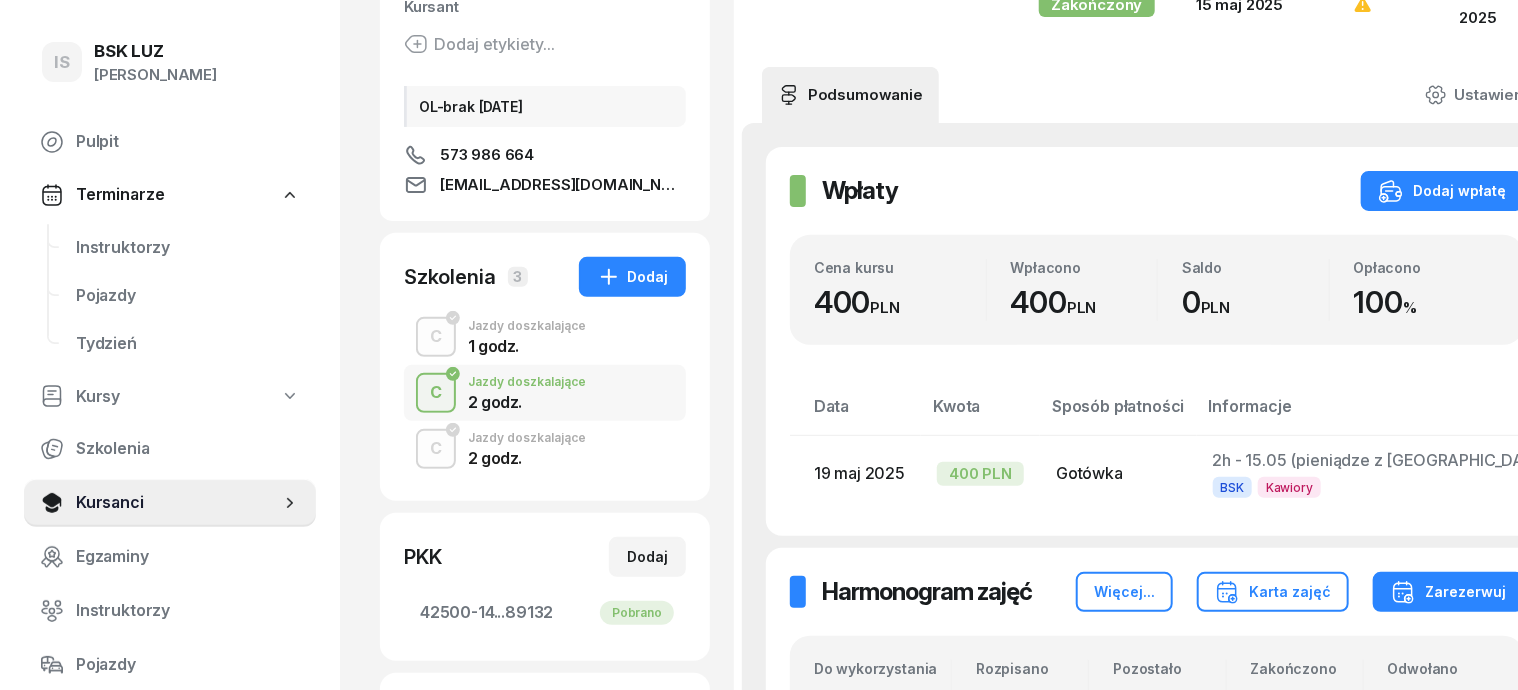 click on "Edytuj" at bounding box center (1624, 473) 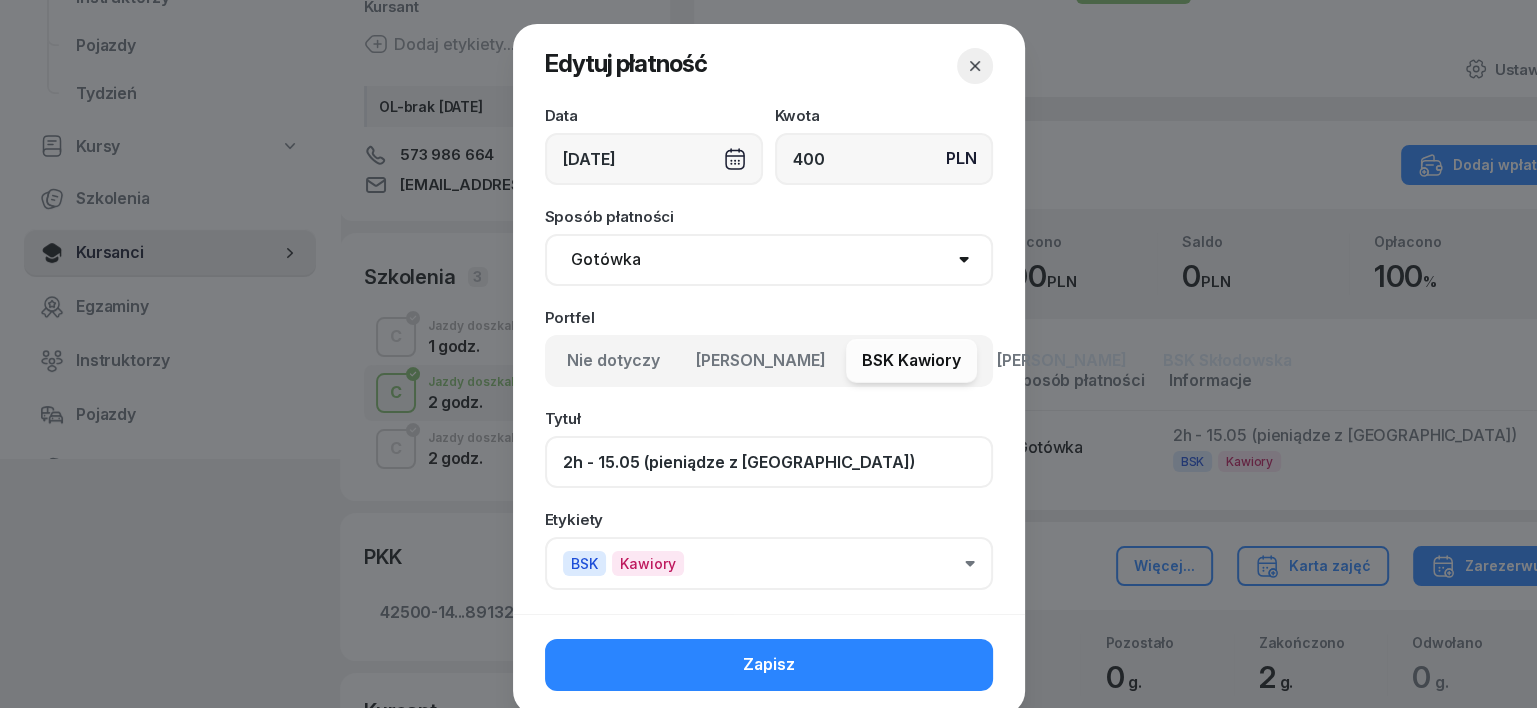 click on "2h - 15.05 (pieniądze z [GEOGRAPHIC_DATA])" 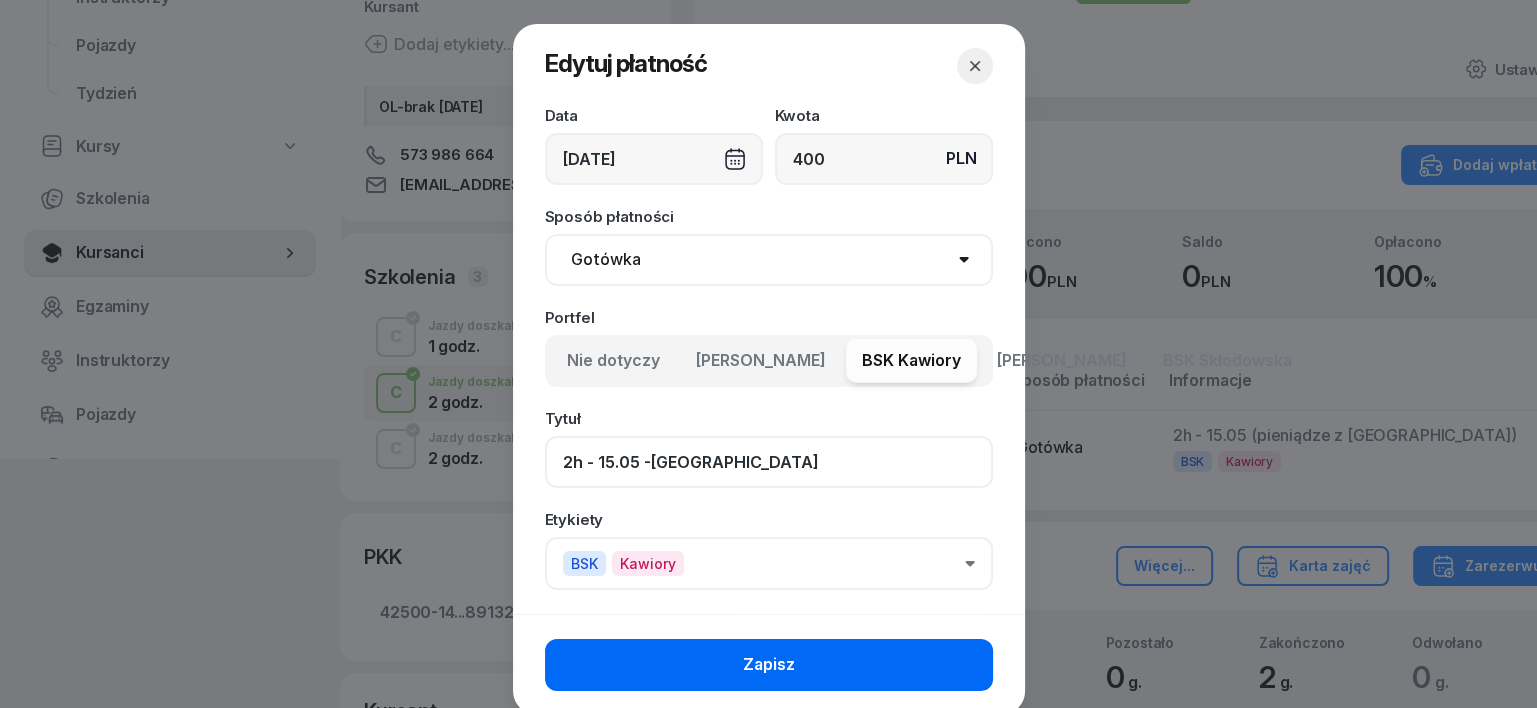 type on "2h - 15.05 -[GEOGRAPHIC_DATA]" 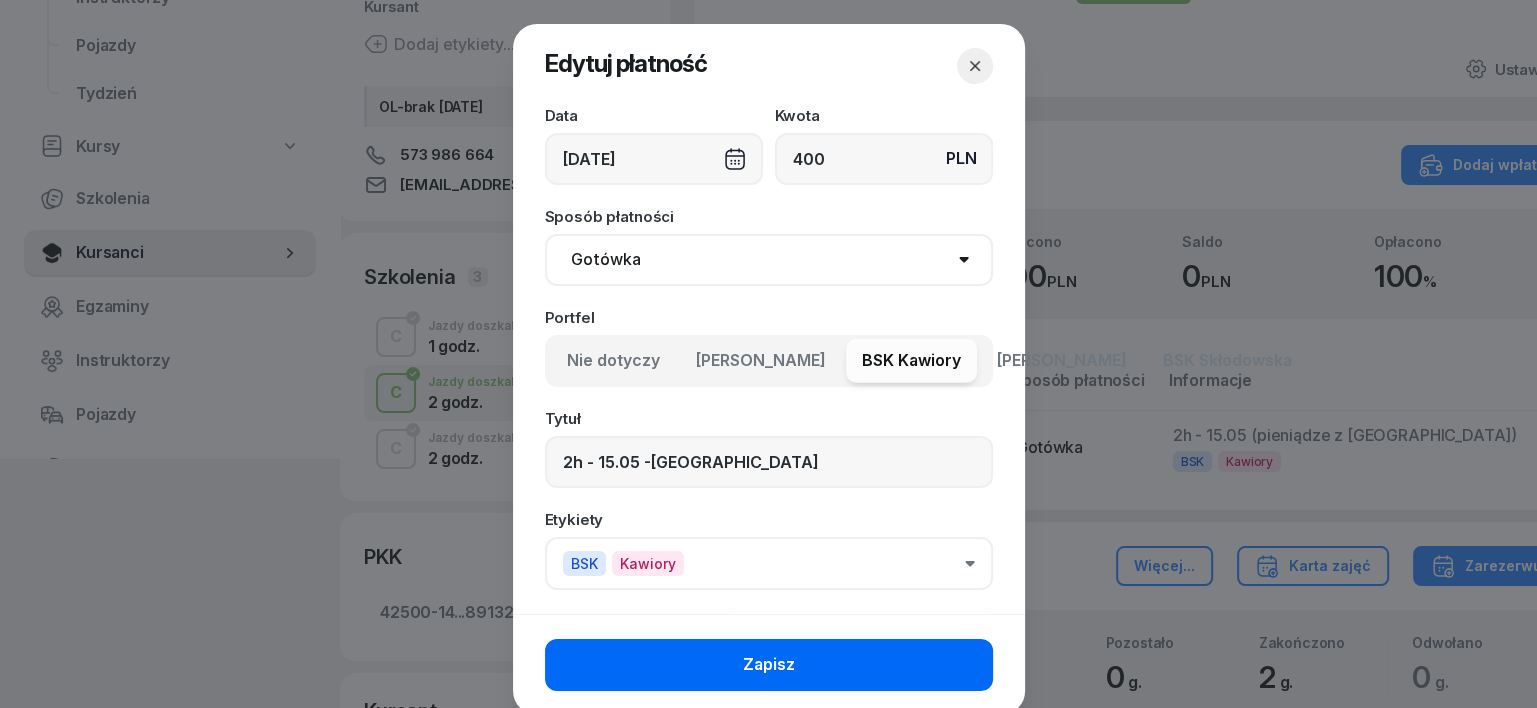 click on "Zapisz" 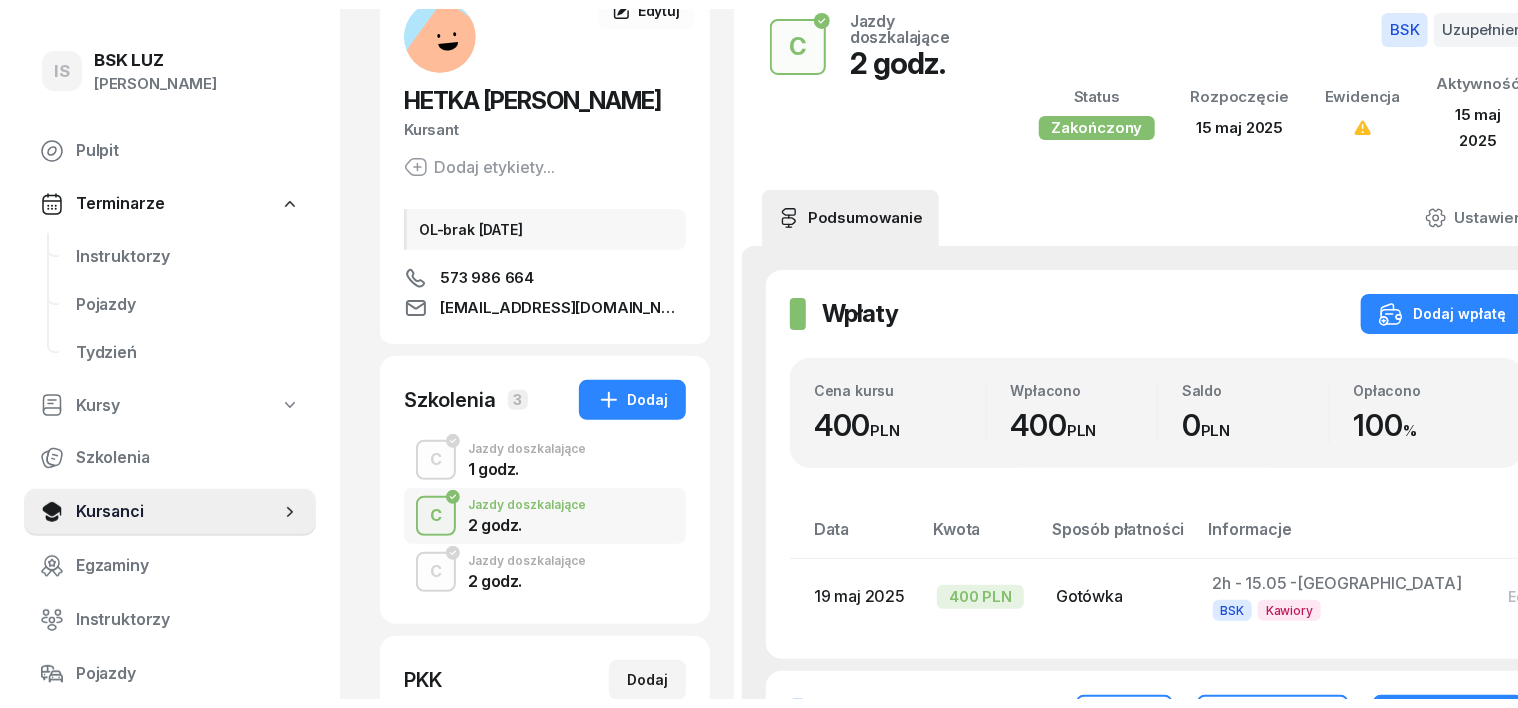 scroll, scrollTop: 0, scrollLeft: 0, axis: both 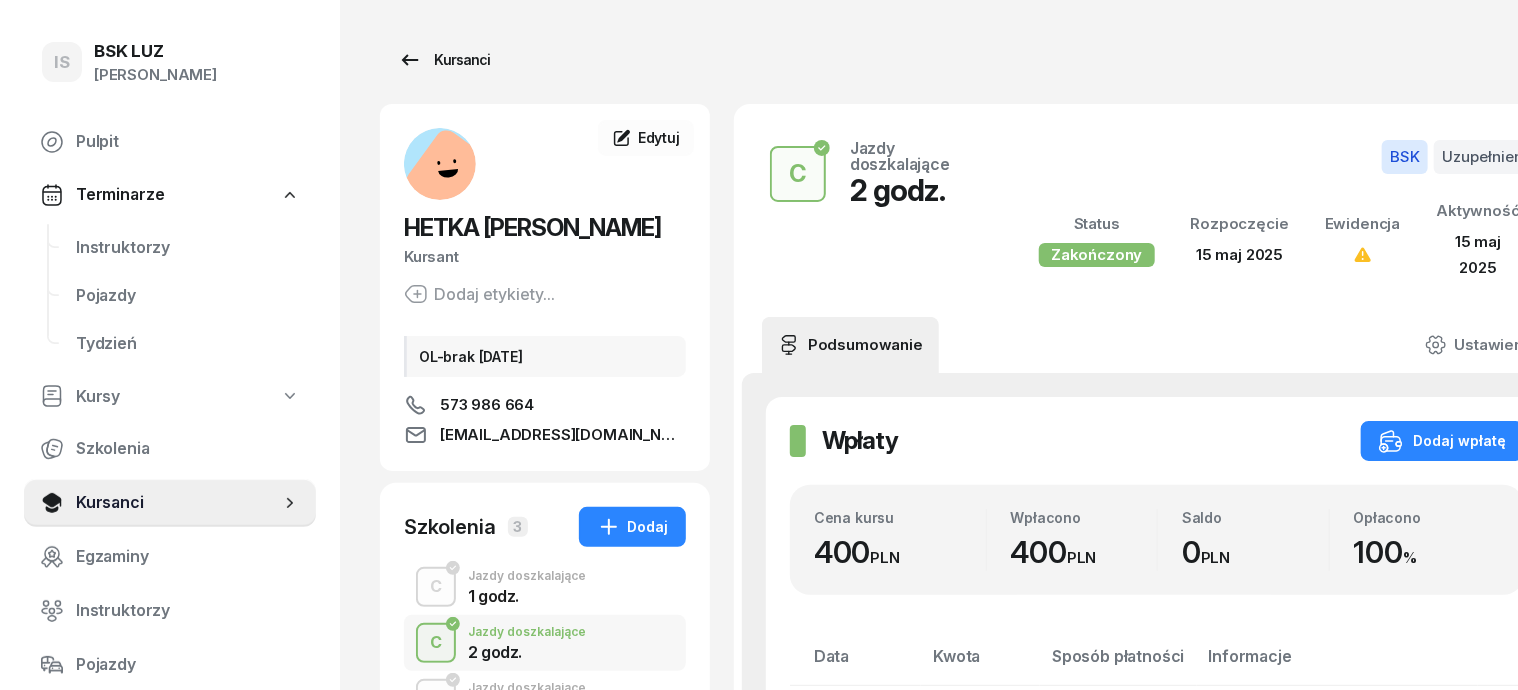 click on "Kursanci" at bounding box center (444, 60) 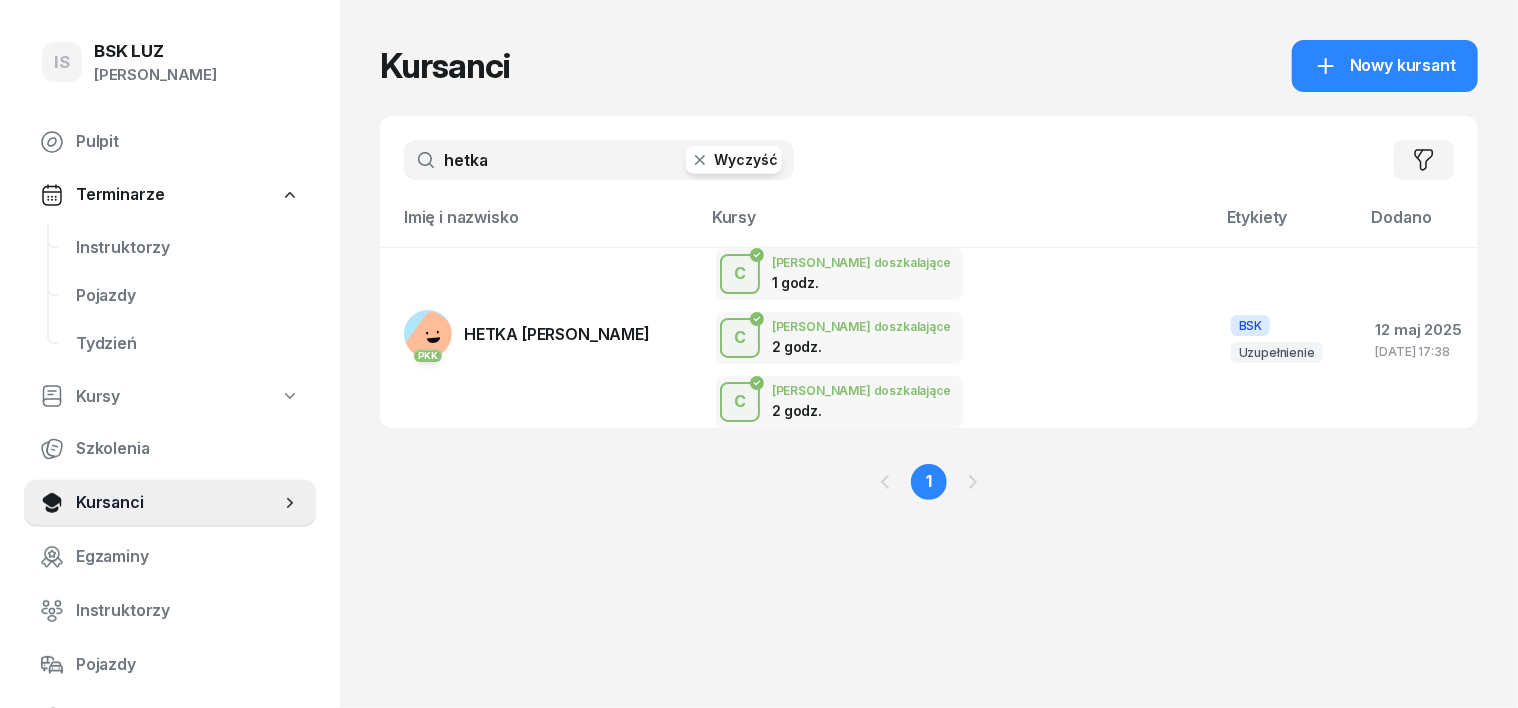 click 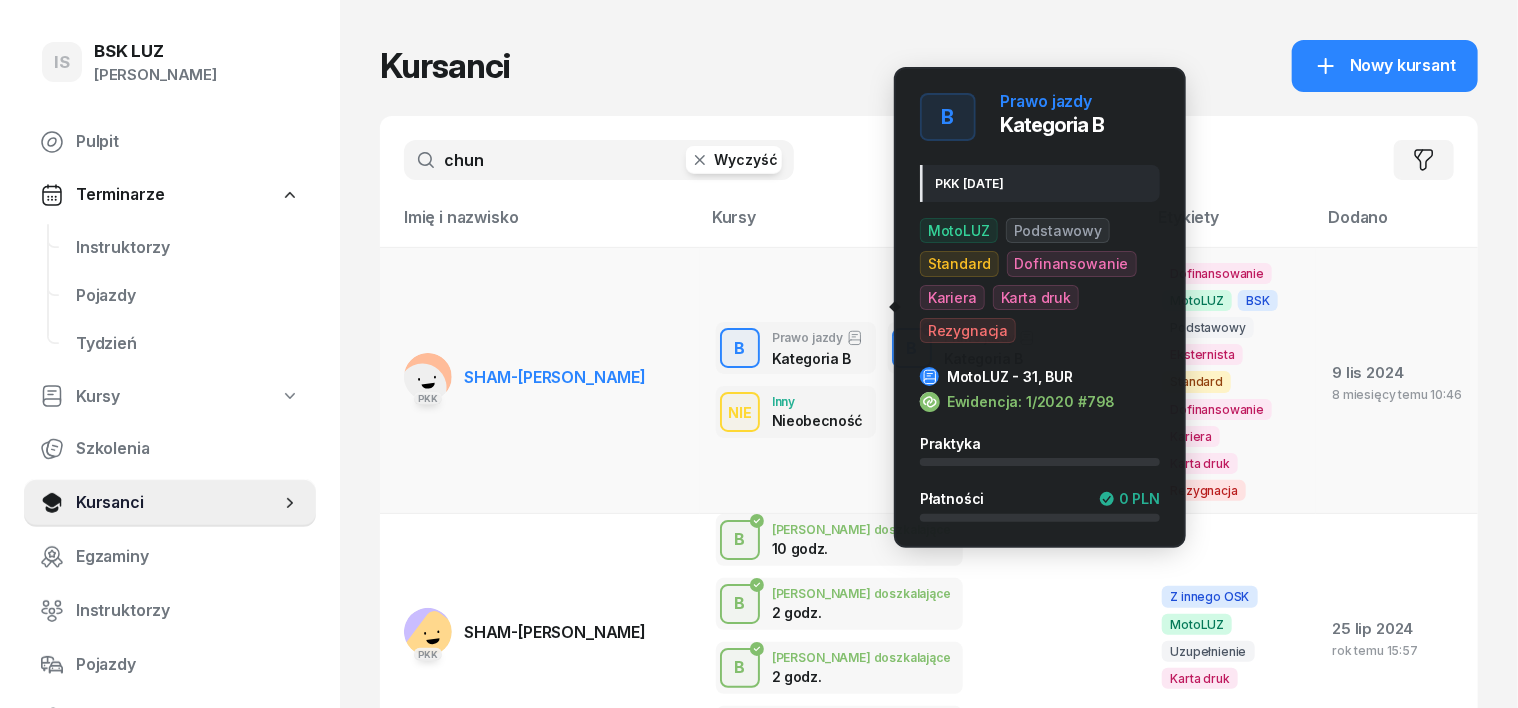 type on "chun" 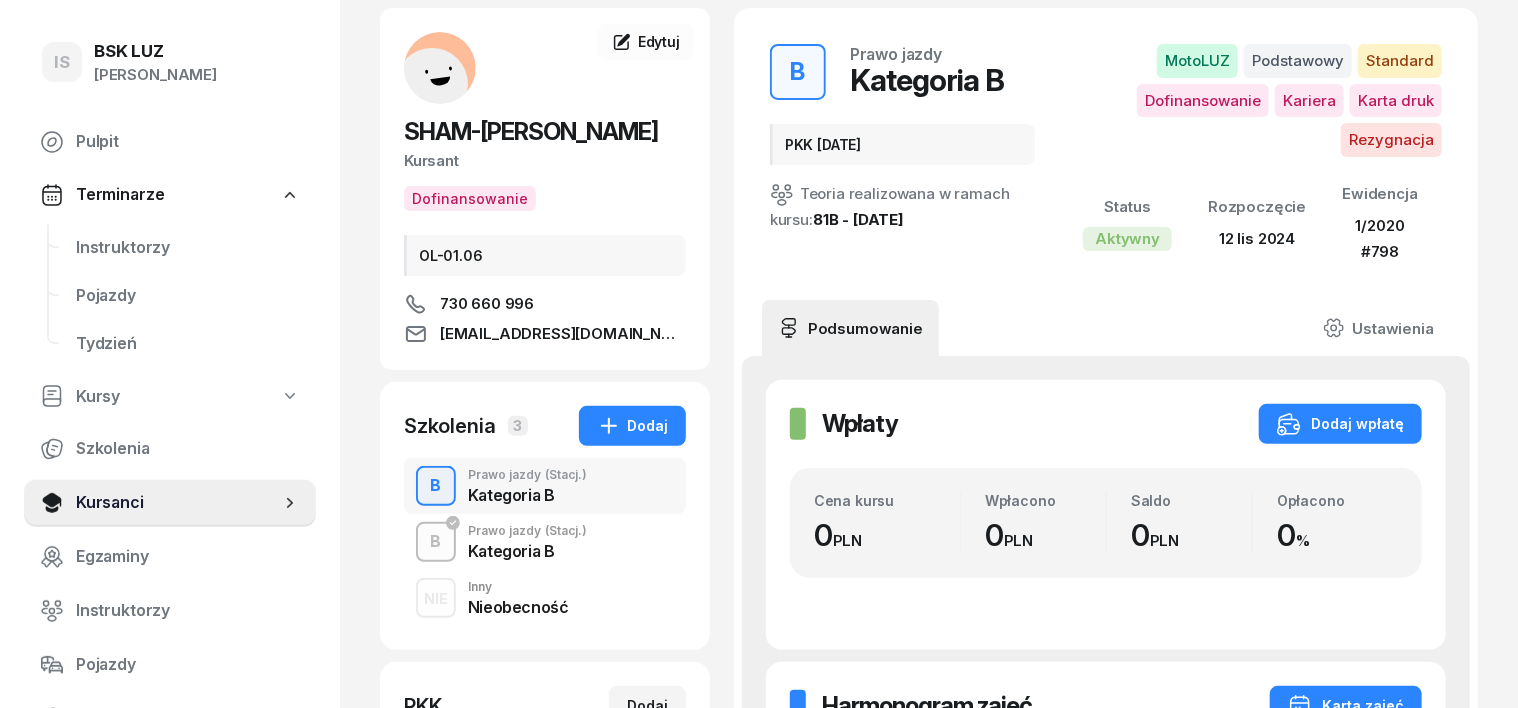 scroll, scrollTop: 250, scrollLeft: 0, axis: vertical 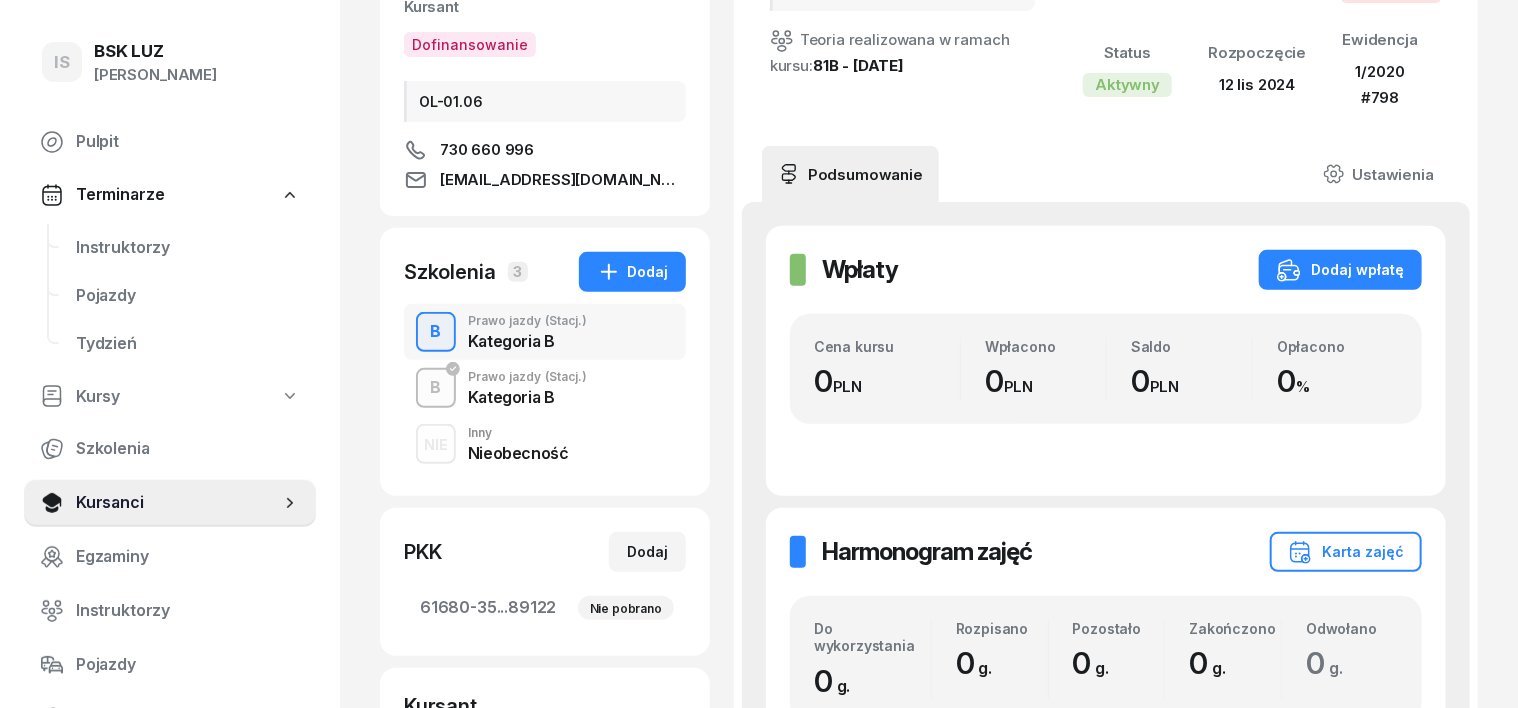 click on "B" at bounding box center [436, 332] 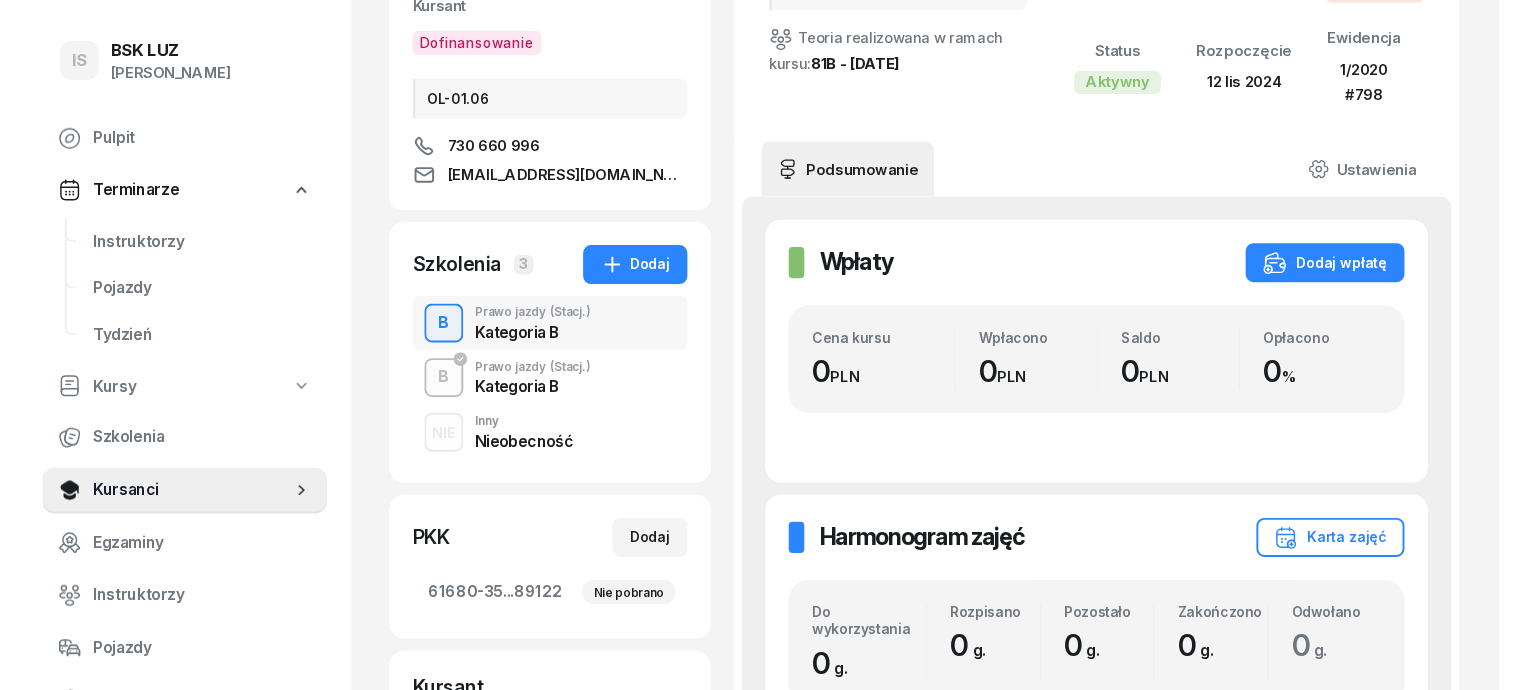 scroll, scrollTop: 0, scrollLeft: 0, axis: both 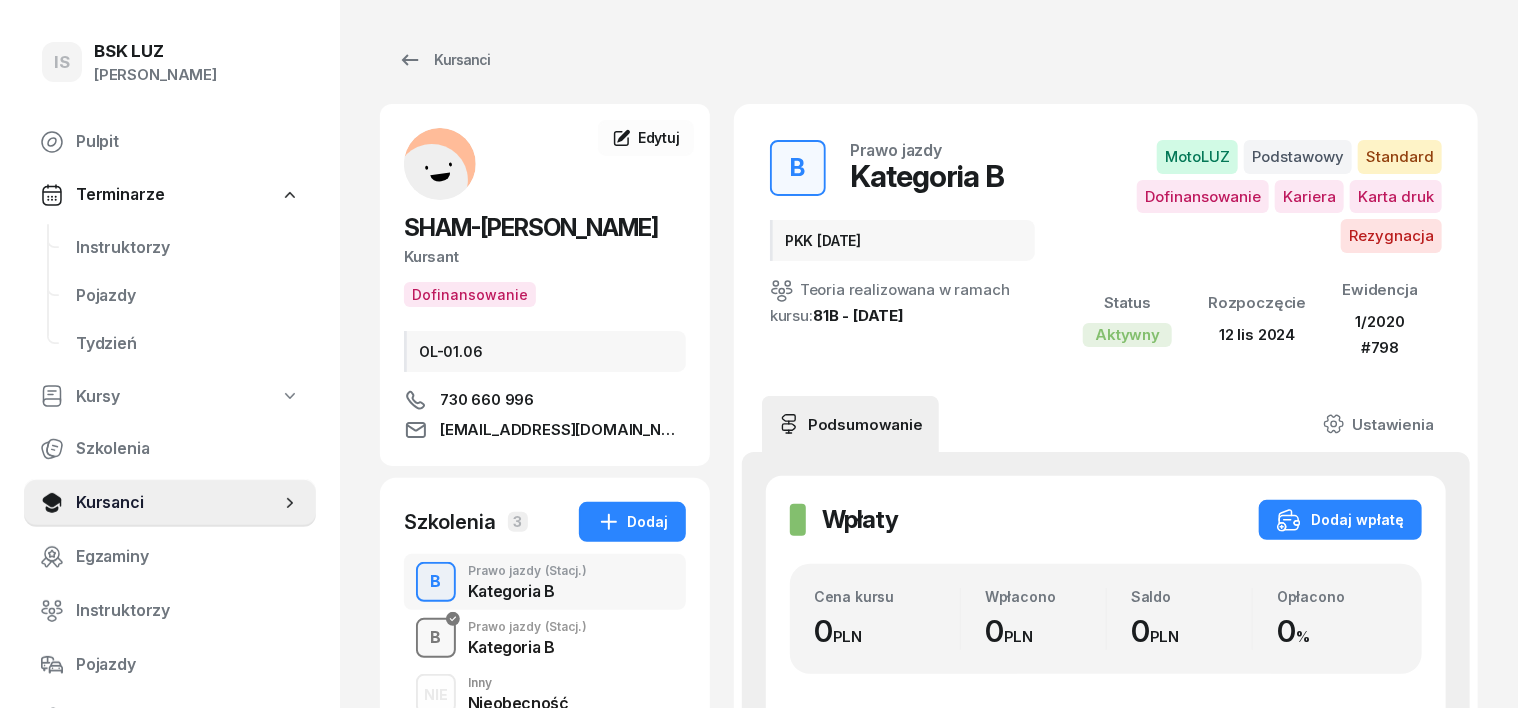 click on "B" at bounding box center (436, 638) 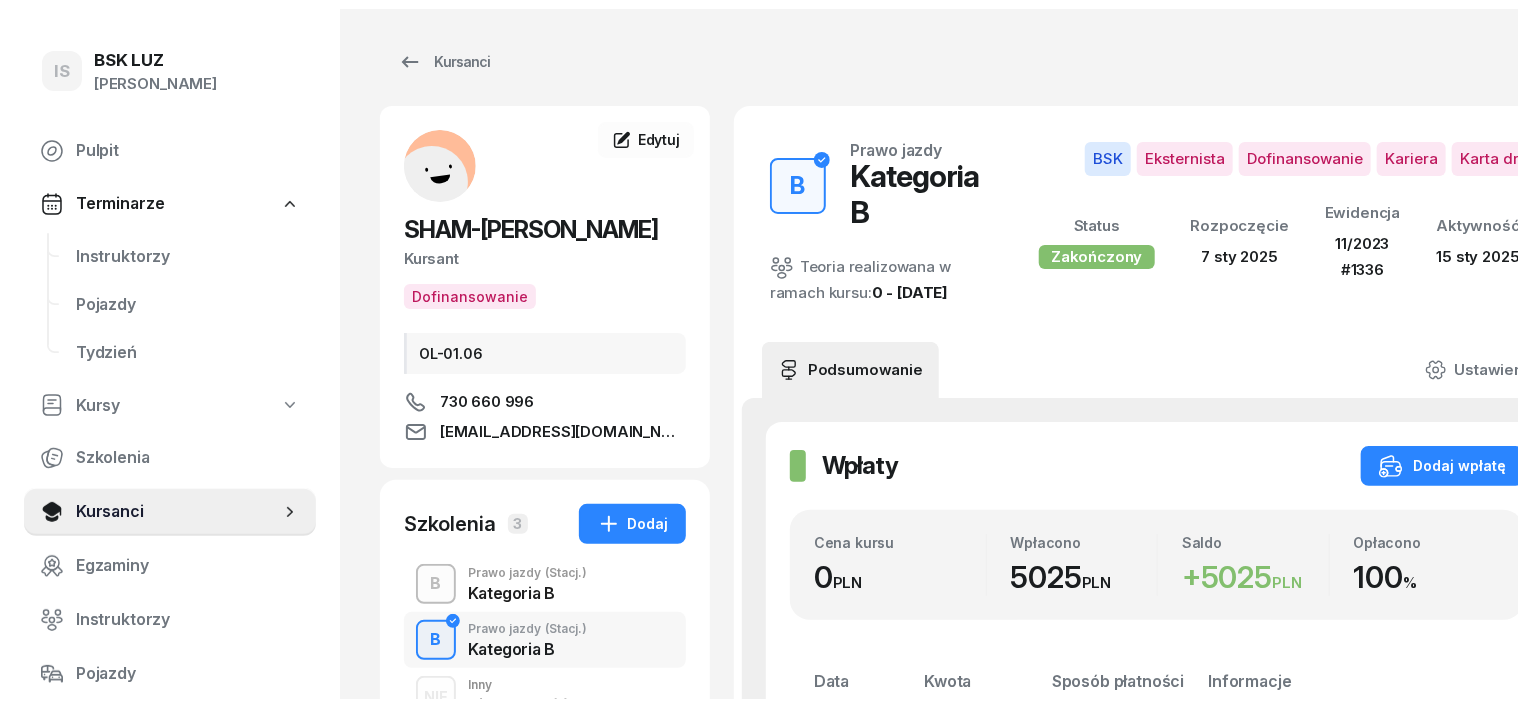 scroll, scrollTop: 0, scrollLeft: 0, axis: both 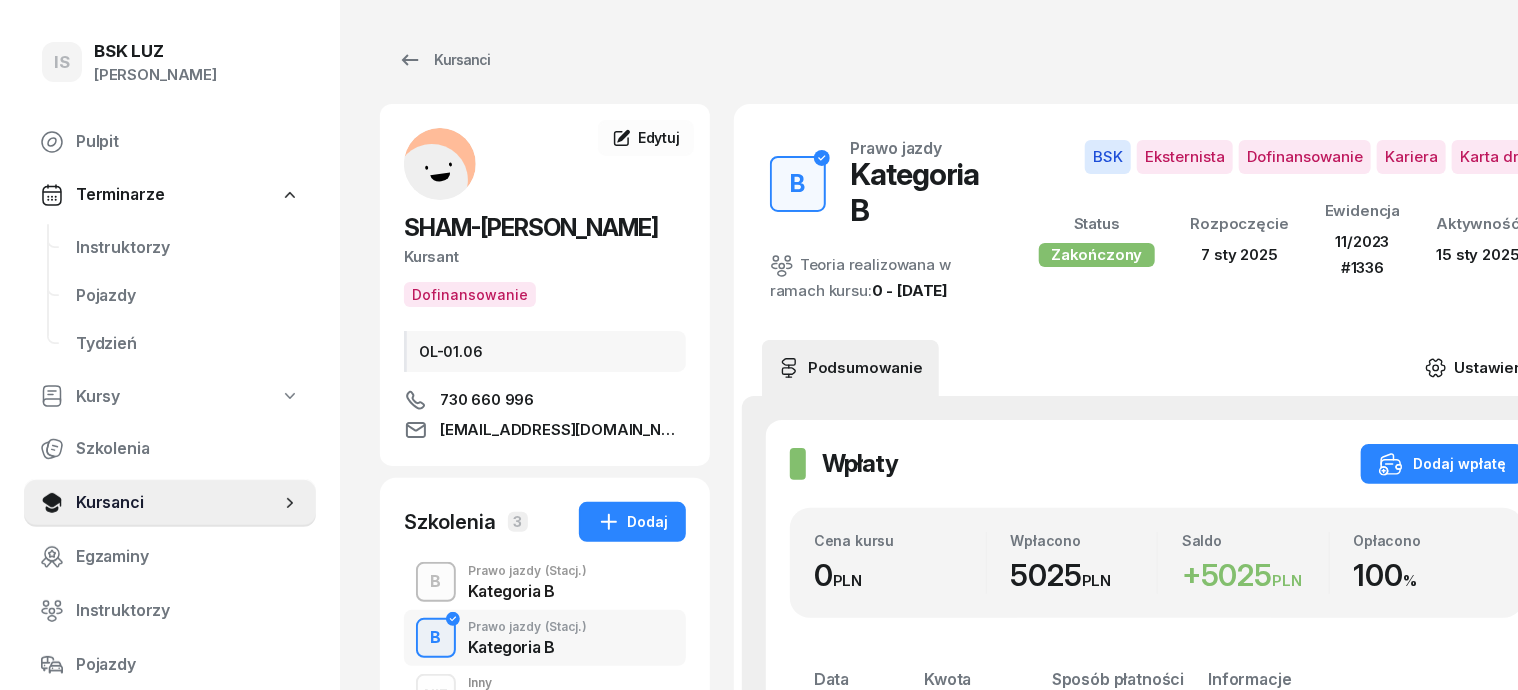 click 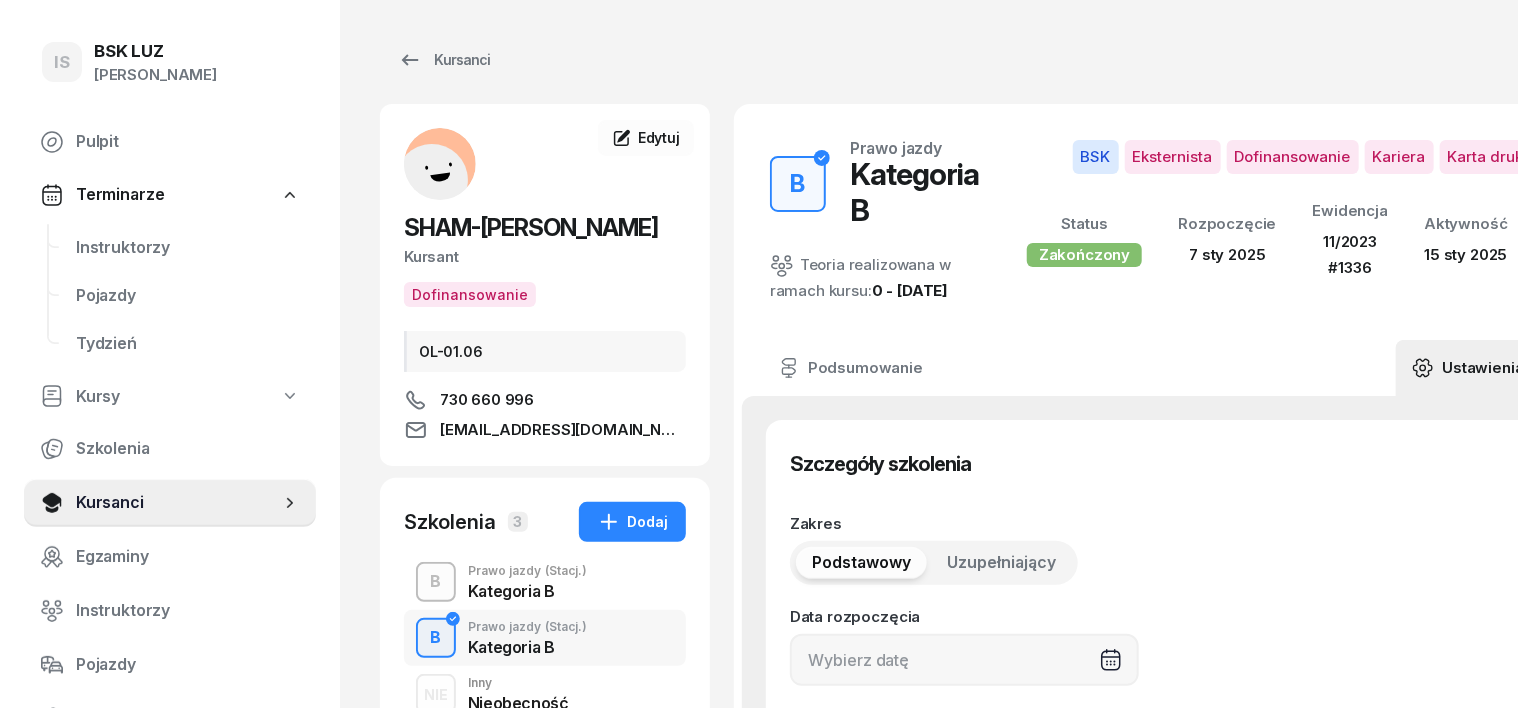 type on "[DATE]" 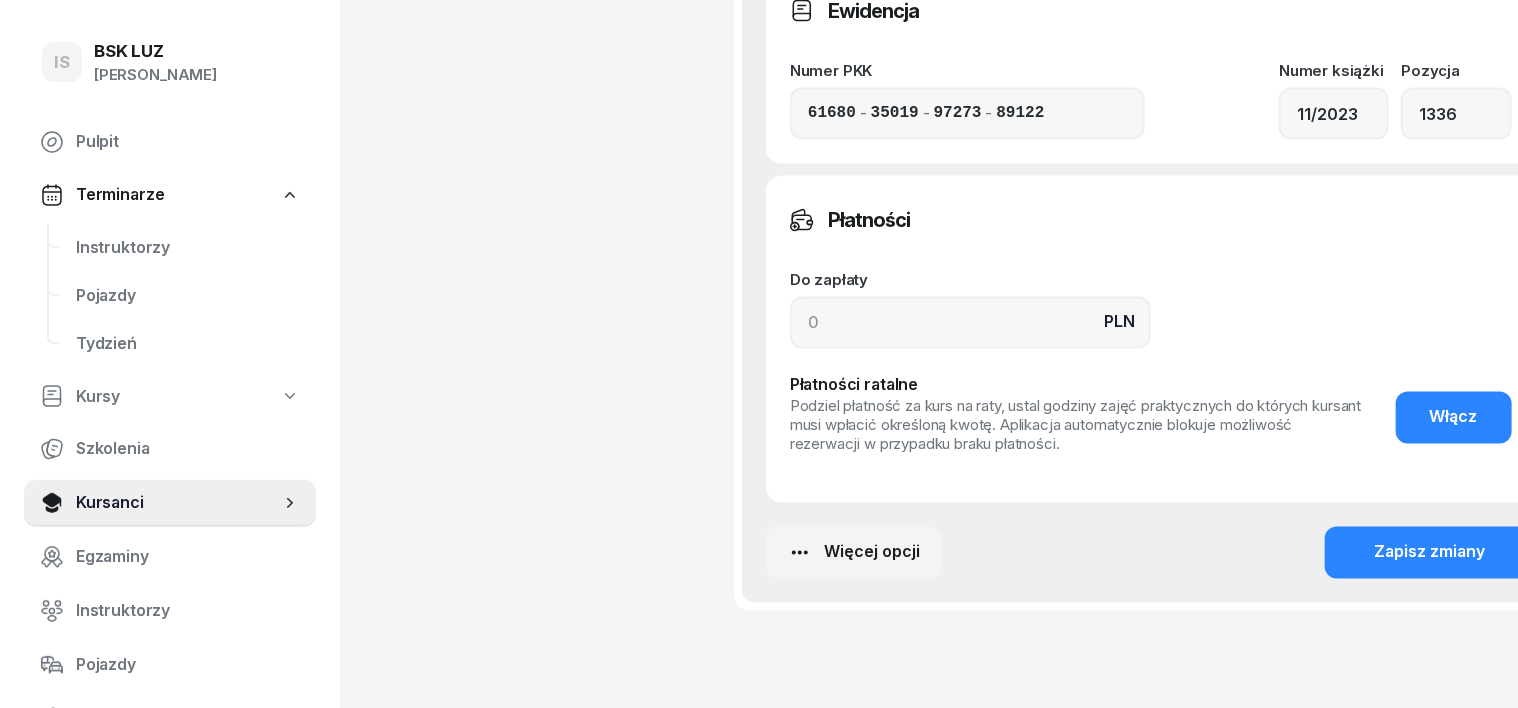 scroll, scrollTop: 1624, scrollLeft: 0, axis: vertical 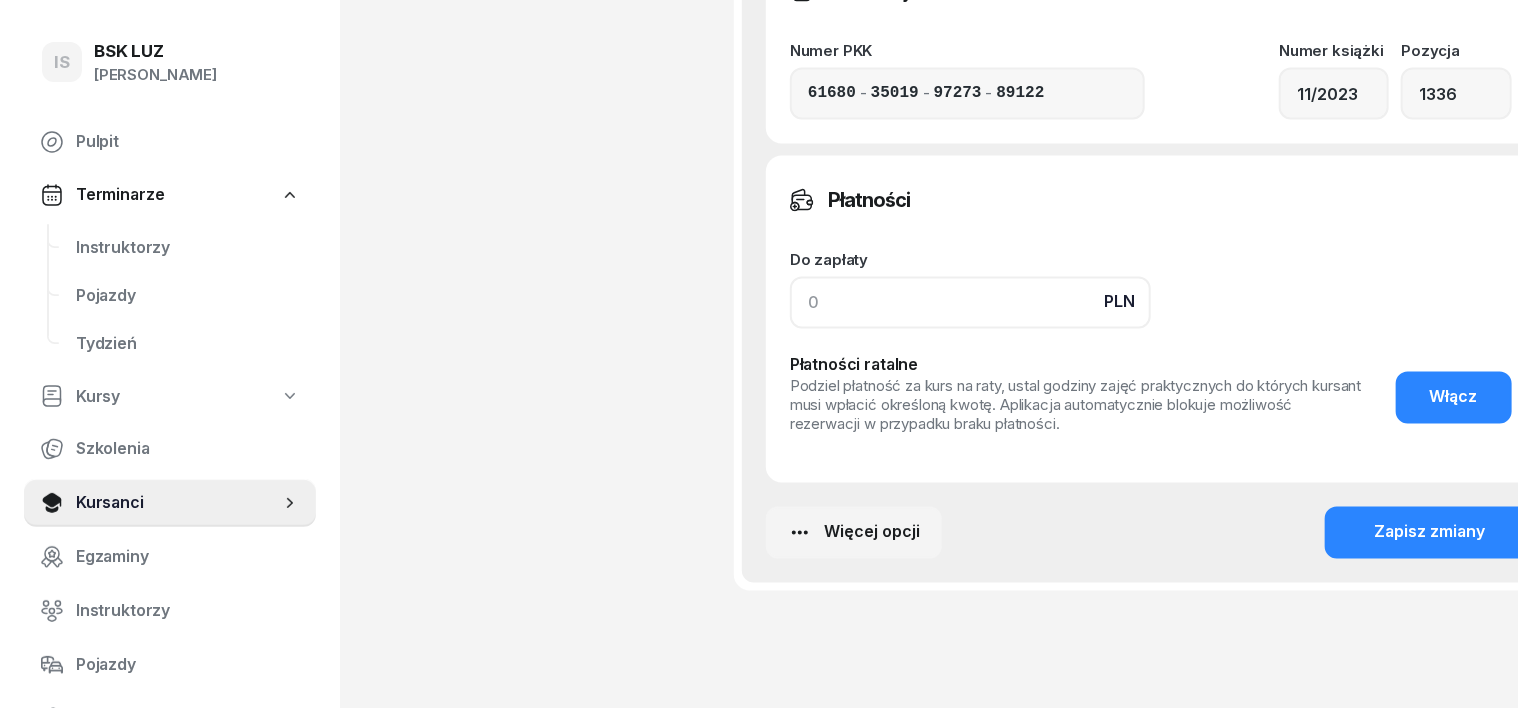 click 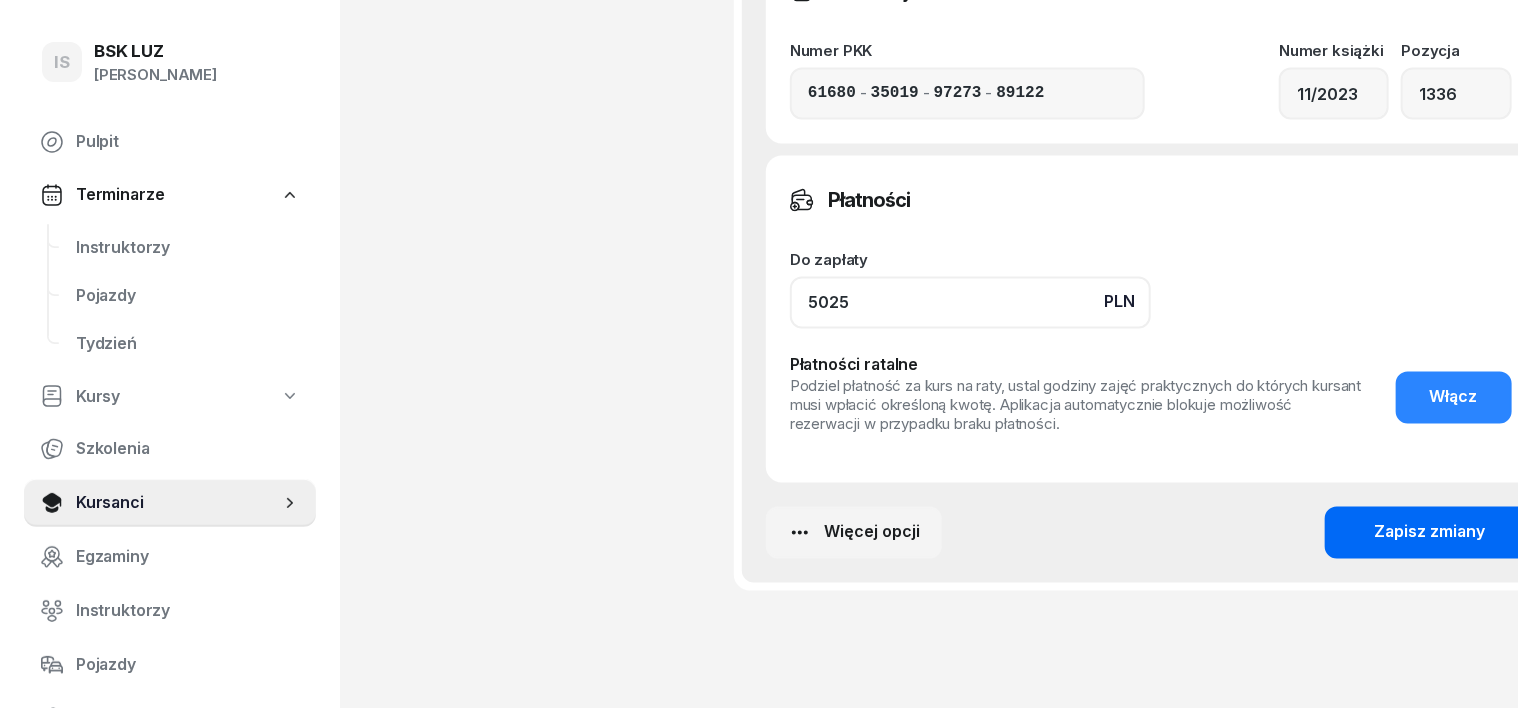 type on "5025" 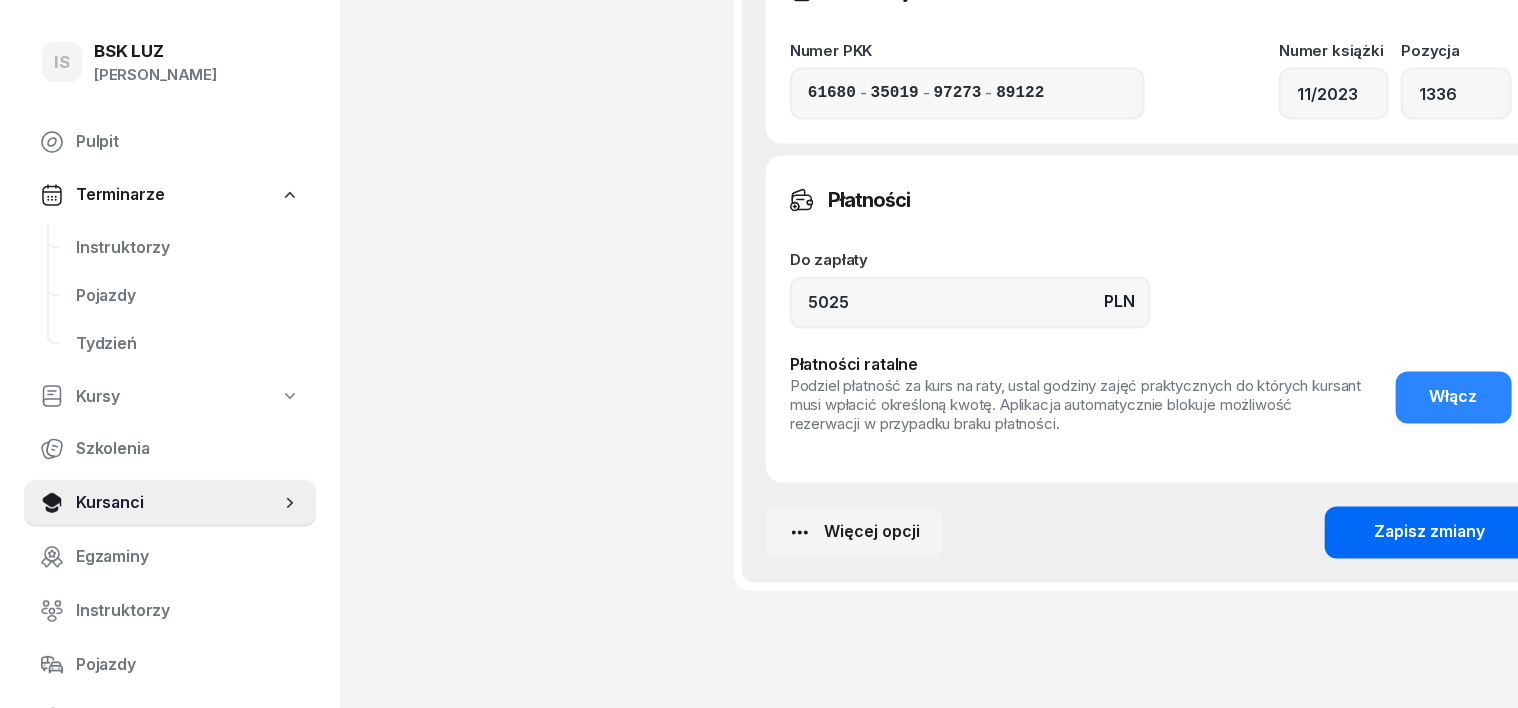 click on "Zapisz zmiany" 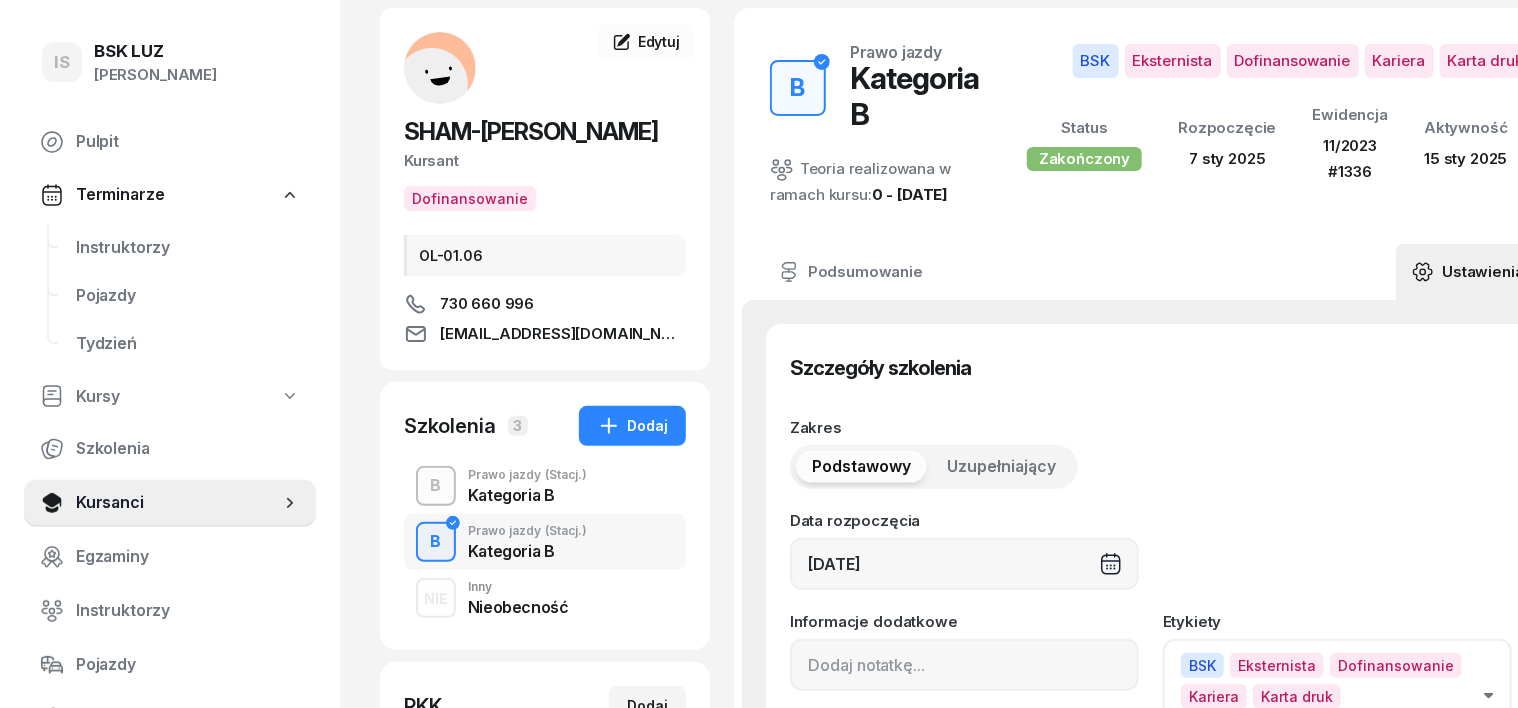 scroll, scrollTop: 76, scrollLeft: 0, axis: vertical 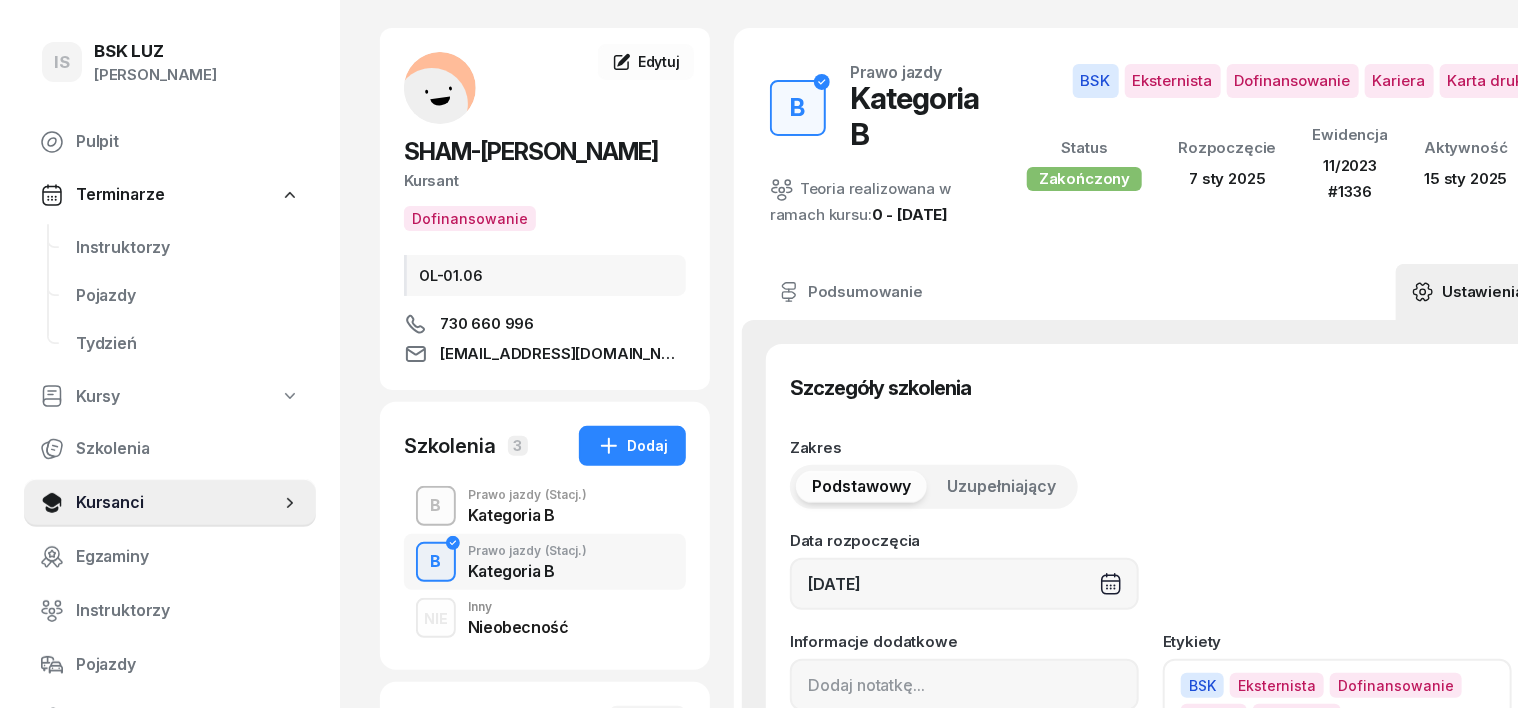 click 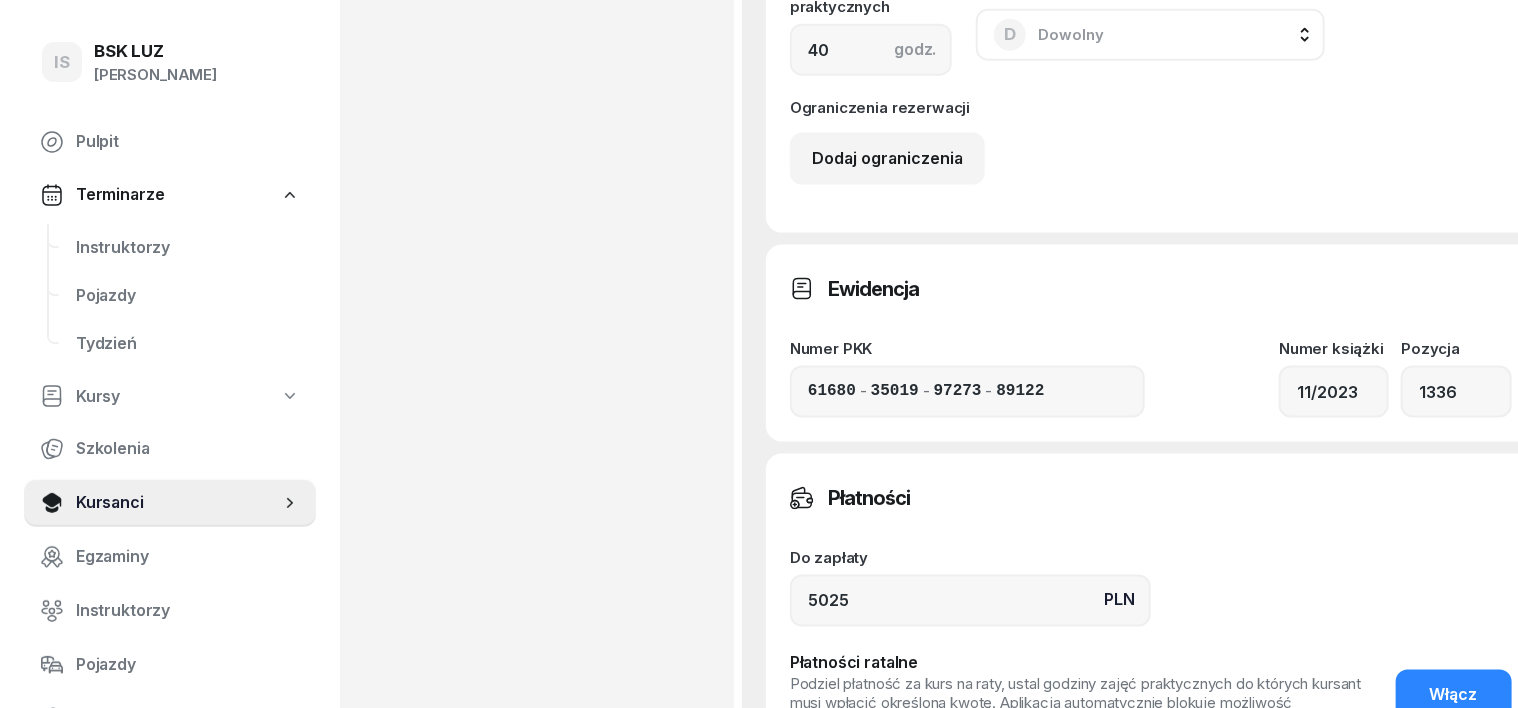 scroll, scrollTop: 1701, scrollLeft: 0, axis: vertical 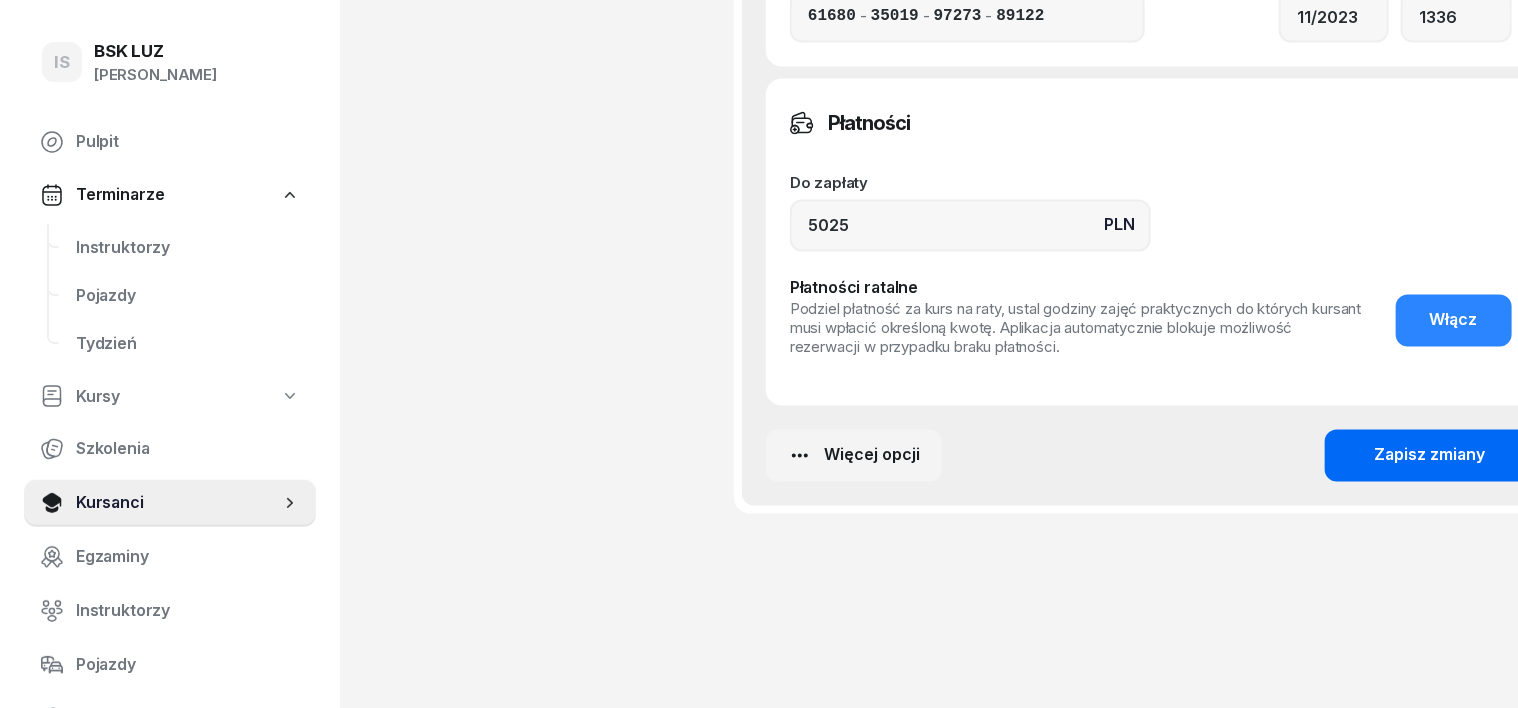 click on "Zapisz zmiany" at bounding box center (1430, 456) 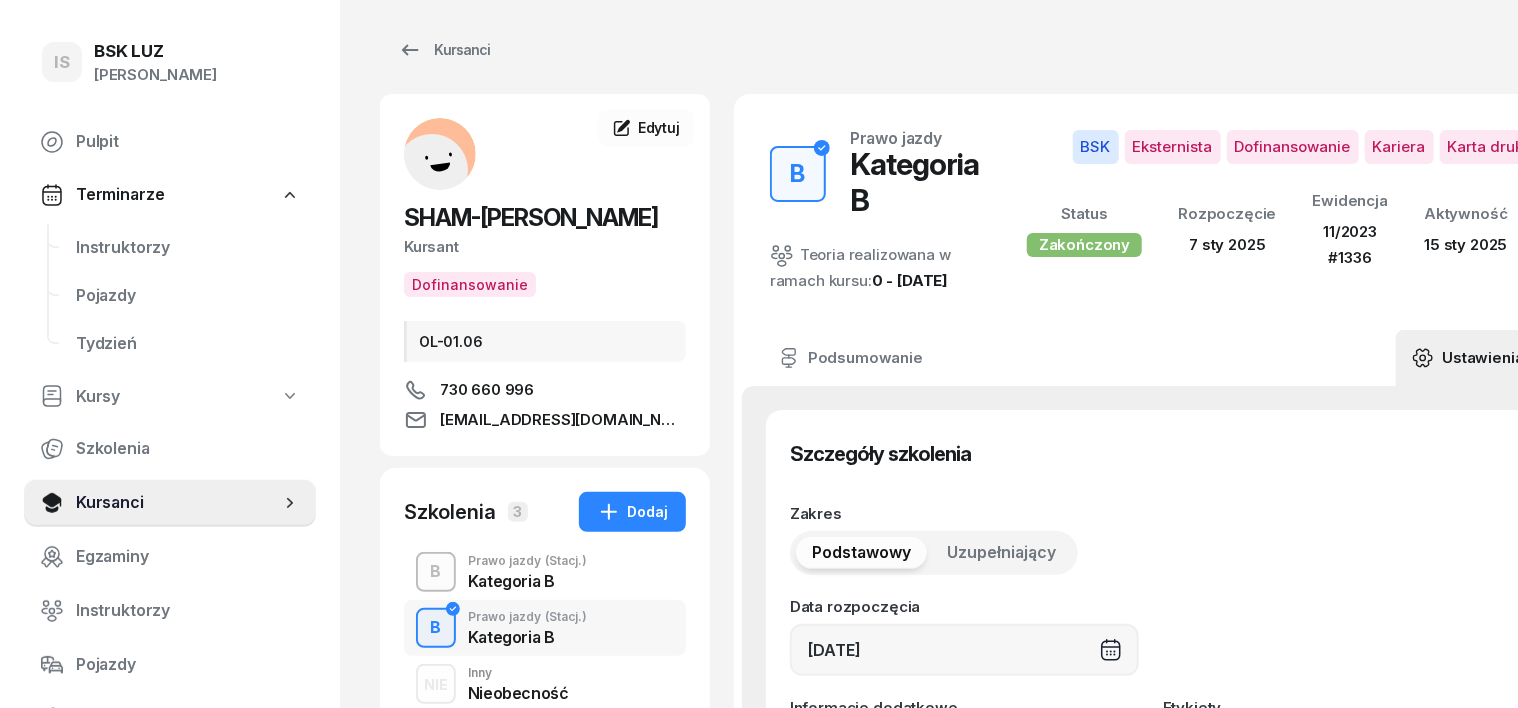 scroll, scrollTop: 0, scrollLeft: 0, axis: both 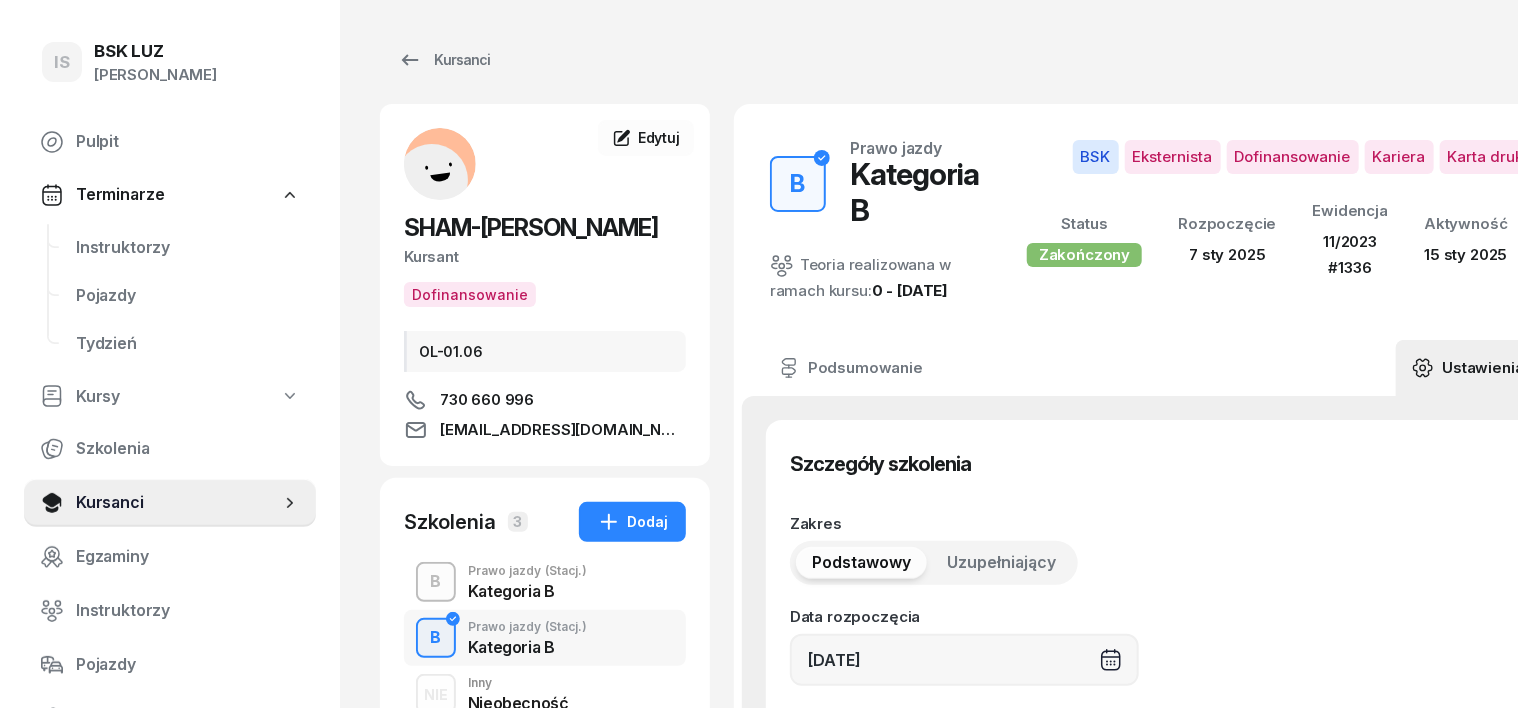 click on "B" at bounding box center [436, 638] 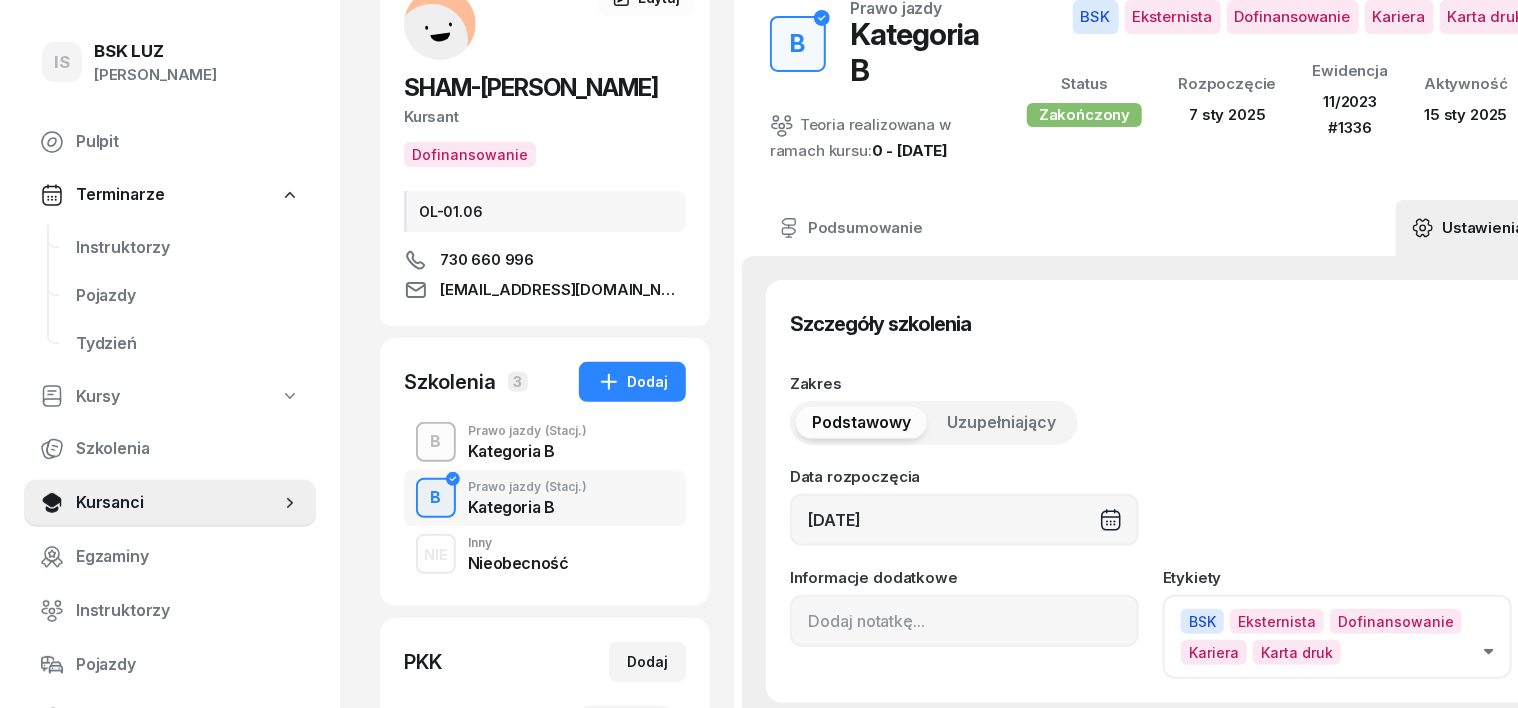 scroll, scrollTop: 124, scrollLeft: 0, axis: vertical 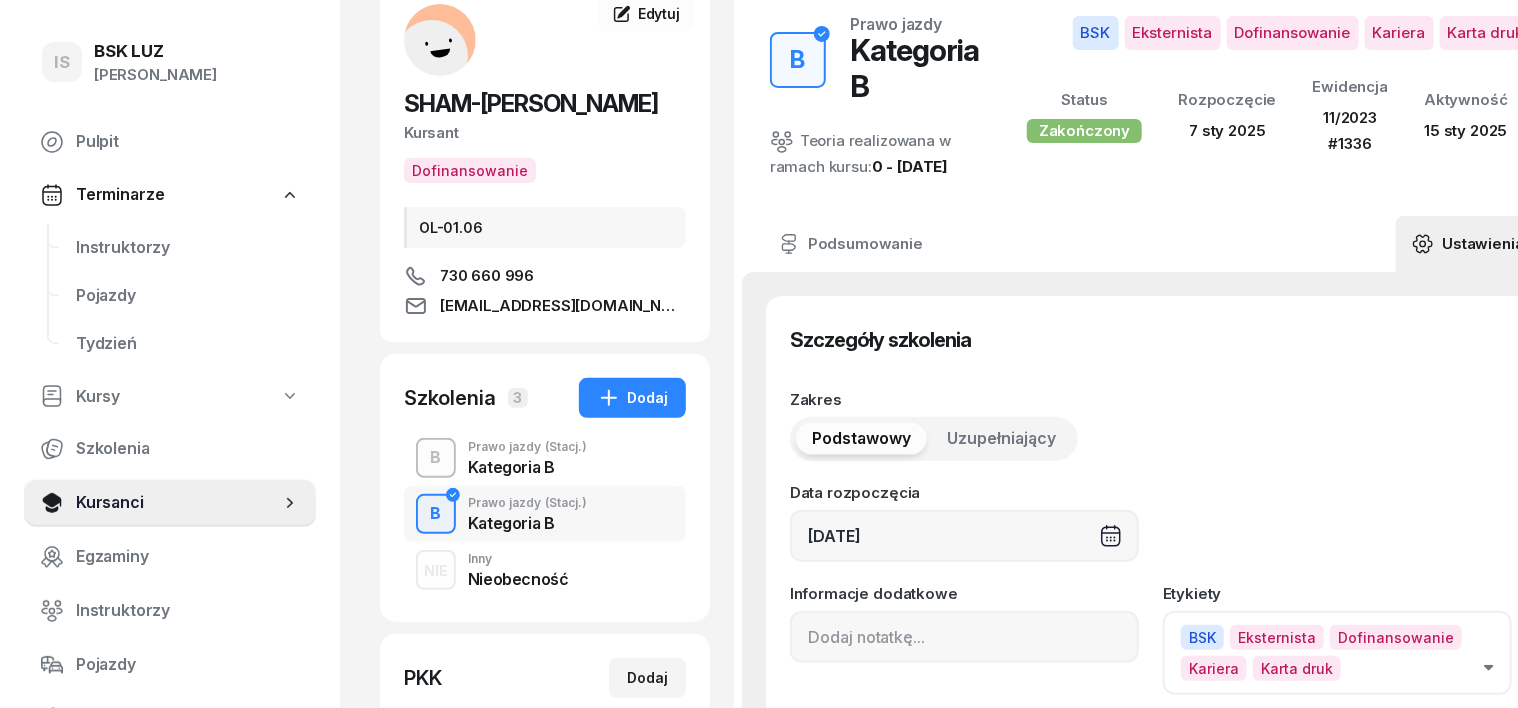 click on "B" at bounding box center [436, 514] 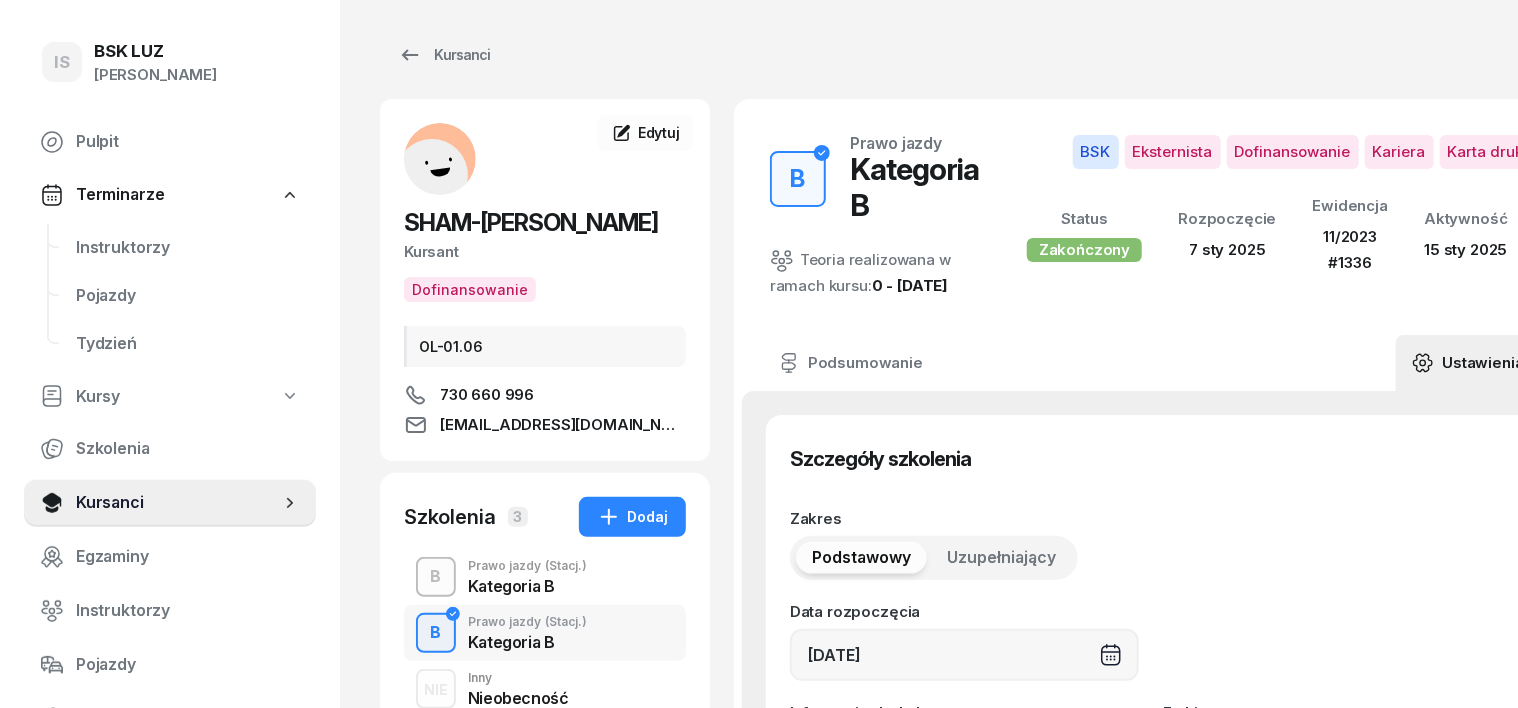 scroll, scrollTop: 0, scrollLeft: 0, axis: both 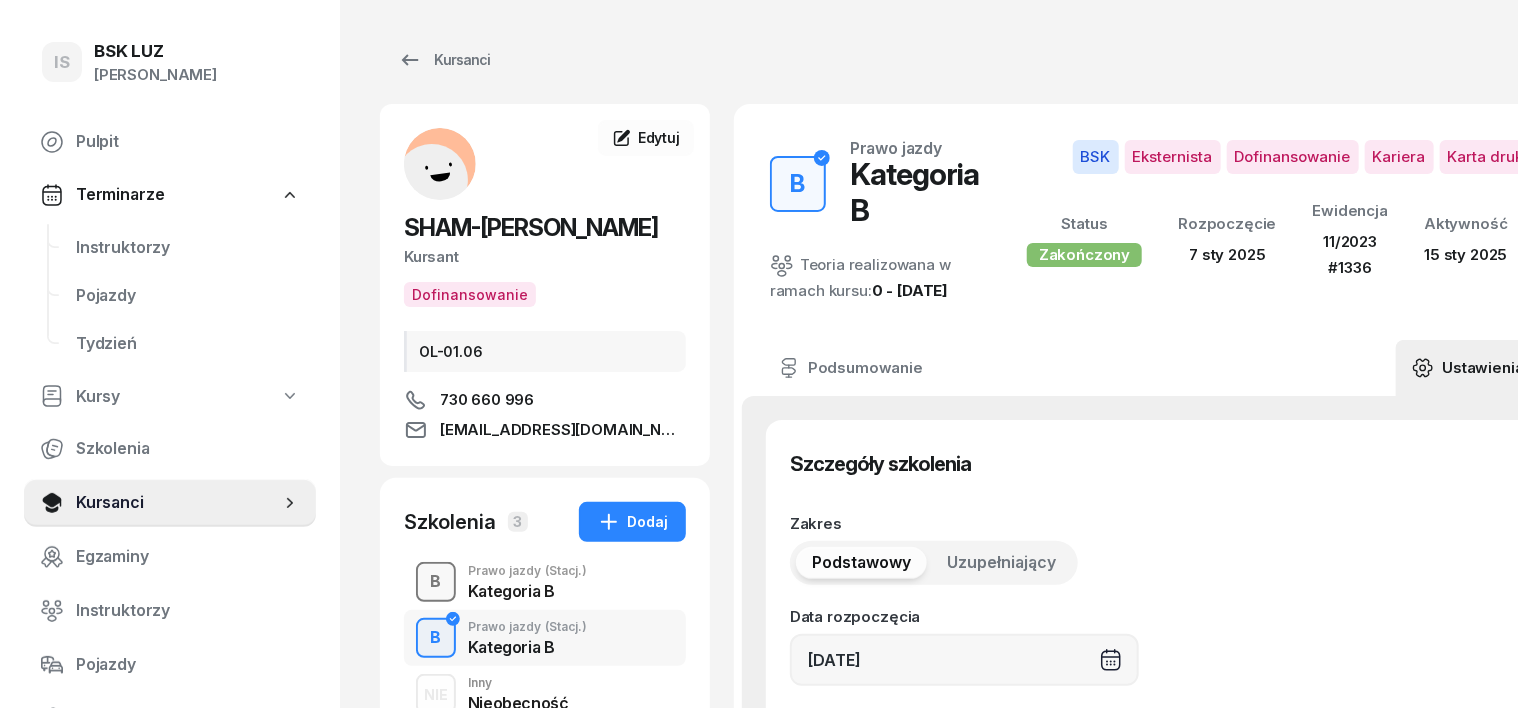 click on "B" at bounding box center (436, 582) 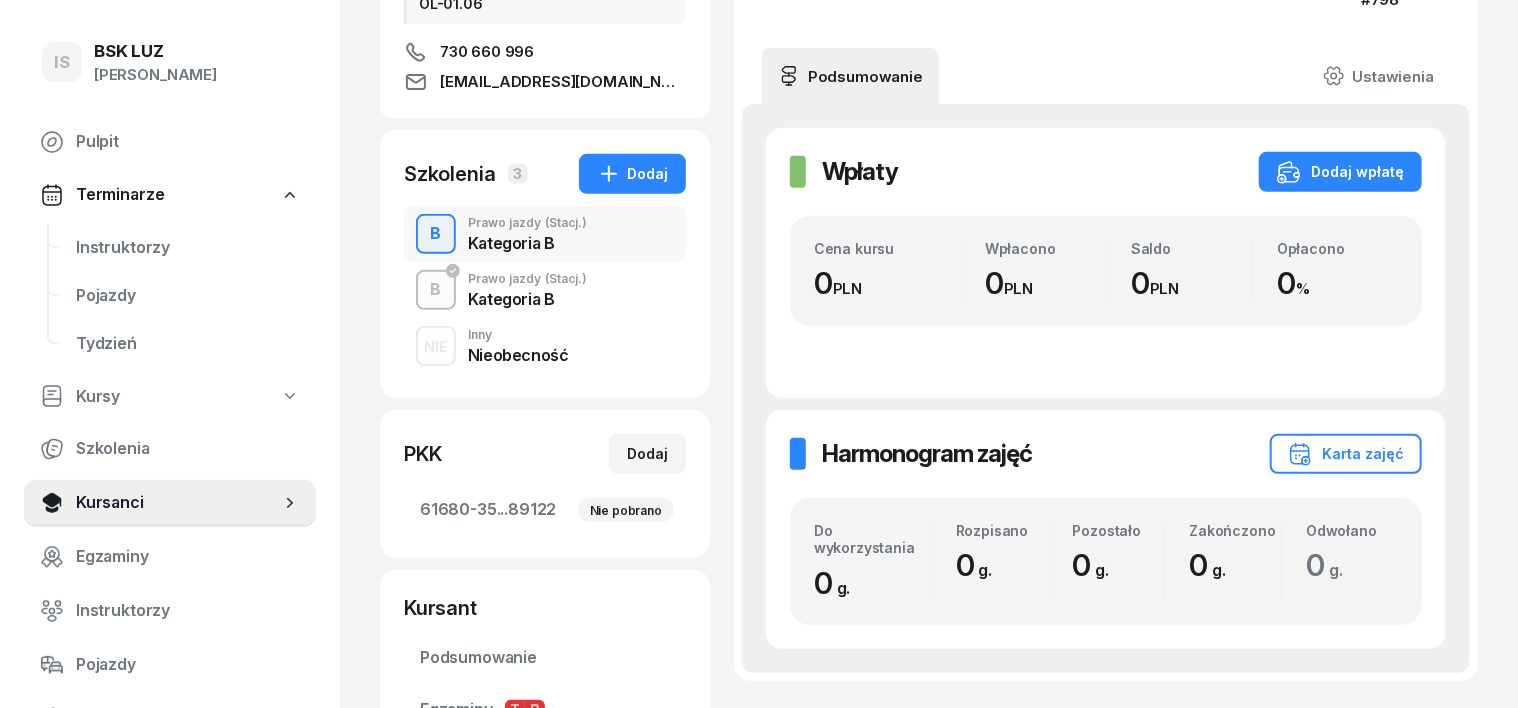 scroll, scrollTop: 375, scrollLeft: 0, axis: vertical 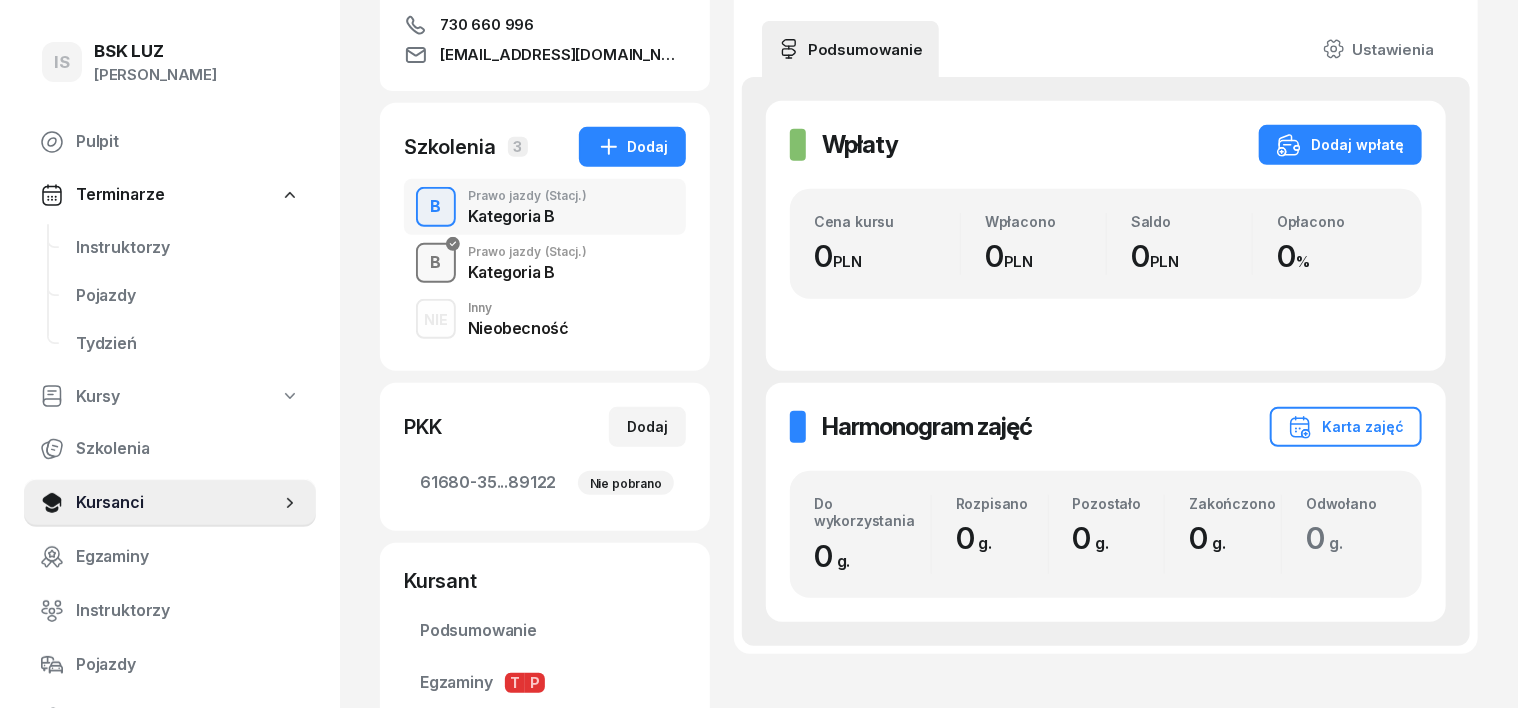 click on "B" at bounding box center (436, 263) 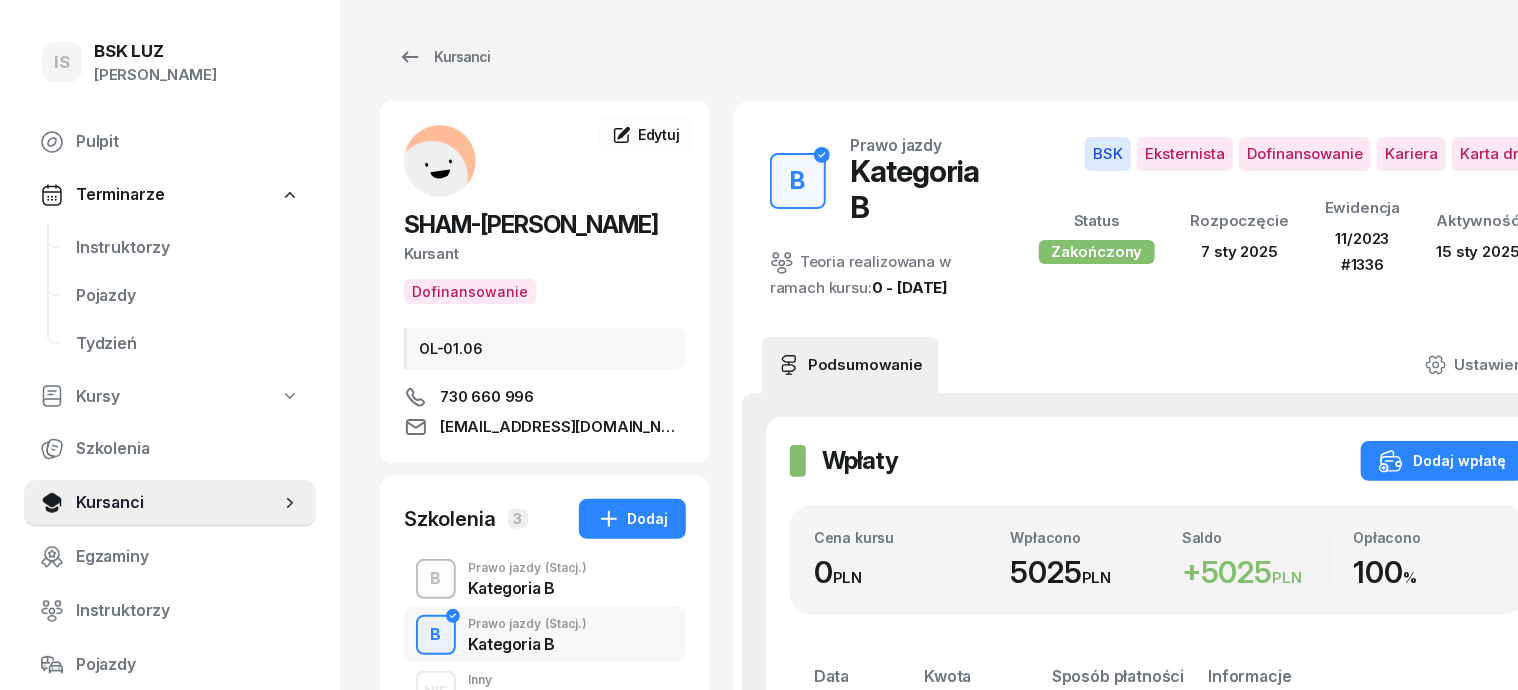 scroll, scrollTop: 0, scrollLeft: 0, axis: both 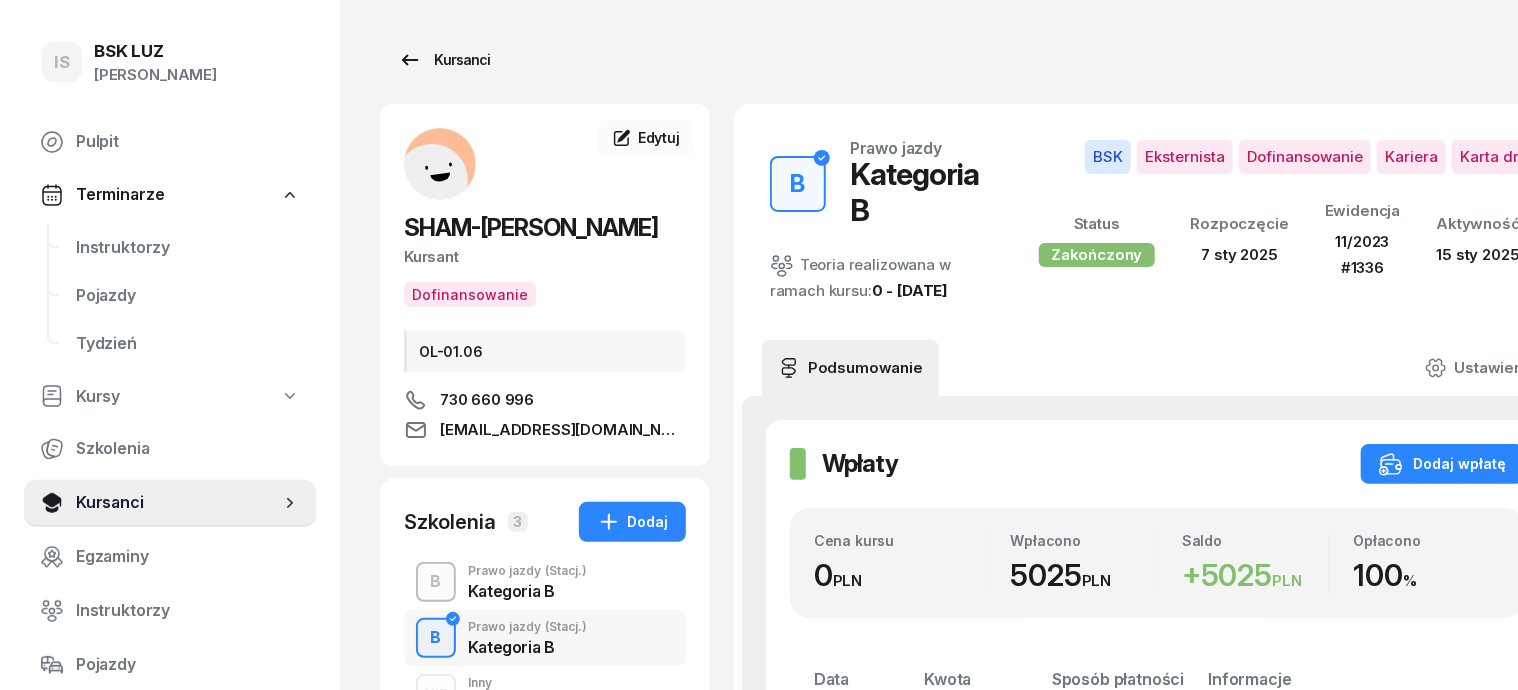 click on "Kursanci" at bounding box center [444, 60] 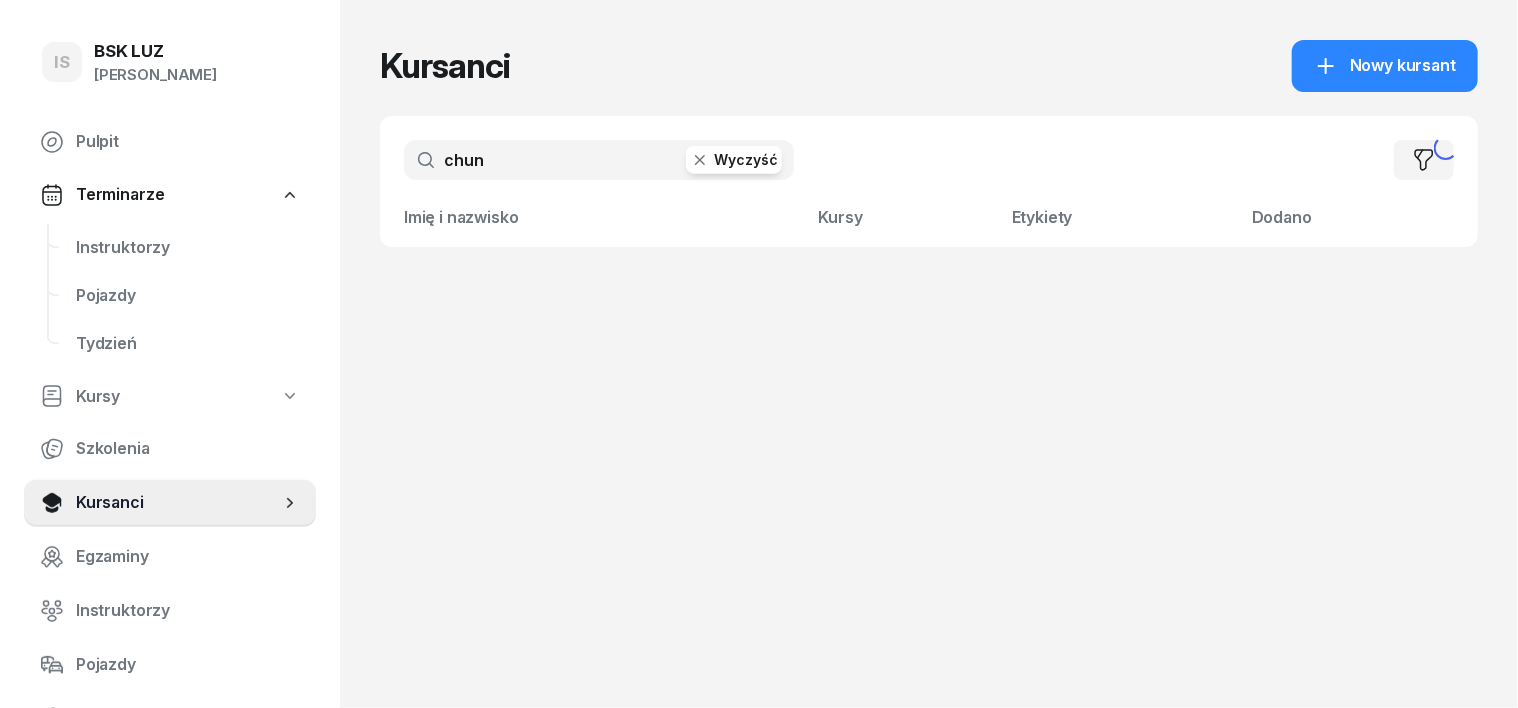 click 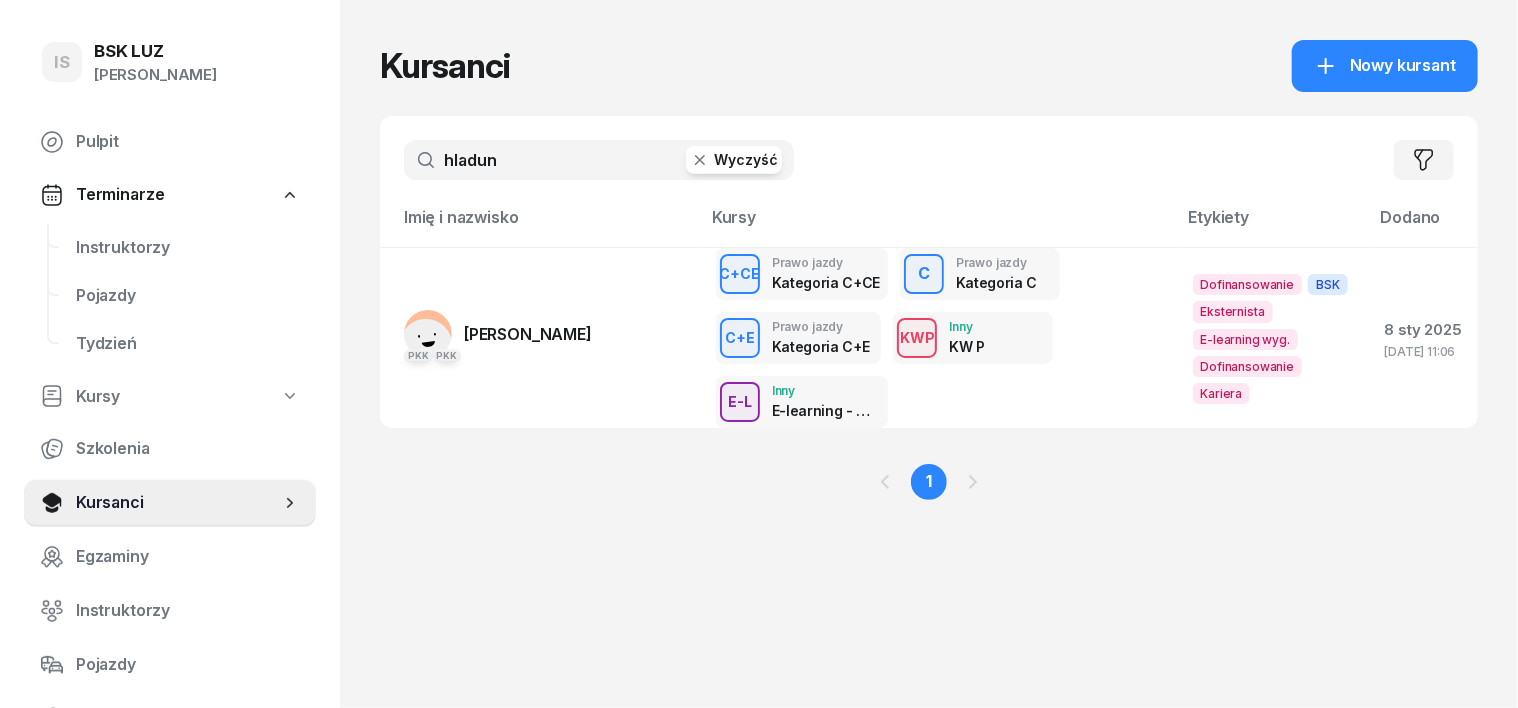 type on "hladun" 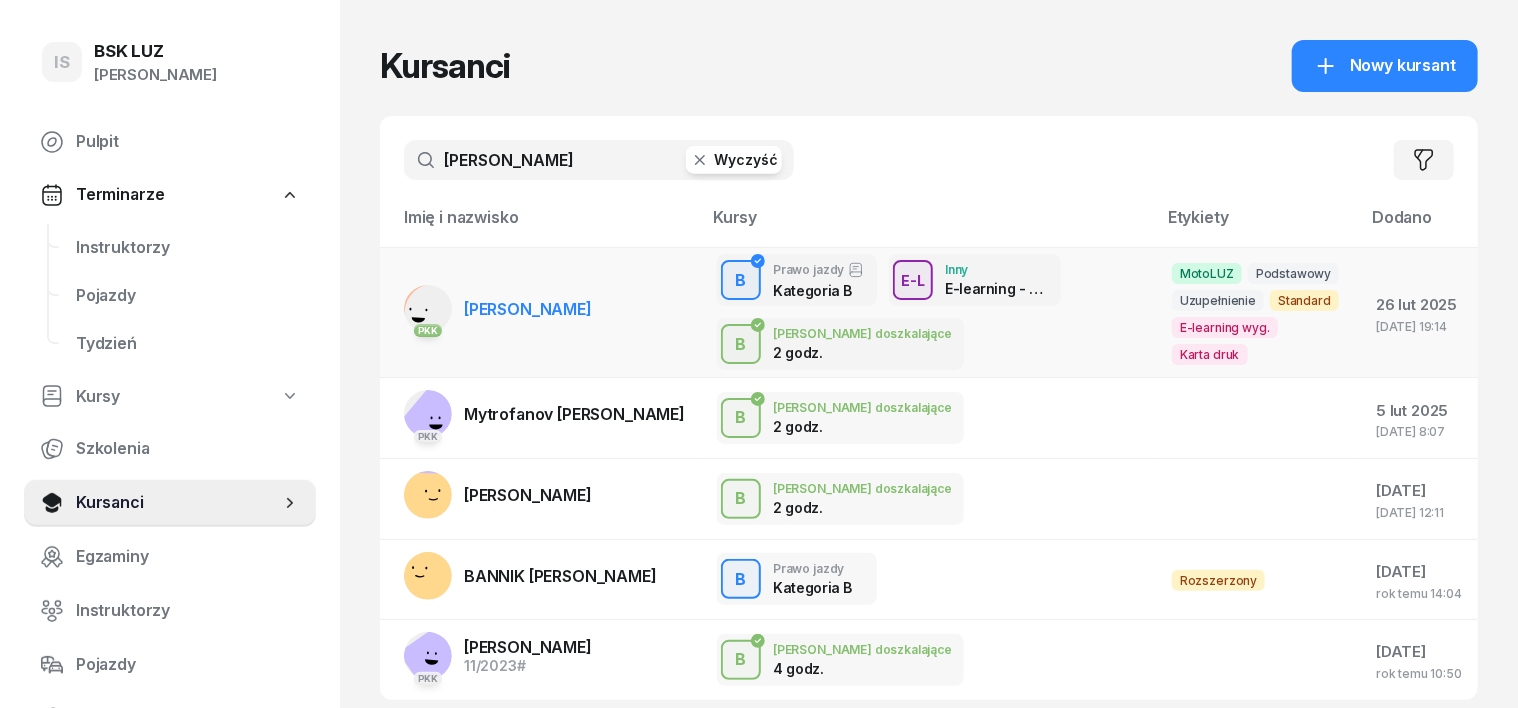 type on "[PERSON_NAME]" 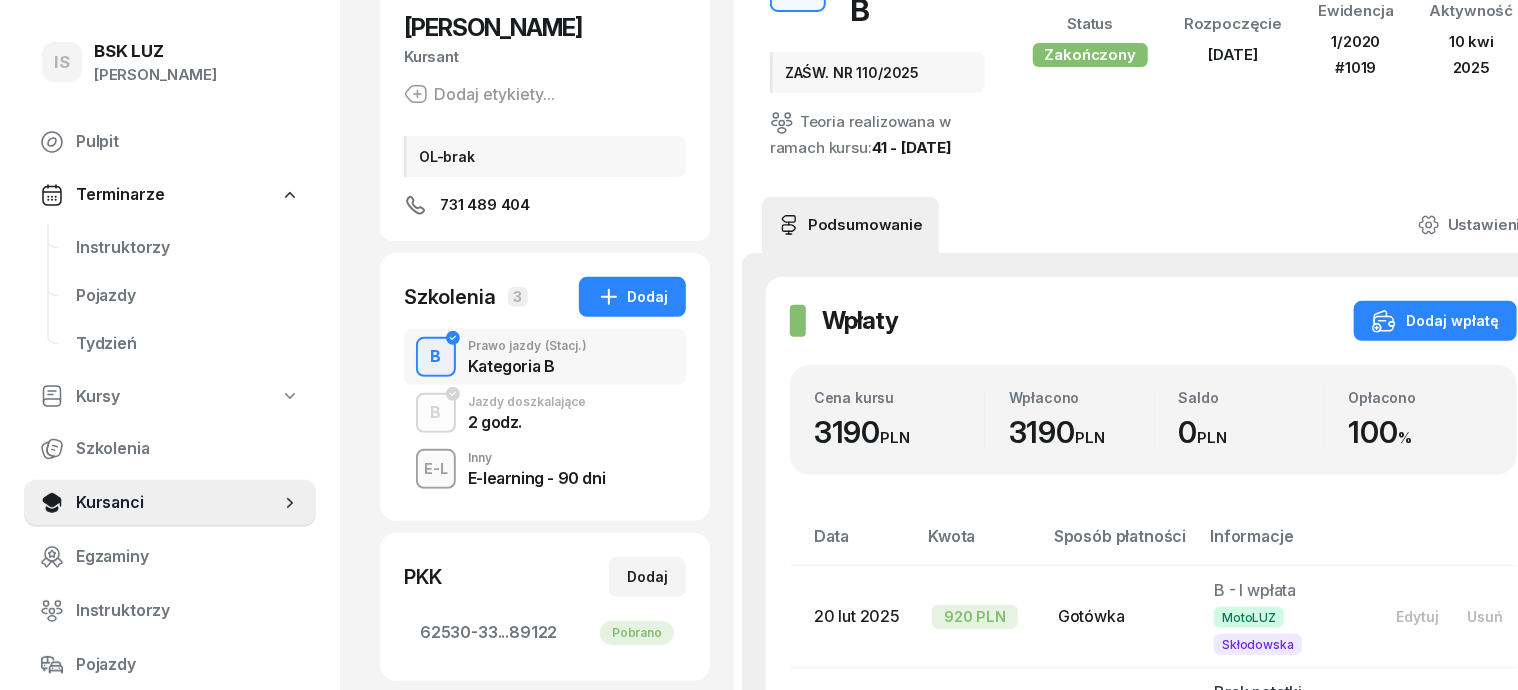 scroll, scrollTop: 250, scrollLeft: 0, axis: vertical 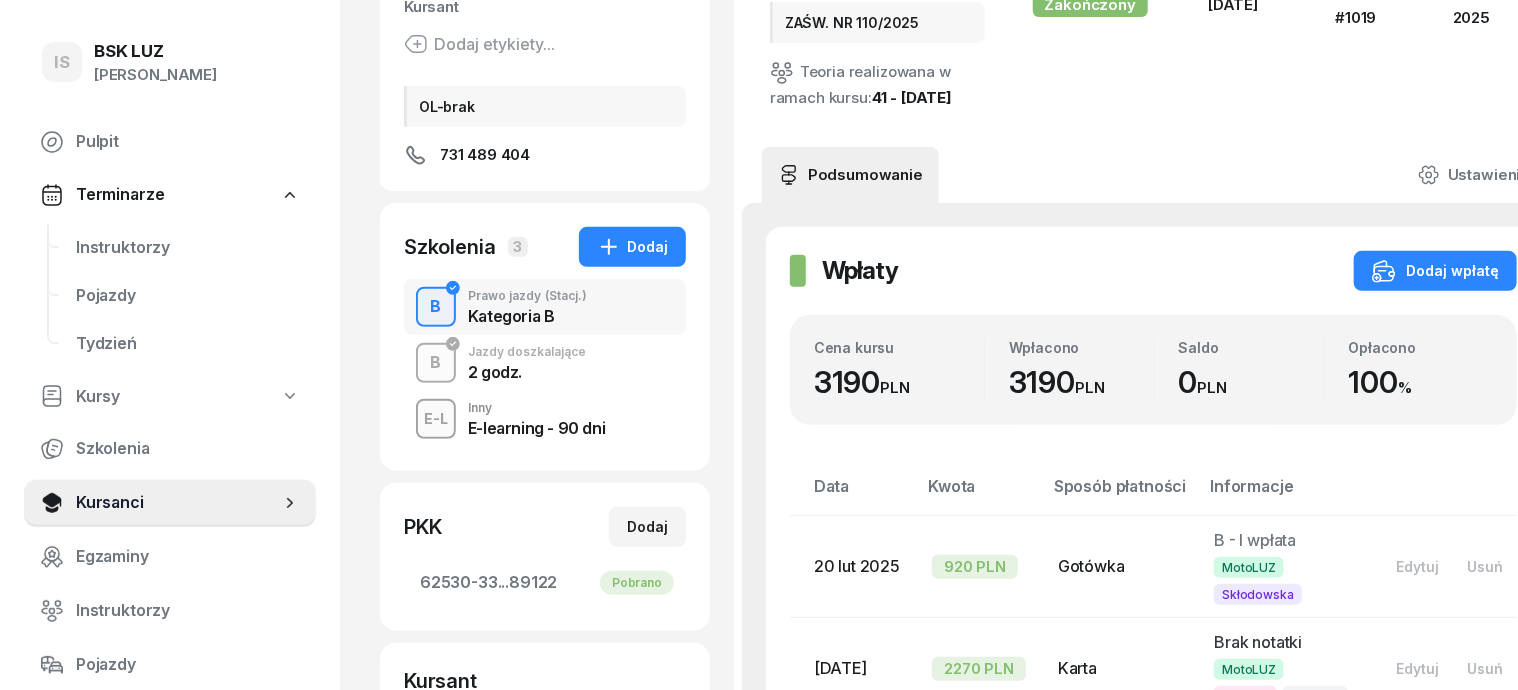 click on "B" at bounding box center [436, 363] 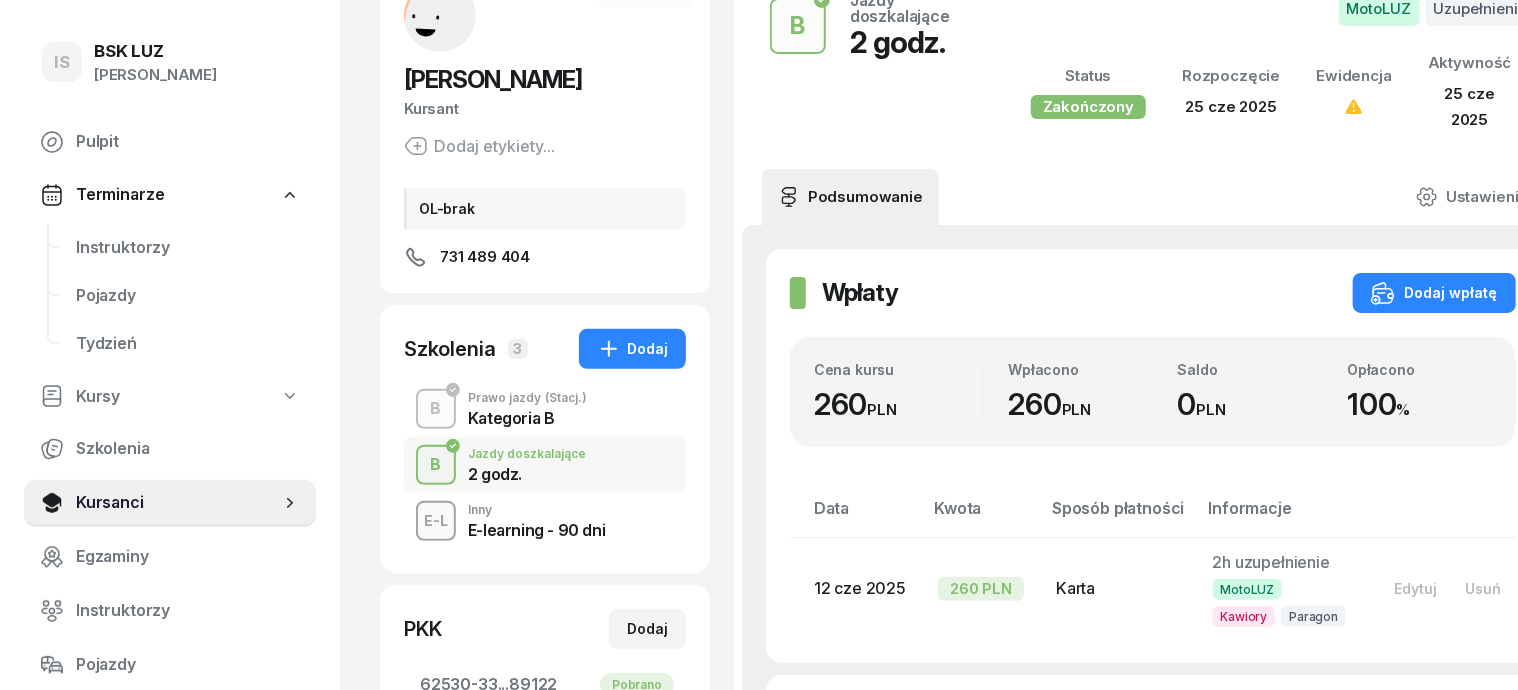 scroll, scrollTop: 0, scrollLeft: 0, axis: both 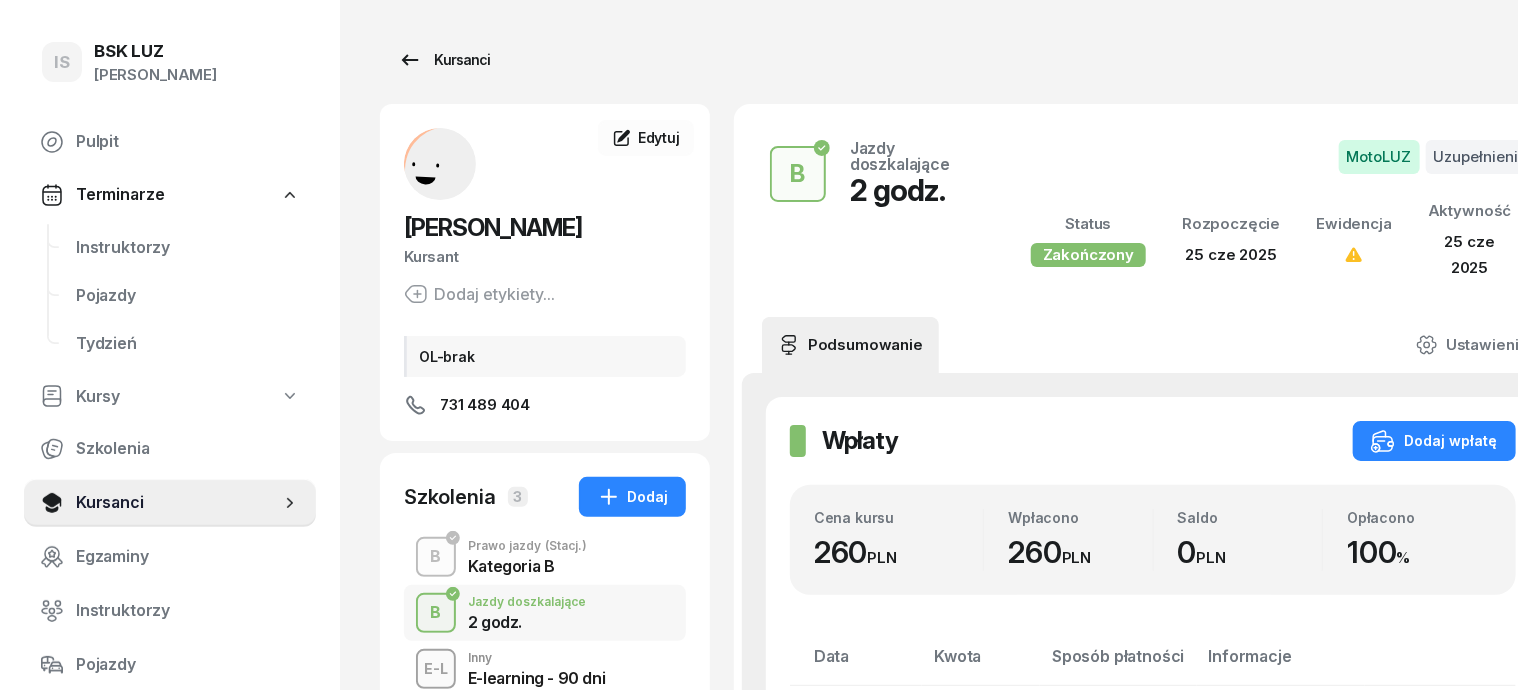 click on "Kursanci" at bounding box center (444, 60) 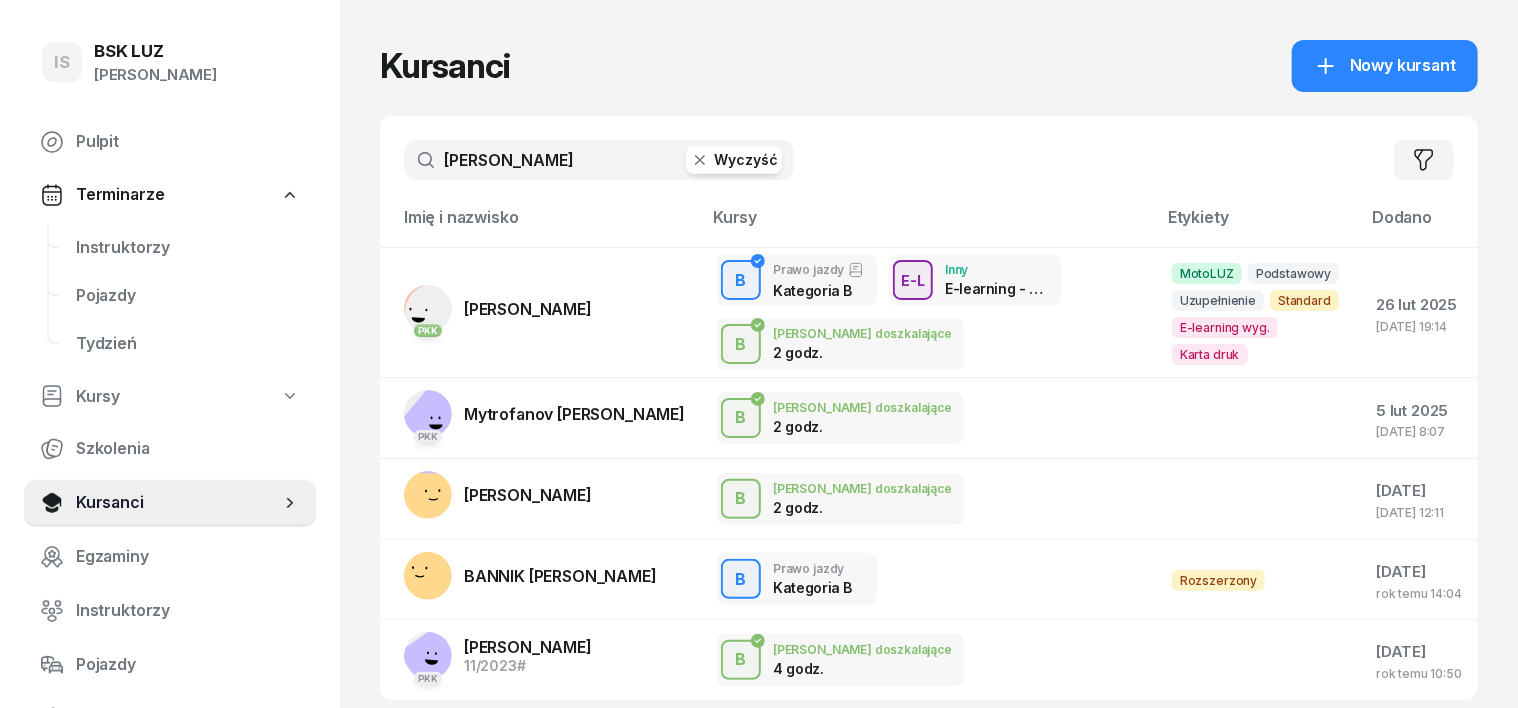 click on "Wyczyść" at bounding box center (734, 160) 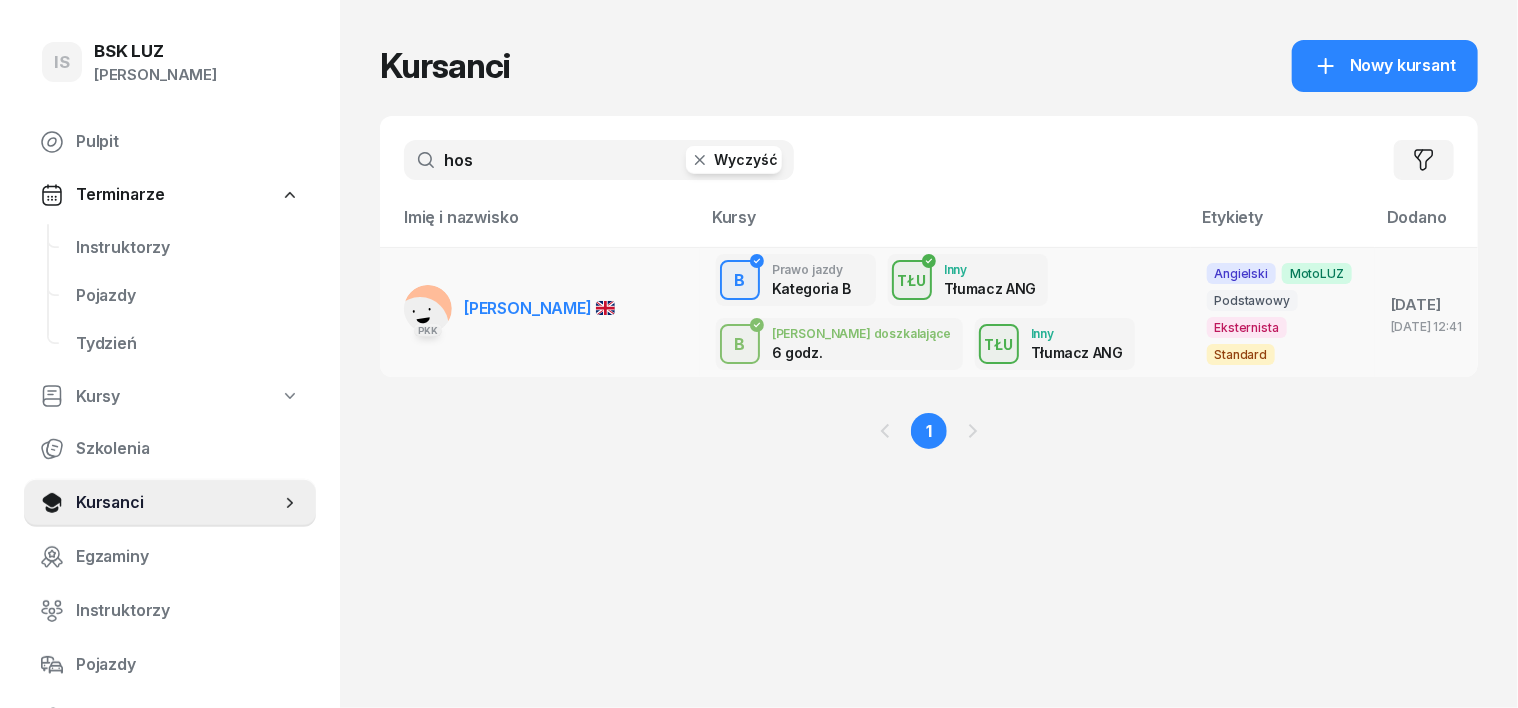 type on "hos" 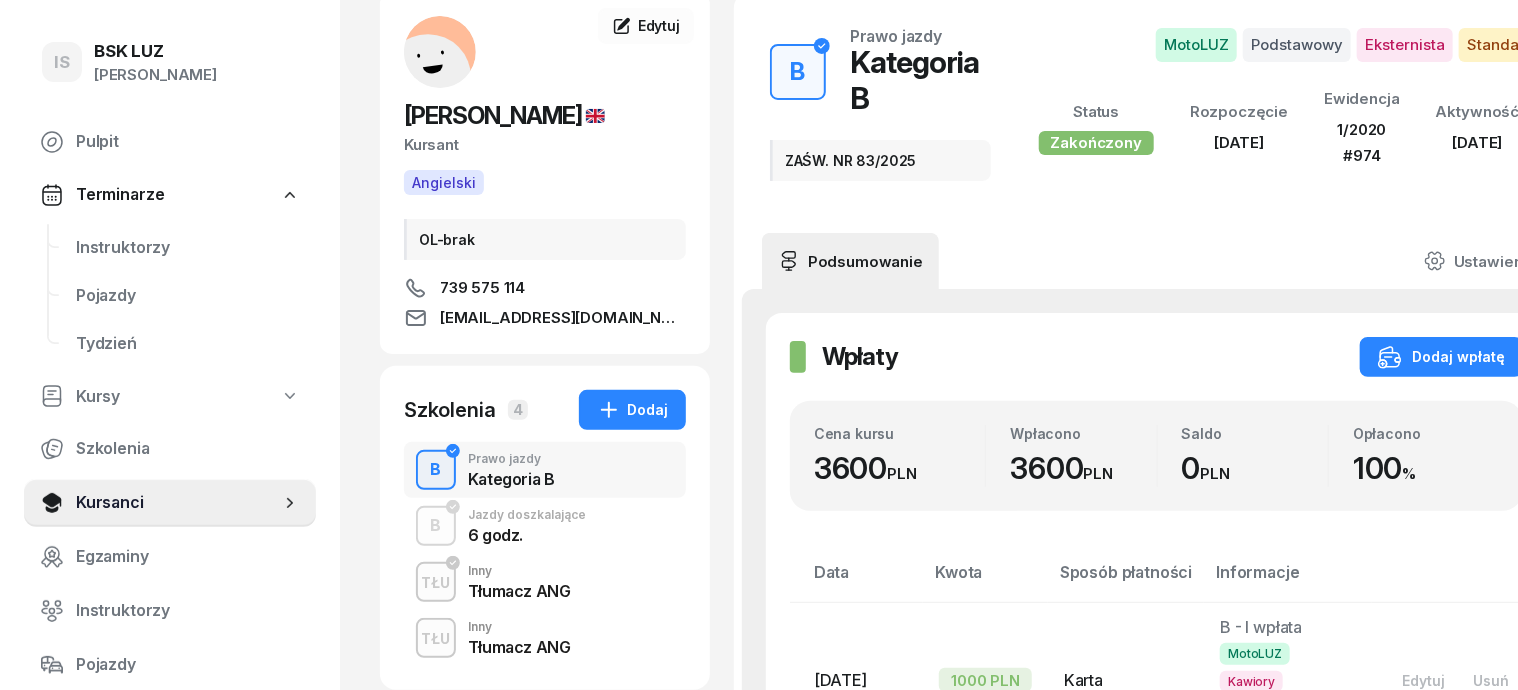 scroll, scrollTop: 250, scrollLeft: 0, axis: vertical 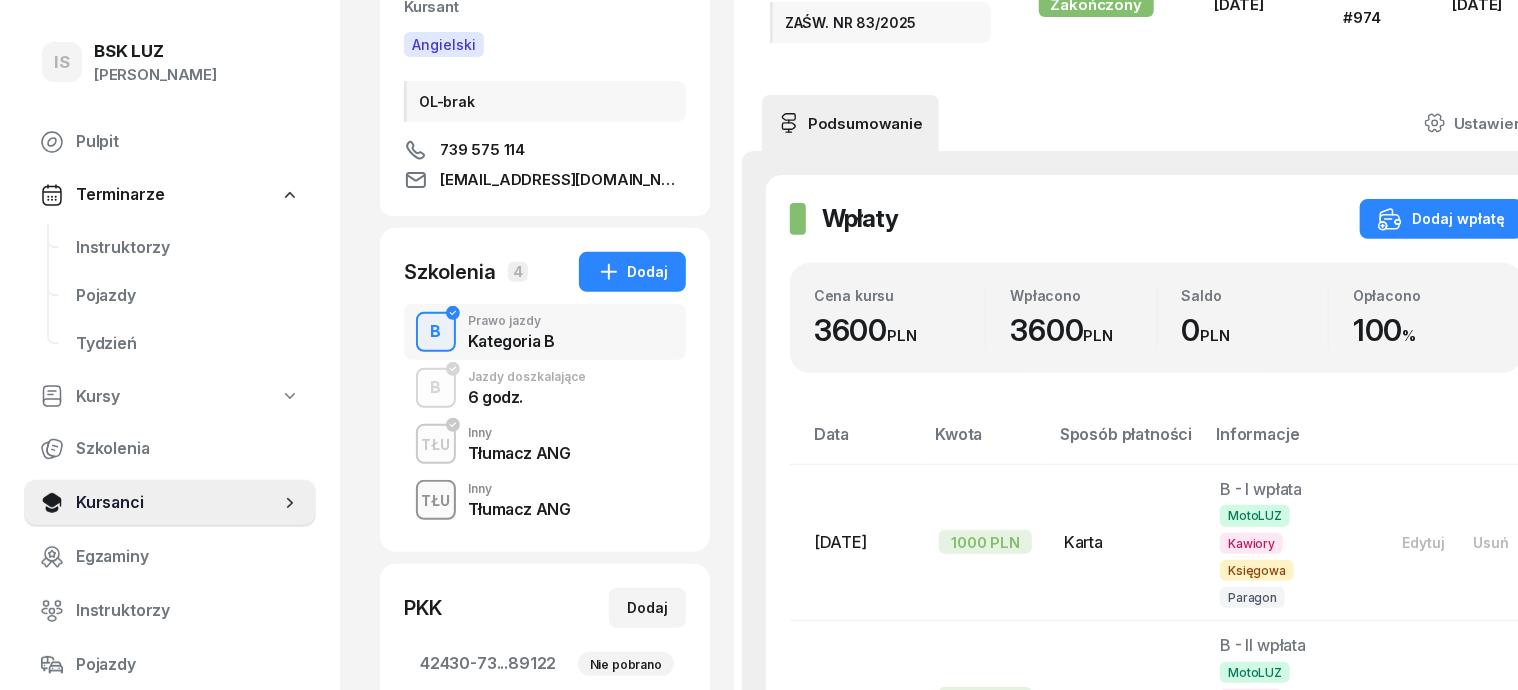 click on "TŁU" at bounding box center [436, 500] 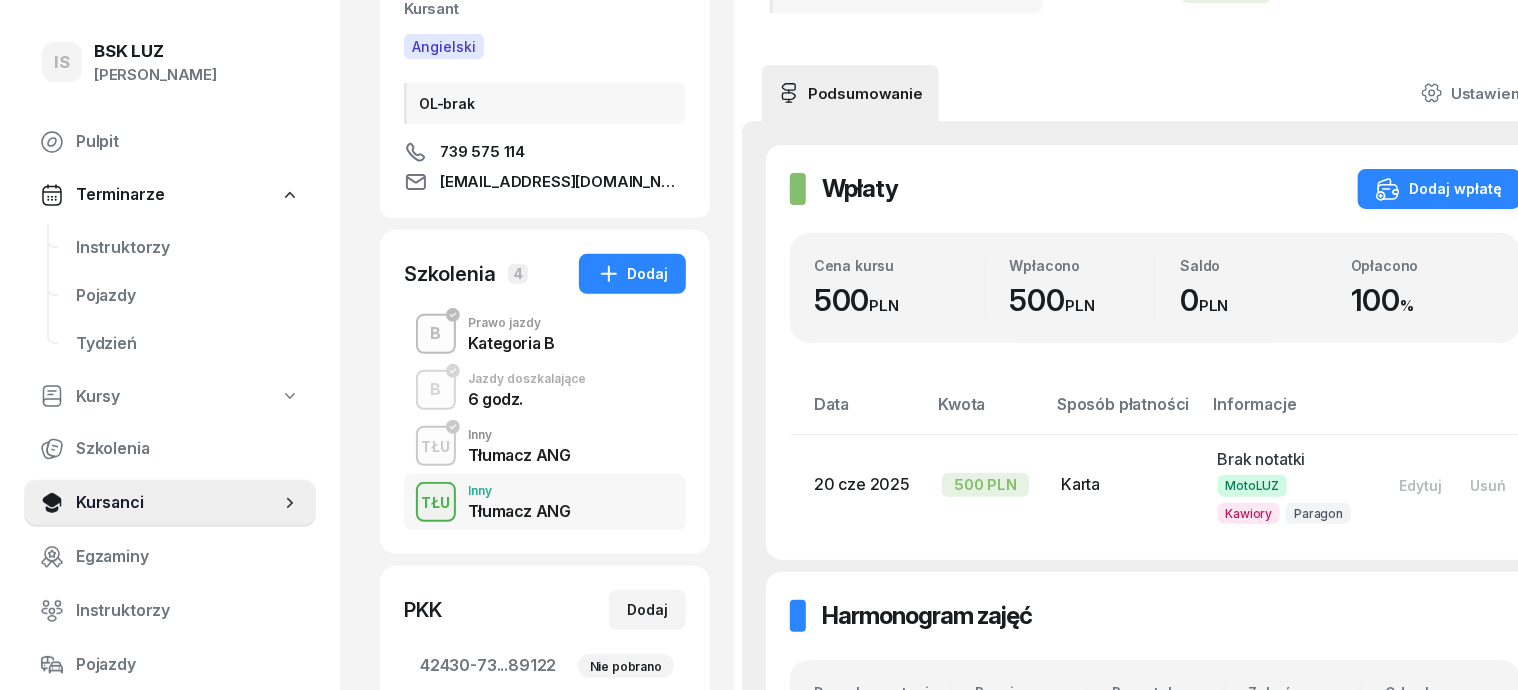 scroll, scrollTop: 250, scrollLeft: 0, axis: vertical 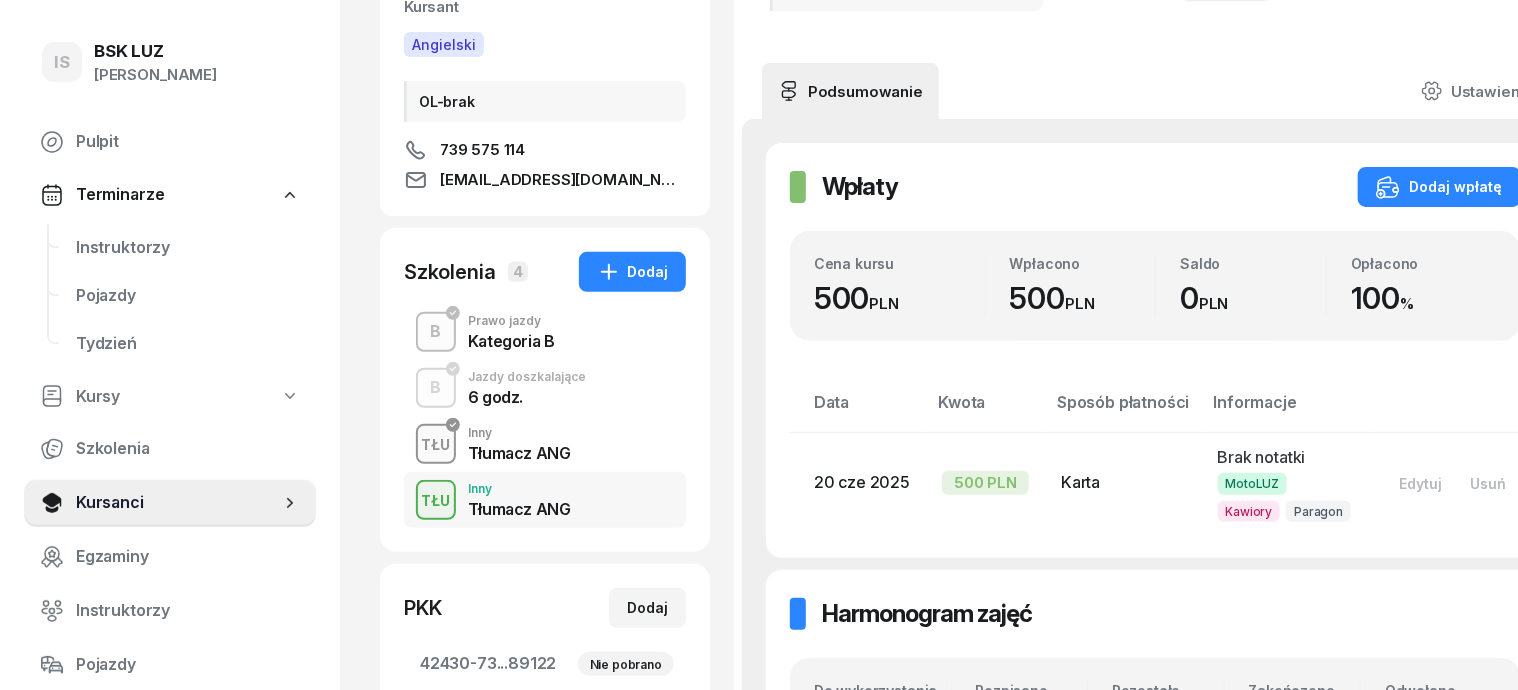 click on "TŁU" at bounding box center (436, 444) 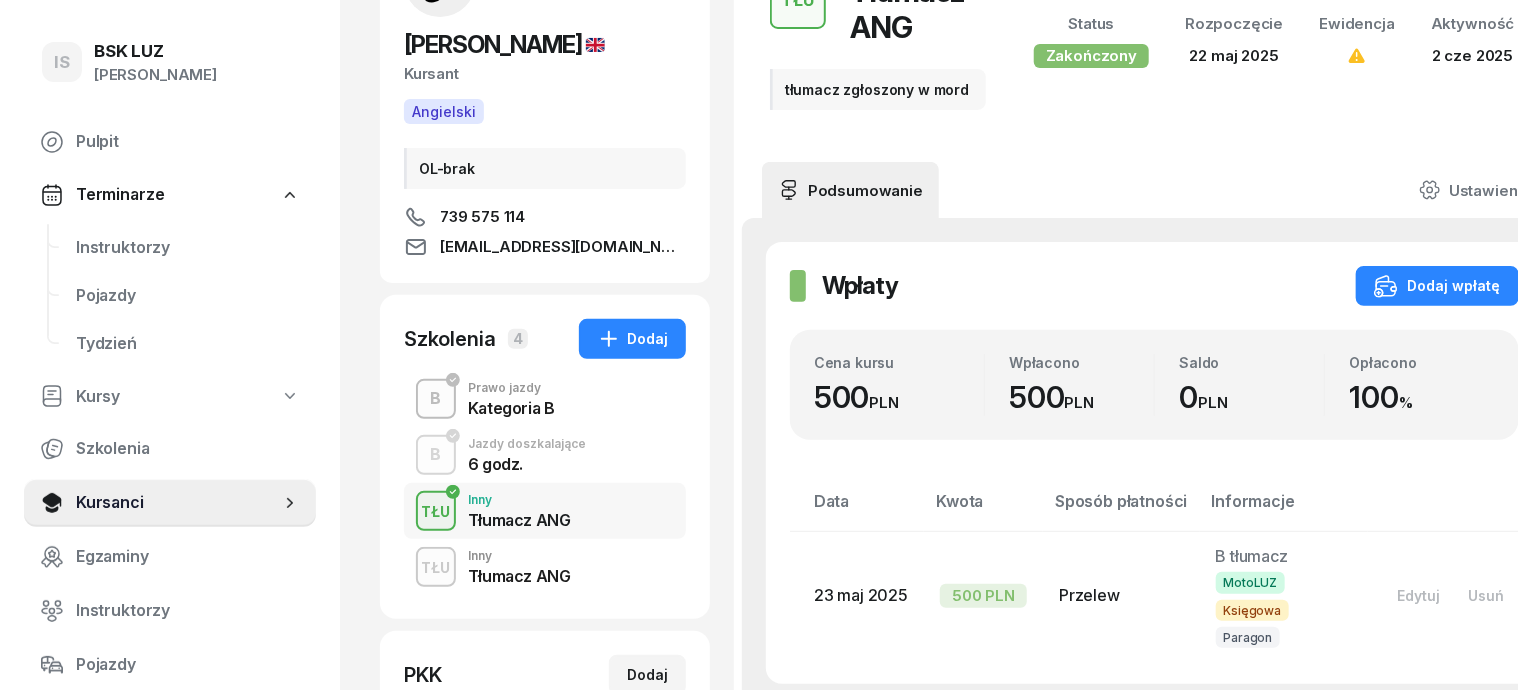scroll, scrollTop: 250, scrollLeft: 0, axis: vertical 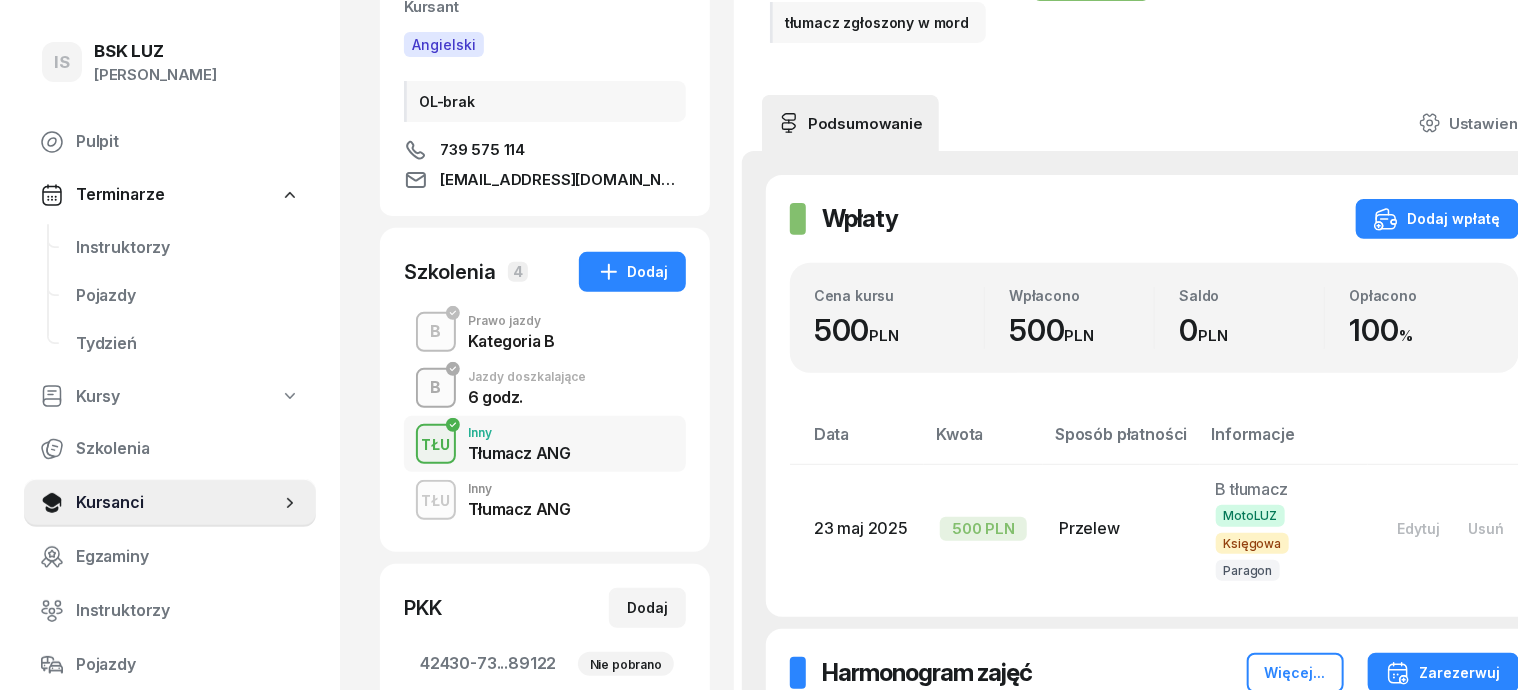 click on "B" at bounding box center (436, 388) 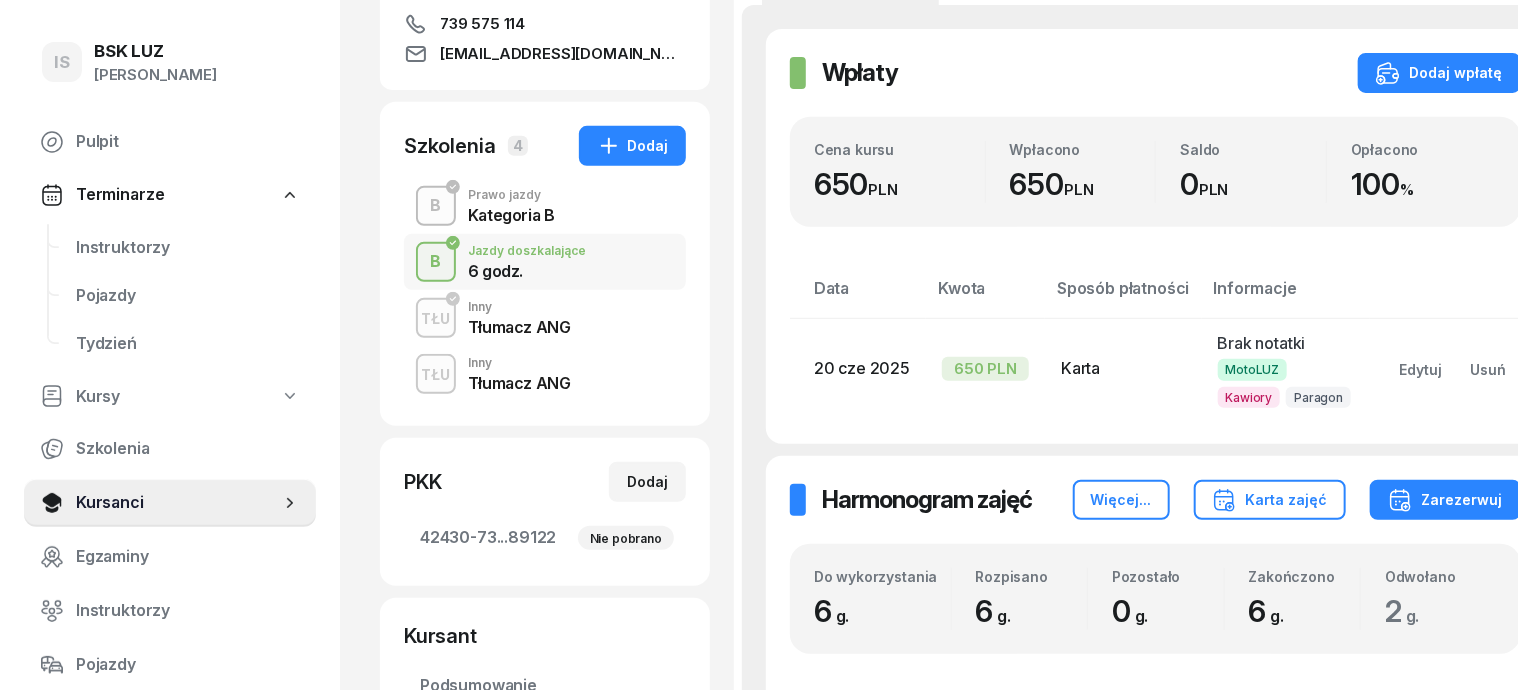 scroll, scrollTop: 375, scrollLeft: 0, axis: vertical 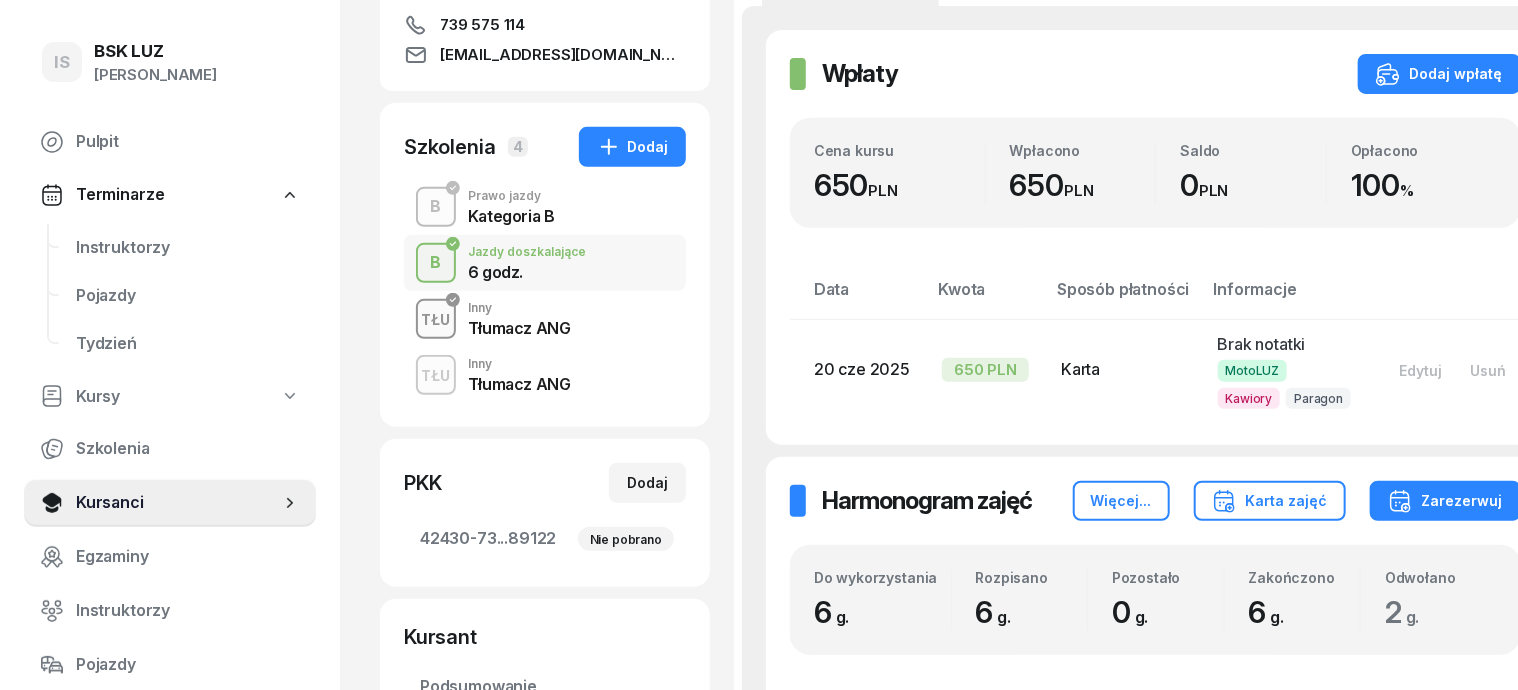 click on "TŁU" at bounding box center (436, 319) 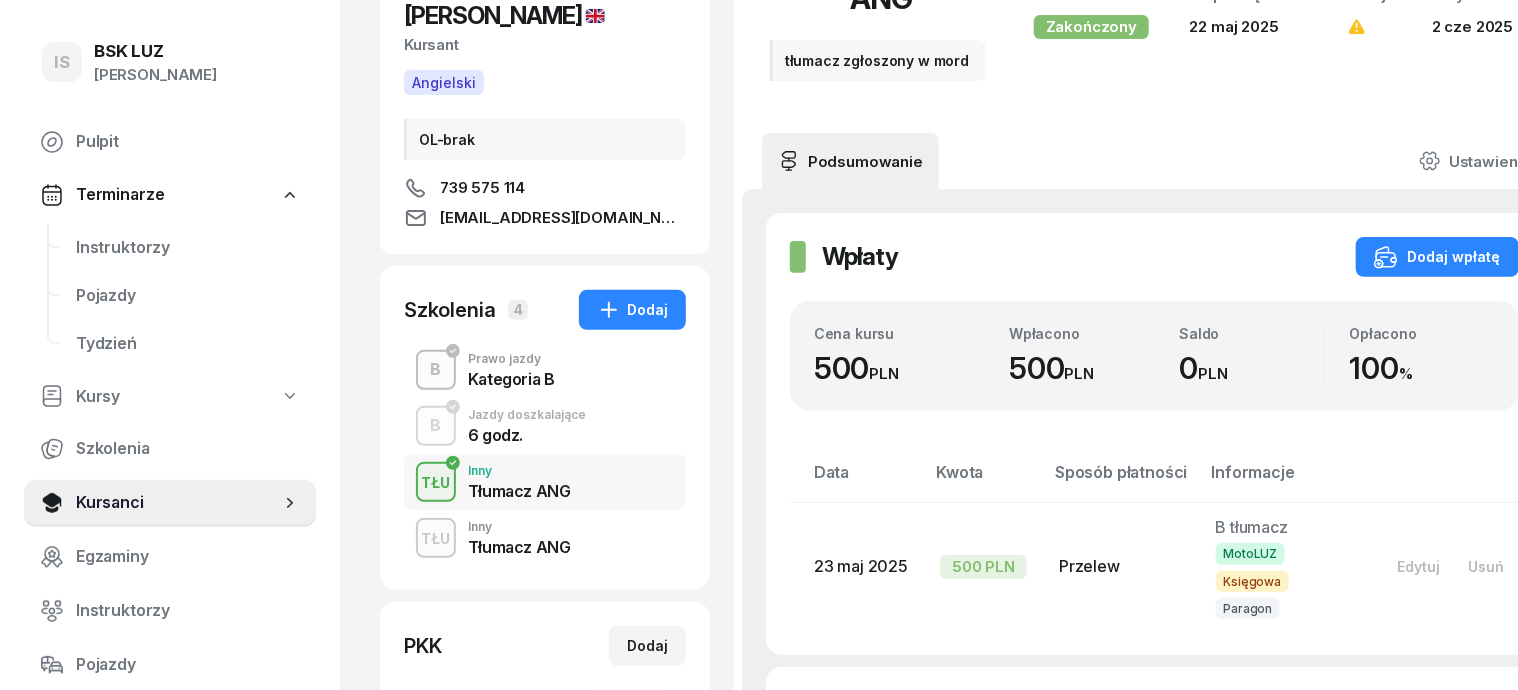 scroll, scrollTop: 250, scrollLeft: 0, axis: vertical 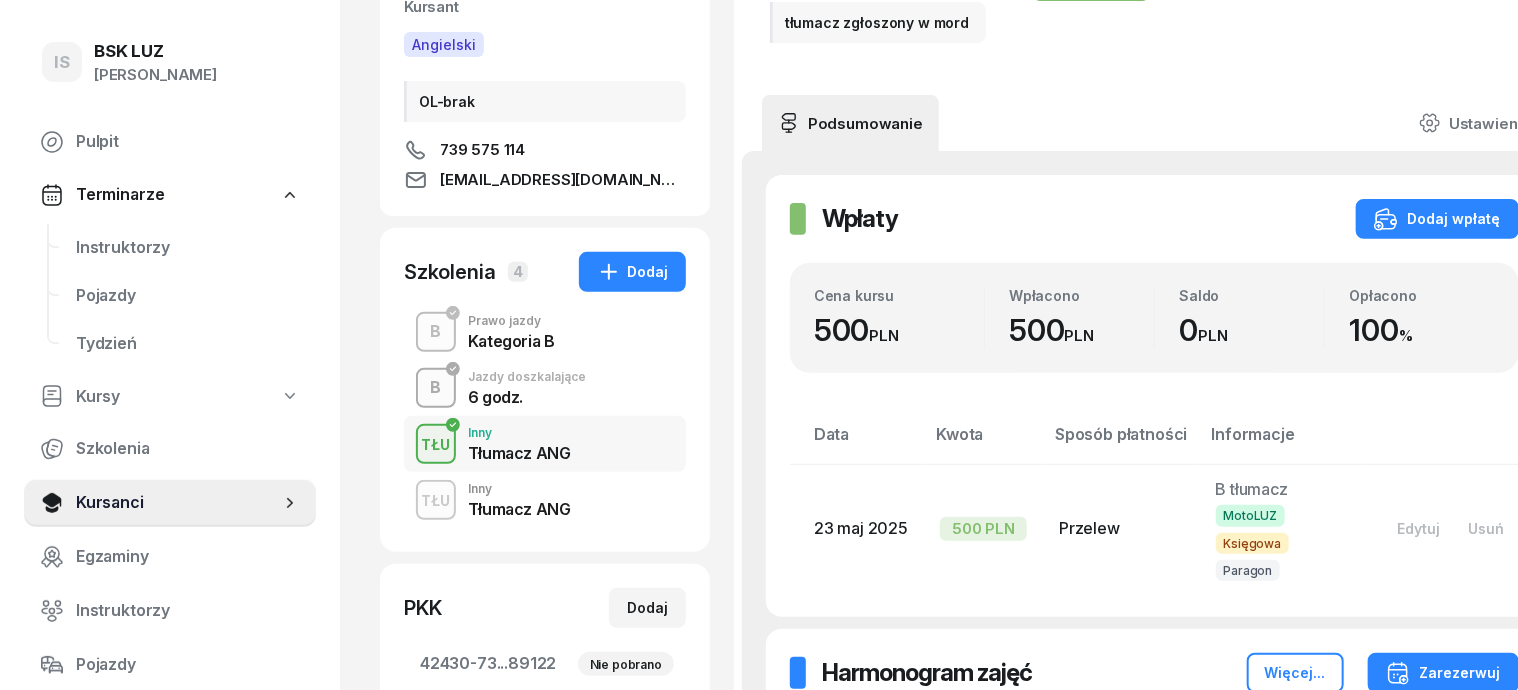 click on "B" at bounding box center (436, 388) 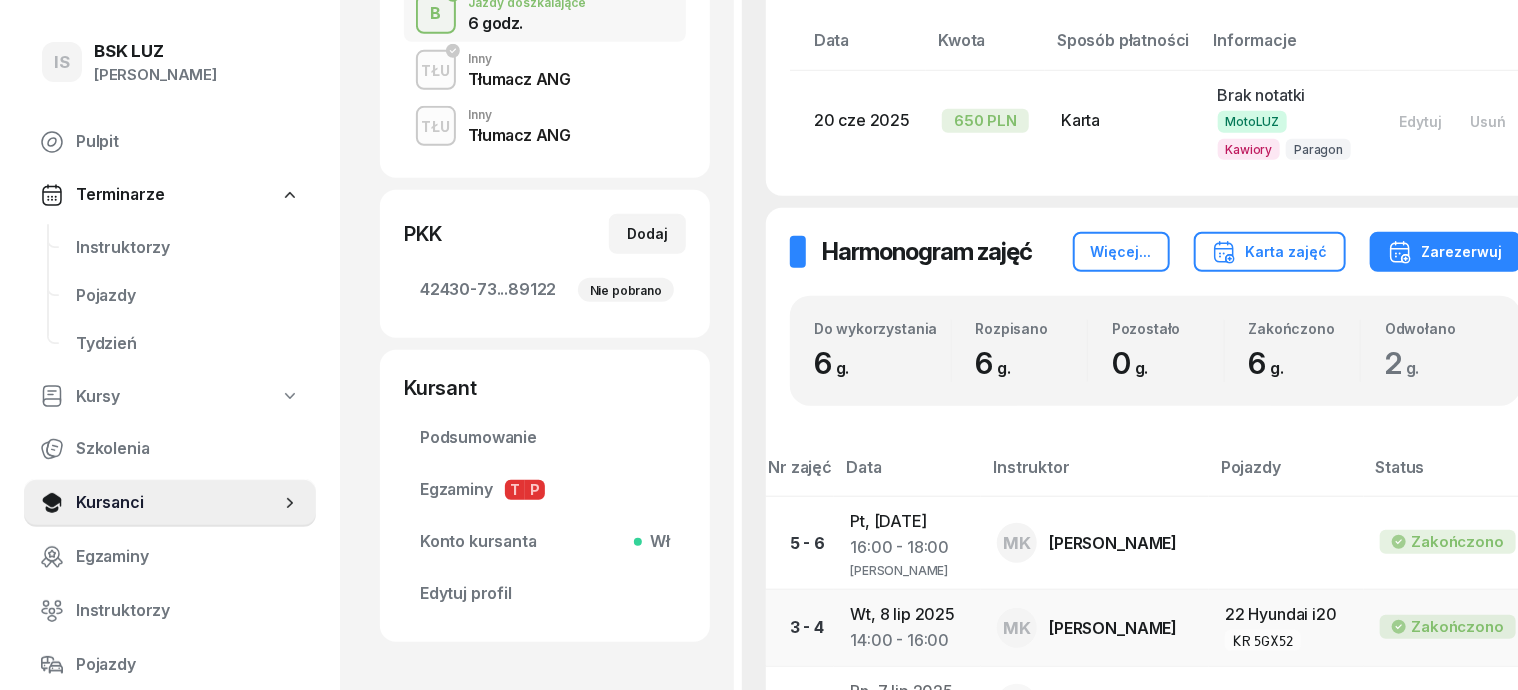 scroll, scrollTop: 500, scrollLeft: 0, axis: vertical 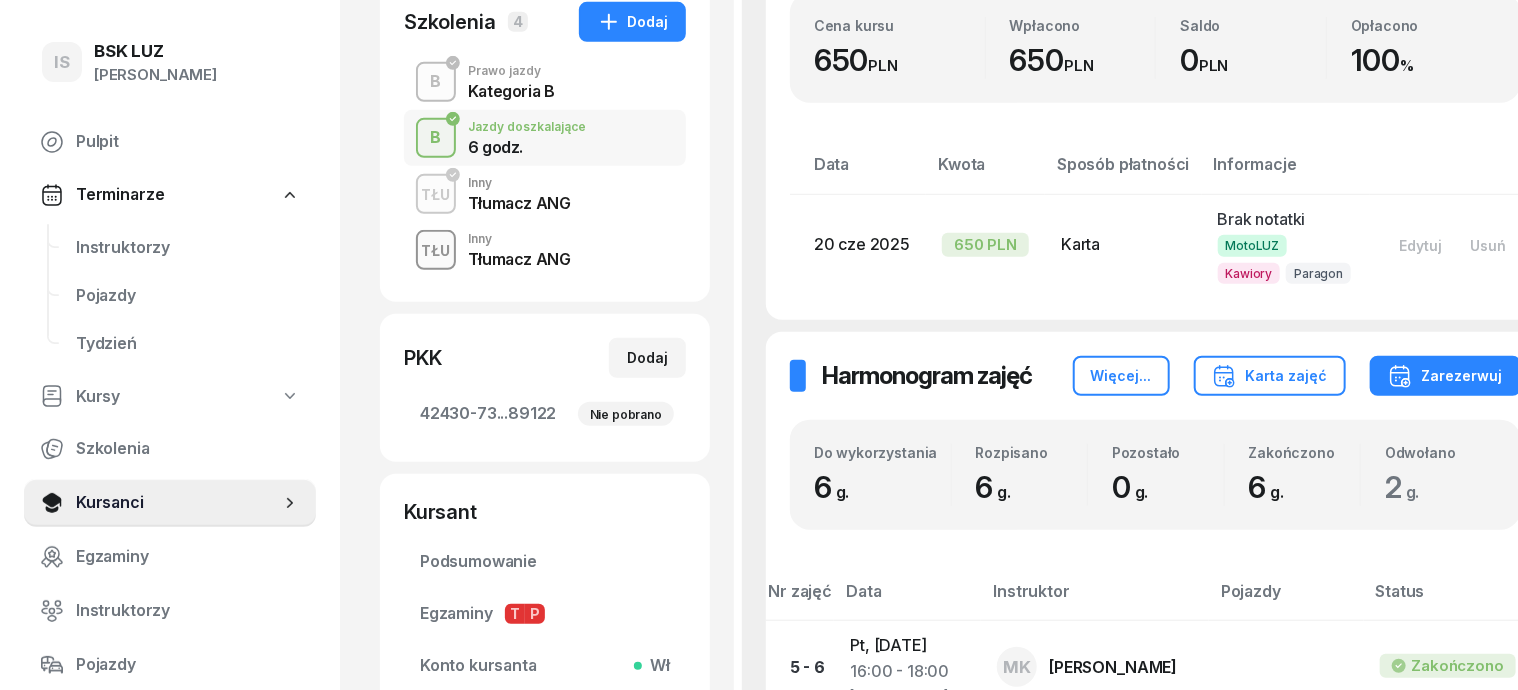 click on "TŁU" at bounding box center [436, 250] 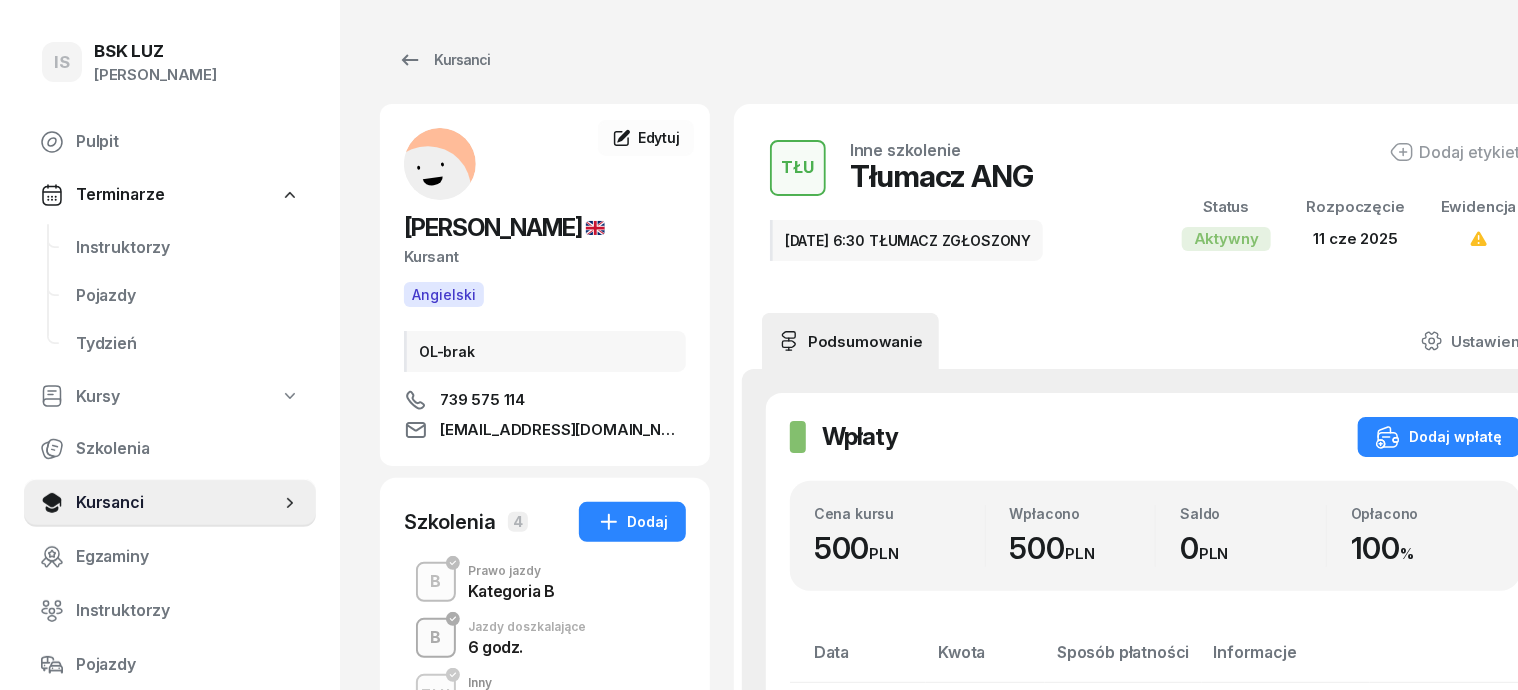 click on "B" at bounding box center (436, 638) 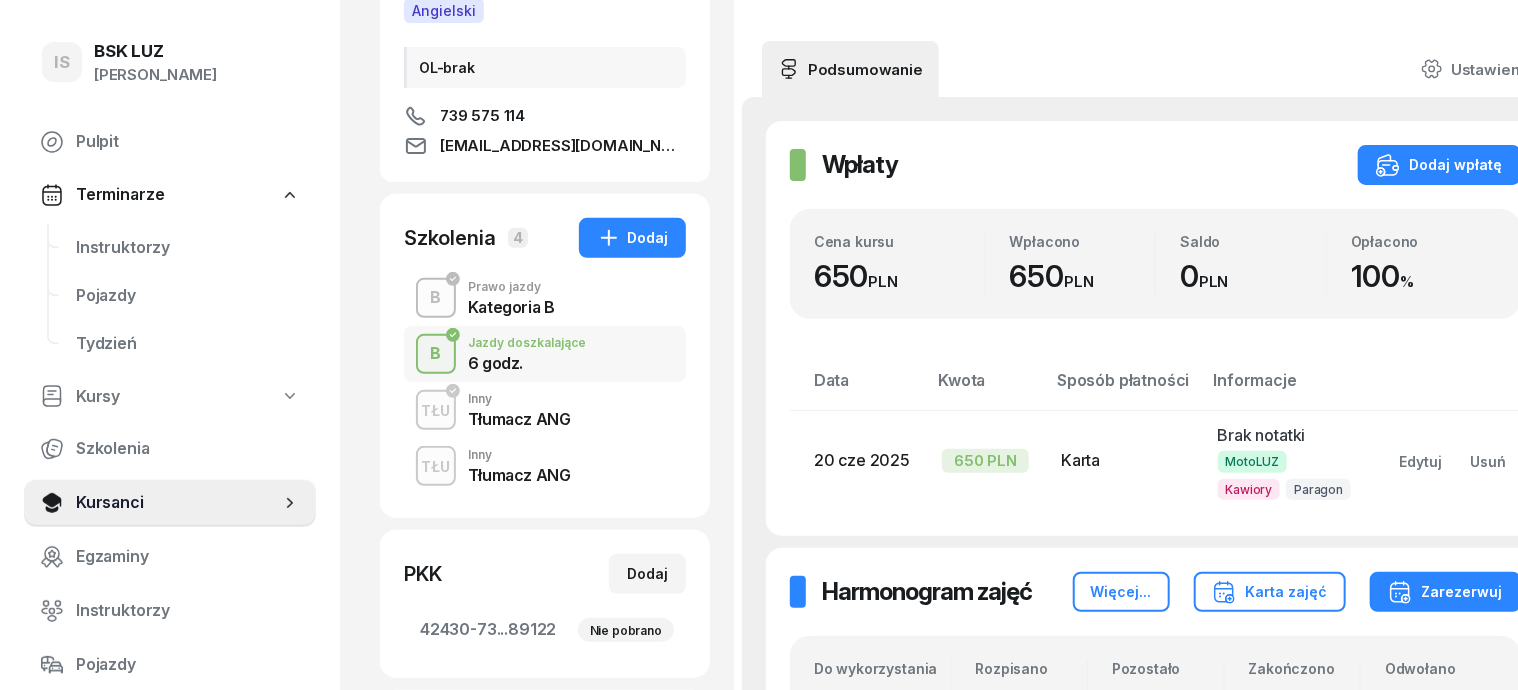 scroll, scrollTop: 250, scrollLeft: 0, axis: vertical 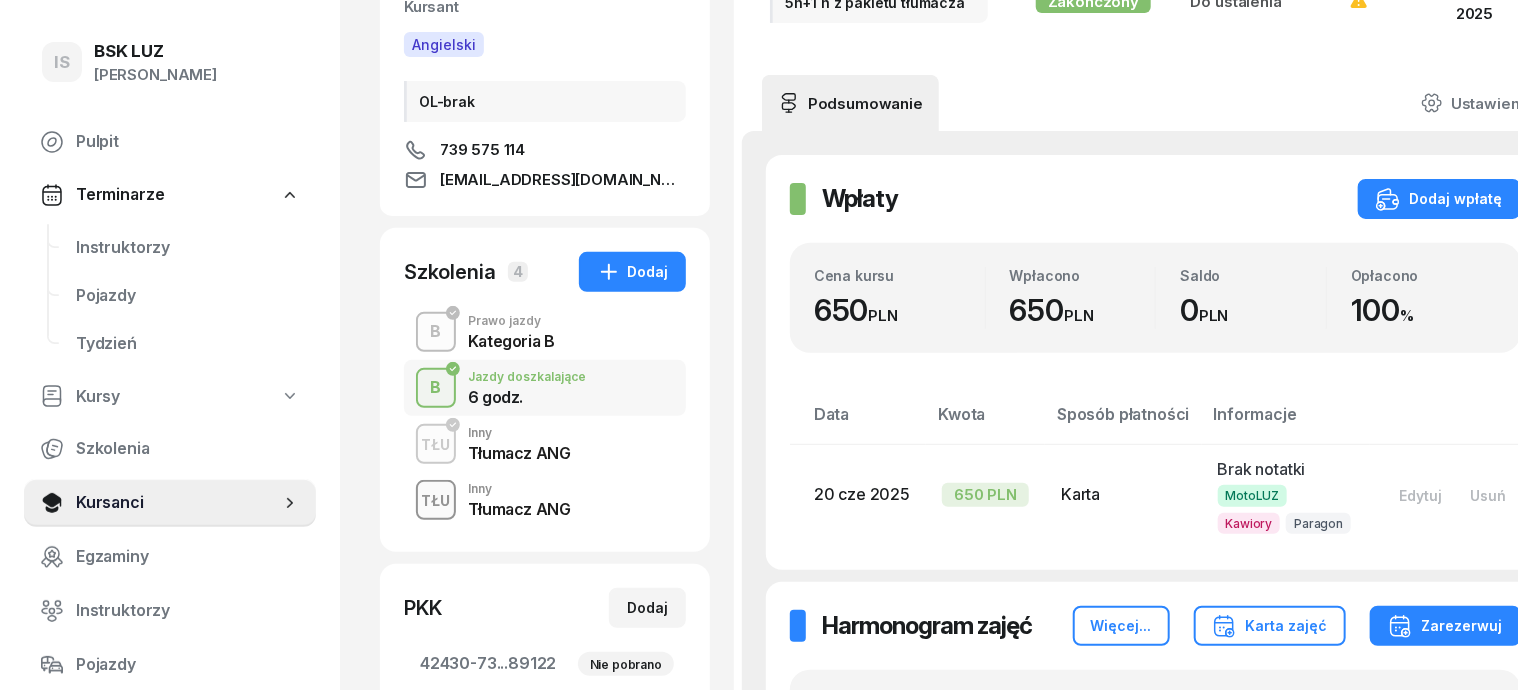 click on "TŁU" at bounding box center [436, 500] 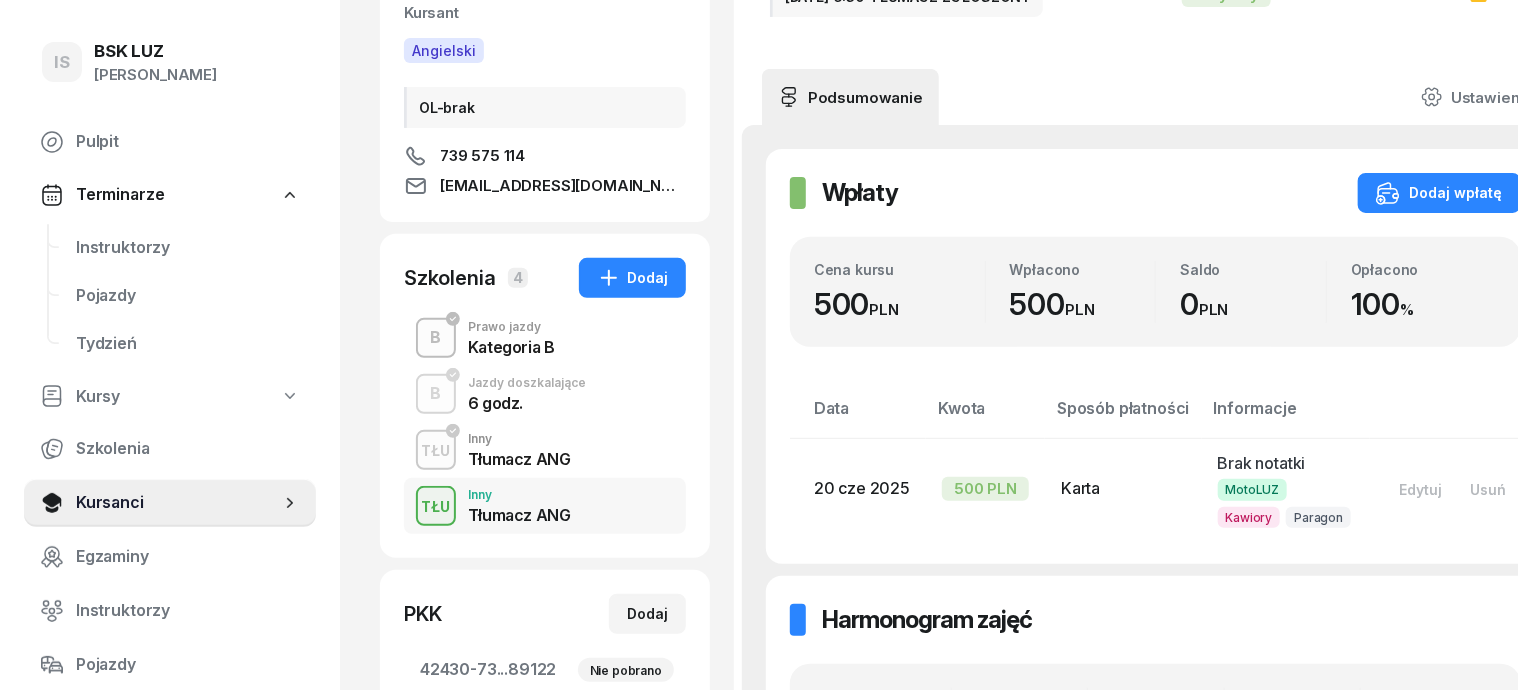 scroll, scrollTop: 250, scrollLeft: 0, axis: vertical 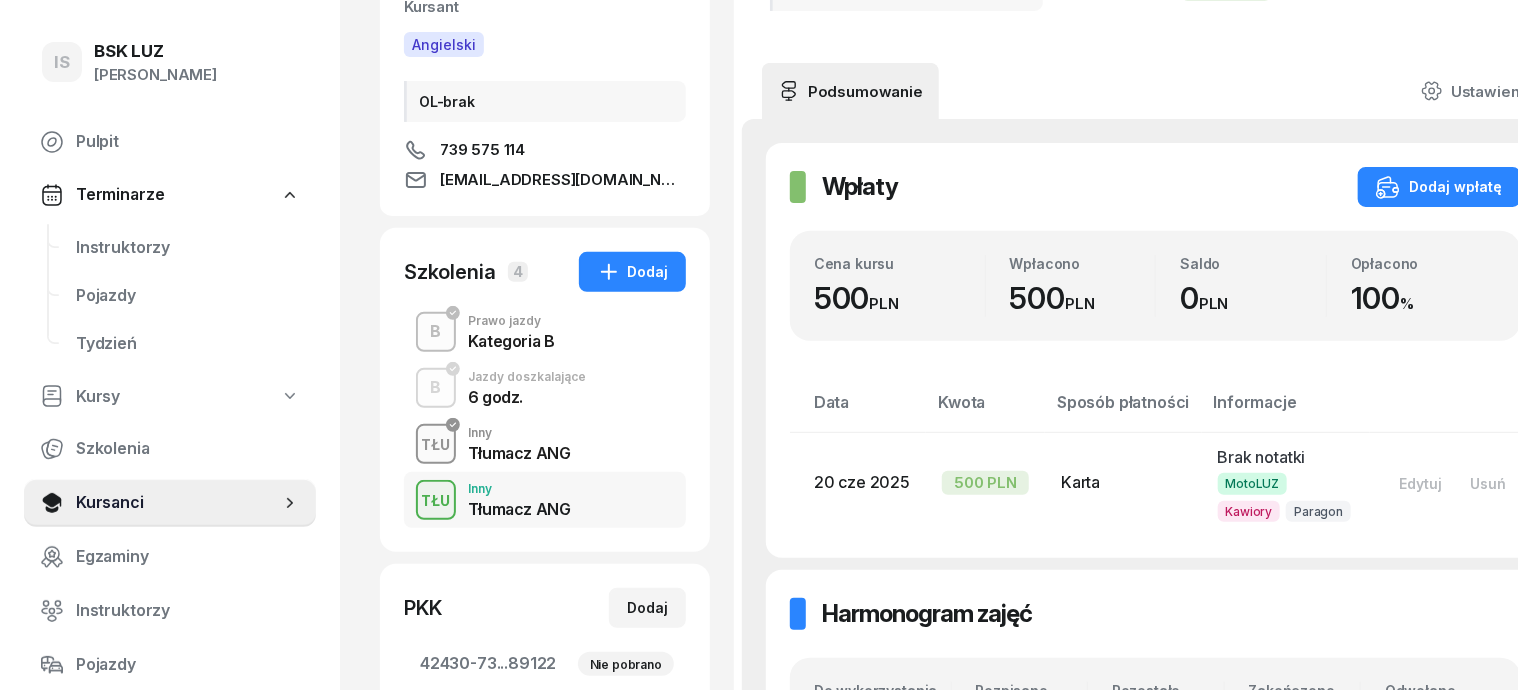 click on "TŁU" at bounding box center [436, 444] 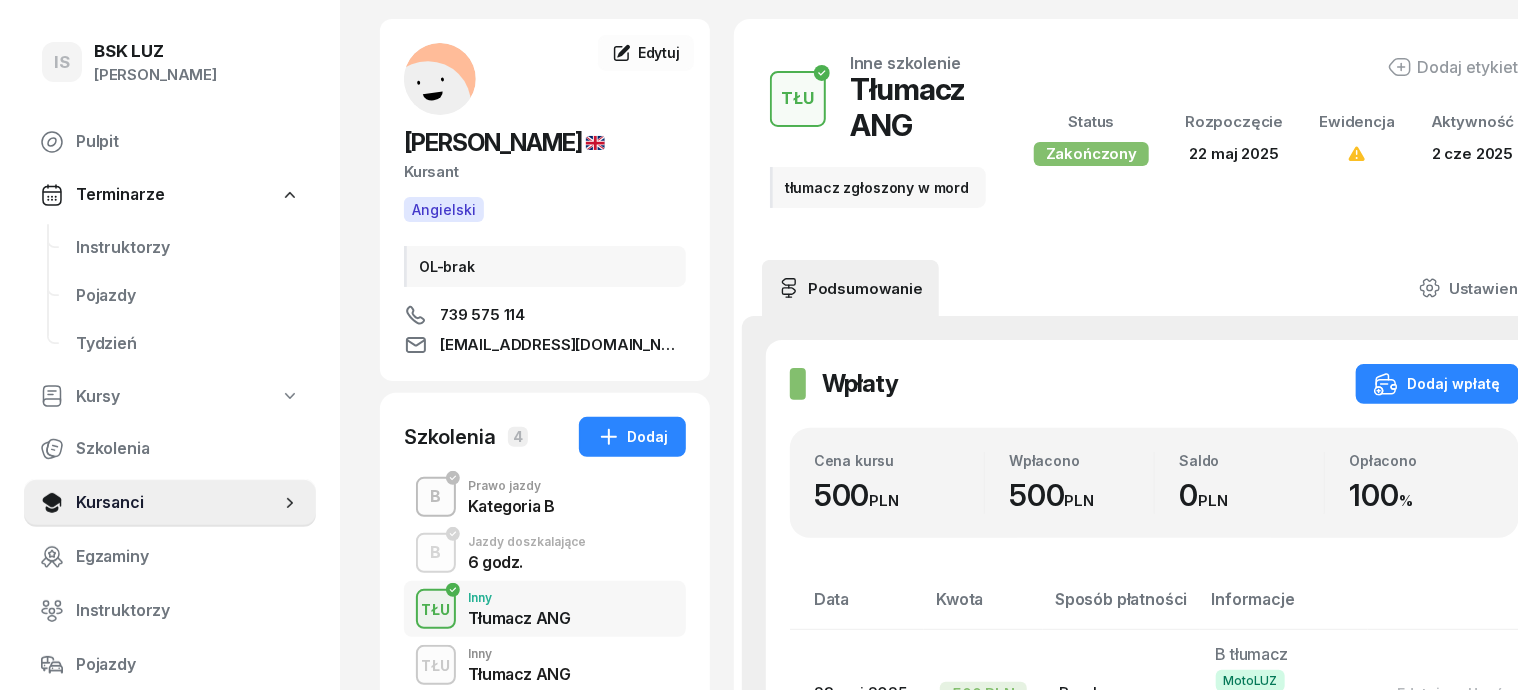 scroll, scrollTop: 0, scrollLeft: 0, axis: both 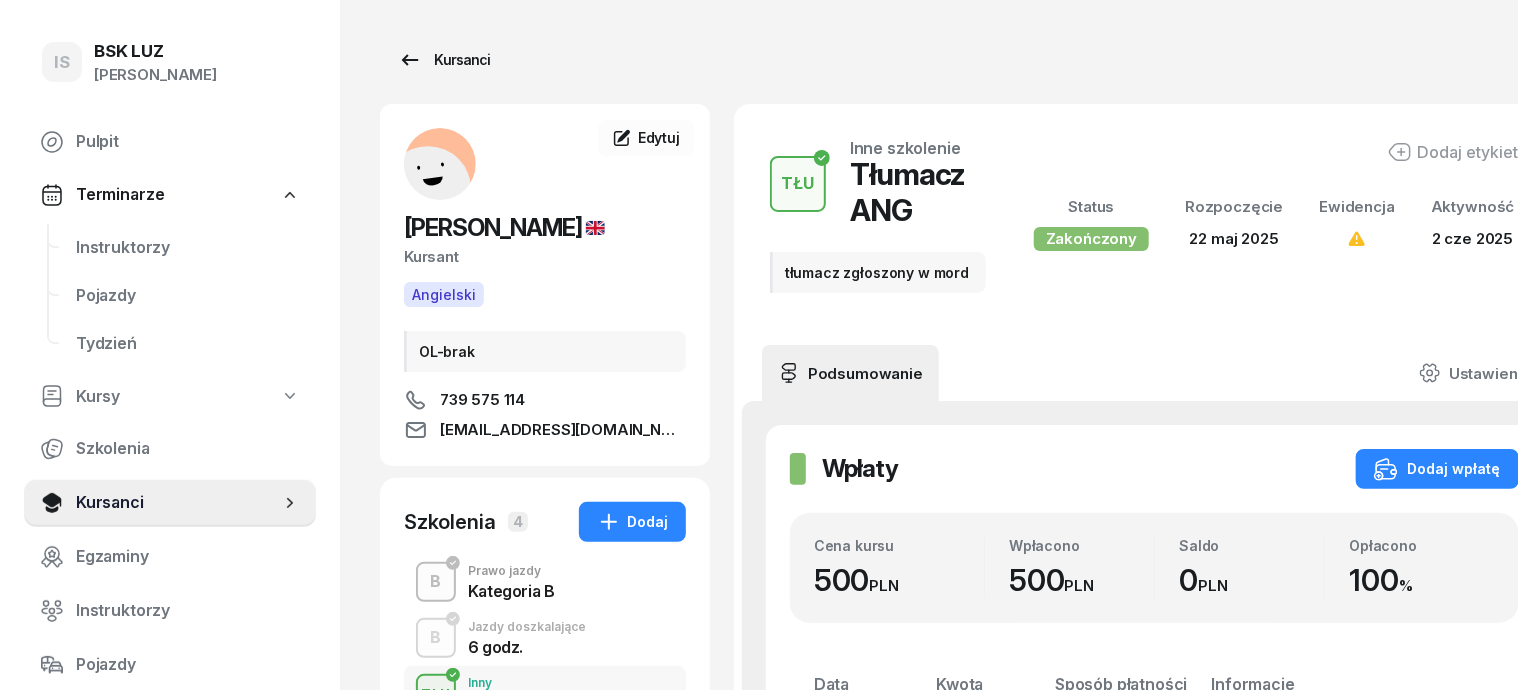 click on "Kursanci" at bounding box center (444, 60) 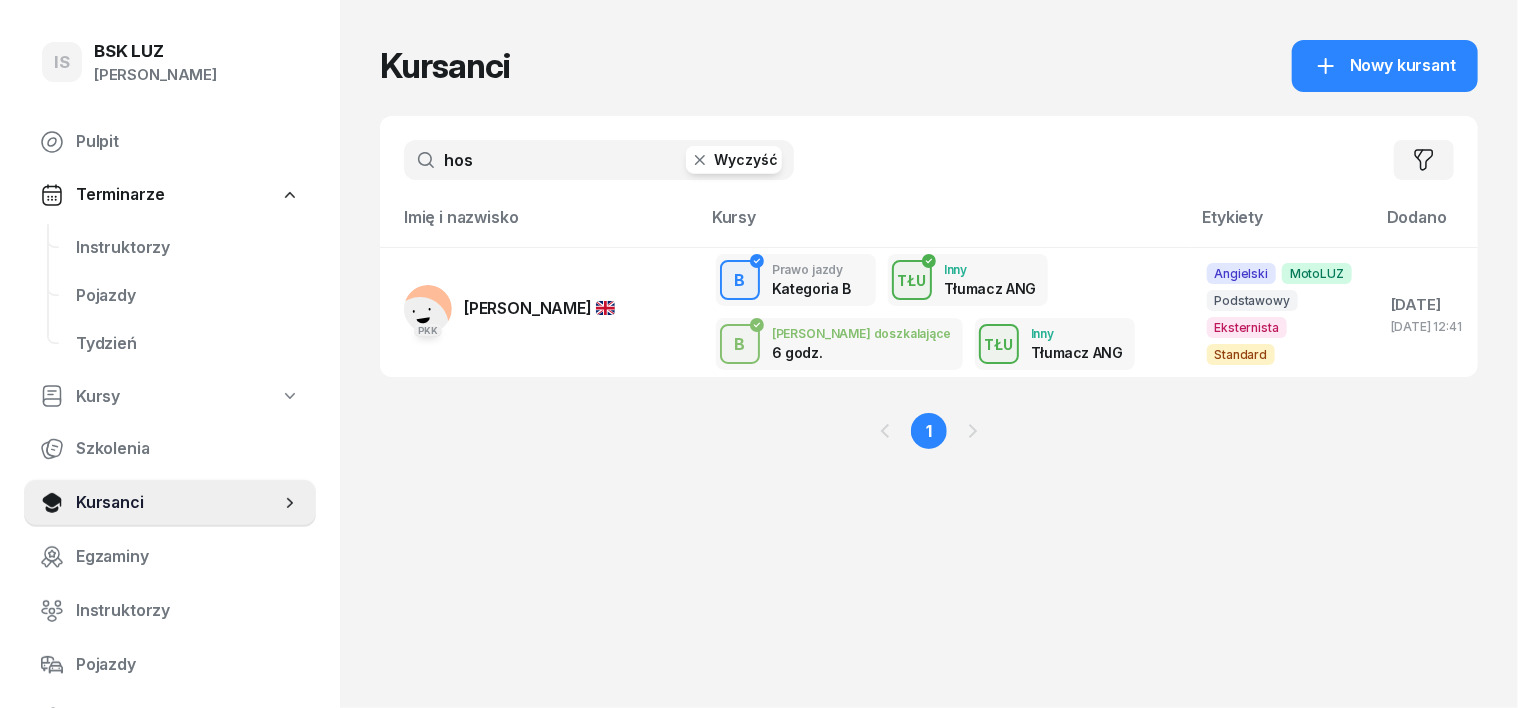 click 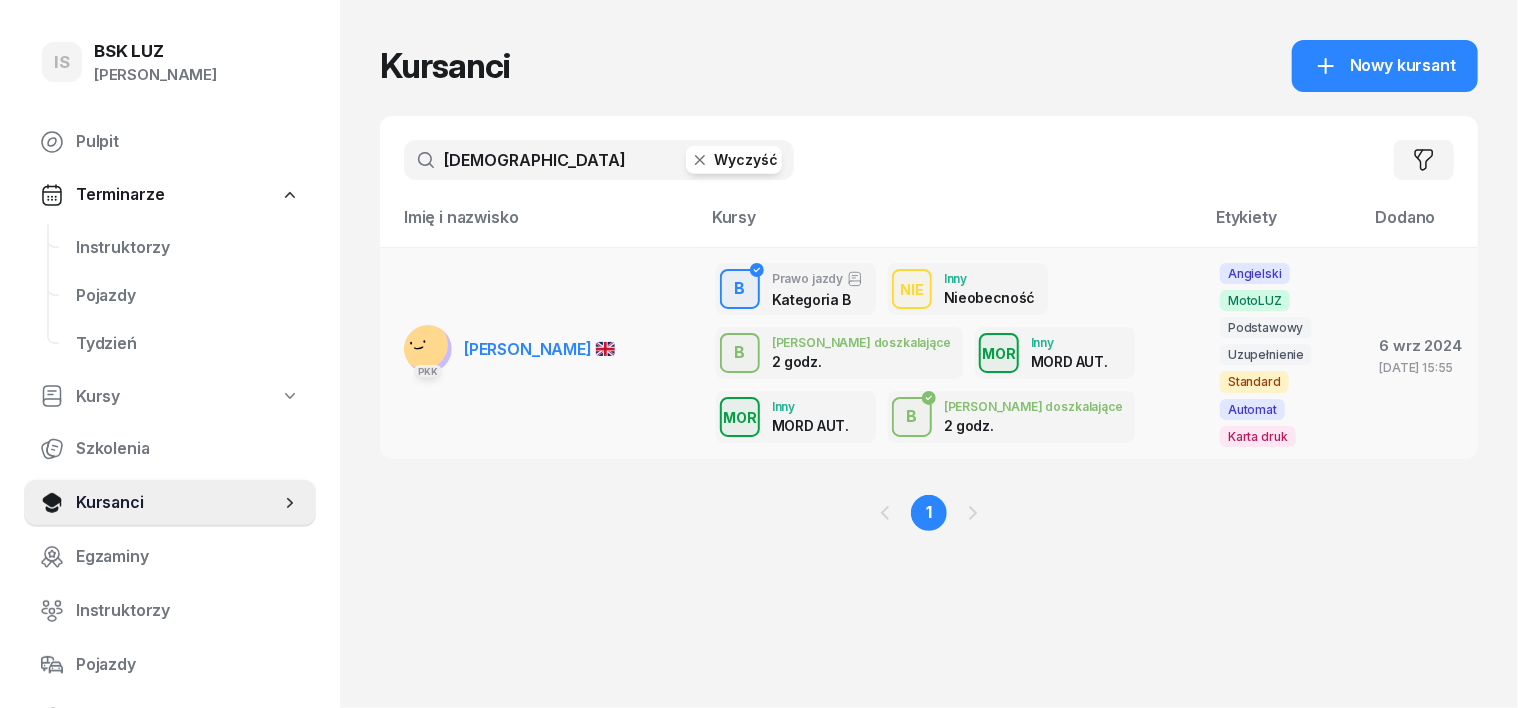 type on "[DEMOGRAPHIC_DATA]" 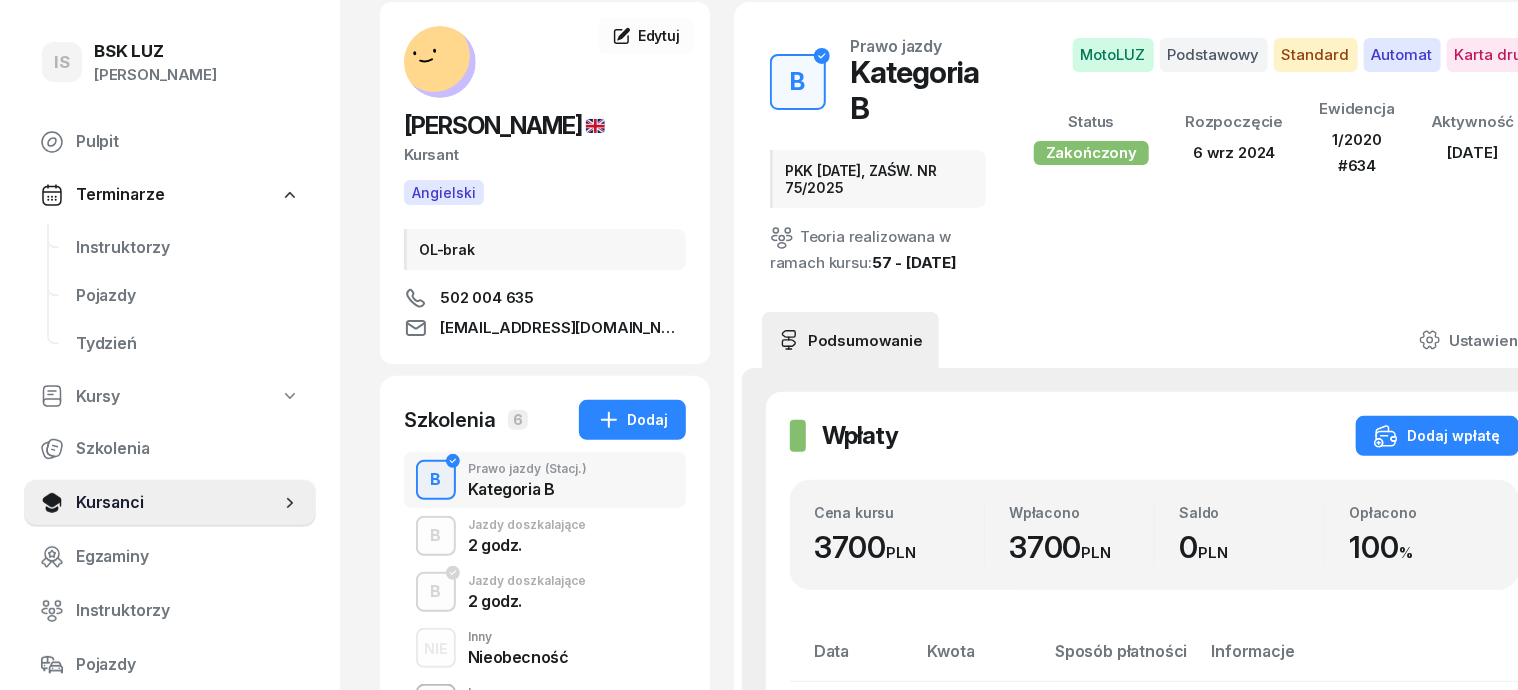 scroll, scrollTop: 124, scrollLeft: 0, axis: vertical 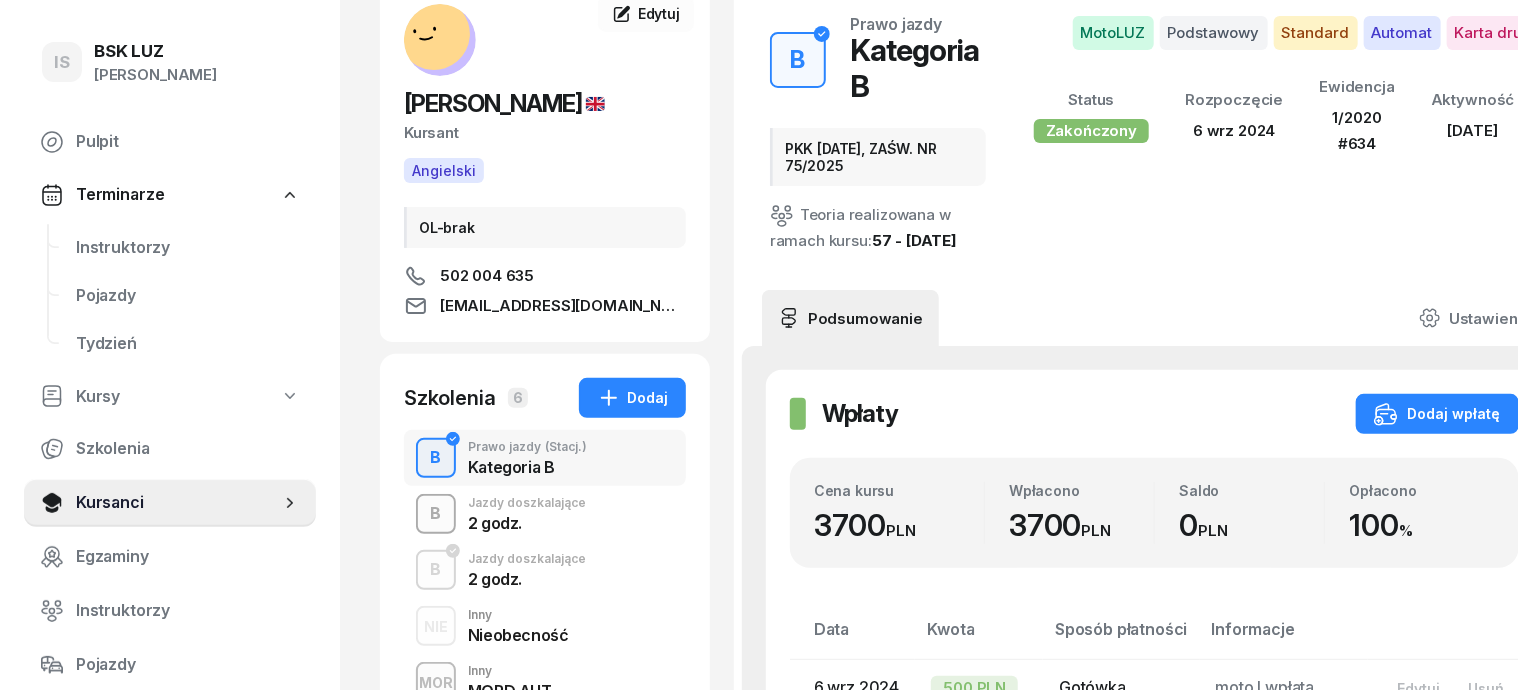 click on "B" at bounding box center [436, 514] 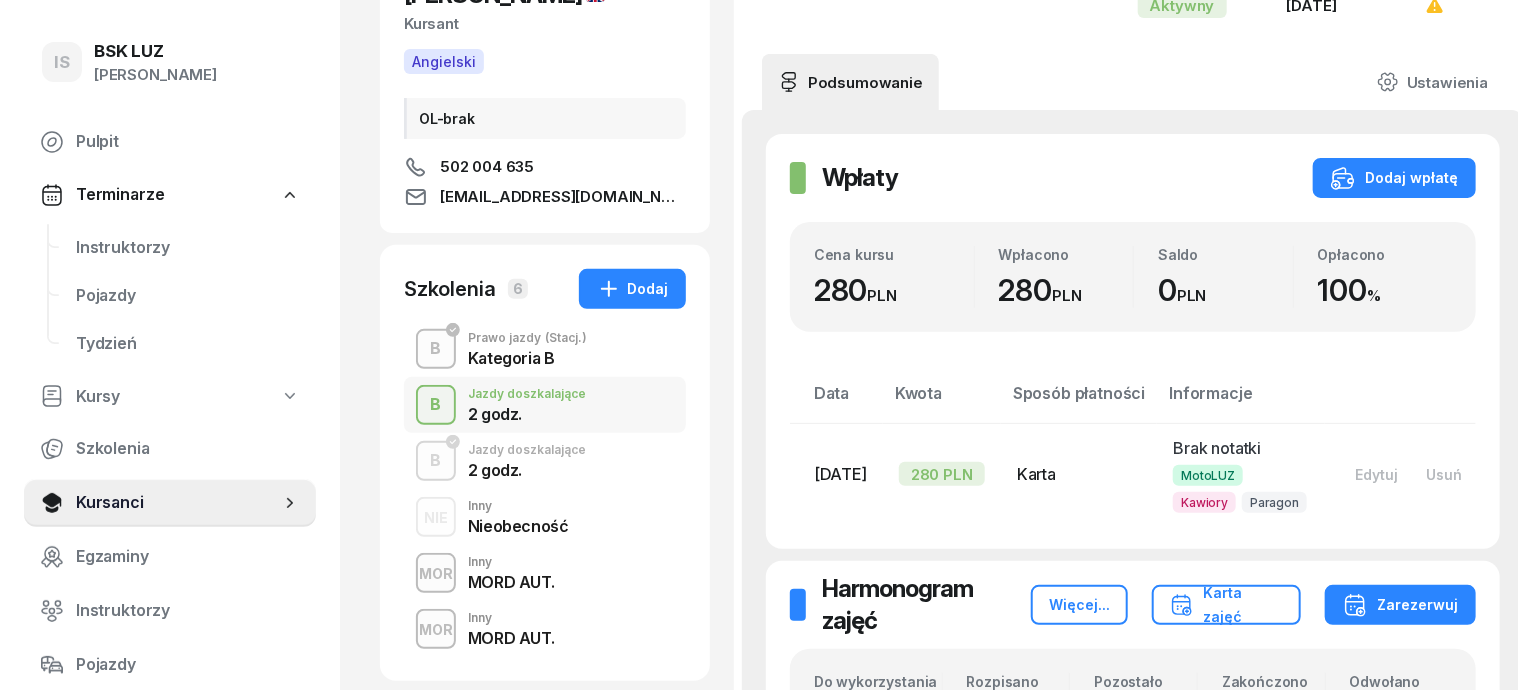 scroll, scrollTop: 250, scrollLeft: 0, axis: vertical 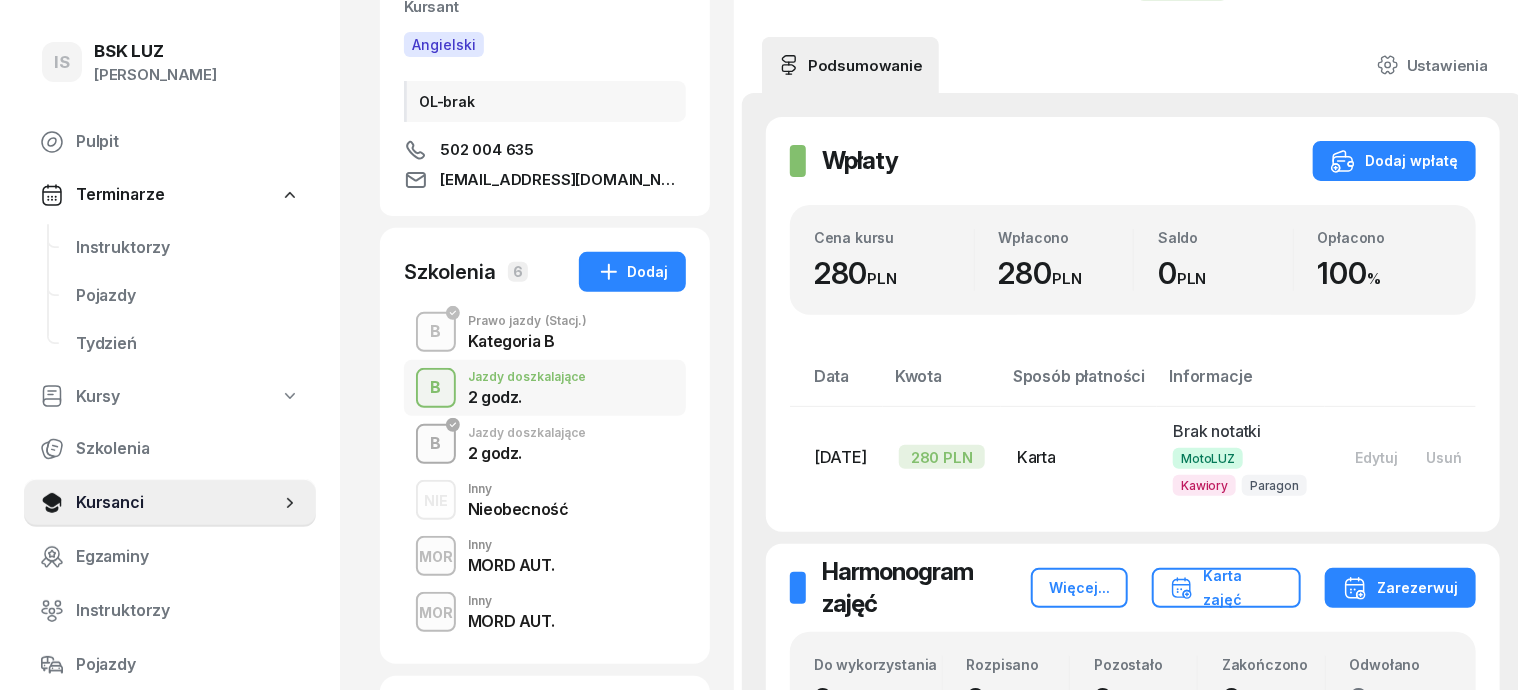 click on "B" at bounding box center [436, 444] 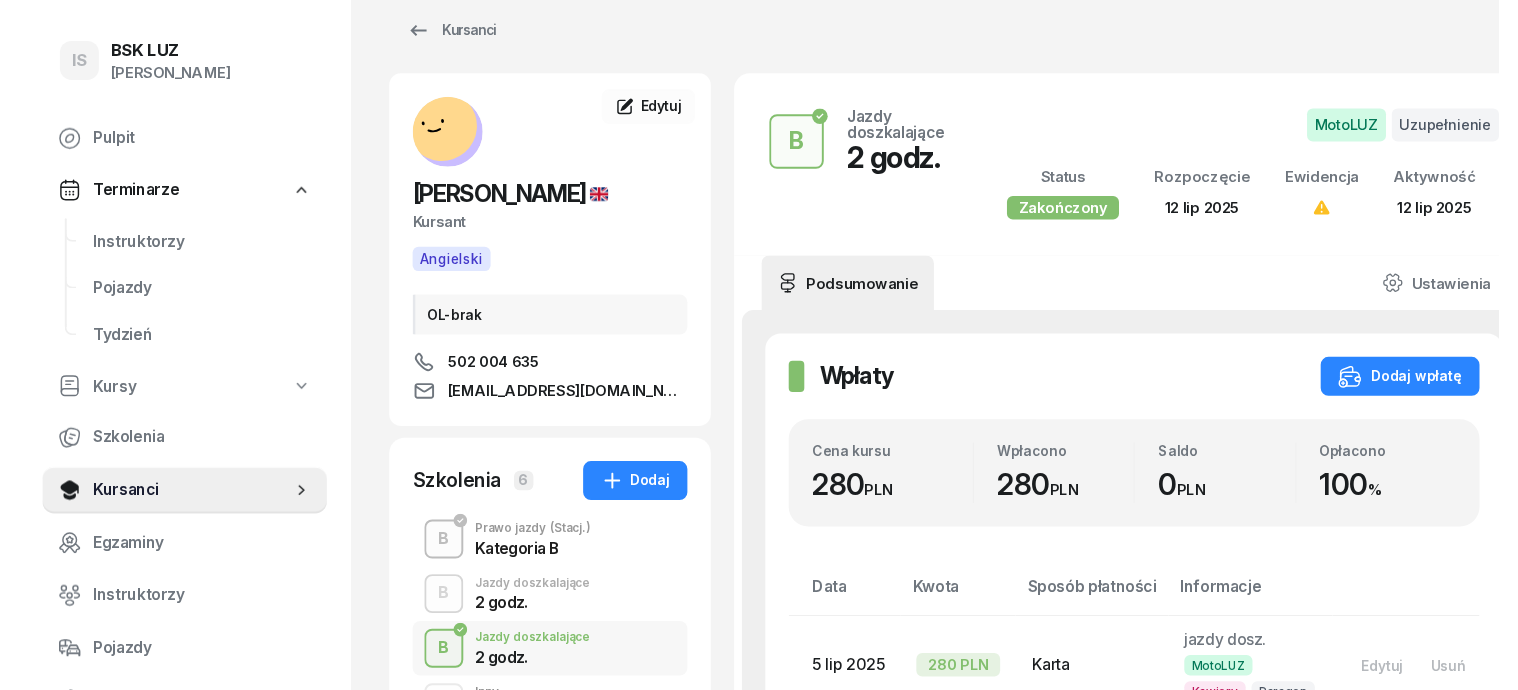 scroll, scrollTop: 0, scrollLeft: 0, axis: both 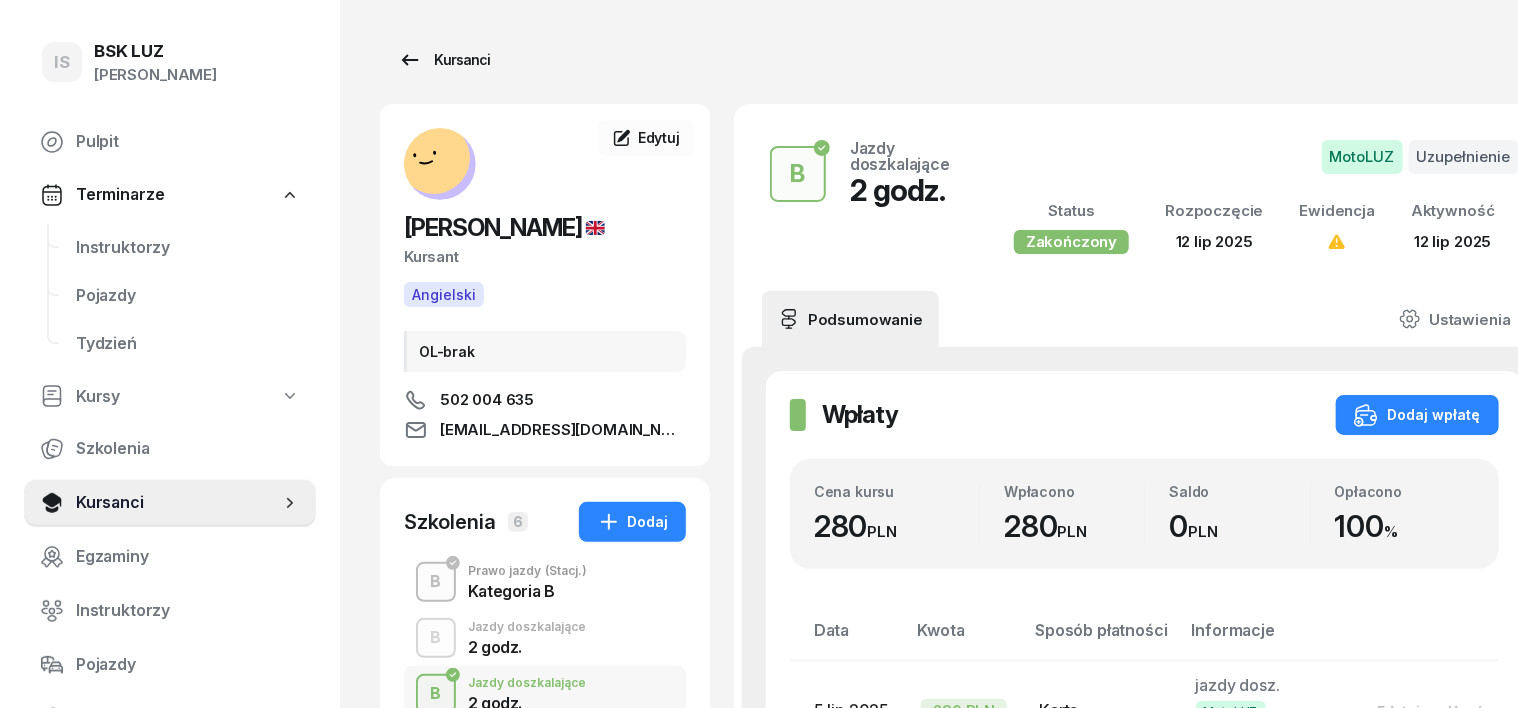 click on "Kursanci" at bounding box center [444, 60] 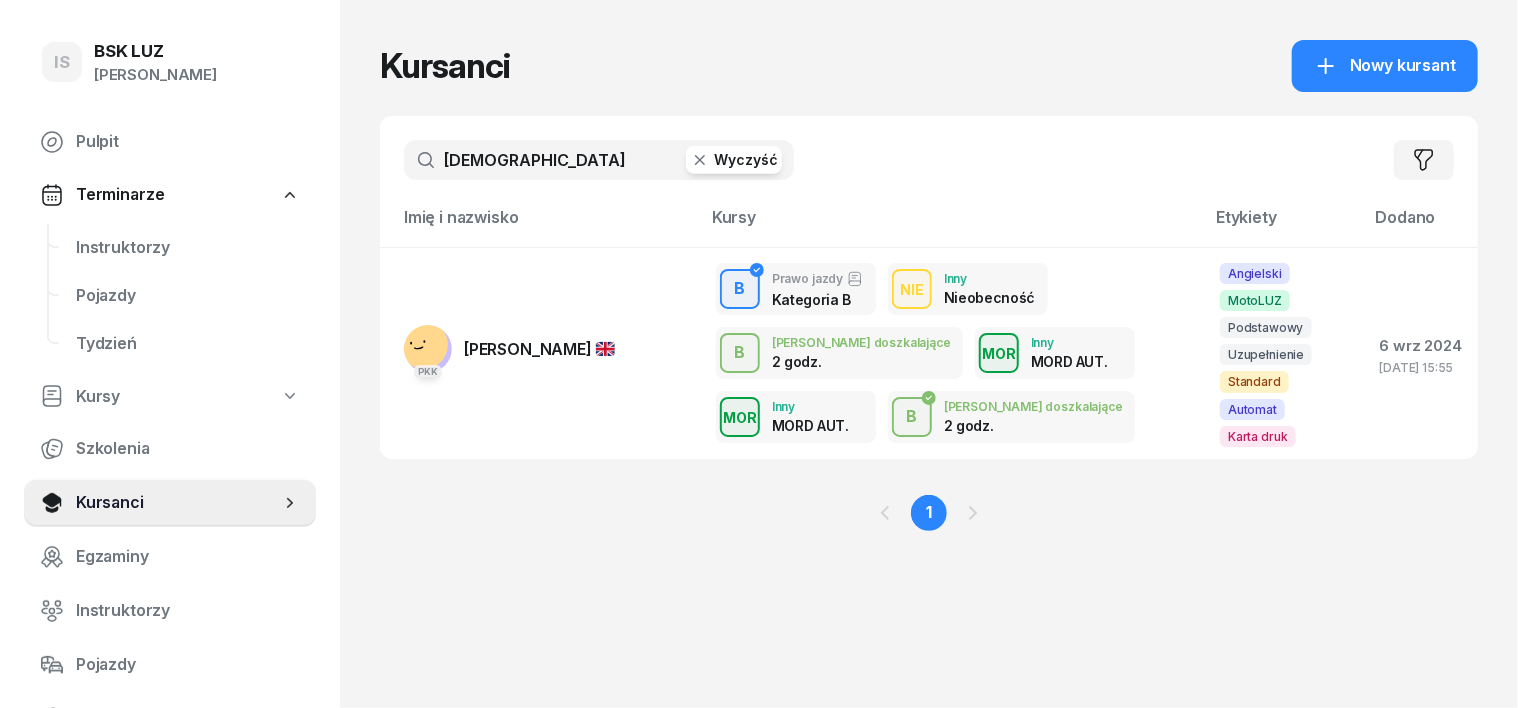 click 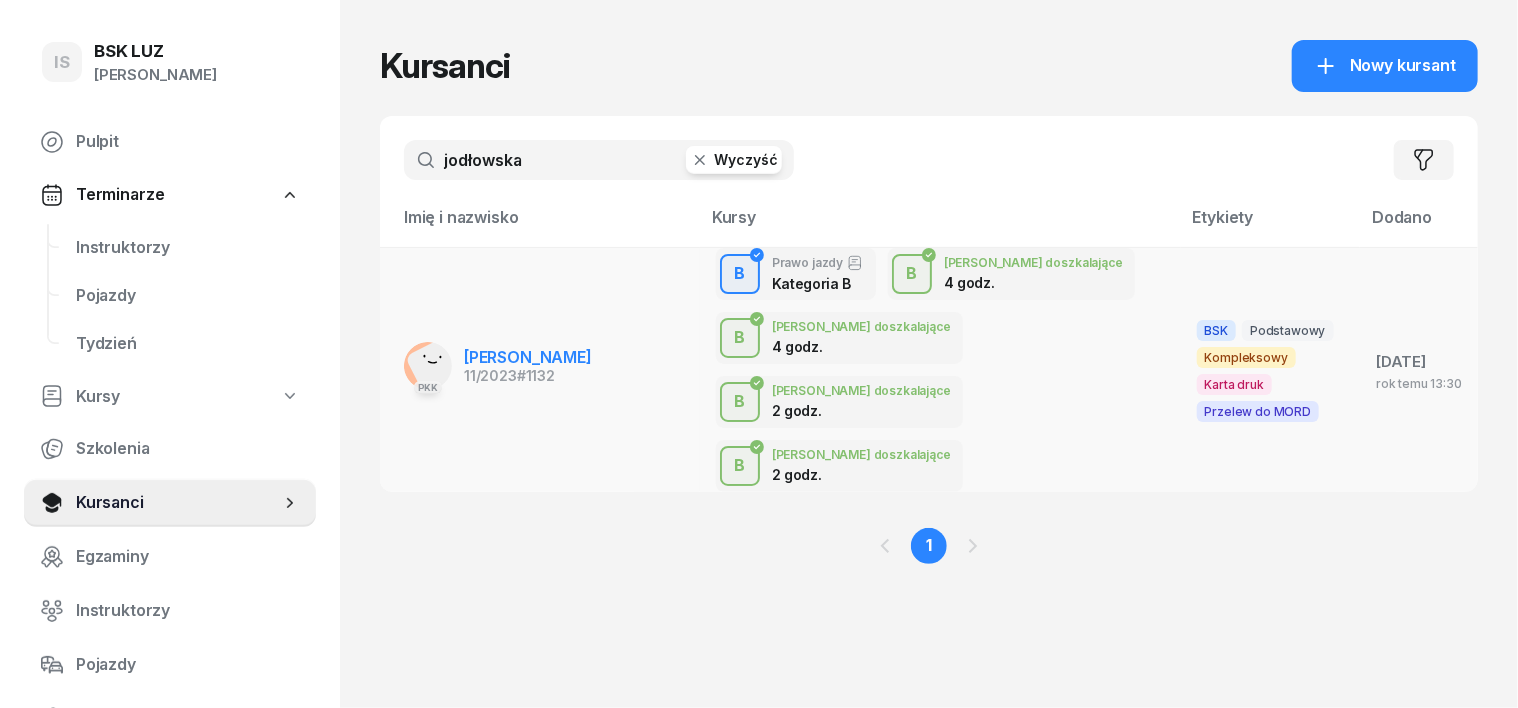type on "jodłowska" 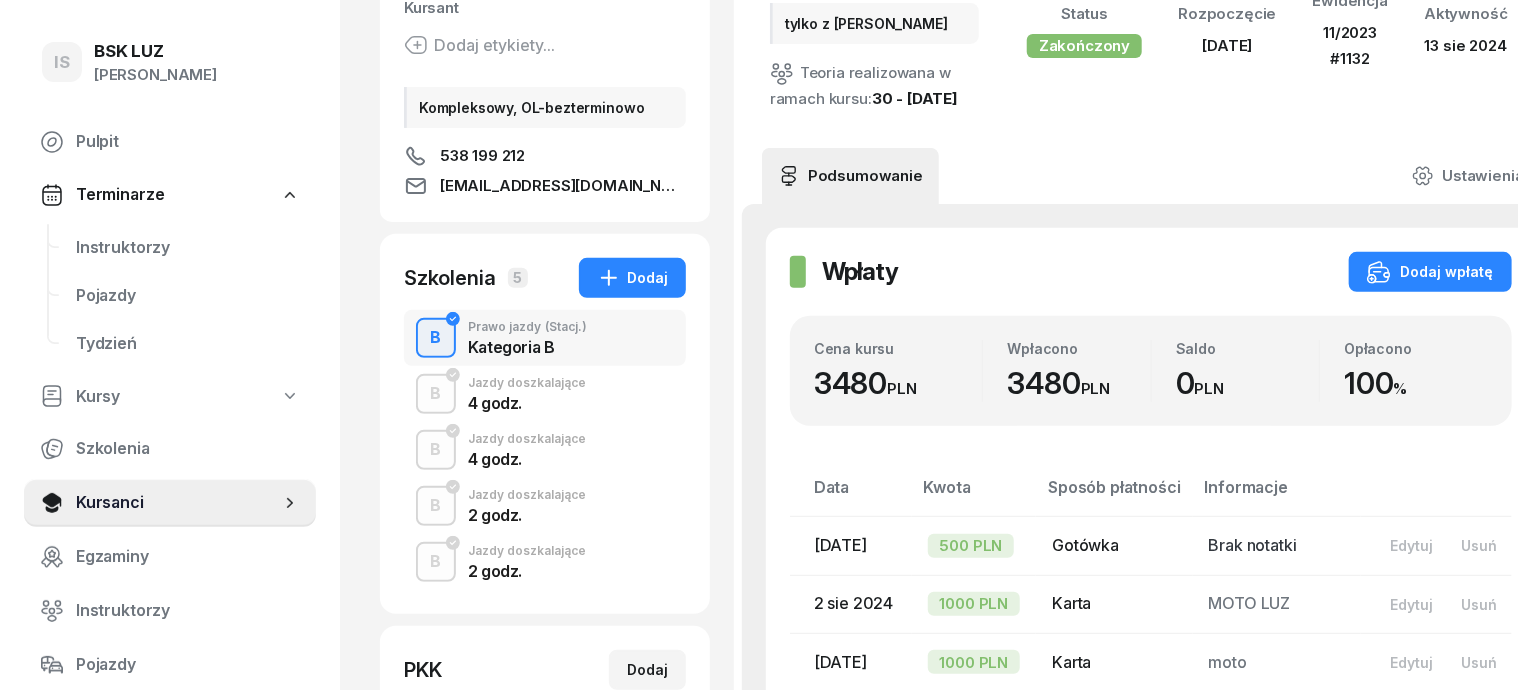 scroll, scrollTop: 250, scrollLeft: 0, axis: vertical 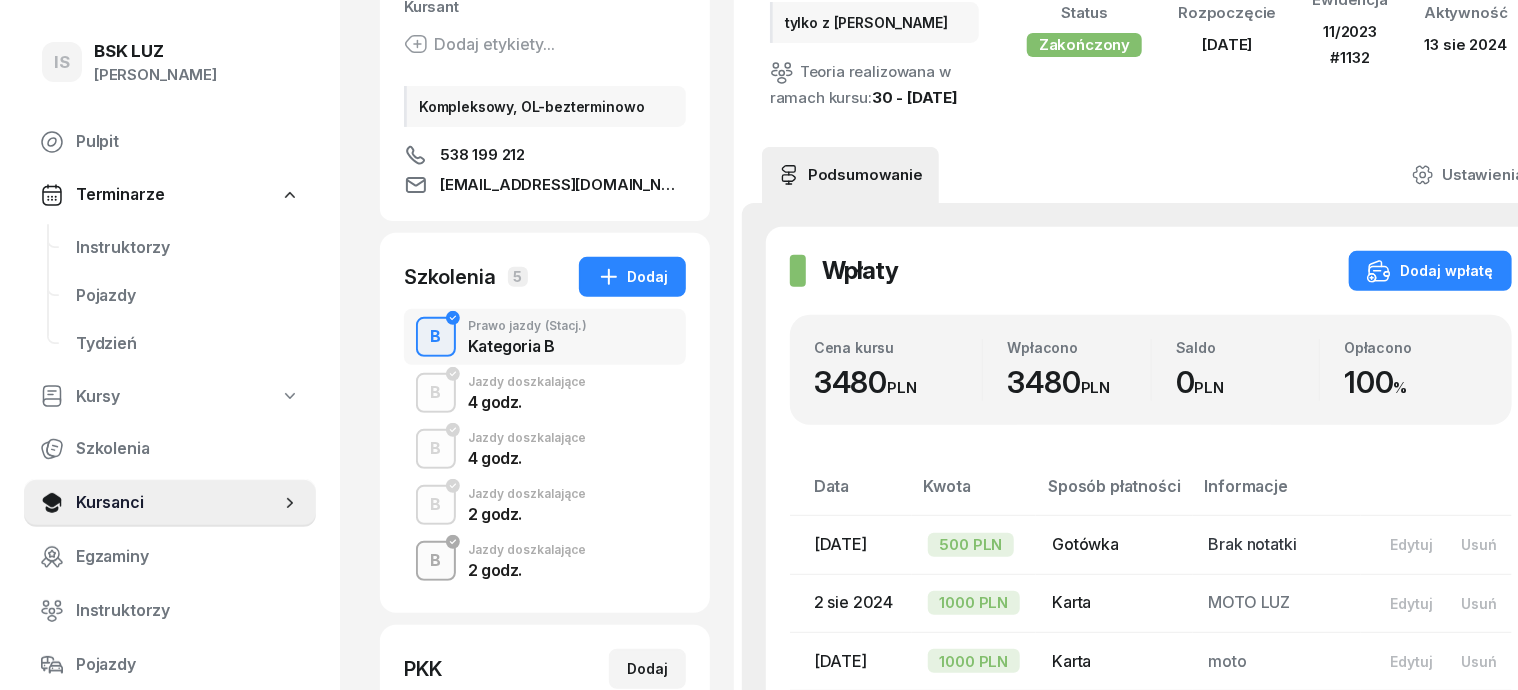 click on "B" at bounding box center [436, 561] 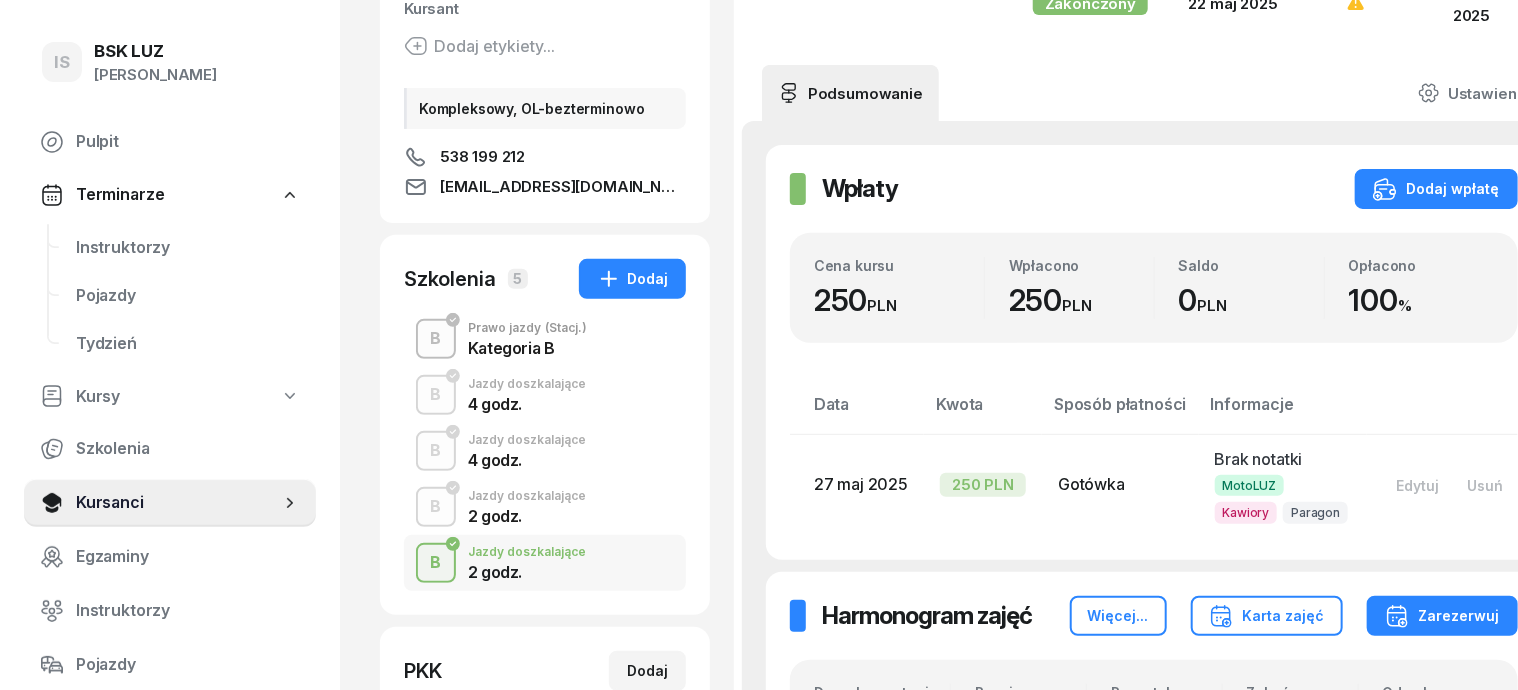 scroll, scrollTop: 250, scrollLeft: 0, axis: vertical 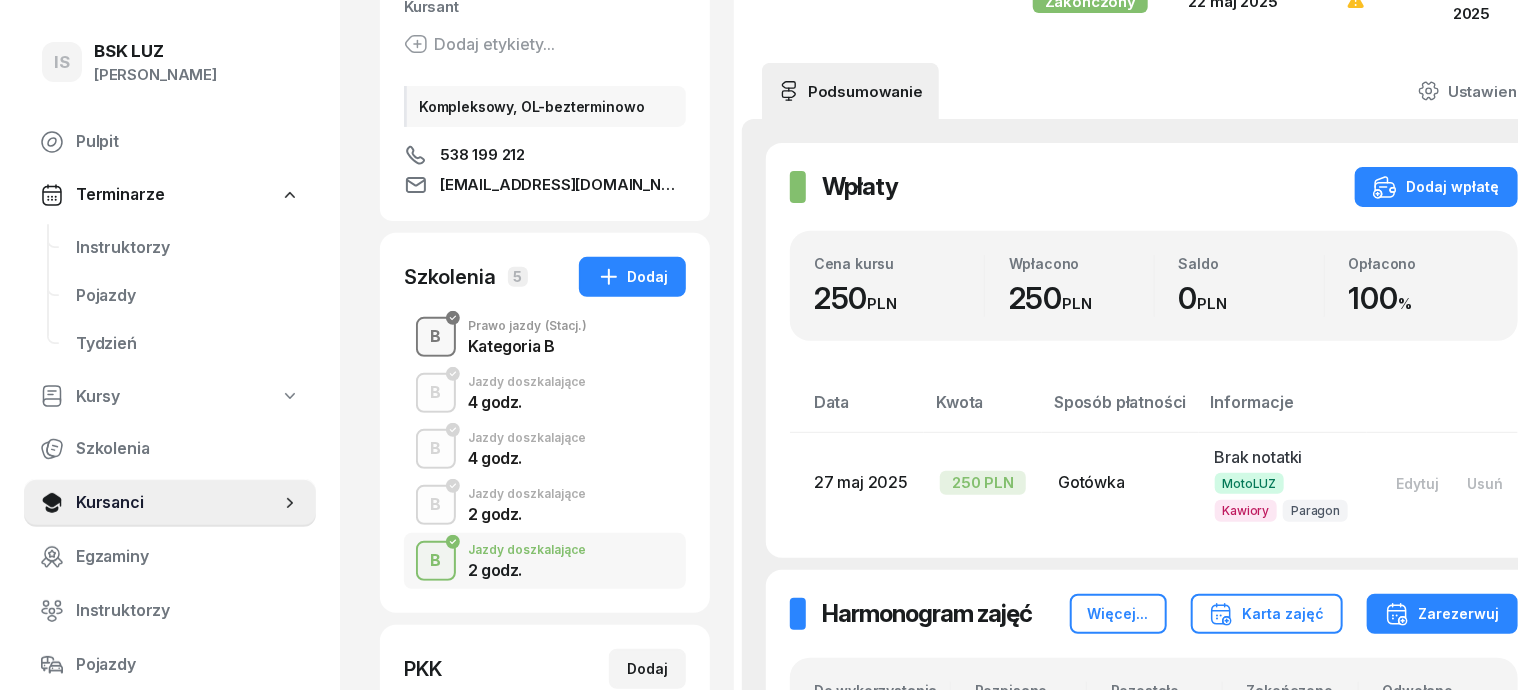 click on "B" at bounding box center [436, 337] 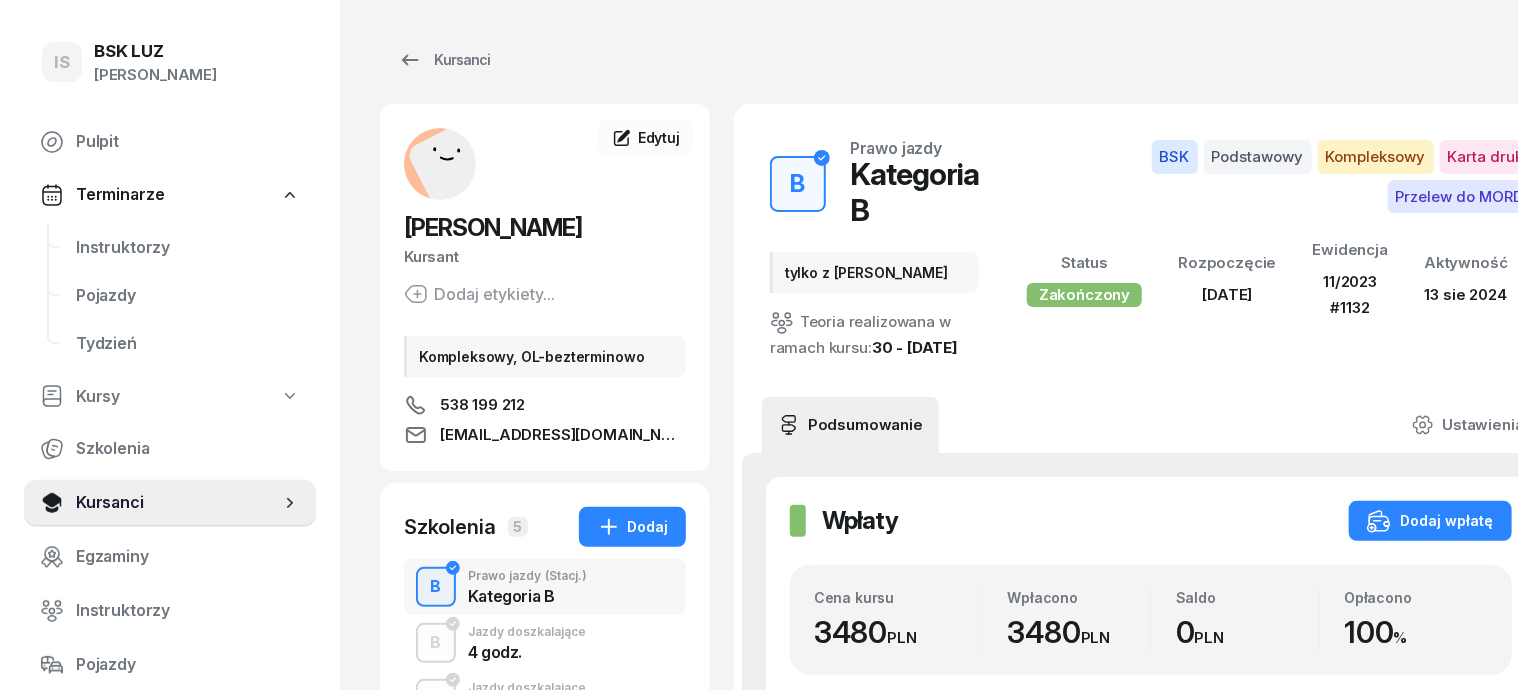 scroll, scrollTop: 124, scrollLeft: 0, axis: vertical 